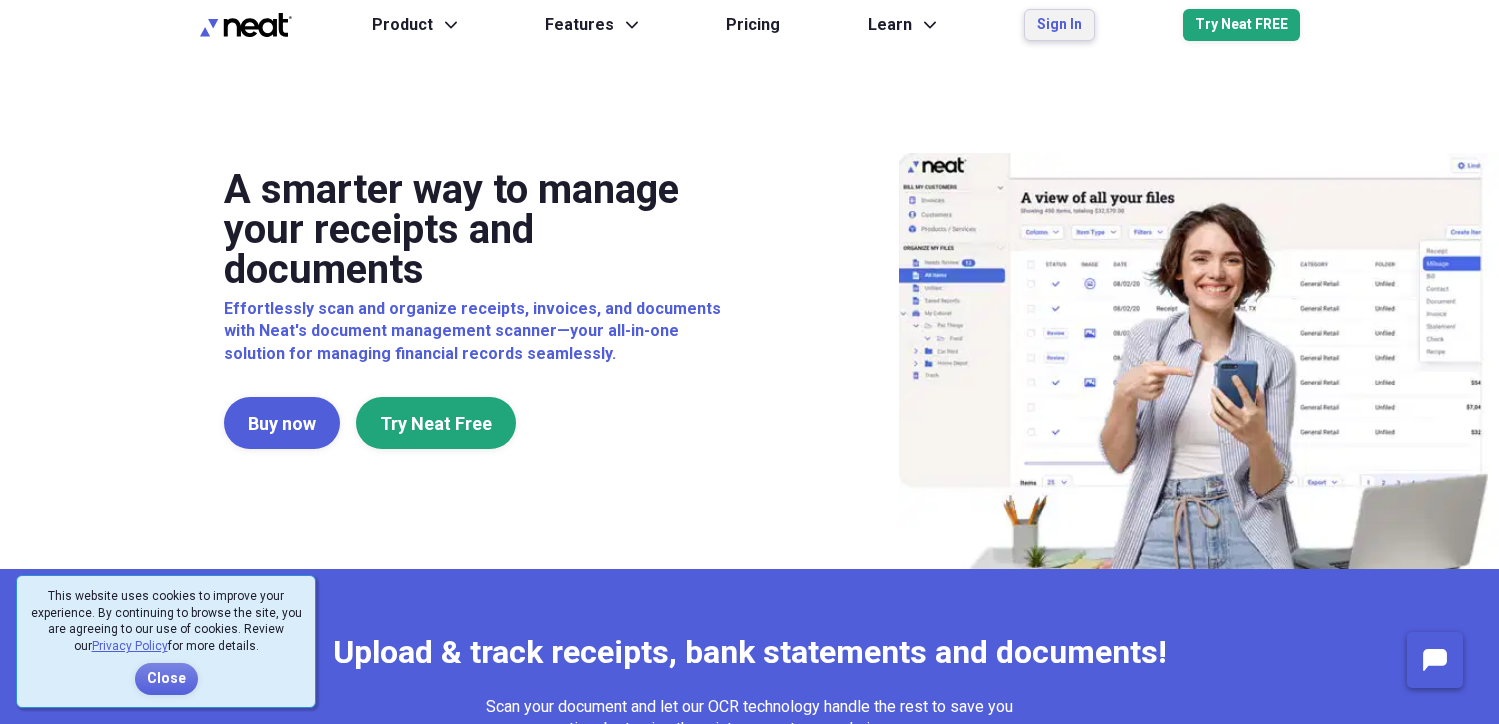 scroll, scrollTop: 0, scrollLeft: 0, axis: both 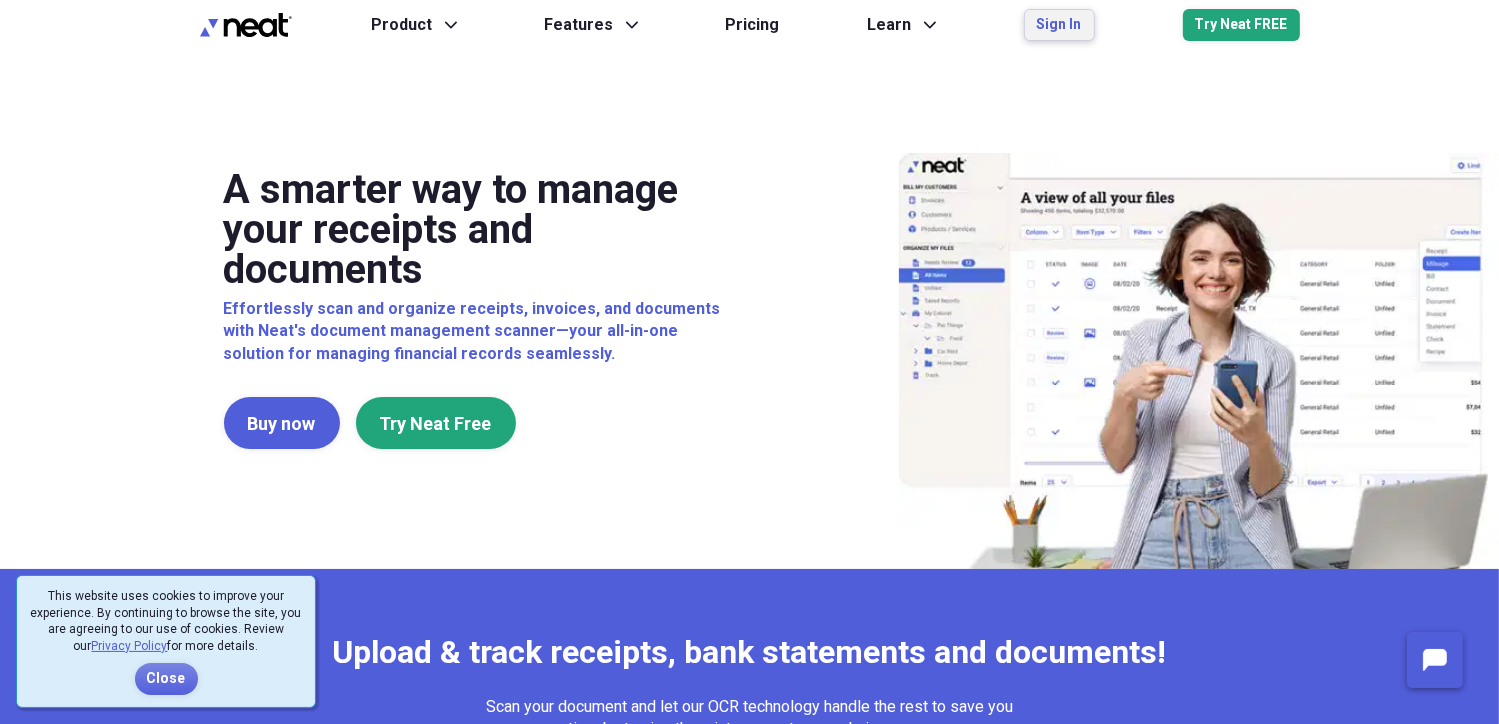 click on "Sign In" at bounding box center (1059, 25) 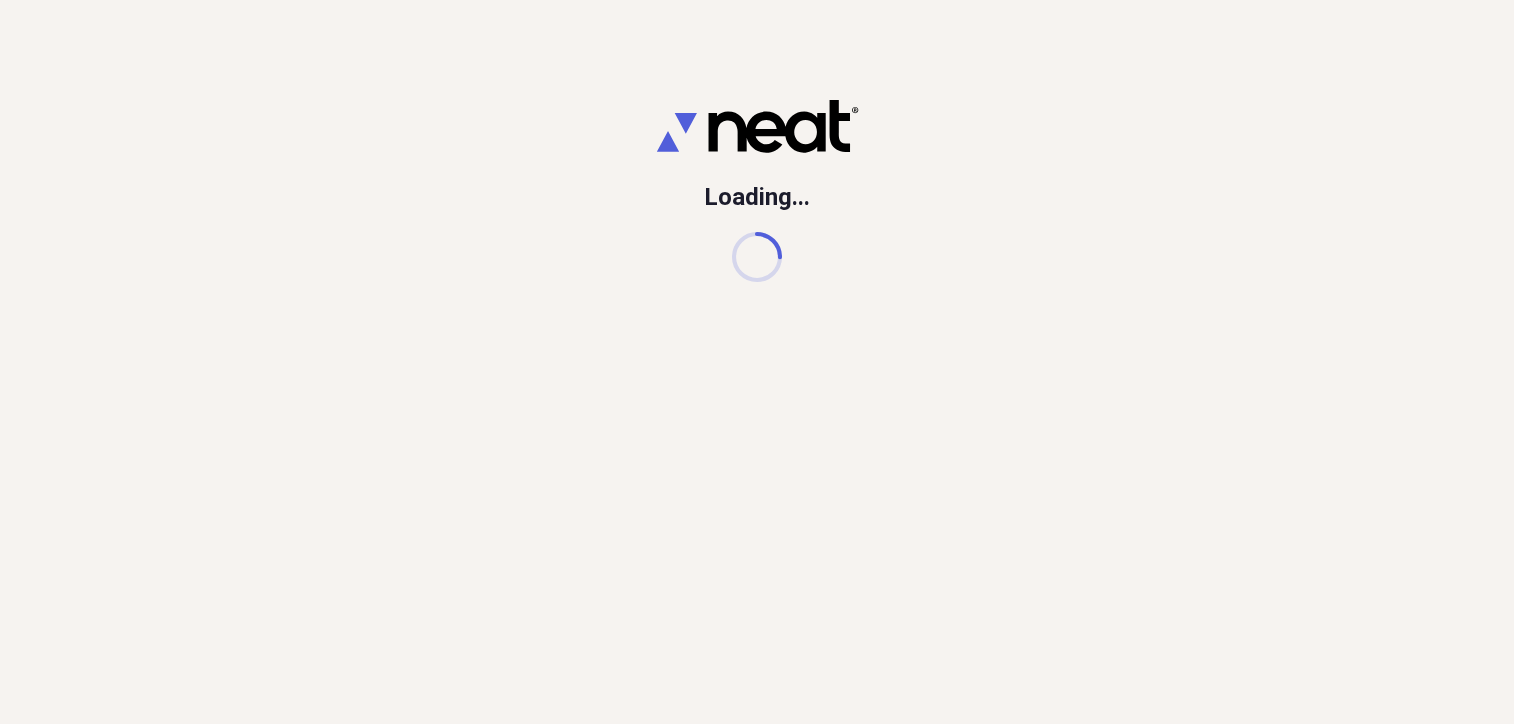 scroll, scrollTop: 0, scrollLeft: 0, axis: both 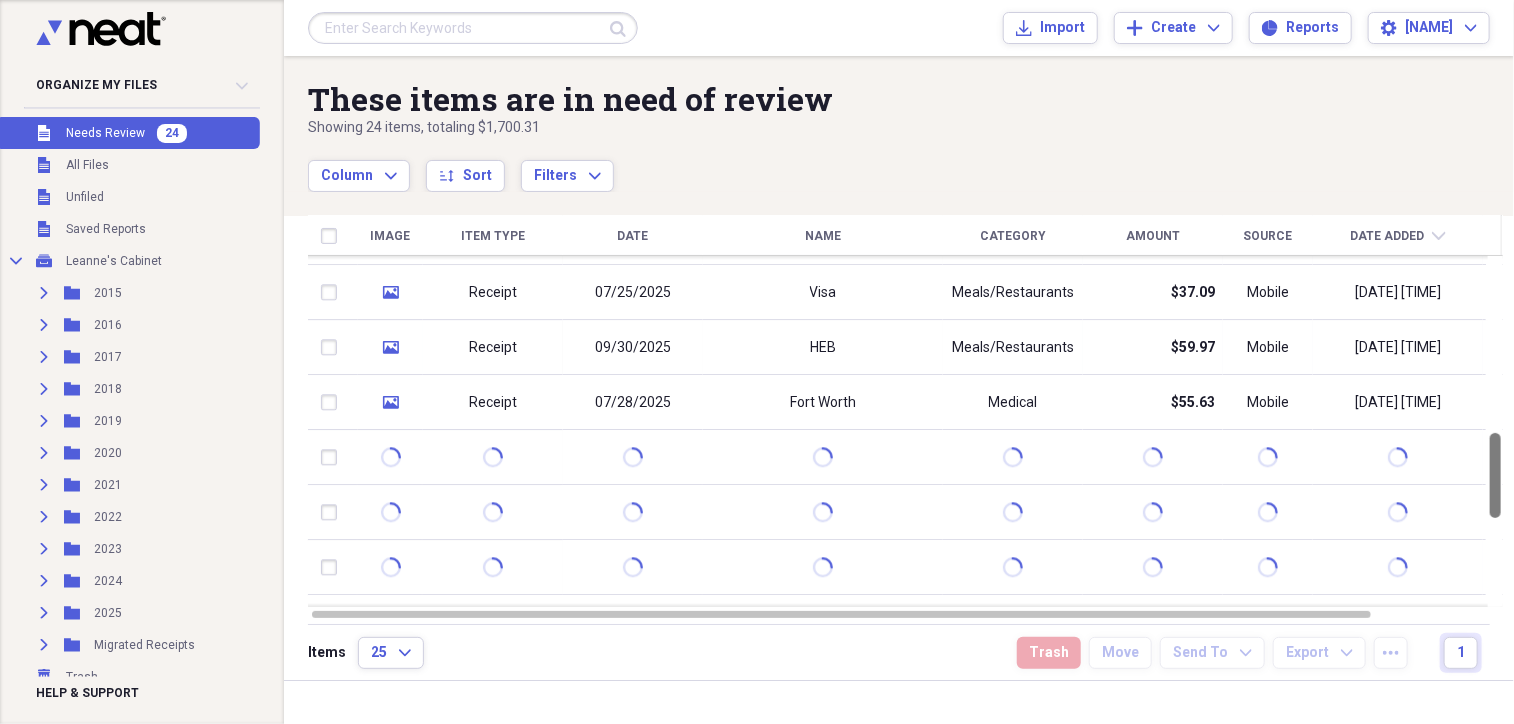 drag, startPoint x: 1508, startPoint y: 303, endPoint x: 1517, endPoint y: 475, distance: 172.2353 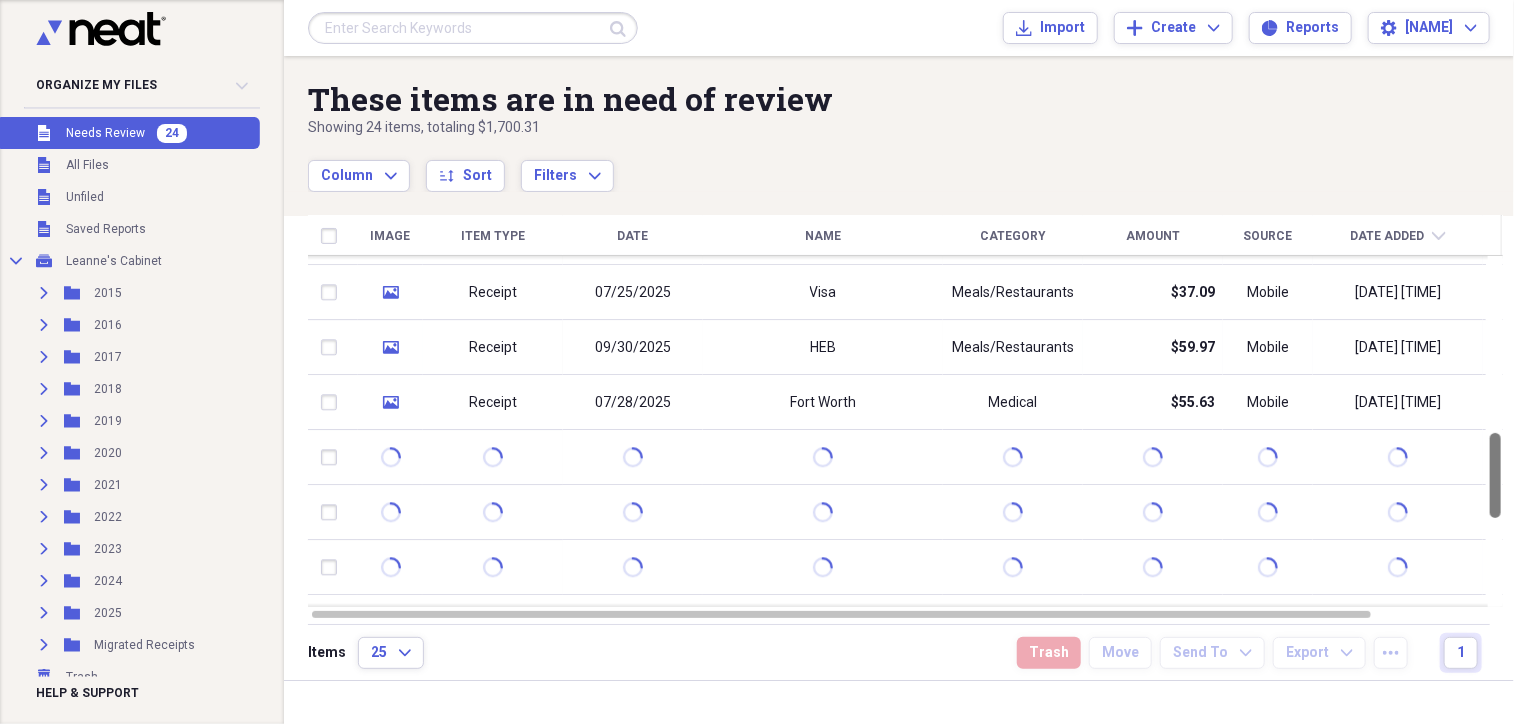 click on "These items are in need of review Showing 24 items , totaling $1,700.31 Column Expand sort Sort Filters Expand Create Item Expand Image Item Type Date Name Category Amount Source Date Added chevron-down Folder media Receipt 08/01/2025 Shell Meals/Restaurants $8.65 Mobile 08/01/2025 1:41 pm Unfiled media Receipt 08/01/2025 Sephora General Retail $192.70 Mobile 08/01/2025 1:40 pm media" at bounding box center (757, 362) 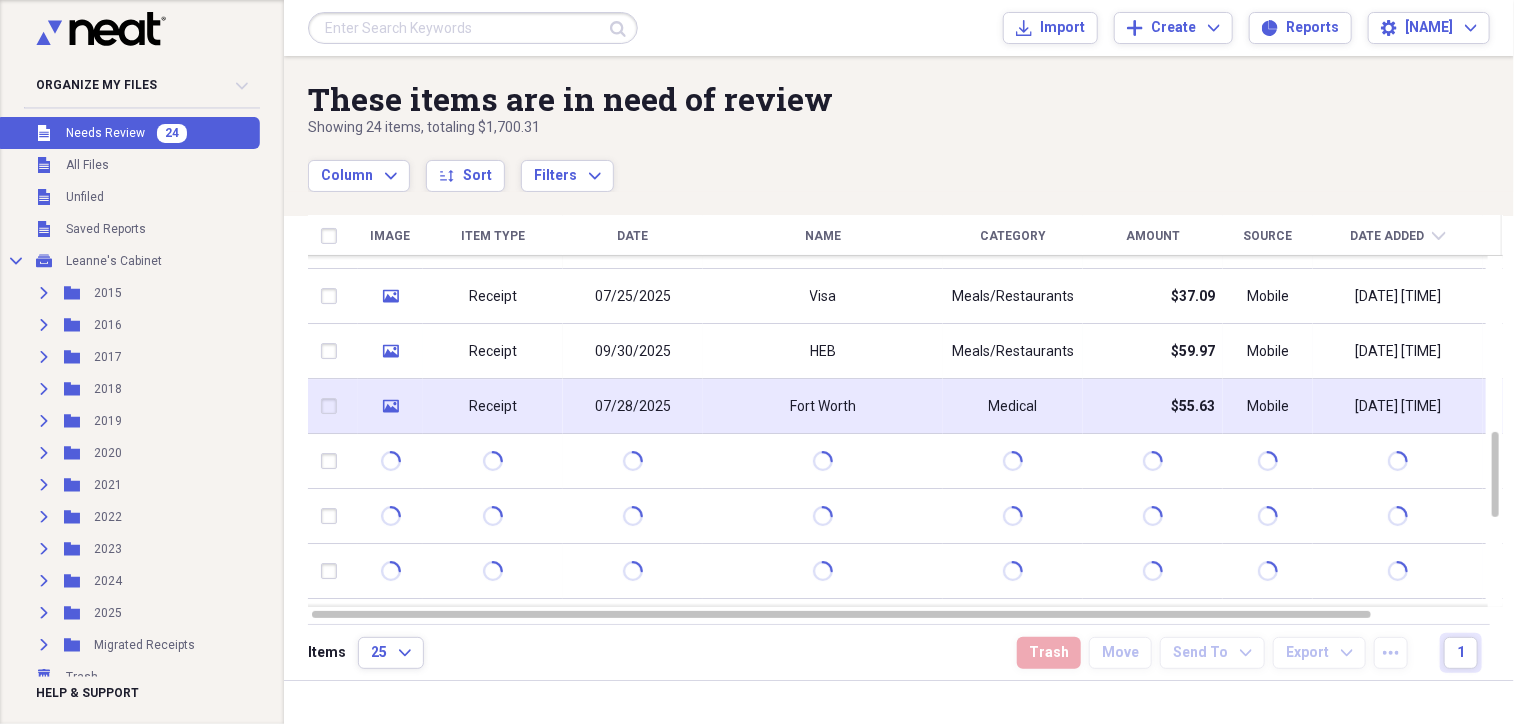 click on "$55.63" at bounding box center [1153, 406] 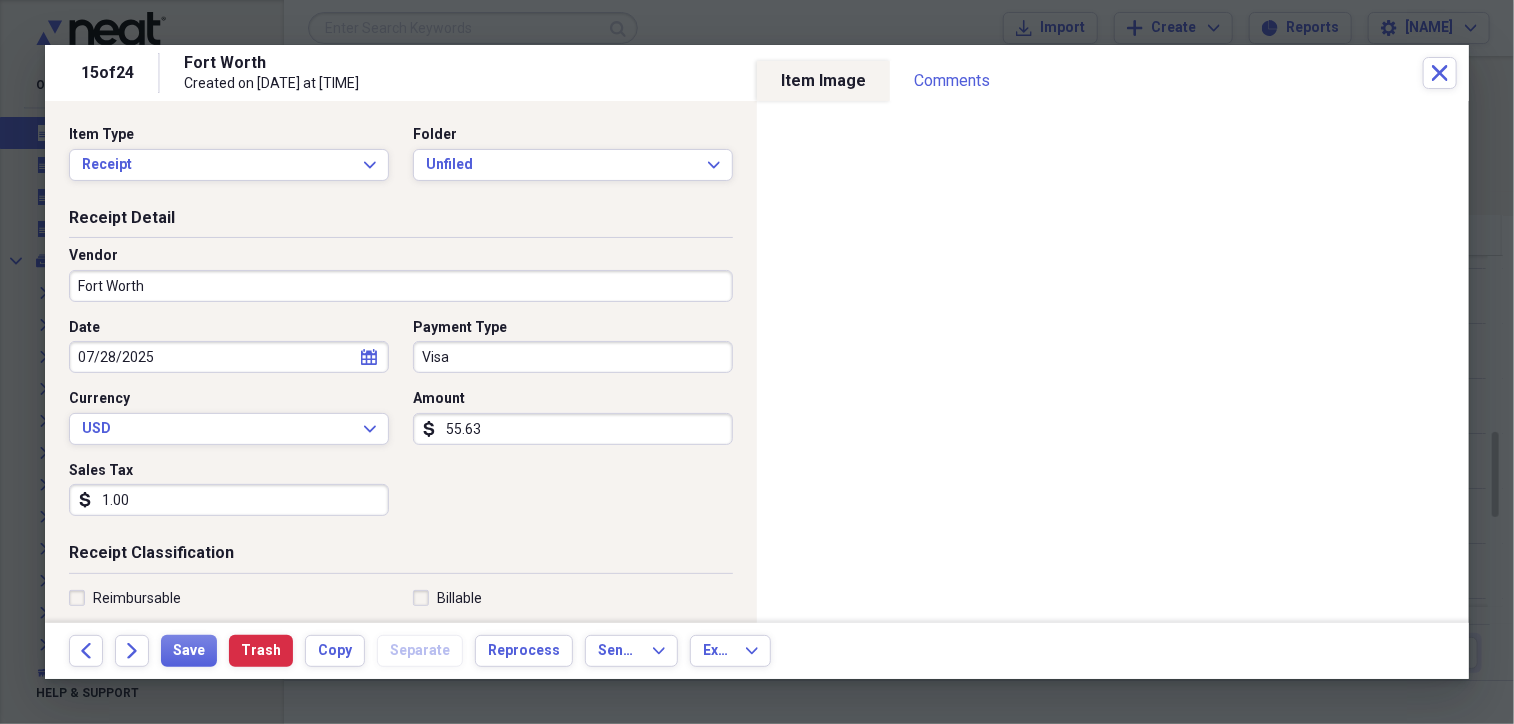 click on "Fort Worth" at bounding box center (401, 286) 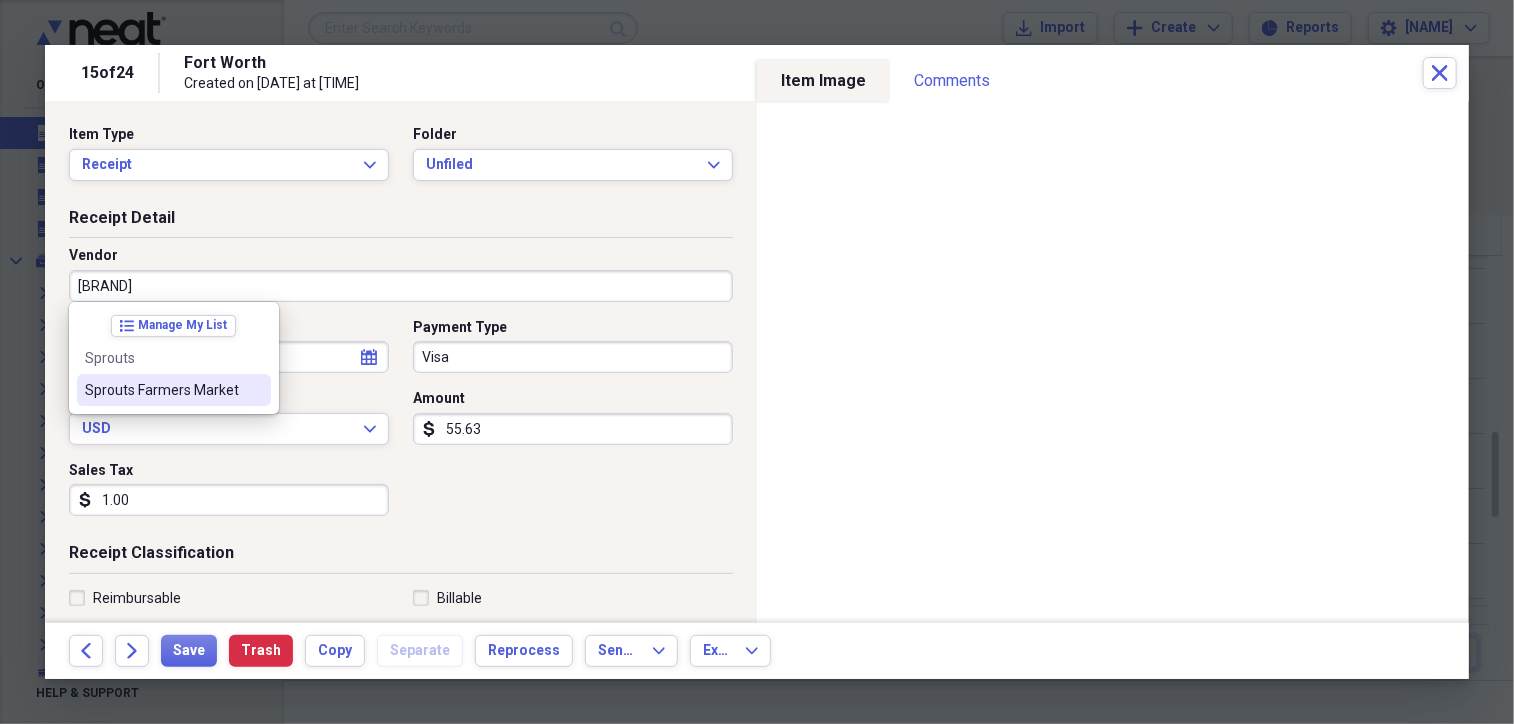 click on "Sprouts Farmers Market" at bounding box center [162, 390] 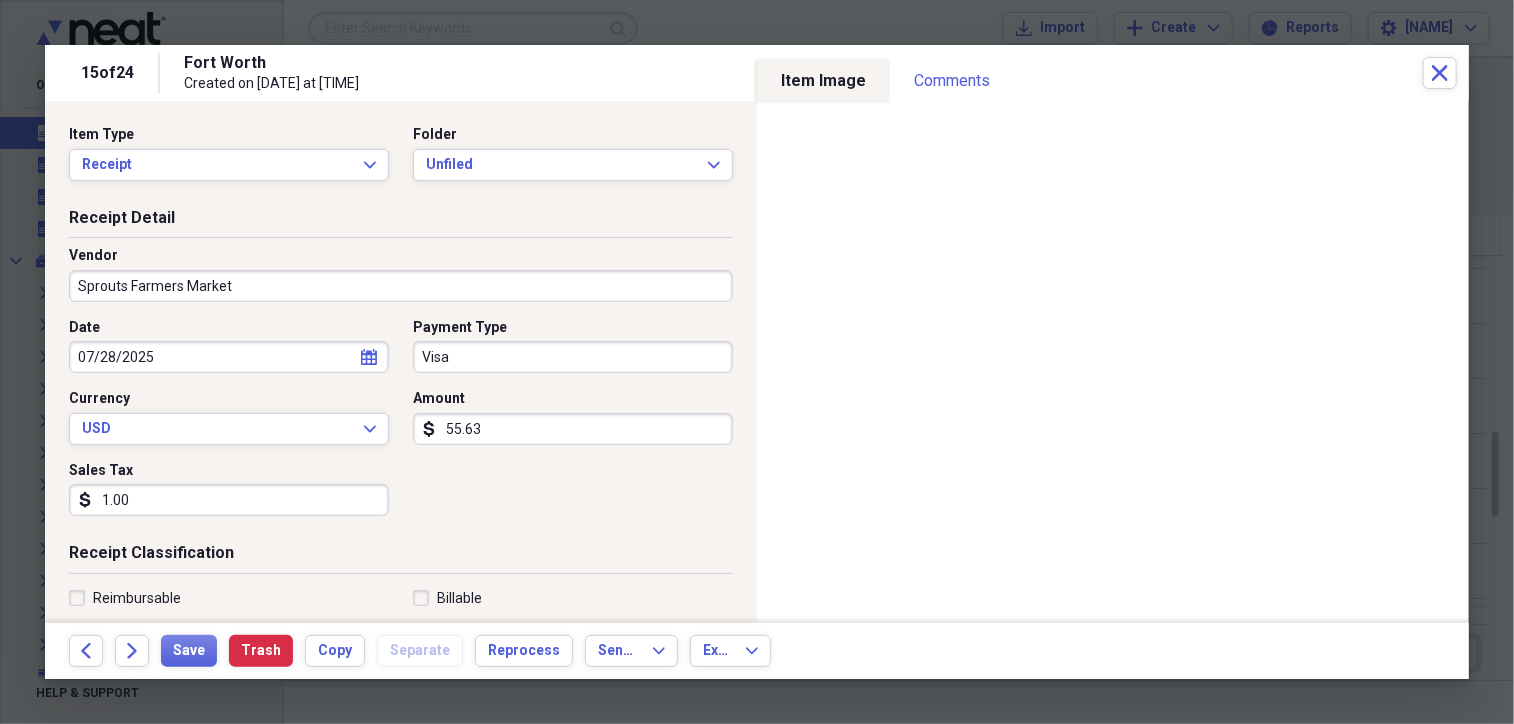 click on "1.00" at bounding box center (229, 500) 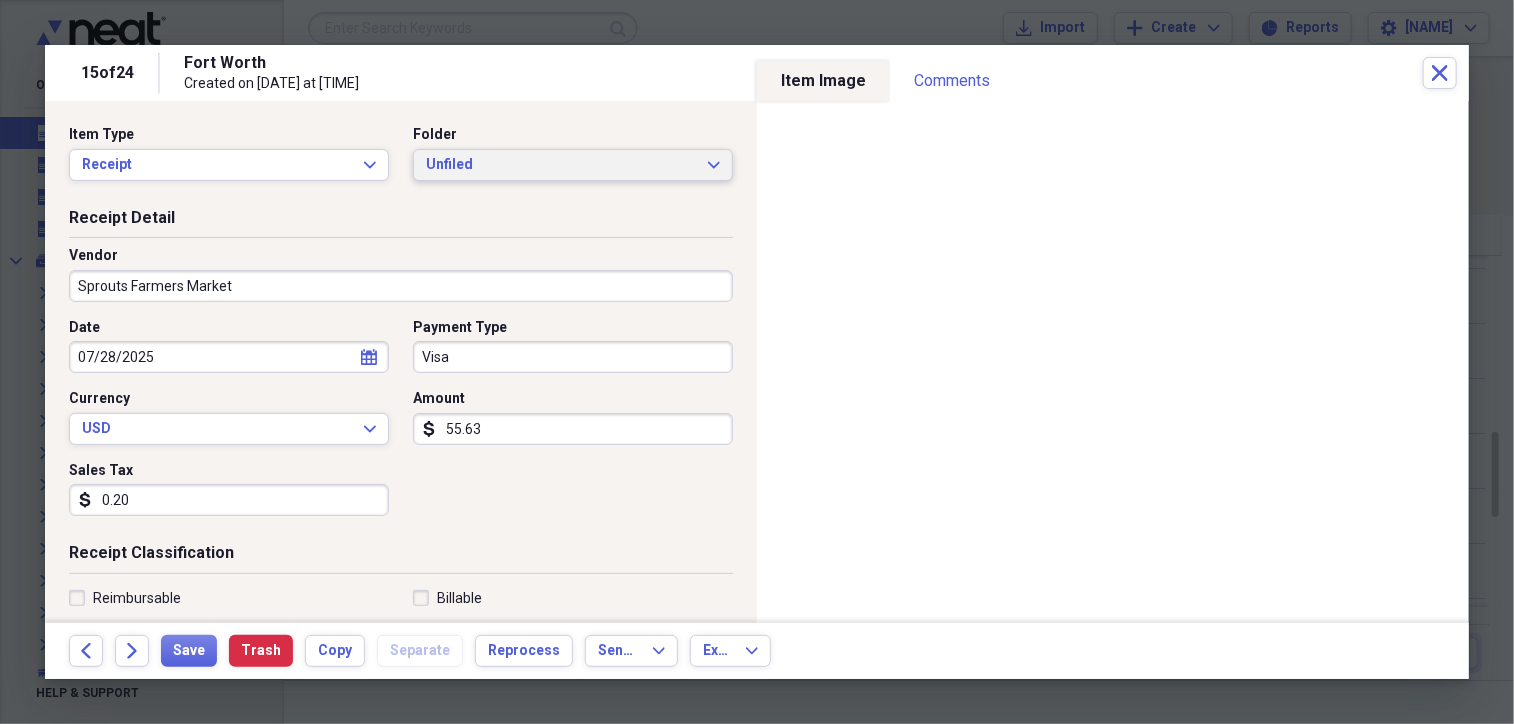type on "0.20" 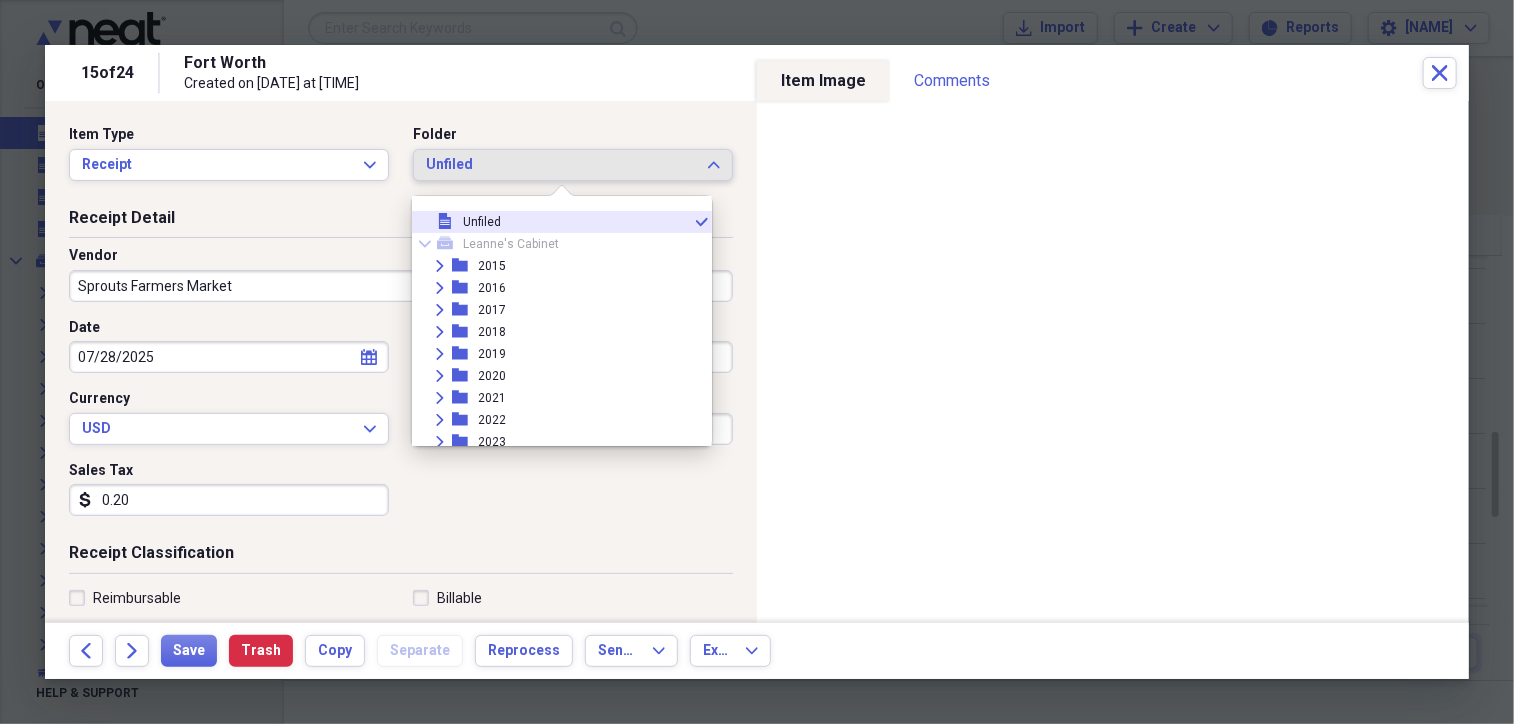 scroll, scrollTop: 94, scrollLeft: 0, axis: vertical 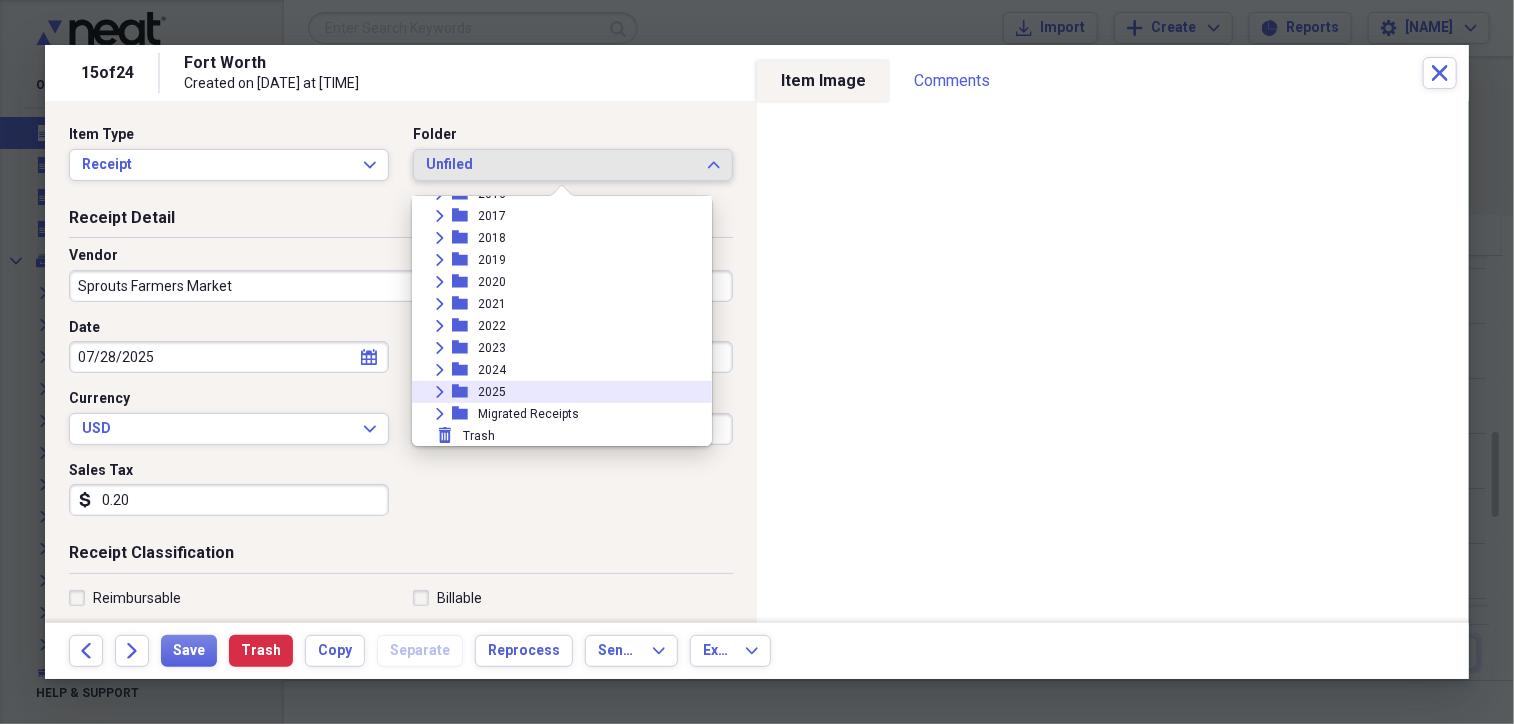 click on "Expand" 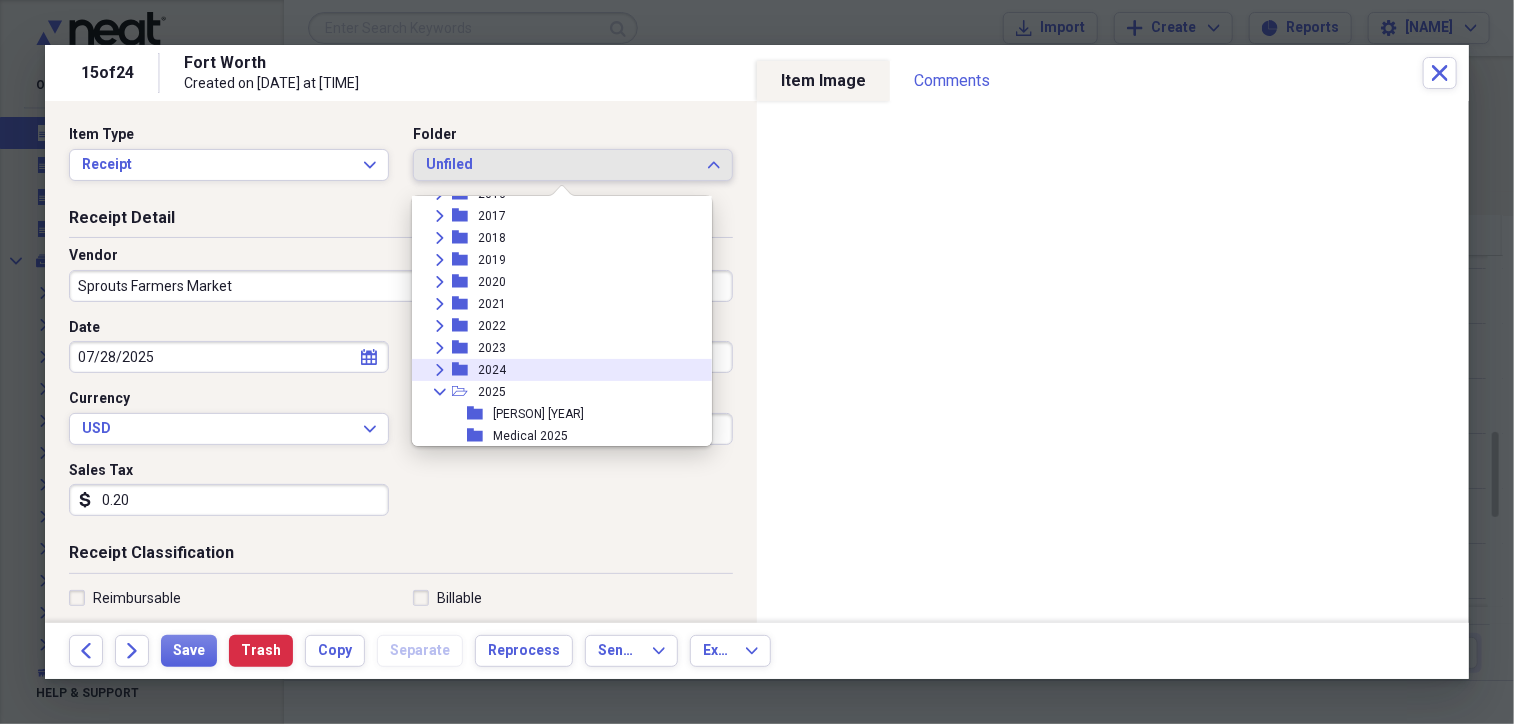 scroll, scrollTop: 160, scrollLeft: 0, axis: vertical 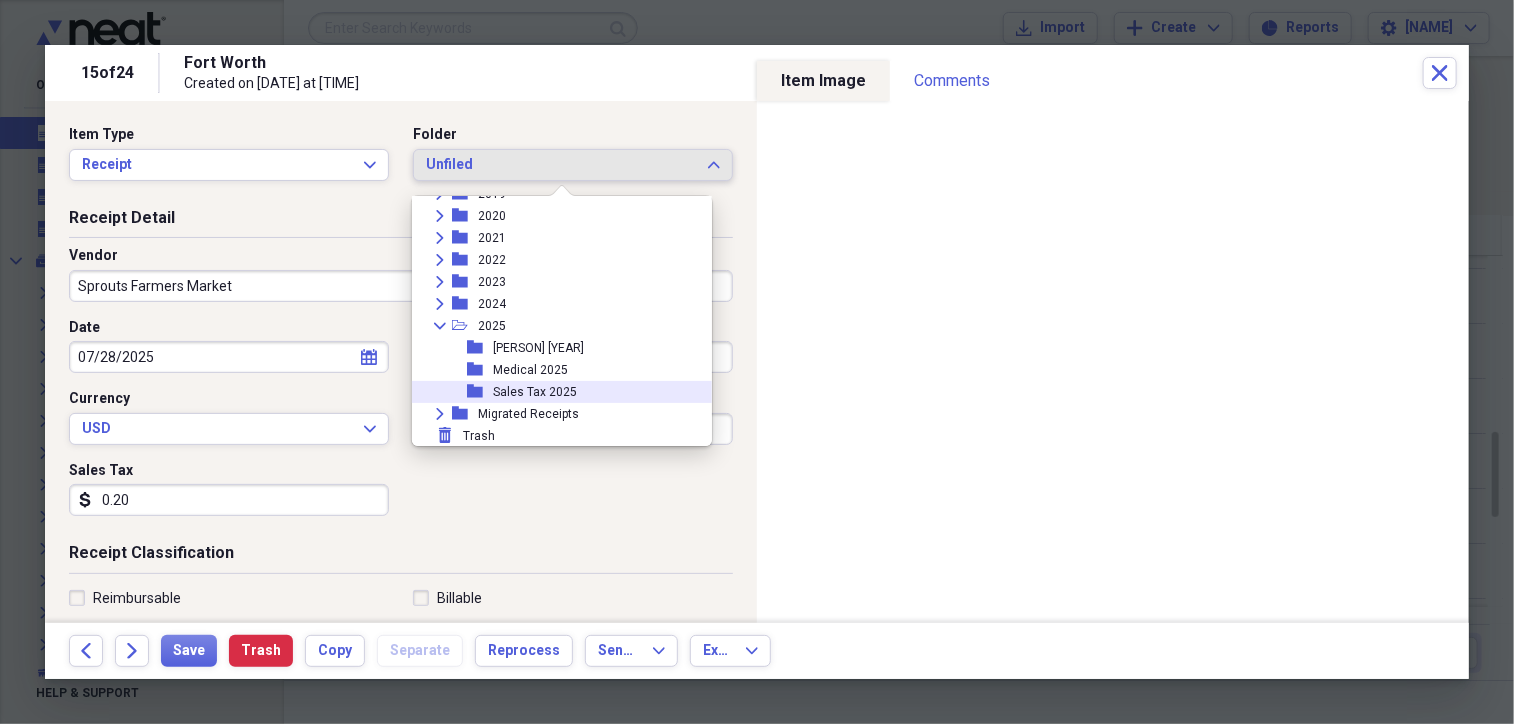 click on "Sales Tax 2025" at bounding box center (535, 392) 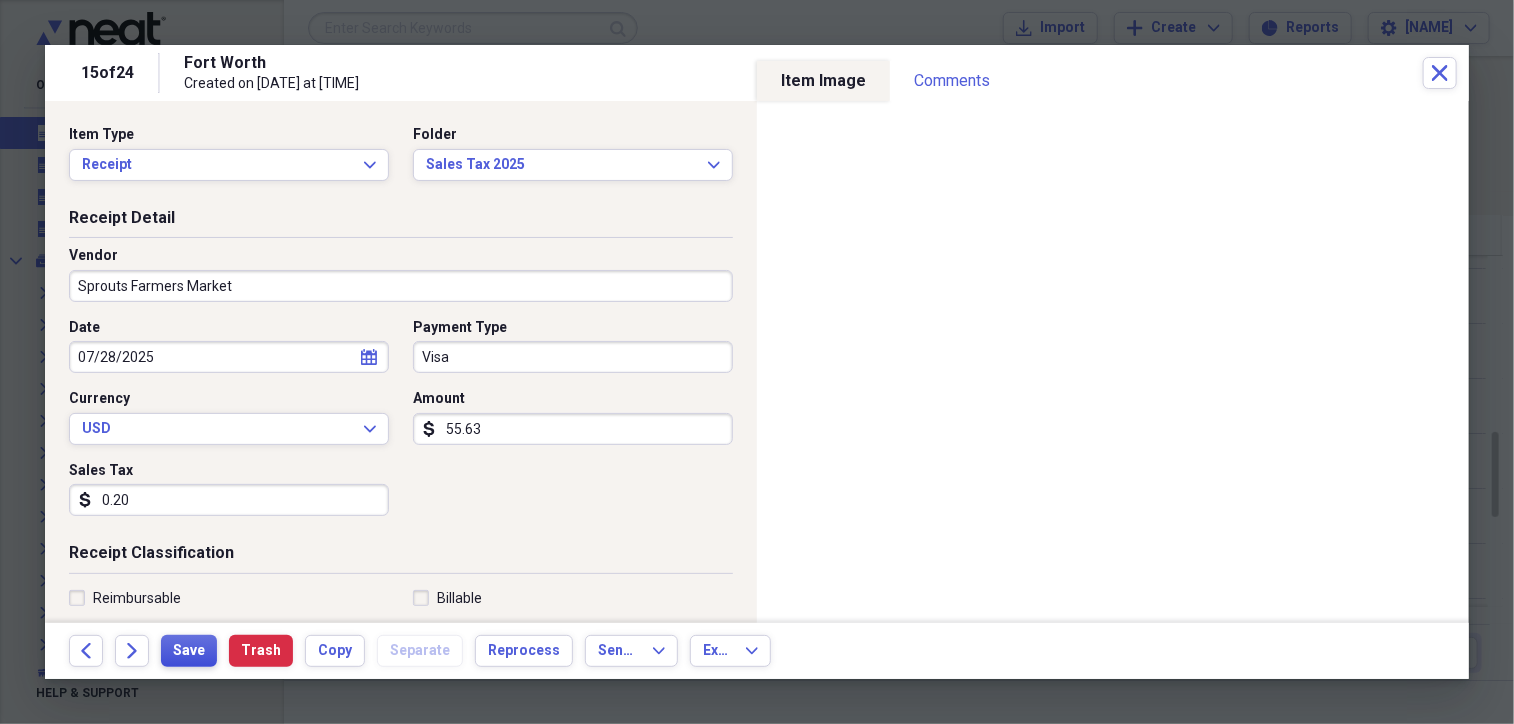 click on "Save" at bounding box center [189, 651] 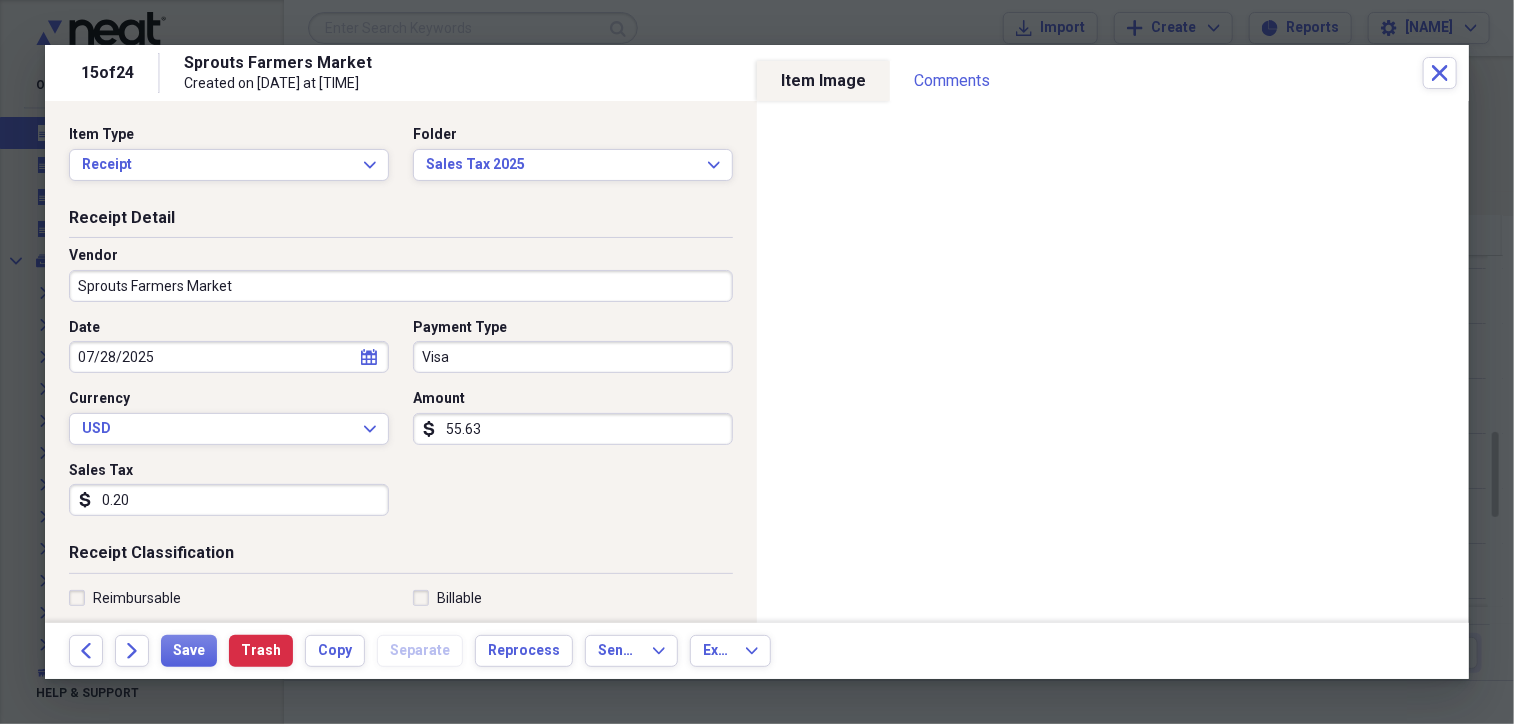 click on "55.63" at bounding box center [573, 429] 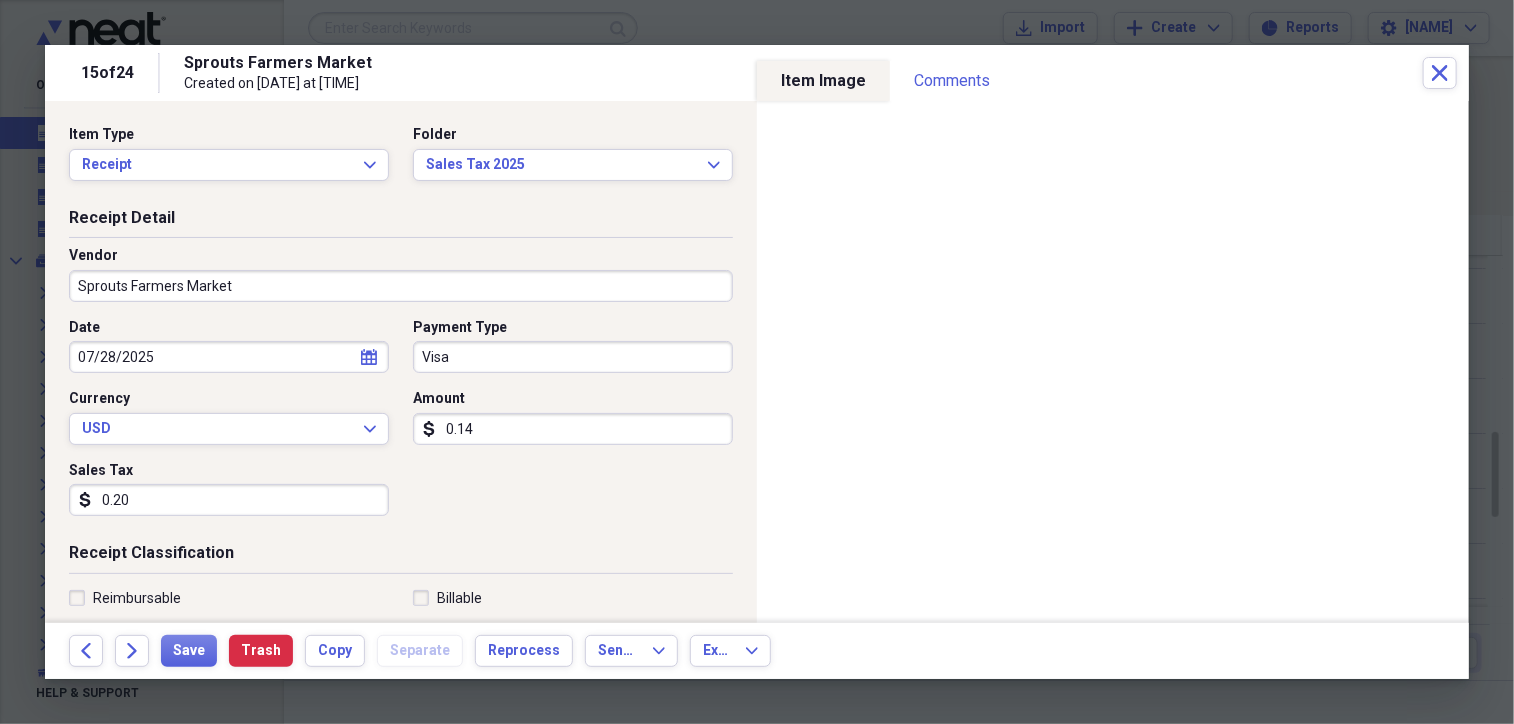 type on "0.01" 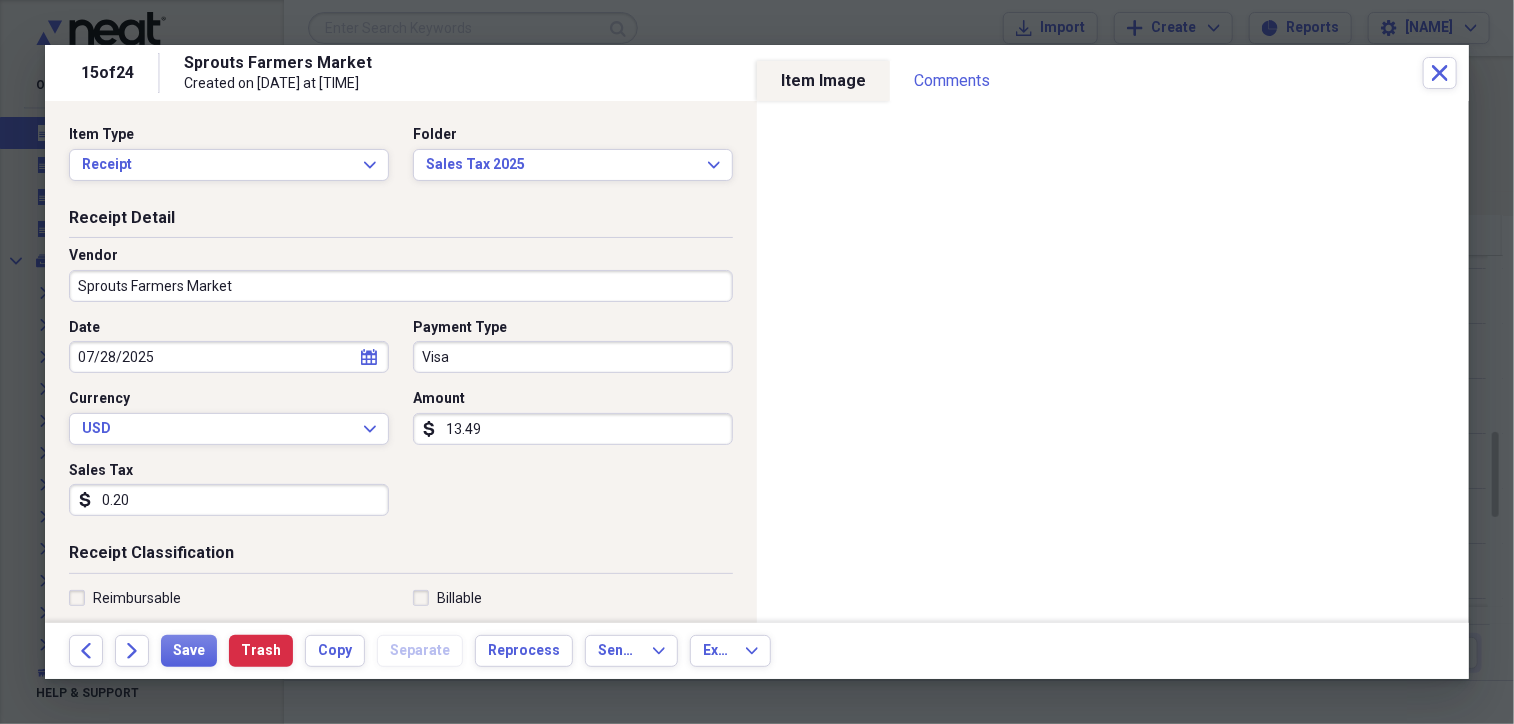 type on "13.49" 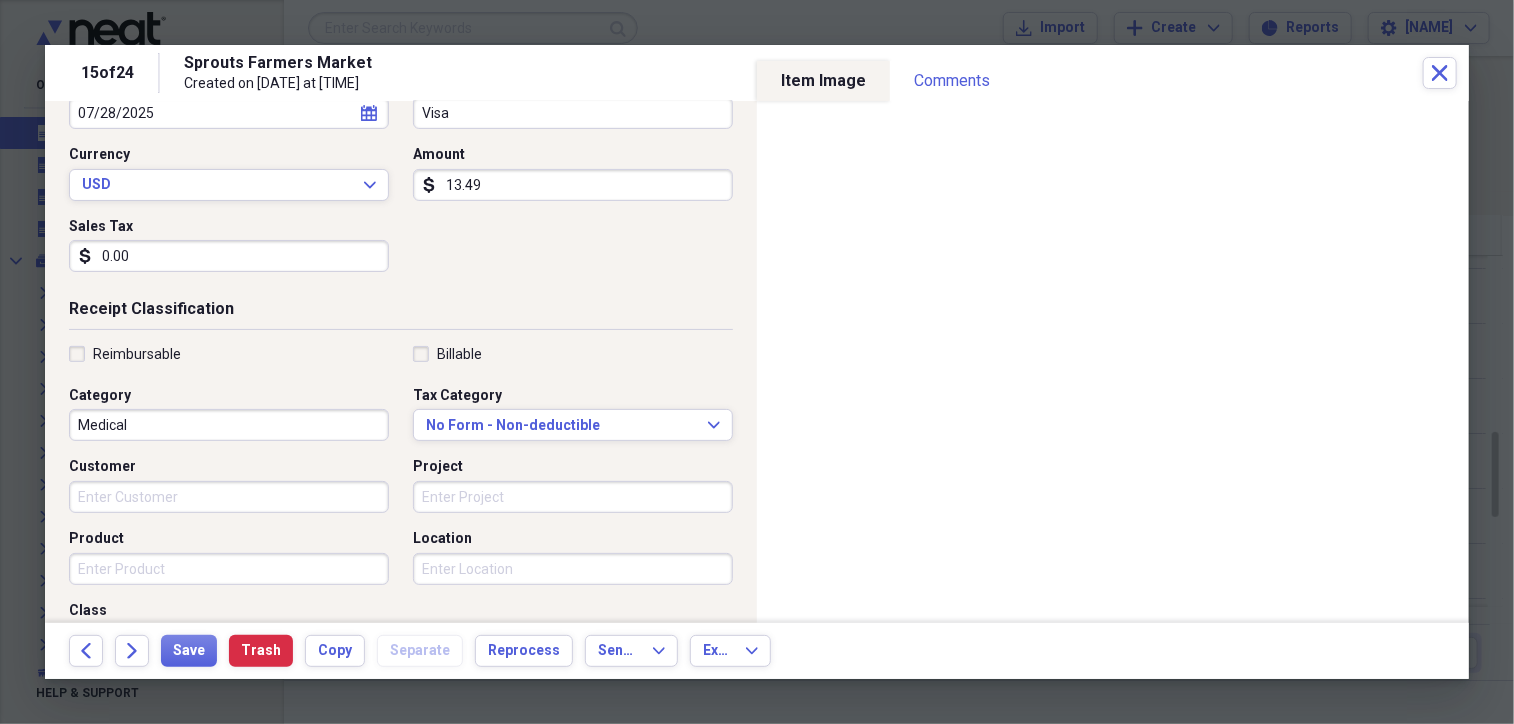 scroll, scrollTop: 249, scrollLeft: 0, axis: vertical 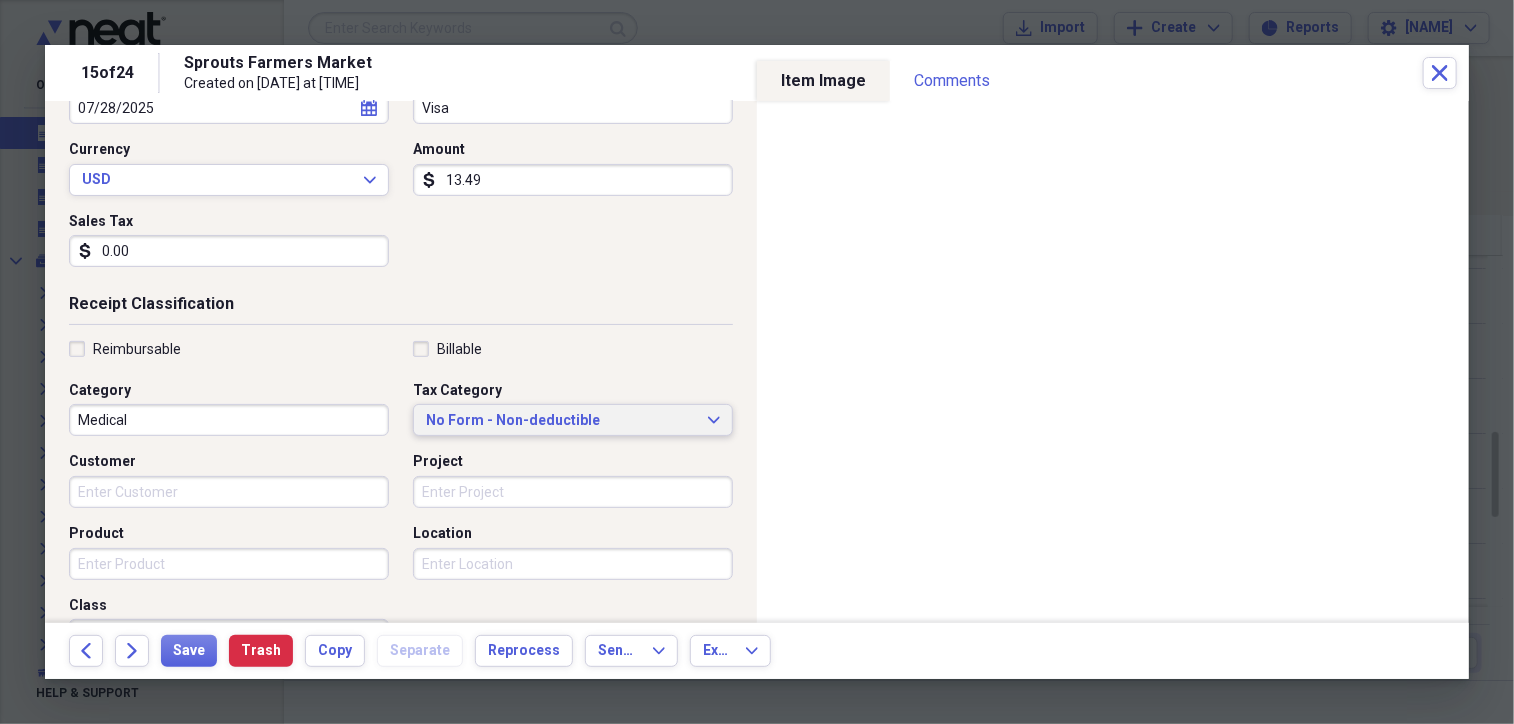 type on "0.00" 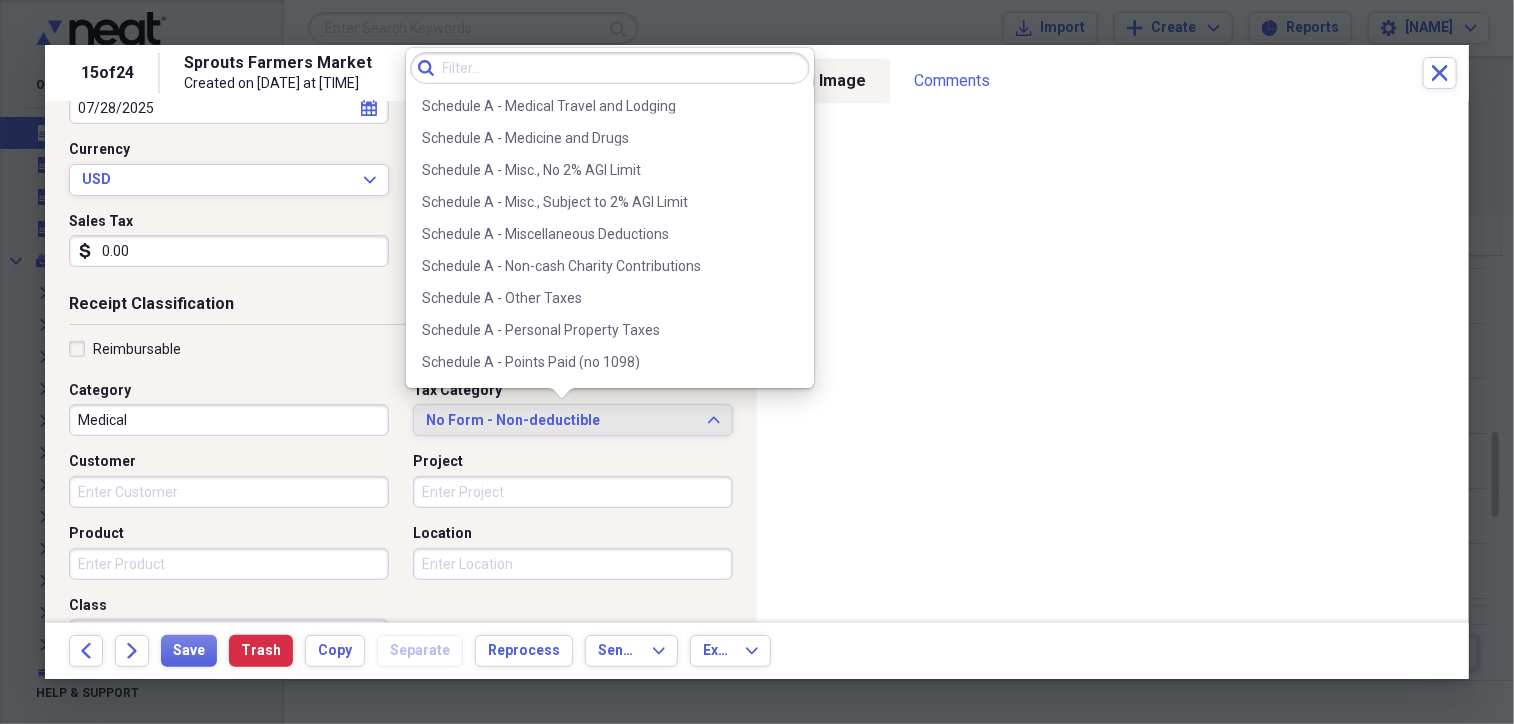 scroll, scrollTop: 1471, scrollLeft: 0, axis: vertical 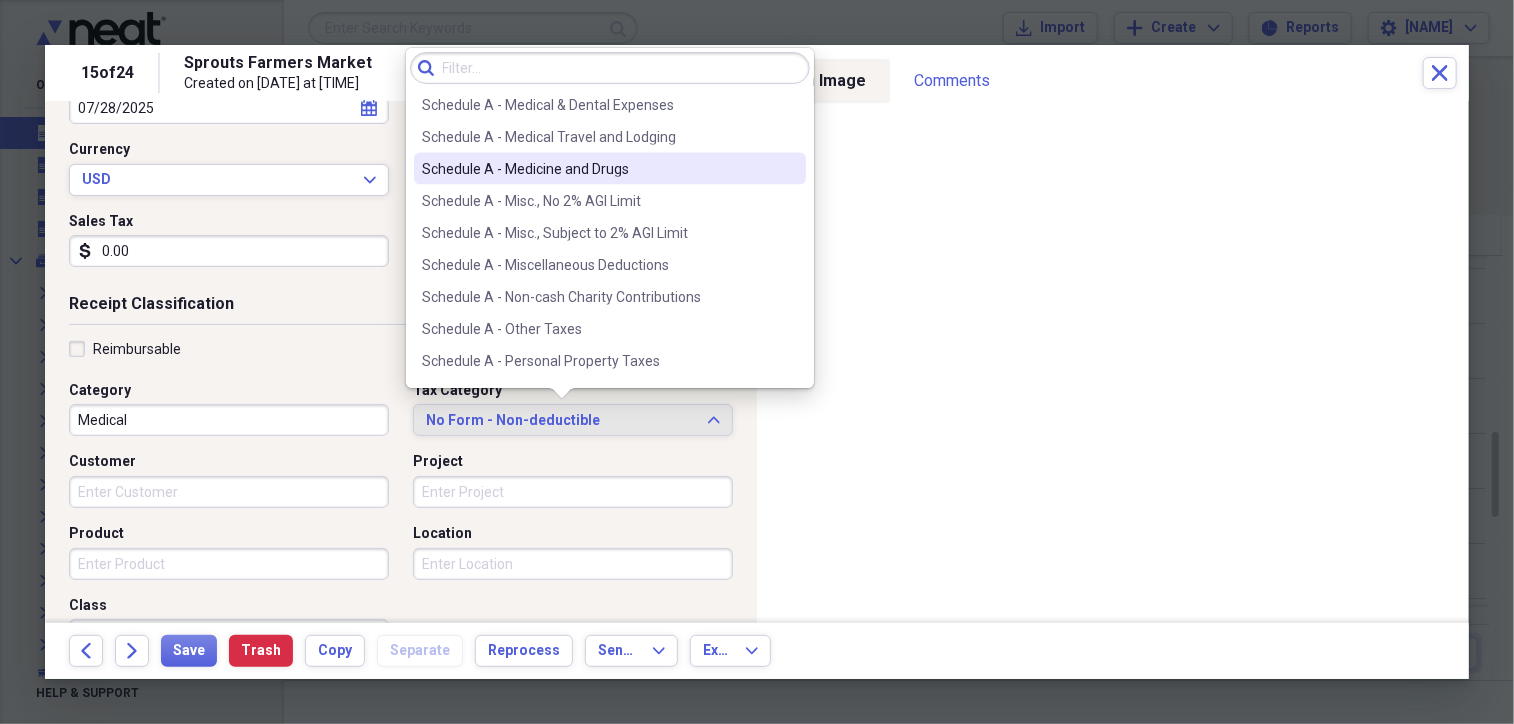 click on "Schedule A - Medicine and Drugs" at bounding box center [598, 169] 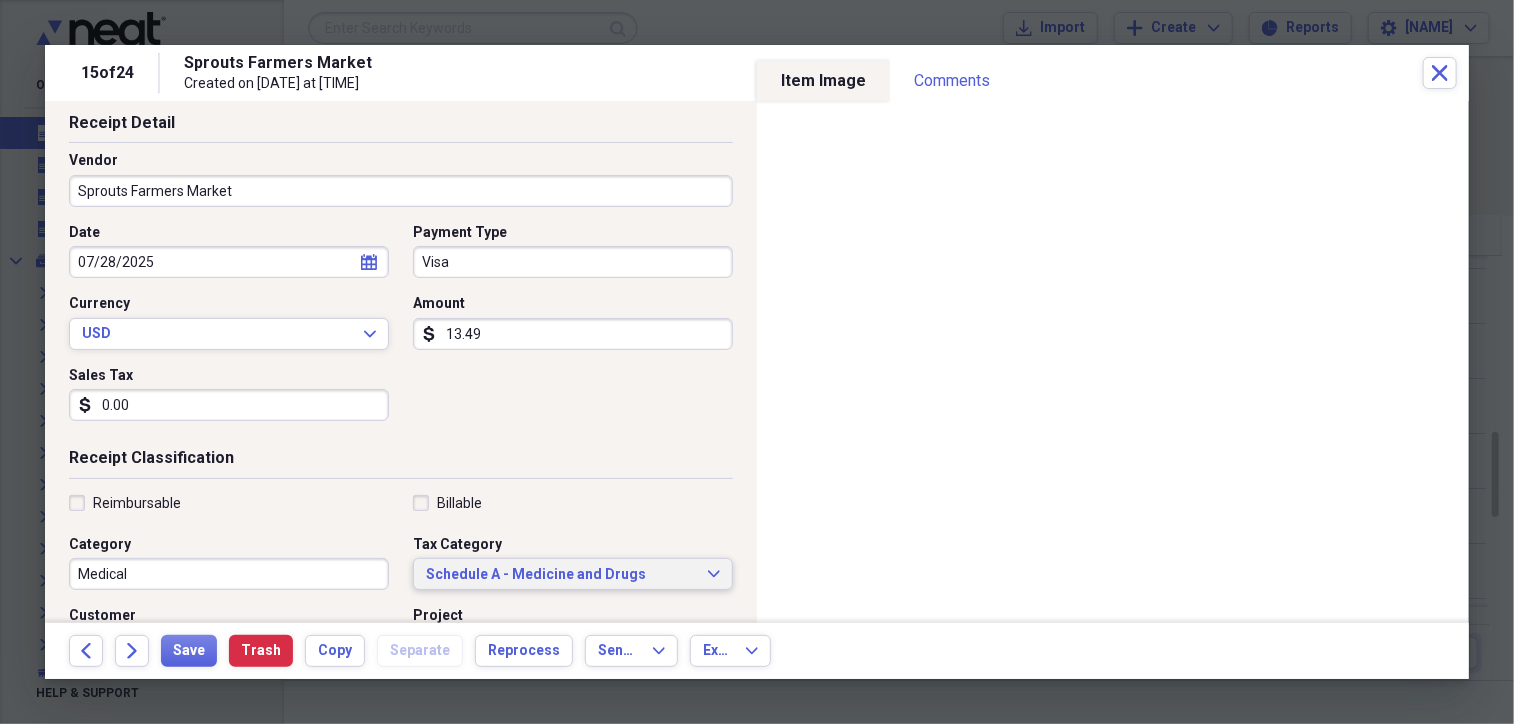 scroll, scrollTop: 0, scrollLeft: 0, axis: both 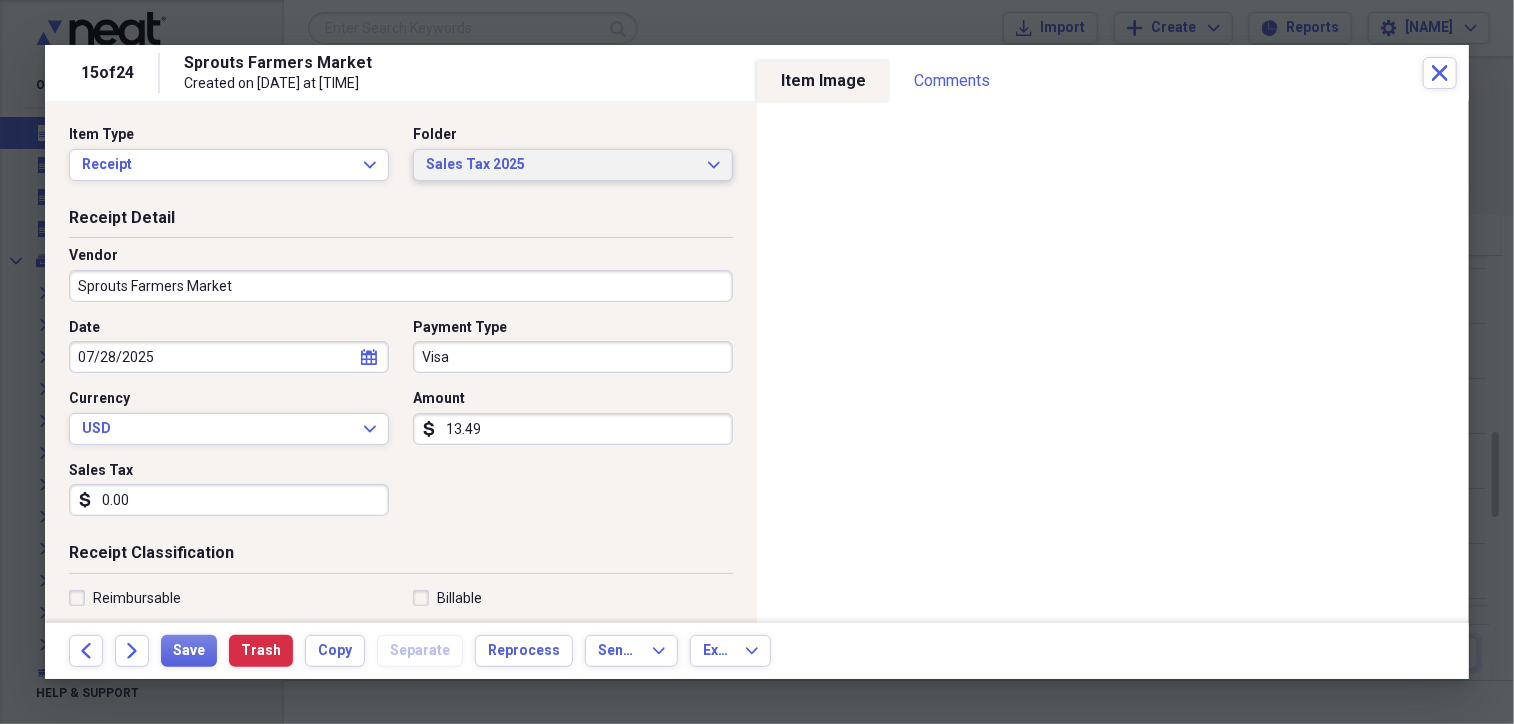 click on "Expand" 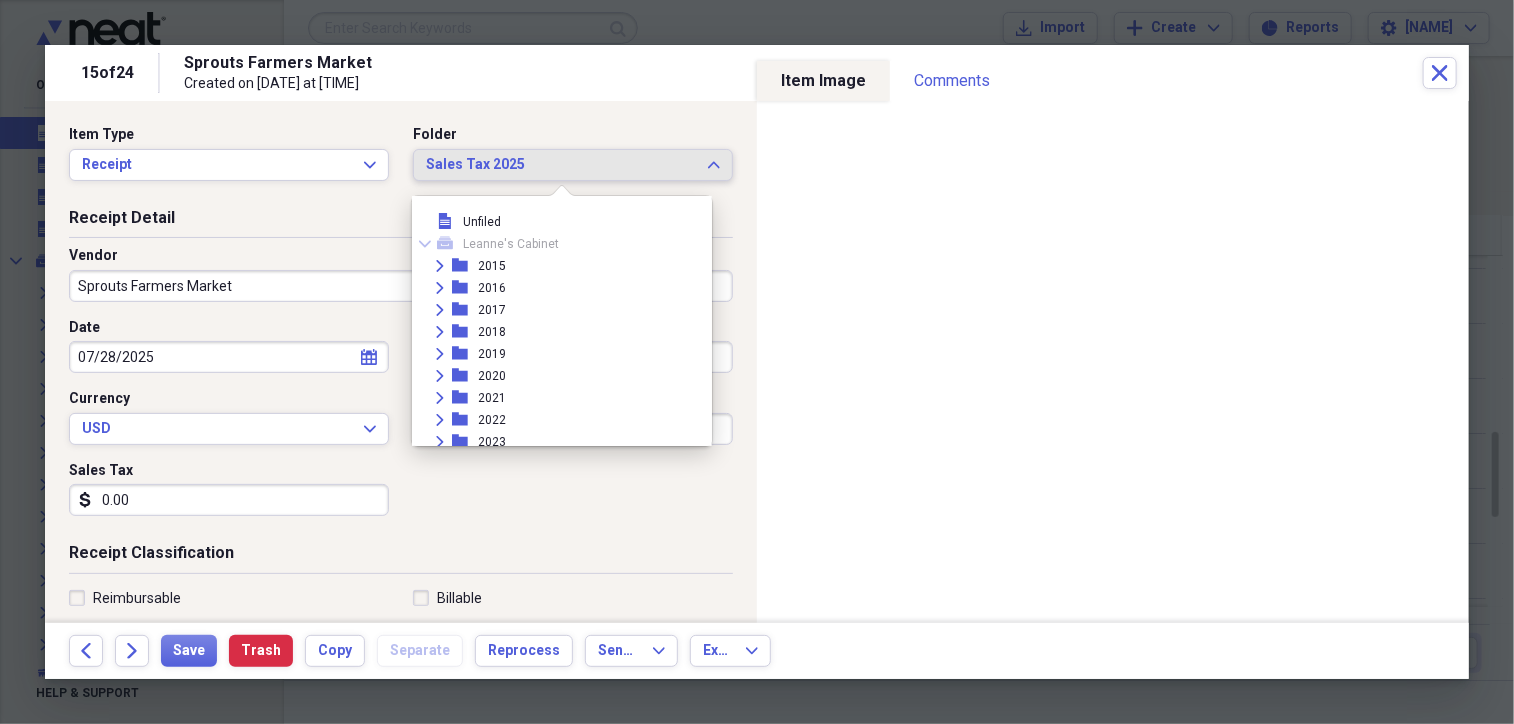 scroll, scrollTop: 160, scrollLeft: 0, axis: vertical 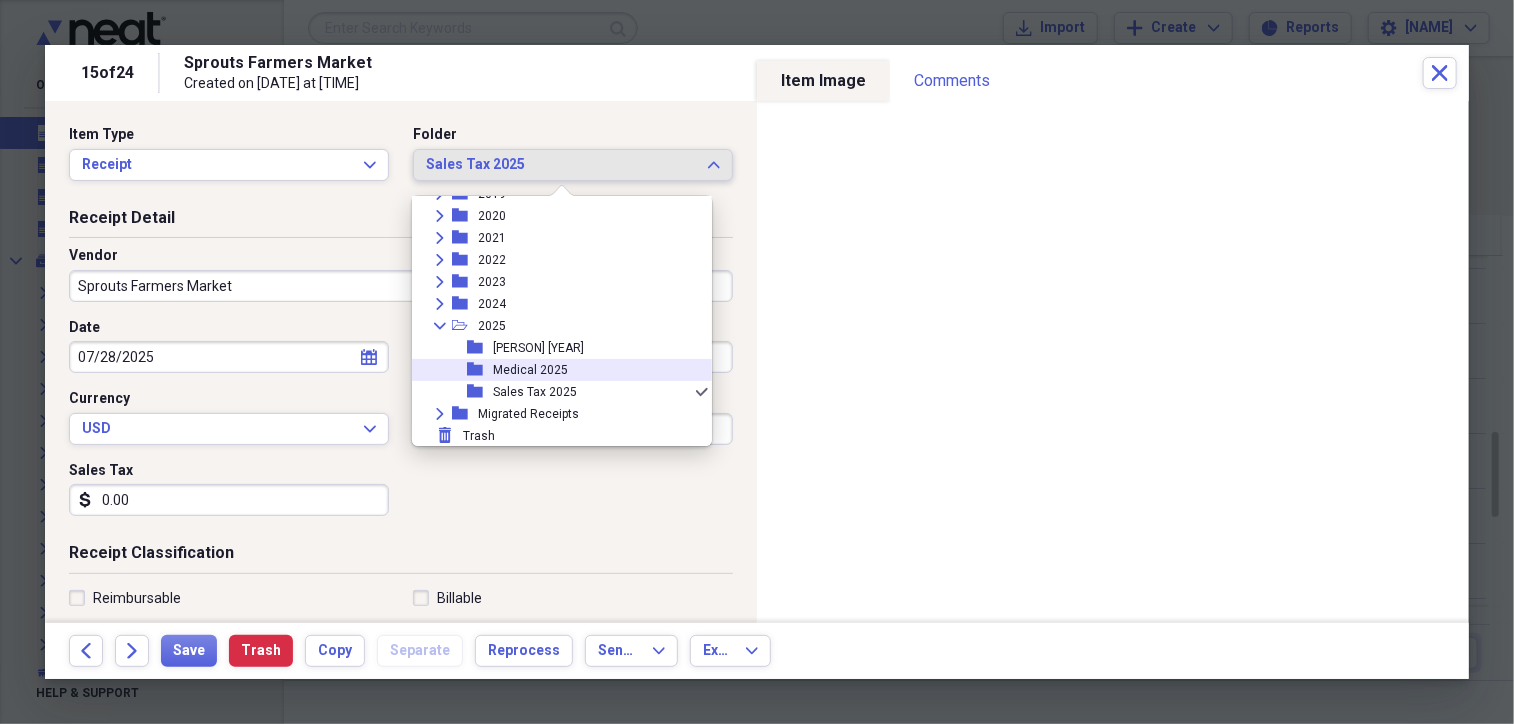 click on "Medical 2025" at bounding box center [530, 370] 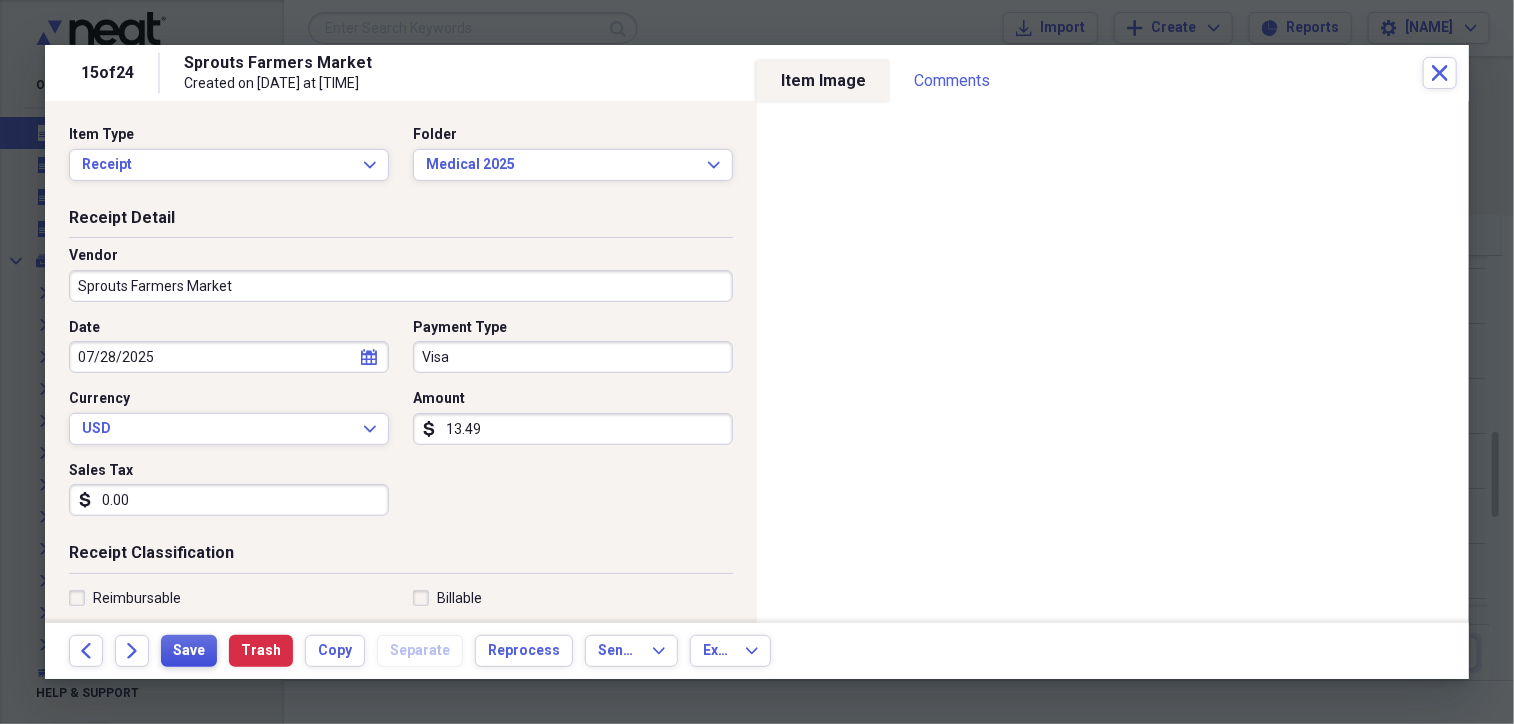 click on "Save" at bounding box center (189, 651) 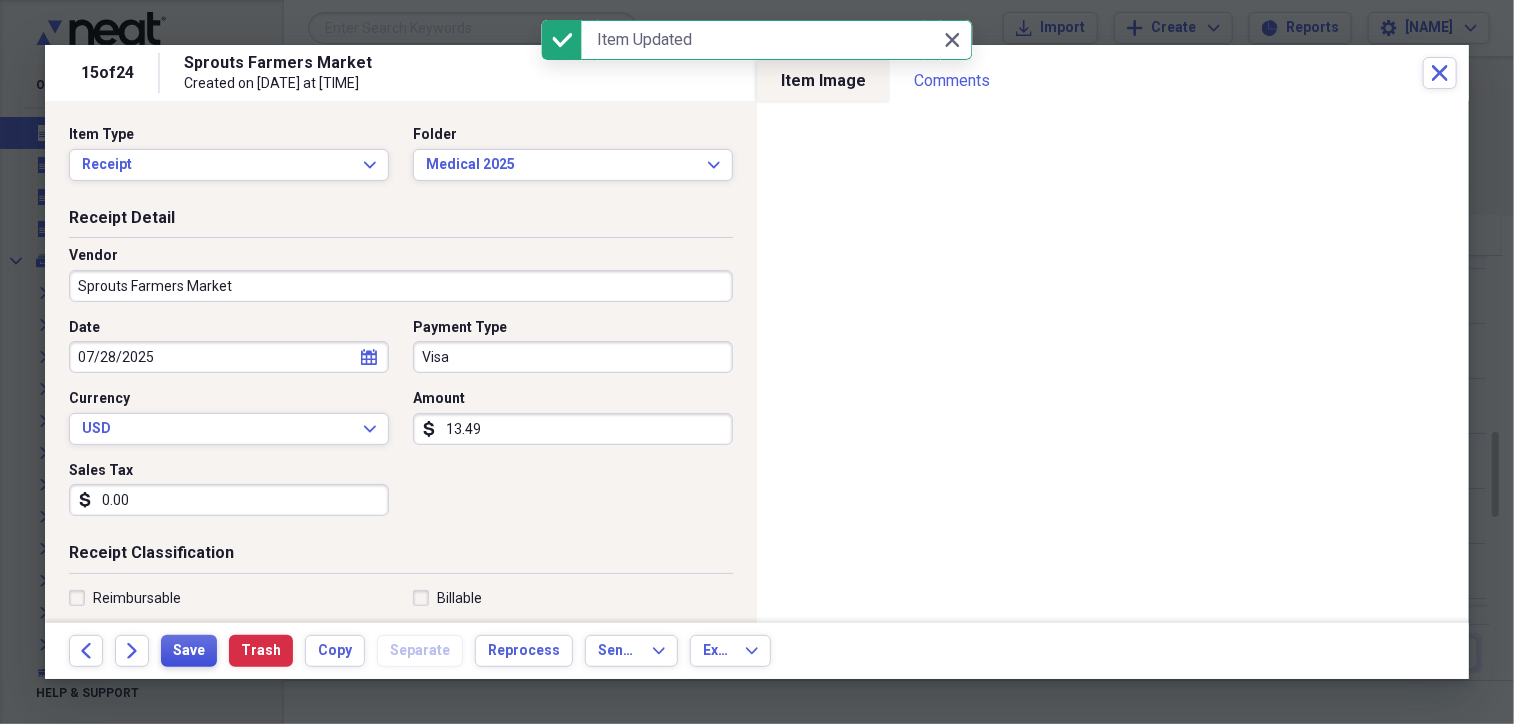 click on "Save" at bounding box center [189, 651] 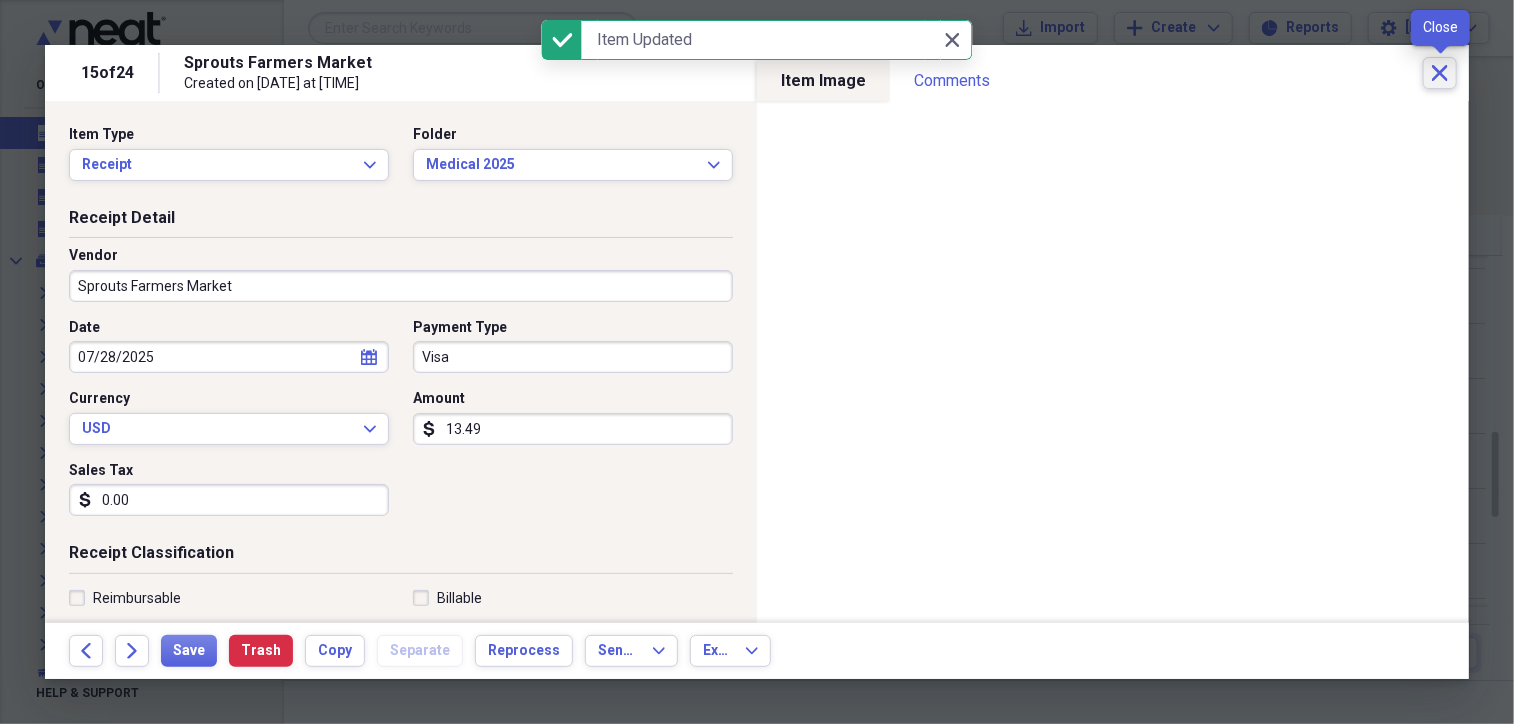 click on "Close" 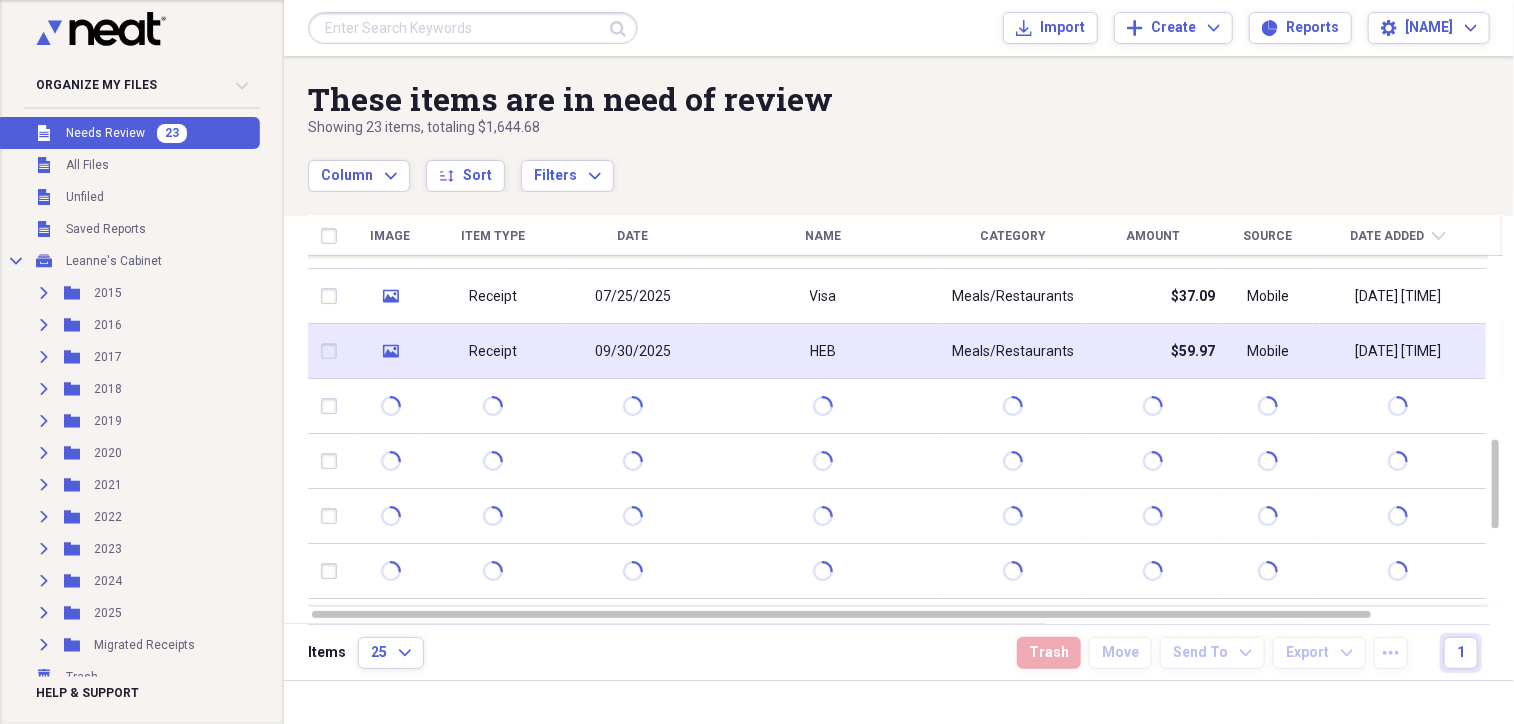 click on "Meals/Restaurants" at bounding box center (1013, 352) 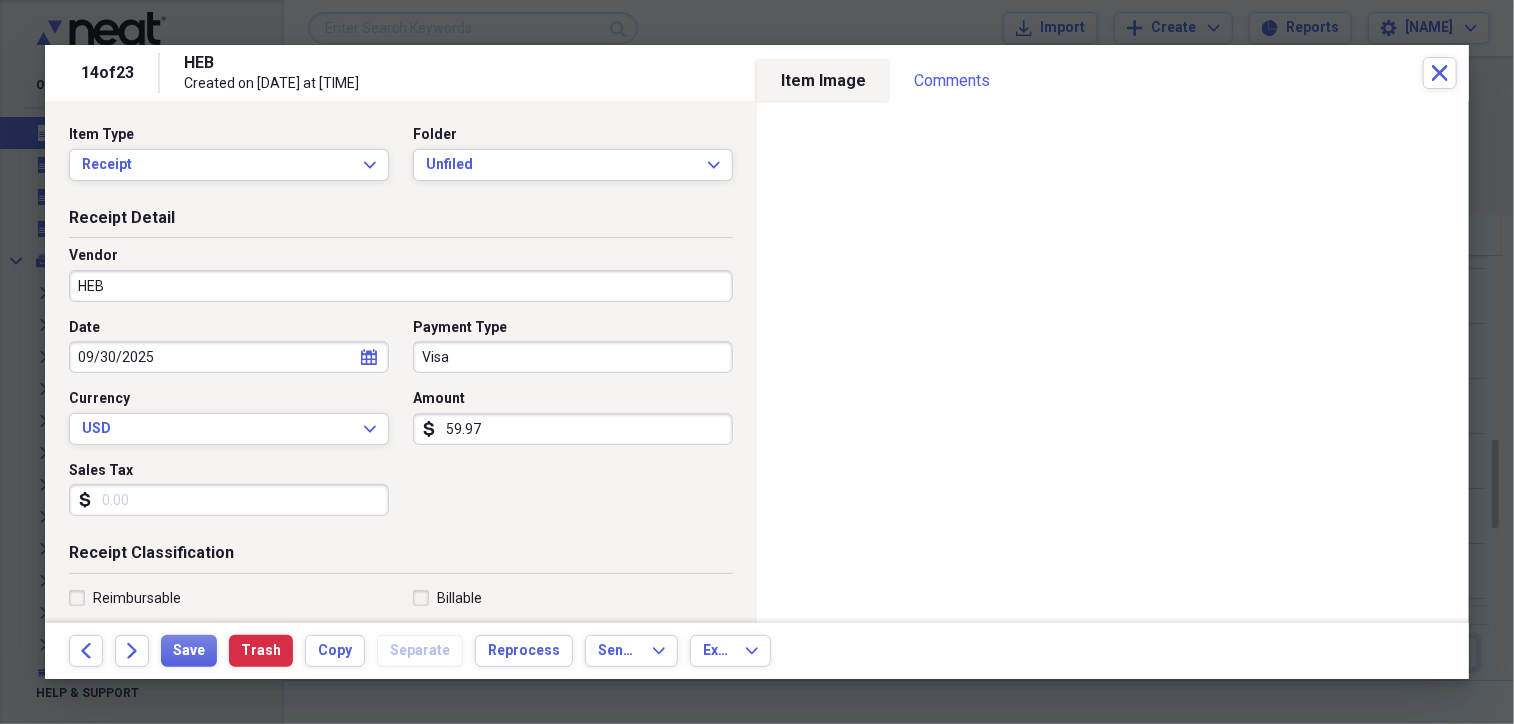 click on "Sales Tax" at bounding box center (229, 500) 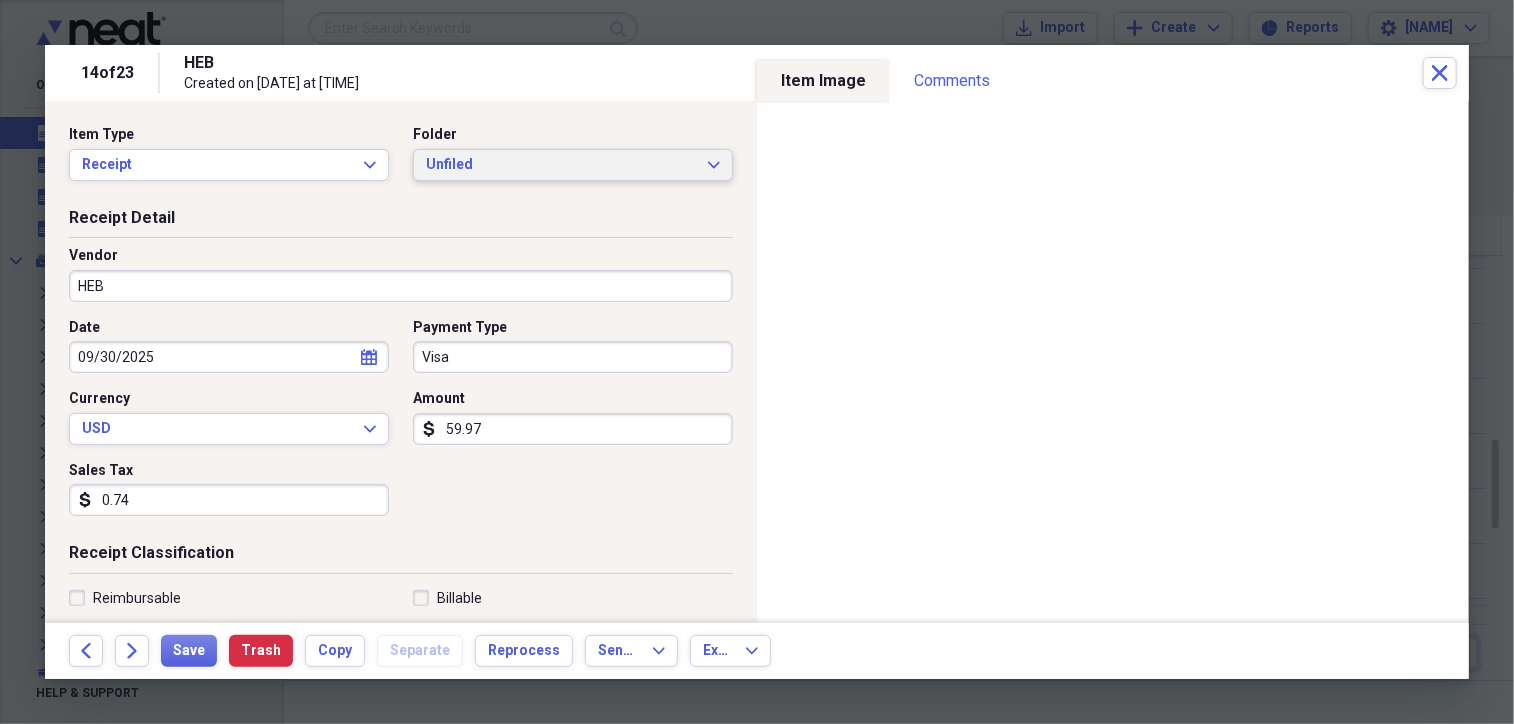 type on "0.74" 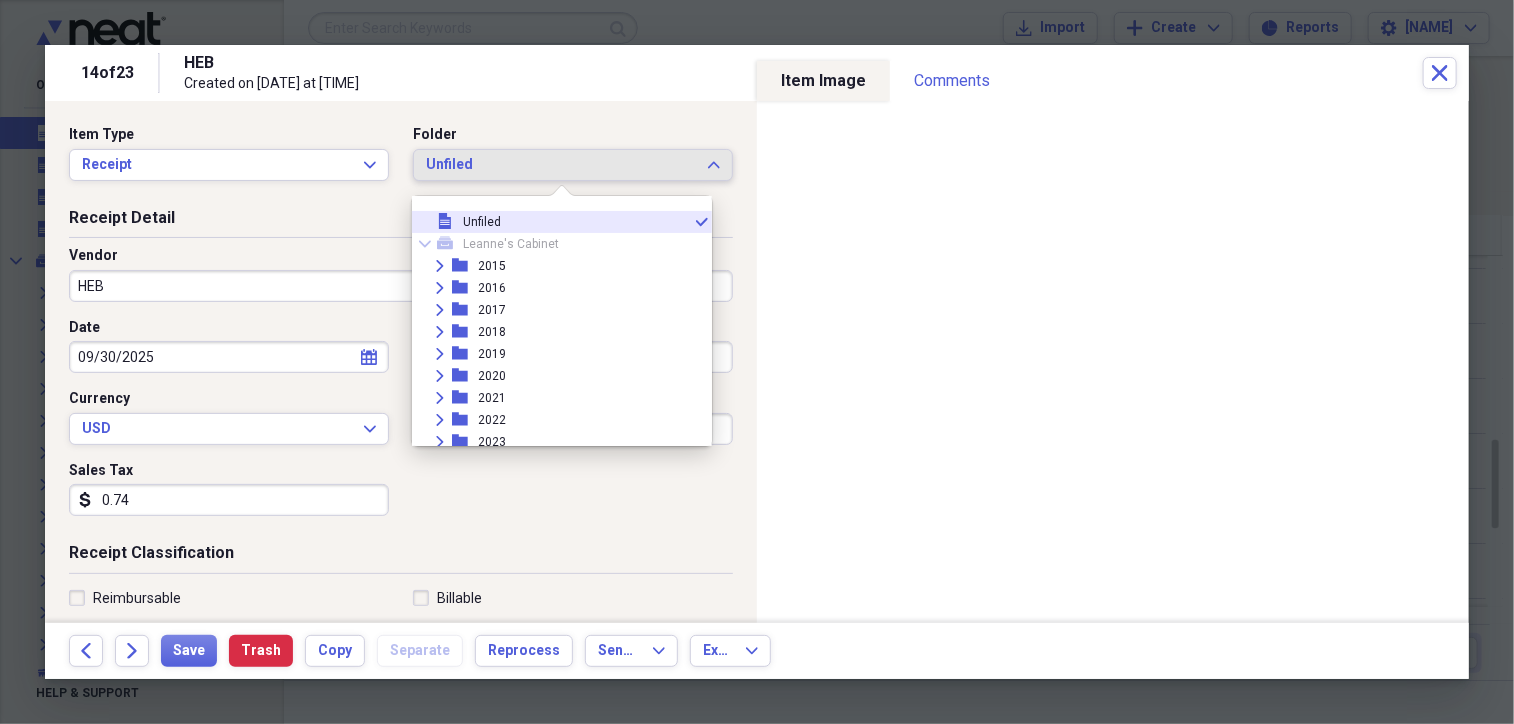 scroll, scrollTop: 160, scrollLeft: 0, axis: vertical 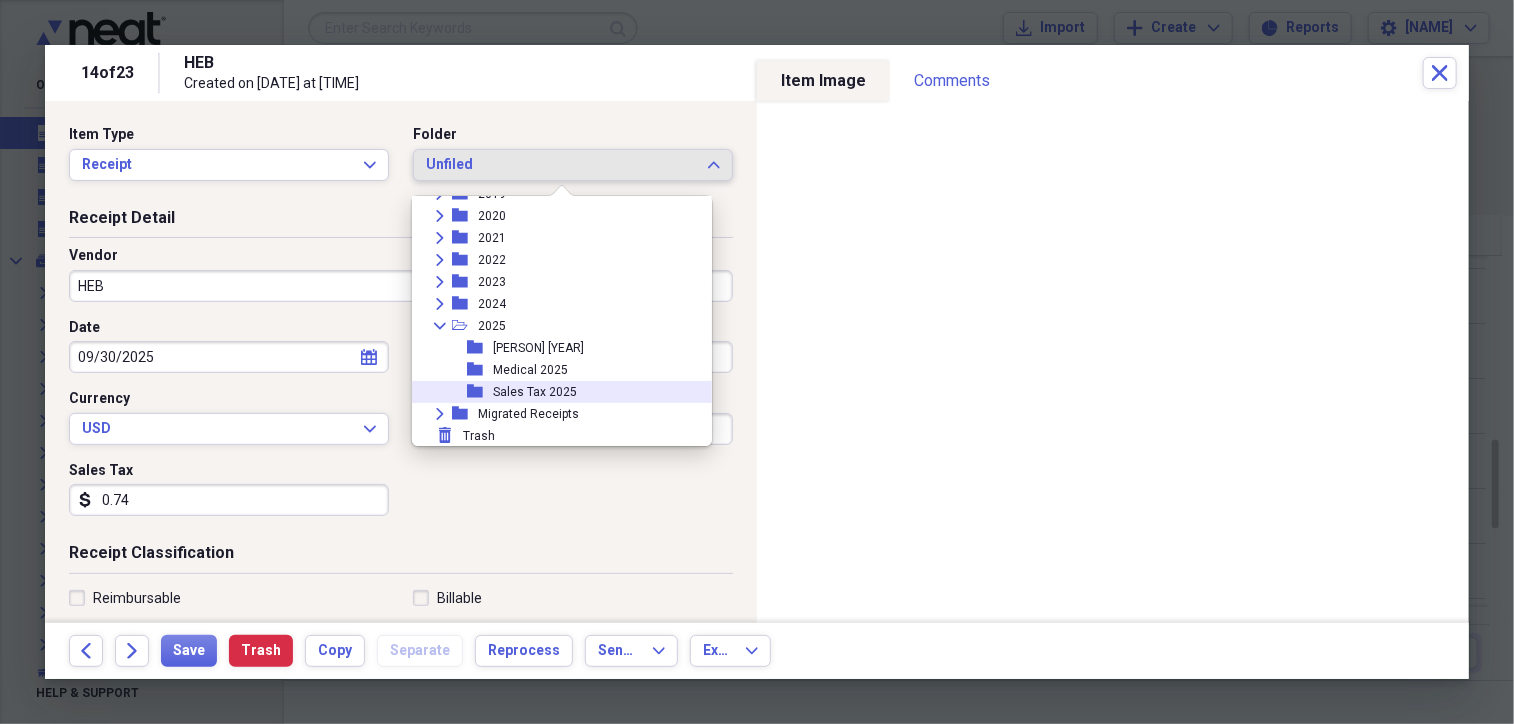 click on "Sales Tax 2025" at bounding box center [535, 392] 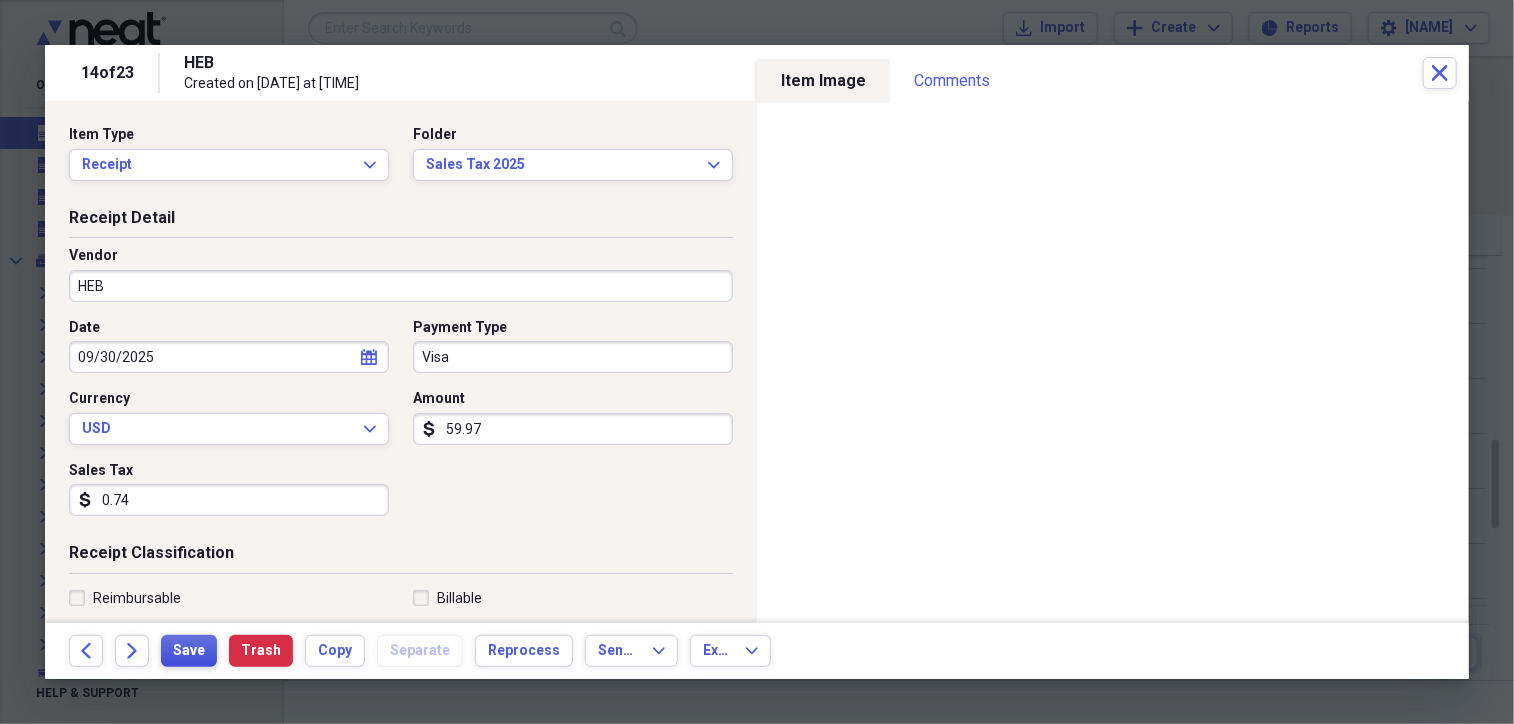 click on "Save" at bounding box center (189, 651) 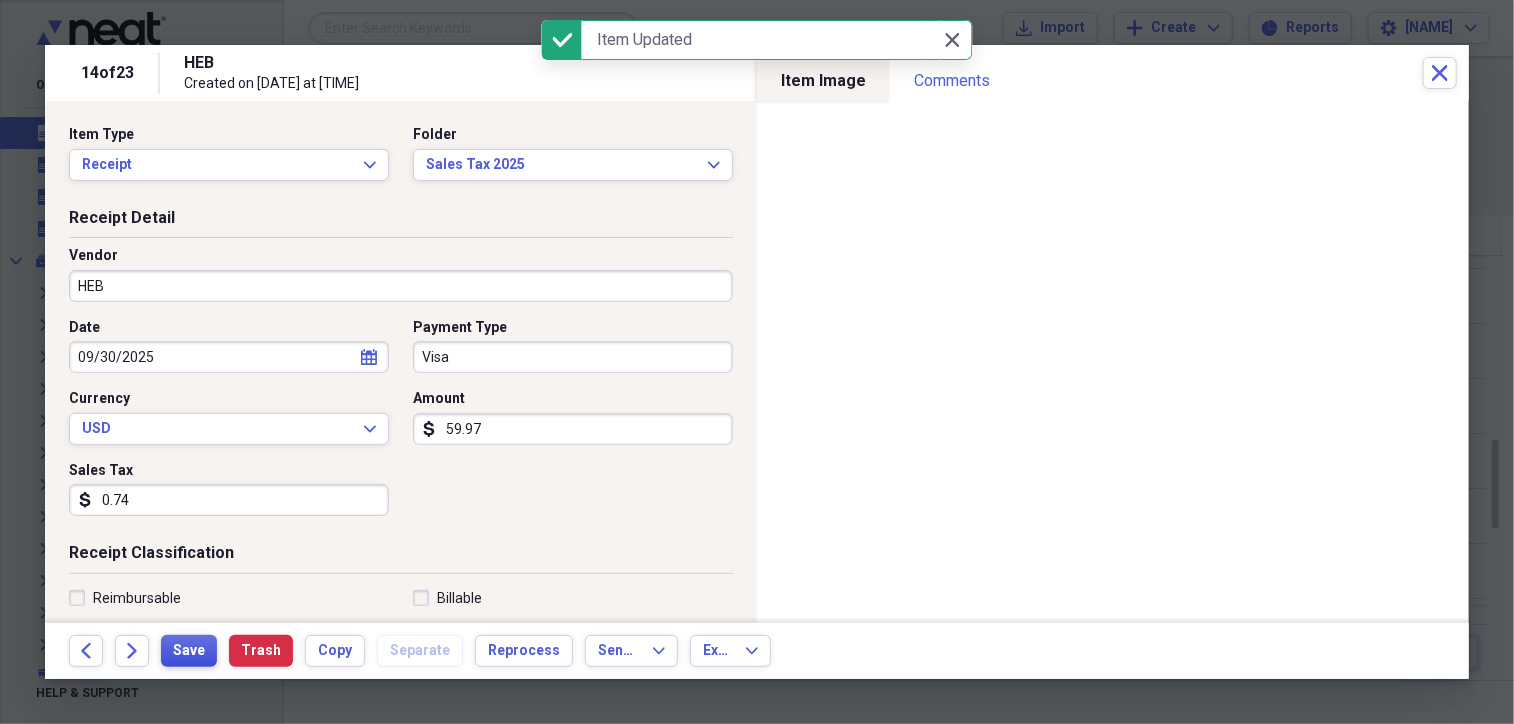 click on "Save" at bounding box center [189, 651] 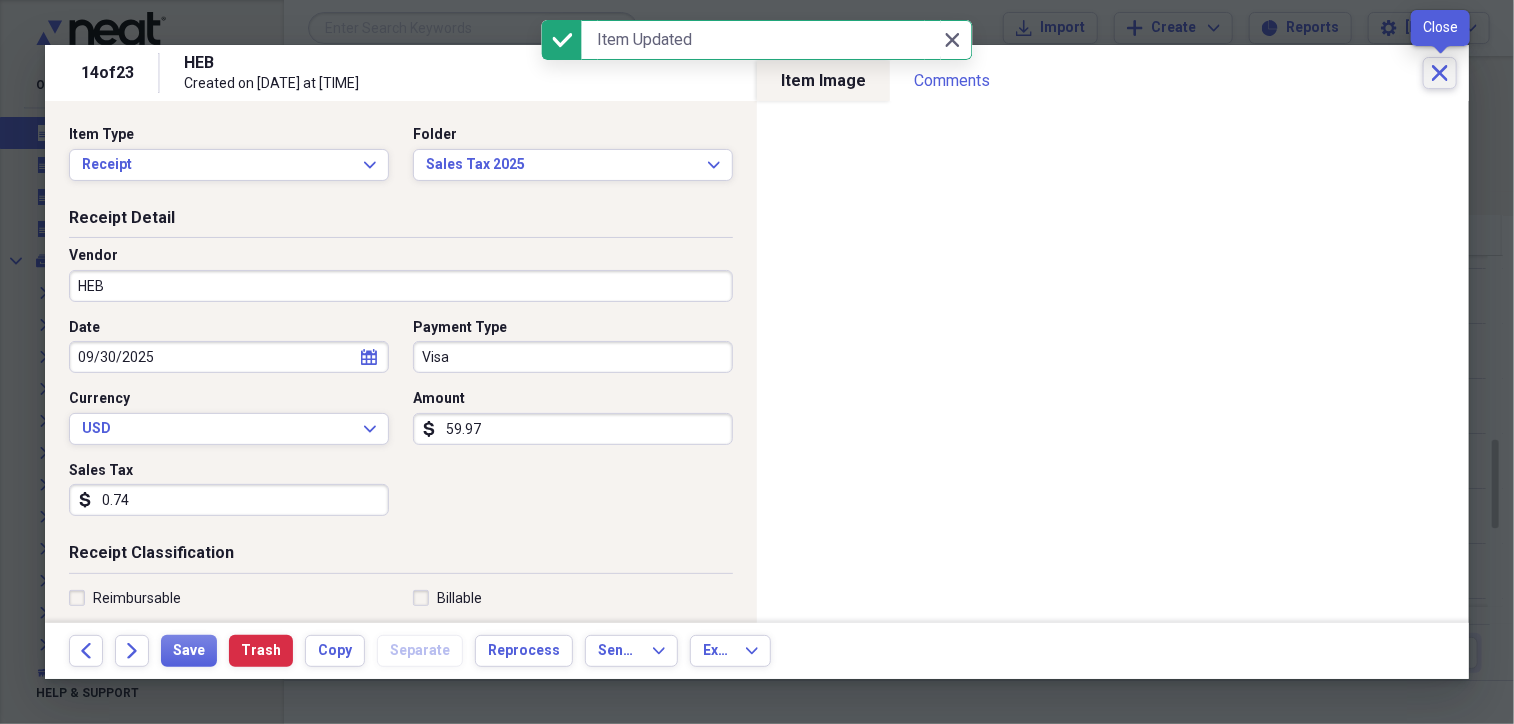 click on "Close" 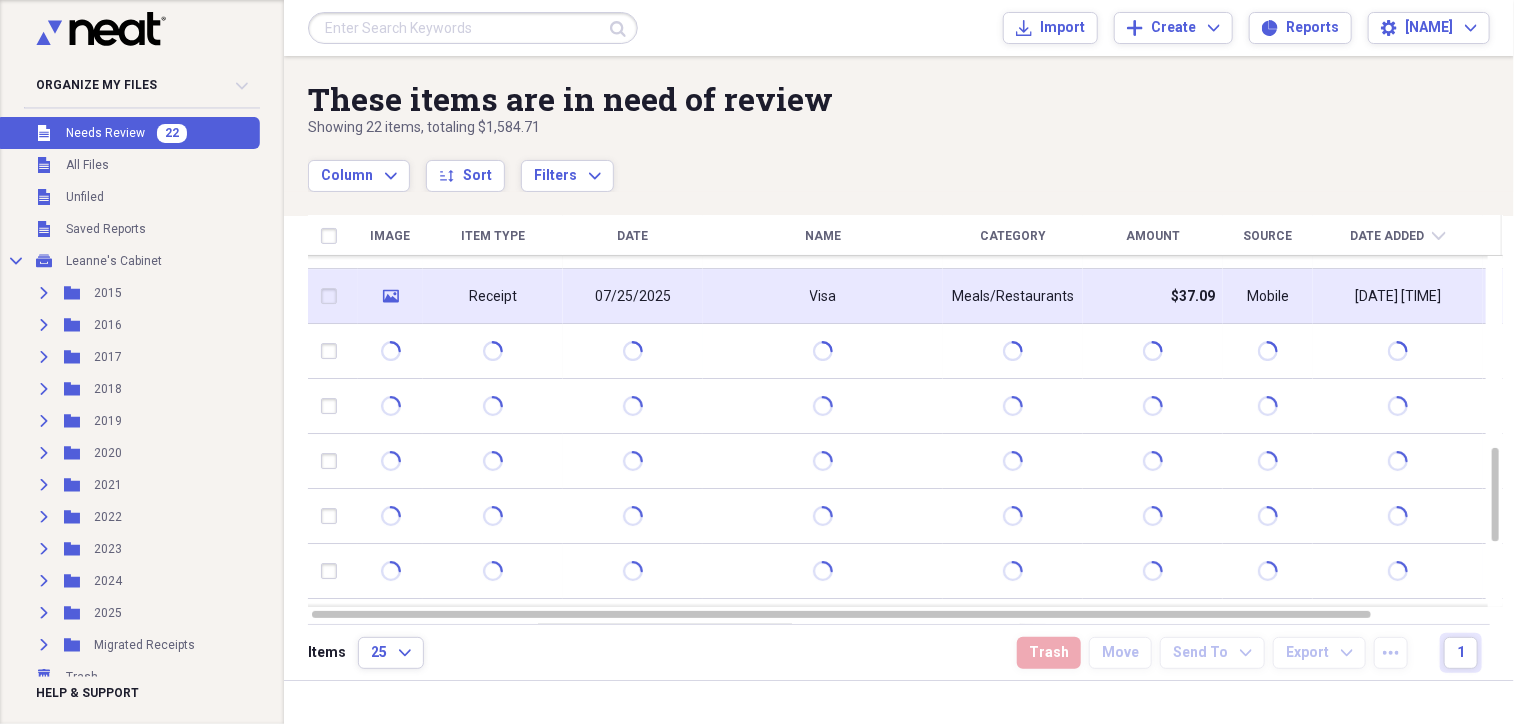 click on "Visa" at bounding box center [823, 296] 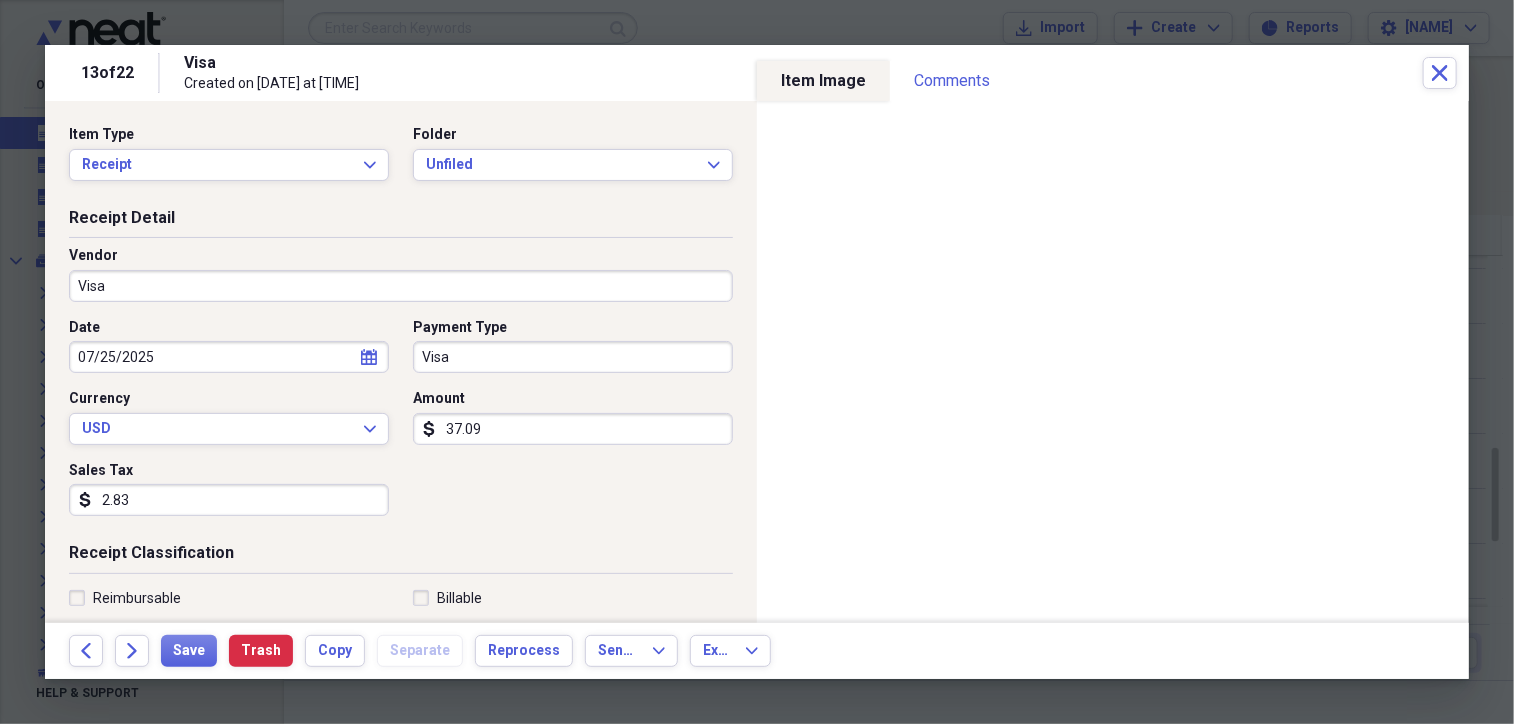 click on "Visa" at bounding box center (401, 286) 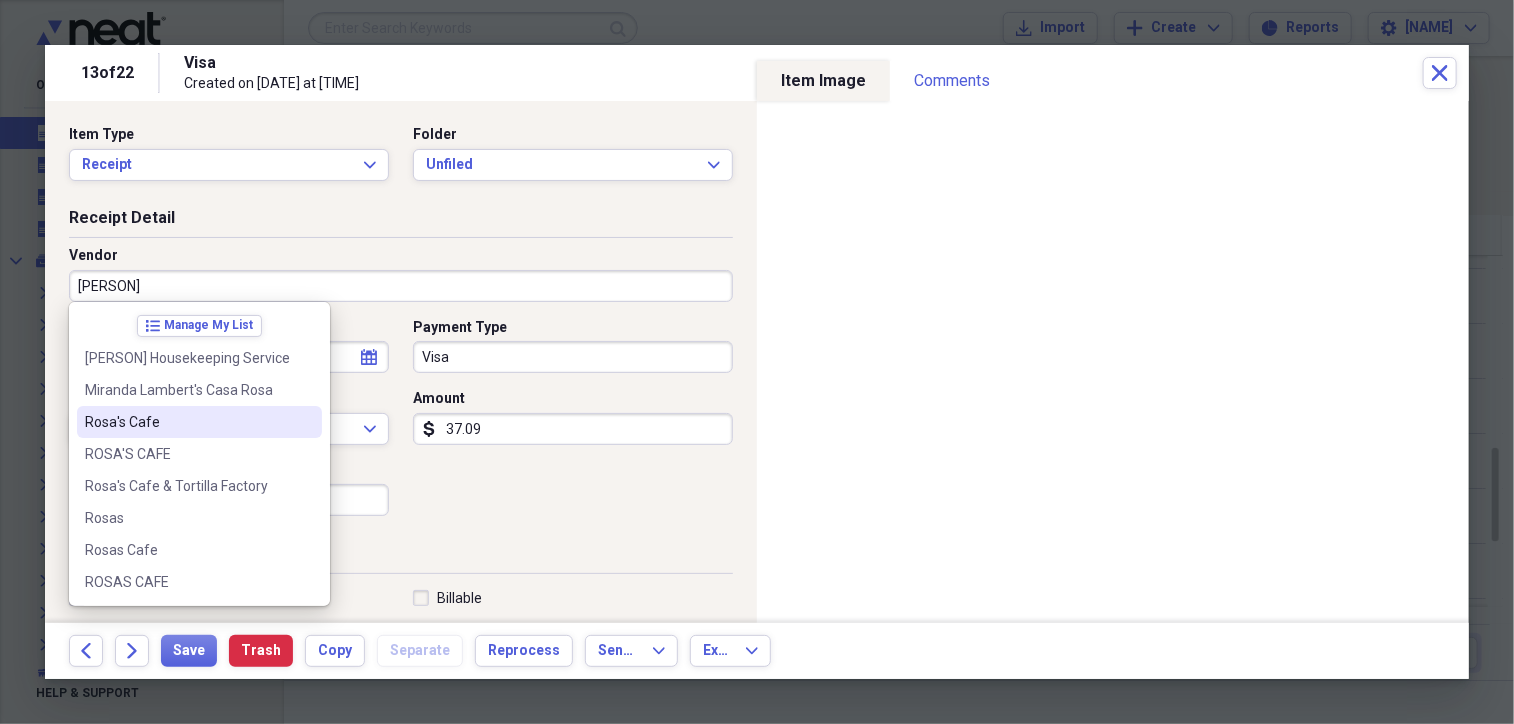 click on "Rosa's Cafe" at bounding box center (187, 422) 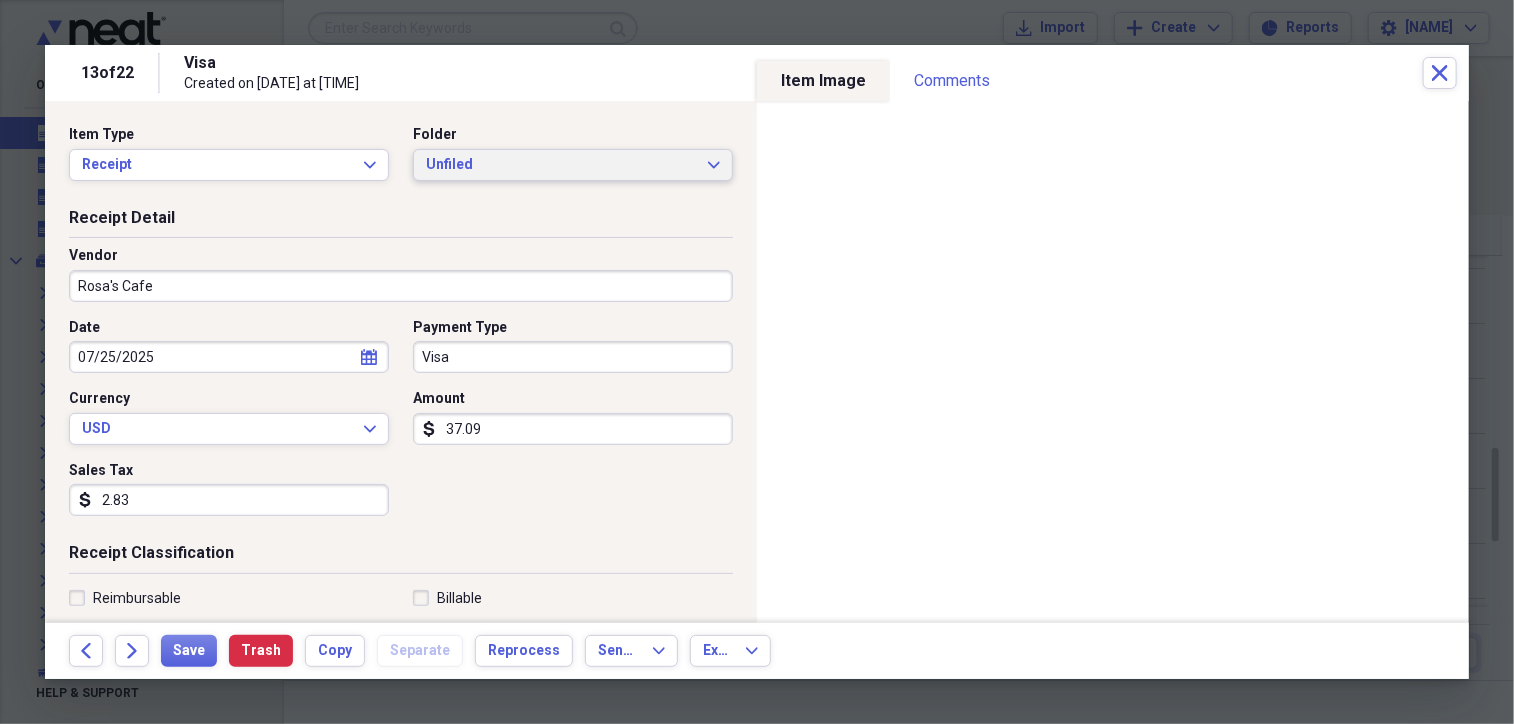 click on "Expand" 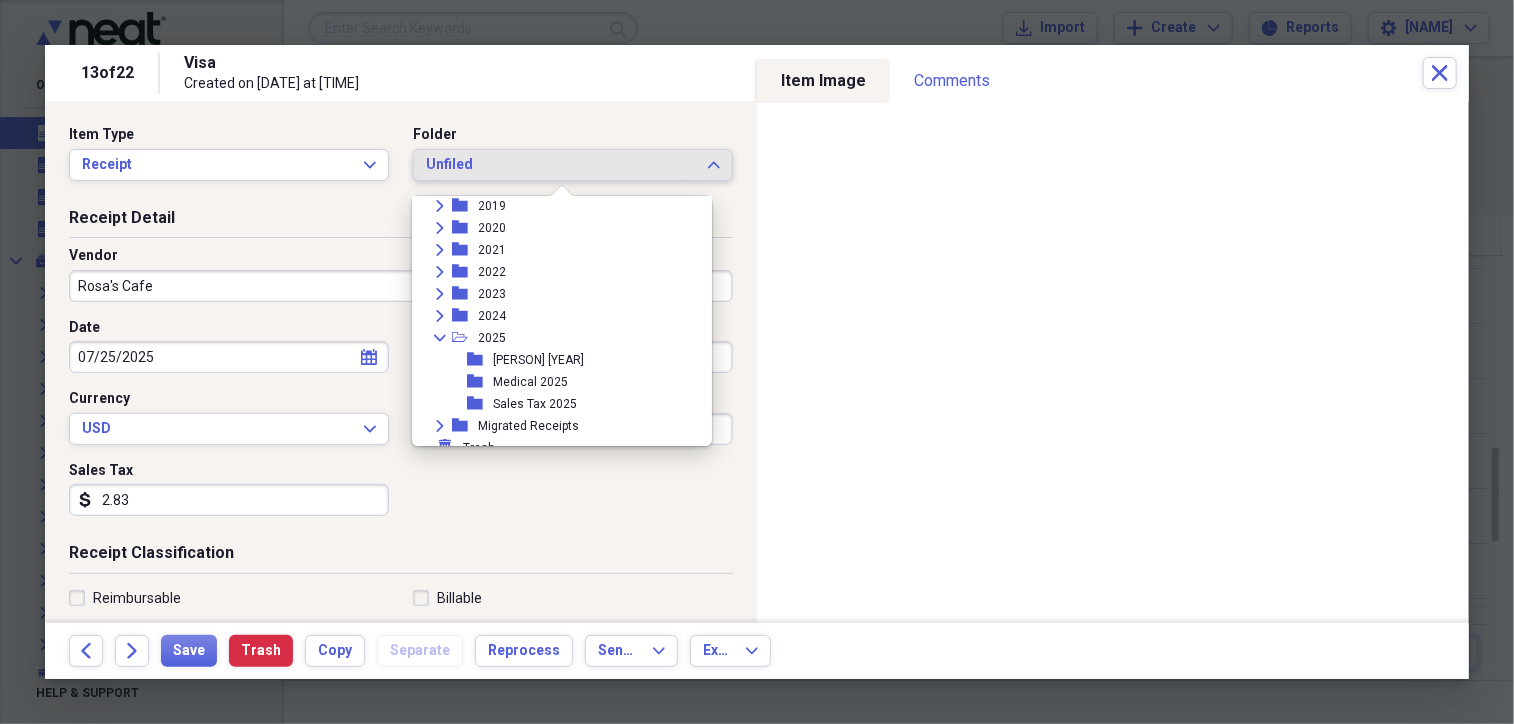 scroll, scrollTop: 160, scrollLeft: 0, axis: vertical 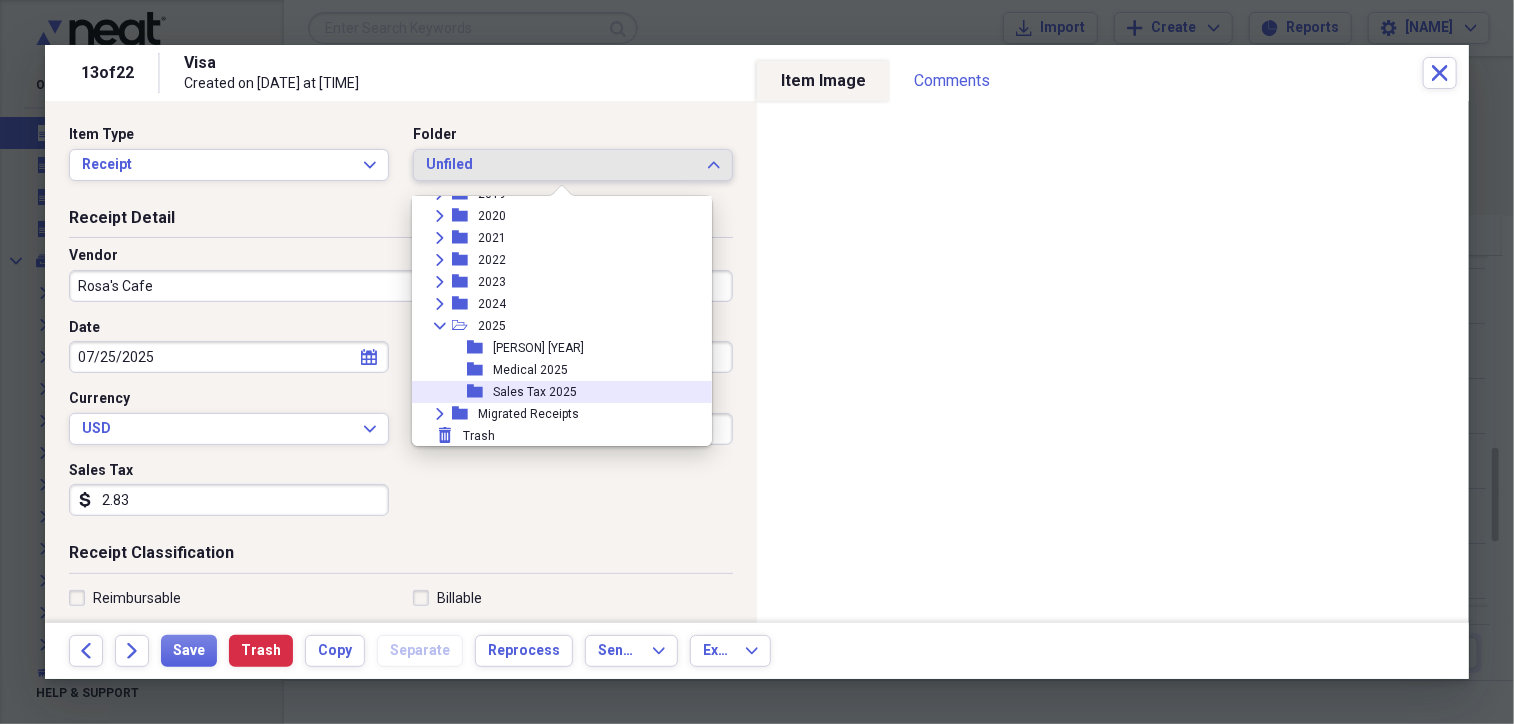 click on "Sales Tax 2025" at bounding box center [535, 392] 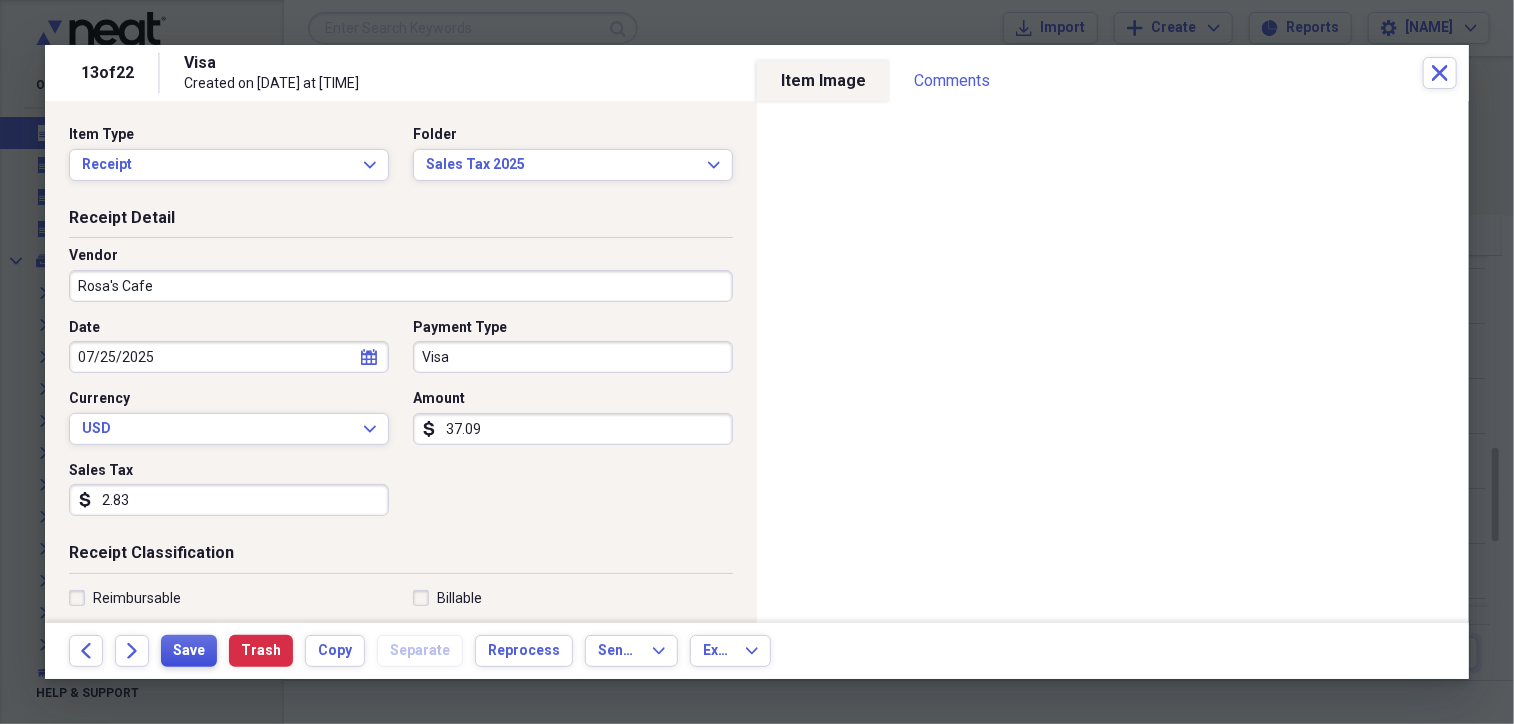 click on "Save" at bounding box center [189, 651] 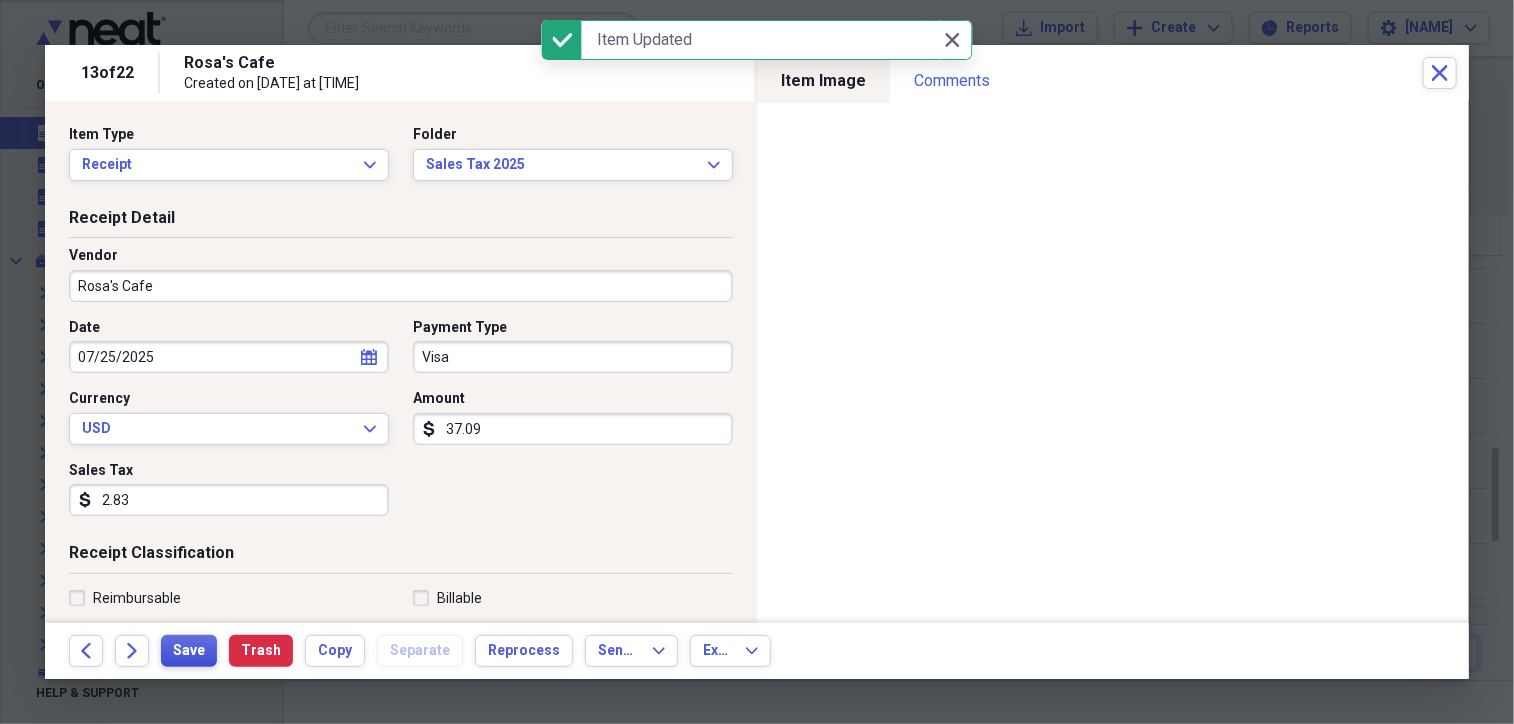click on "Save" at bounding box center (189, 651) 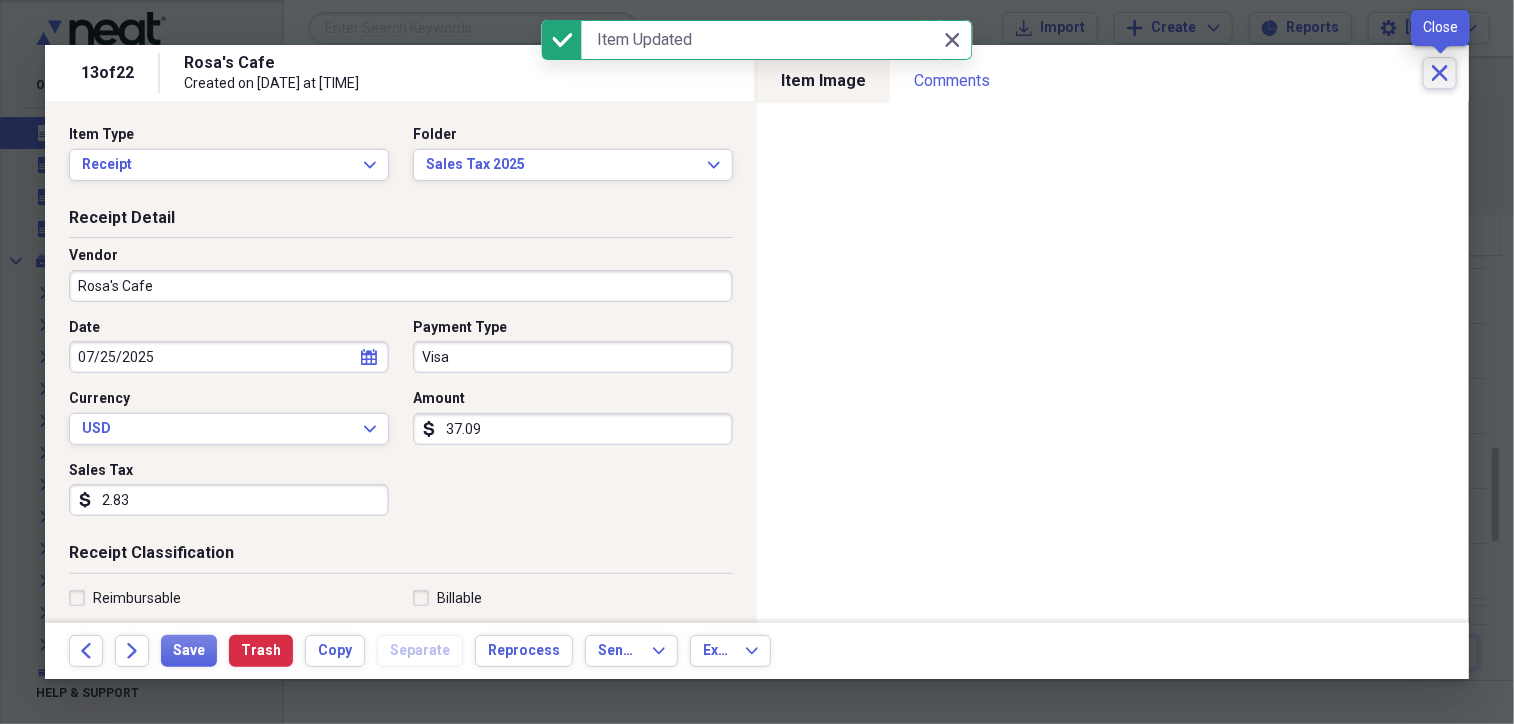 click 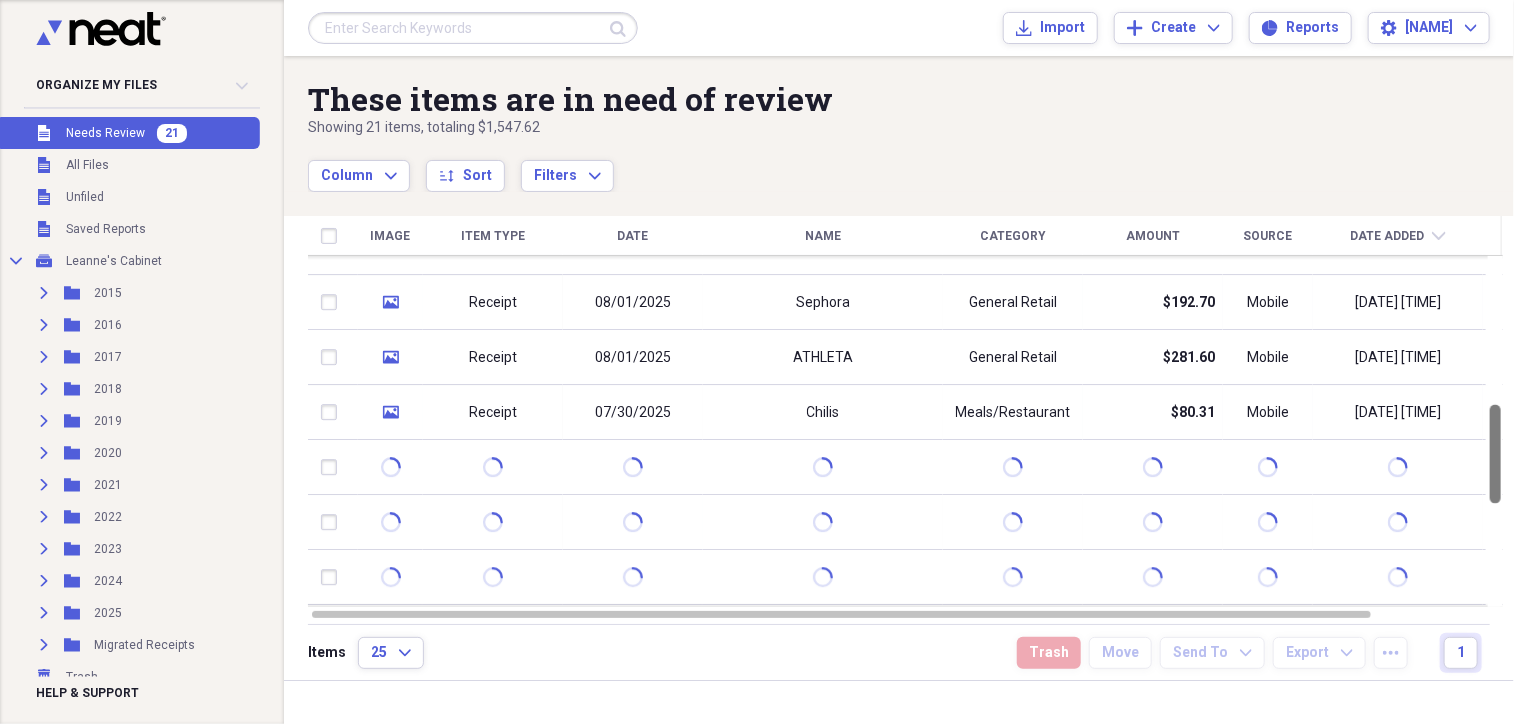 drag, startPoint x: 1504, startPoint y: 471, endPoint x: 1503, endPoint y: 419, distance: 52.009613 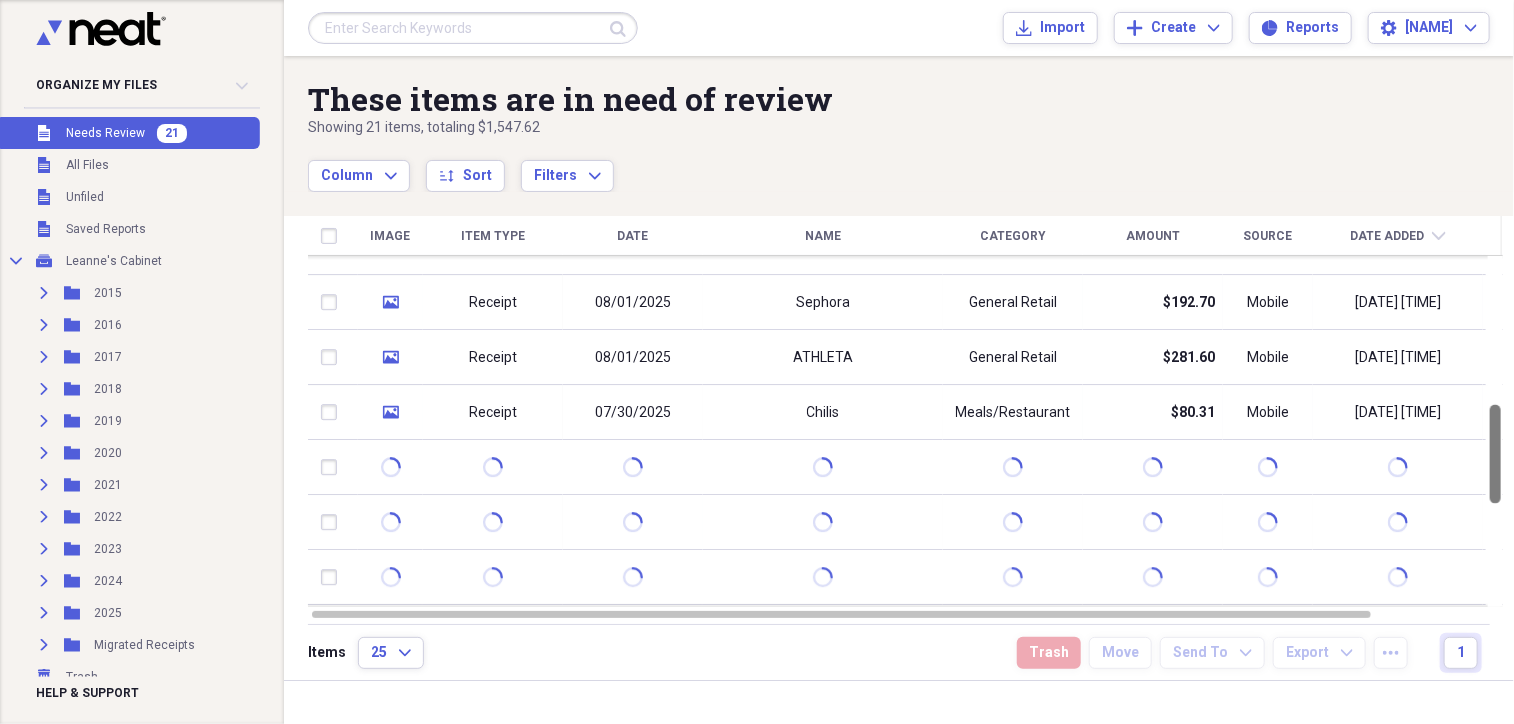 click at bounding box center (1495, 454) 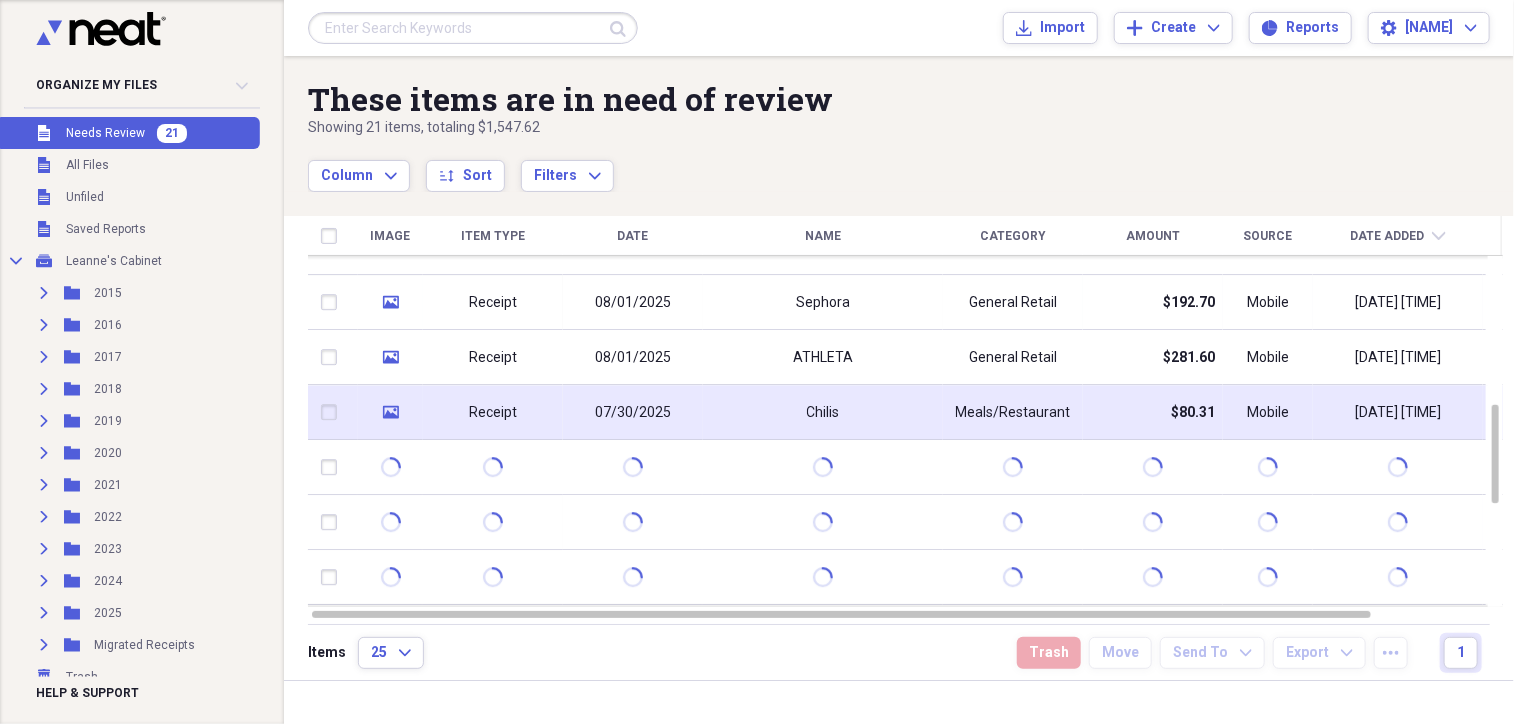 click on "Meals/Restaurant" at bounding box center [1013, 412] 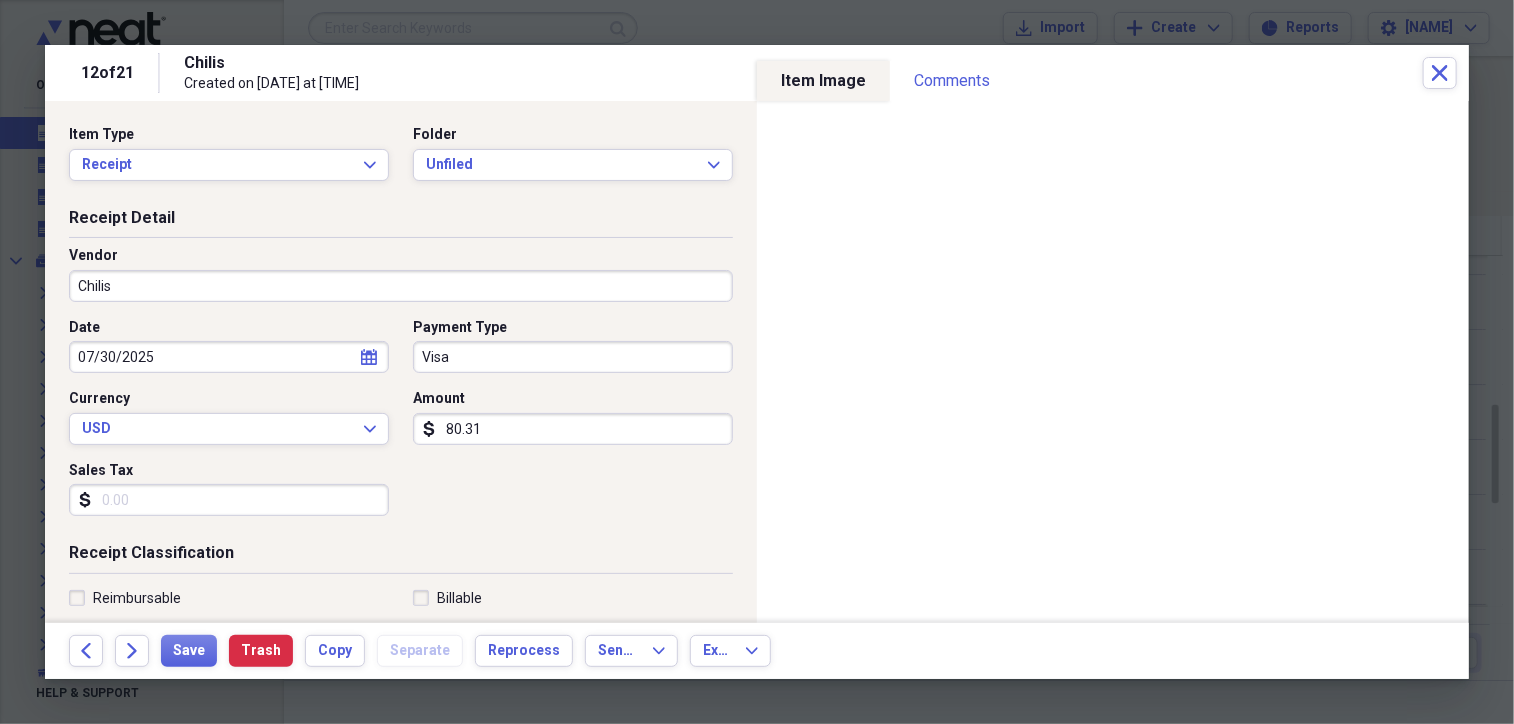 click on "Sales Tax" at bounding box center [229, 500] 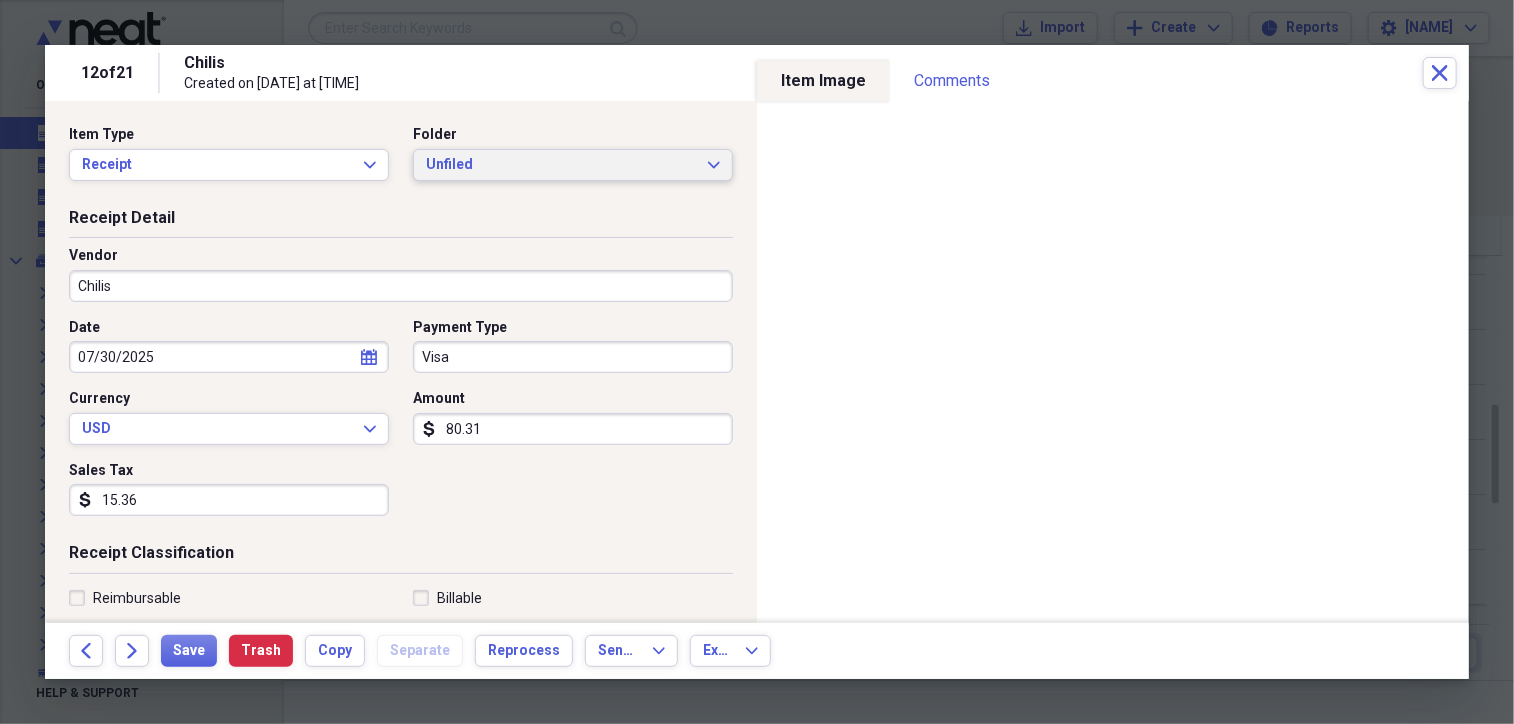 type on "15.36" 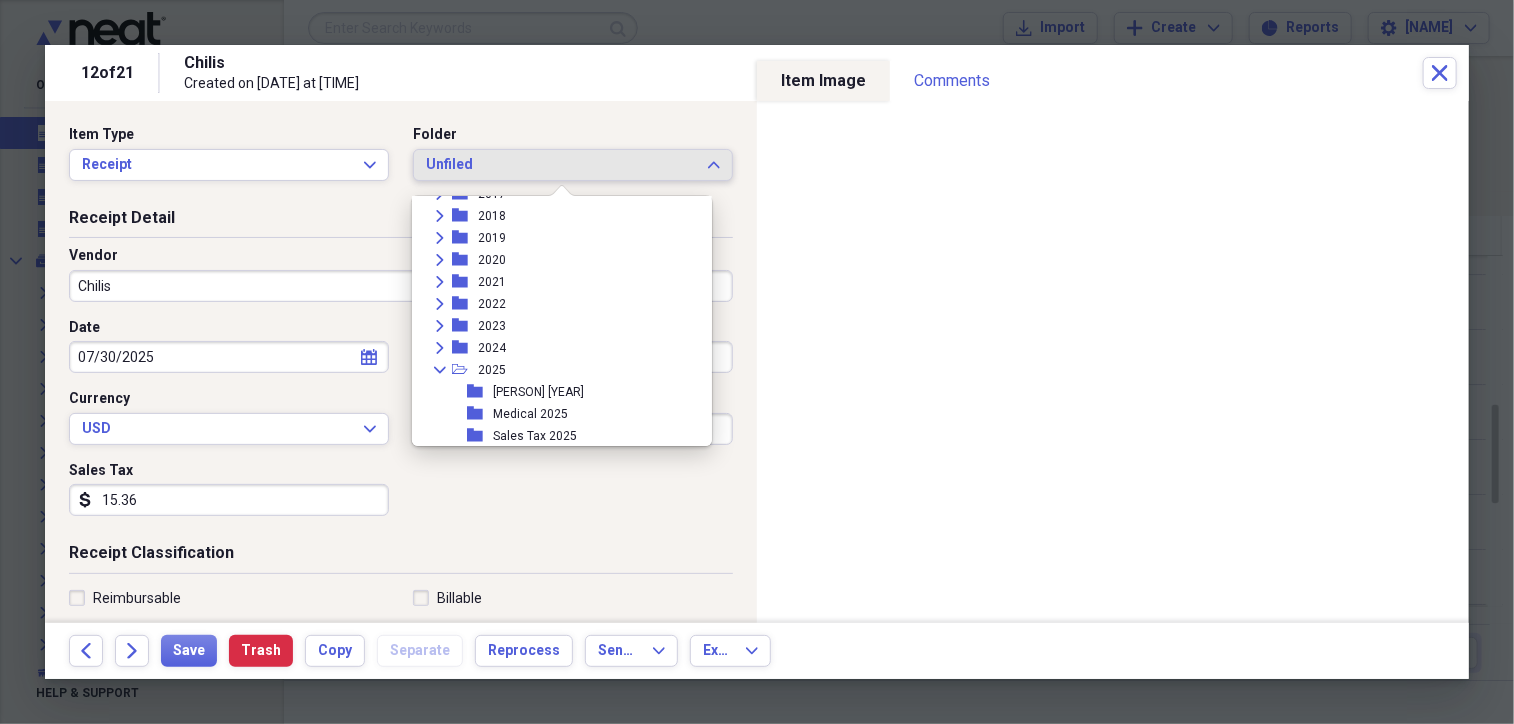 scroll, scrollTop: 160, scrollLeft: 0, axis: vertical 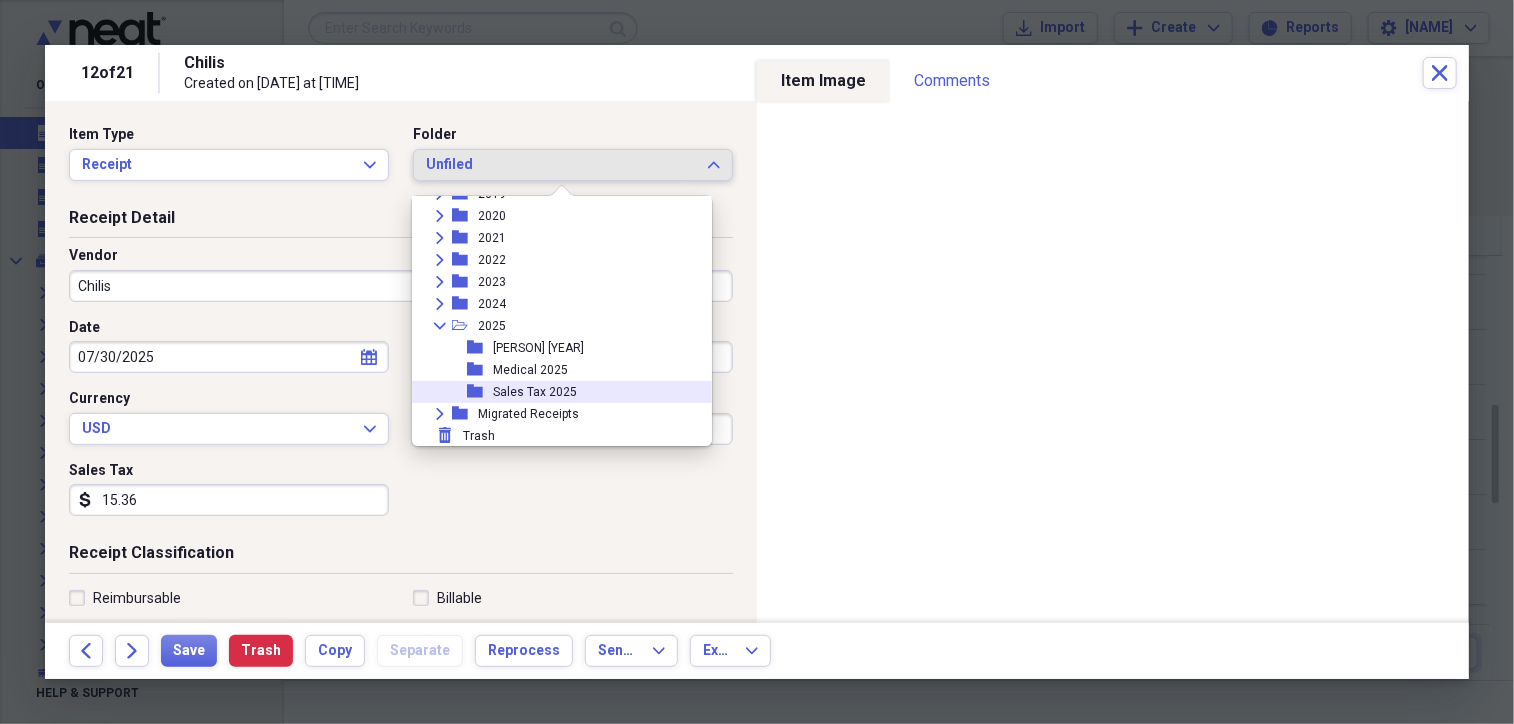 click on "Sales Tax 2025" at bounding box center (535, 392) 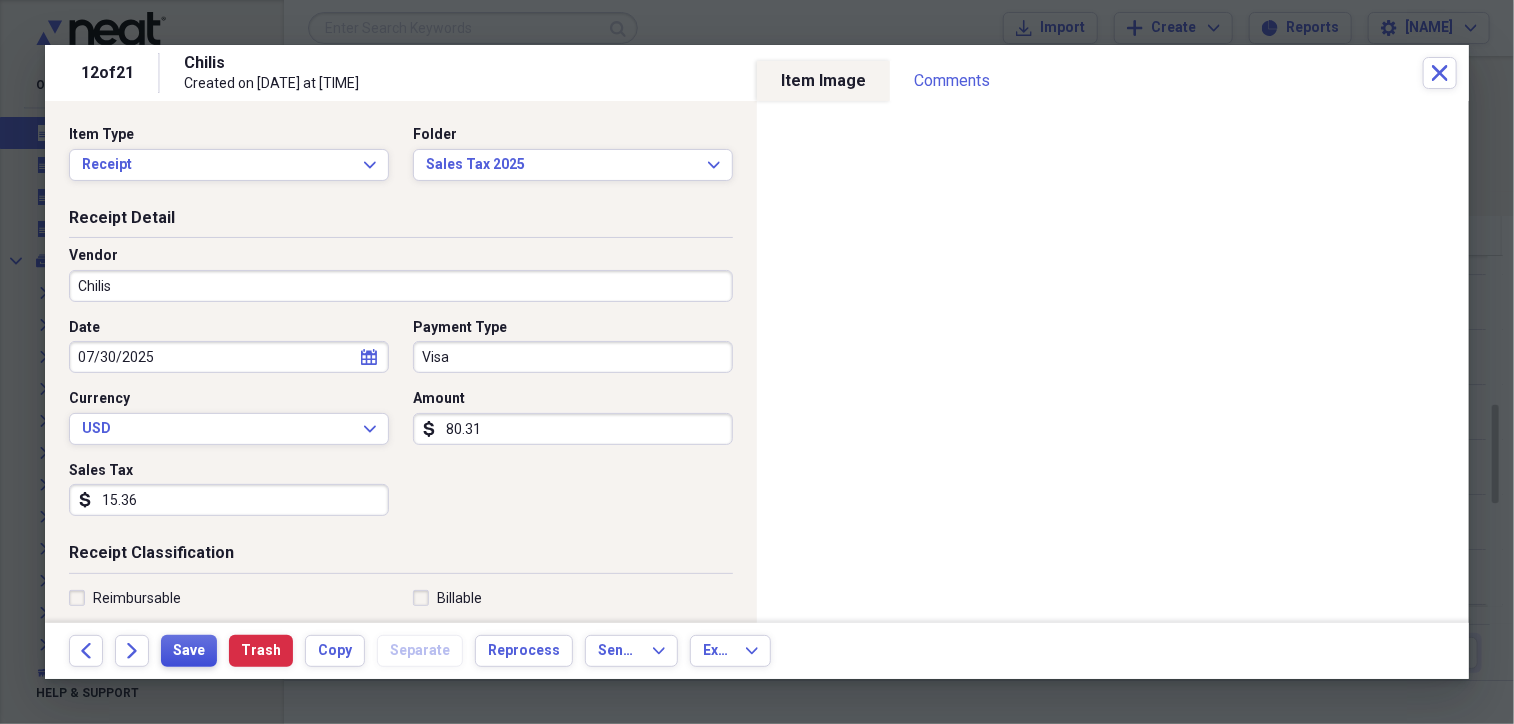 click on "Save" at bounding box center [189, 651] 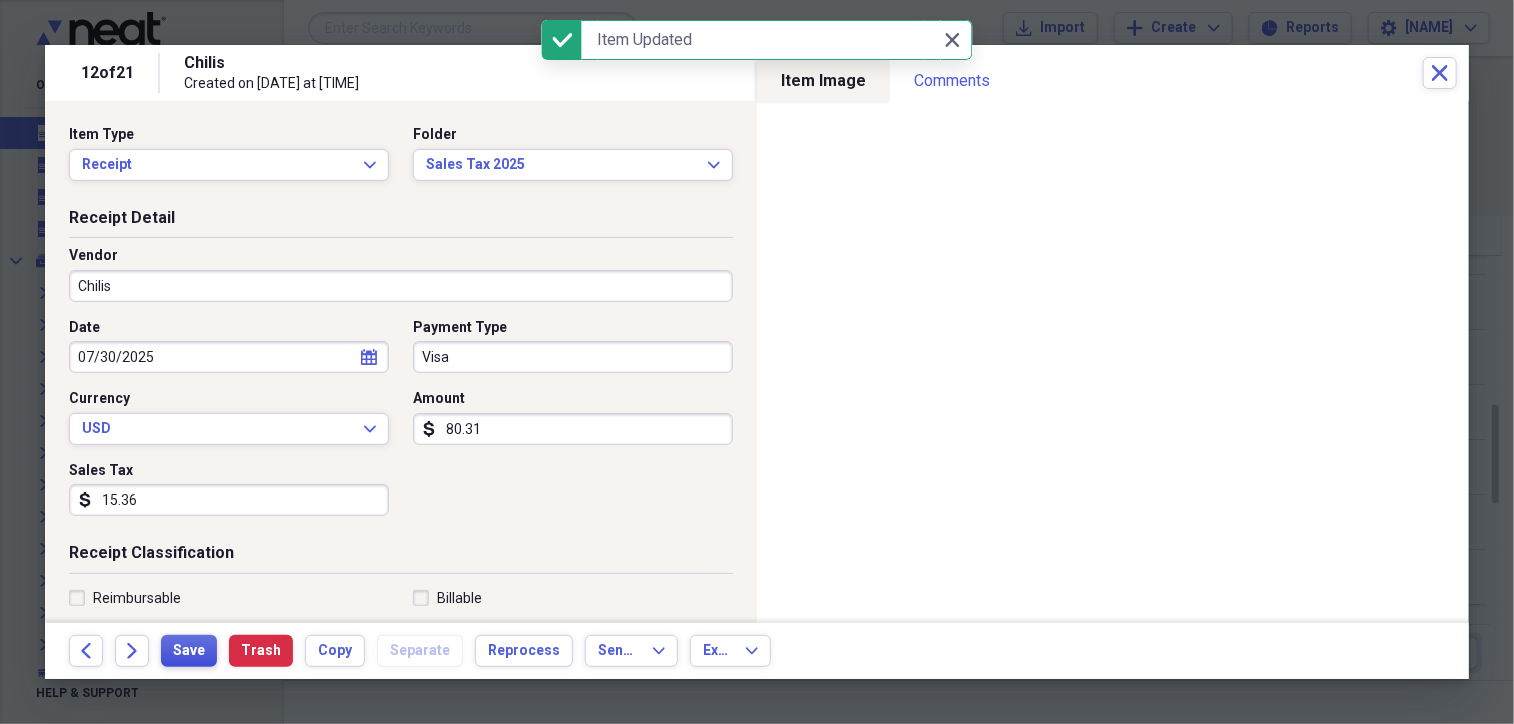 click on "Save" at bounding box center (189, 651) 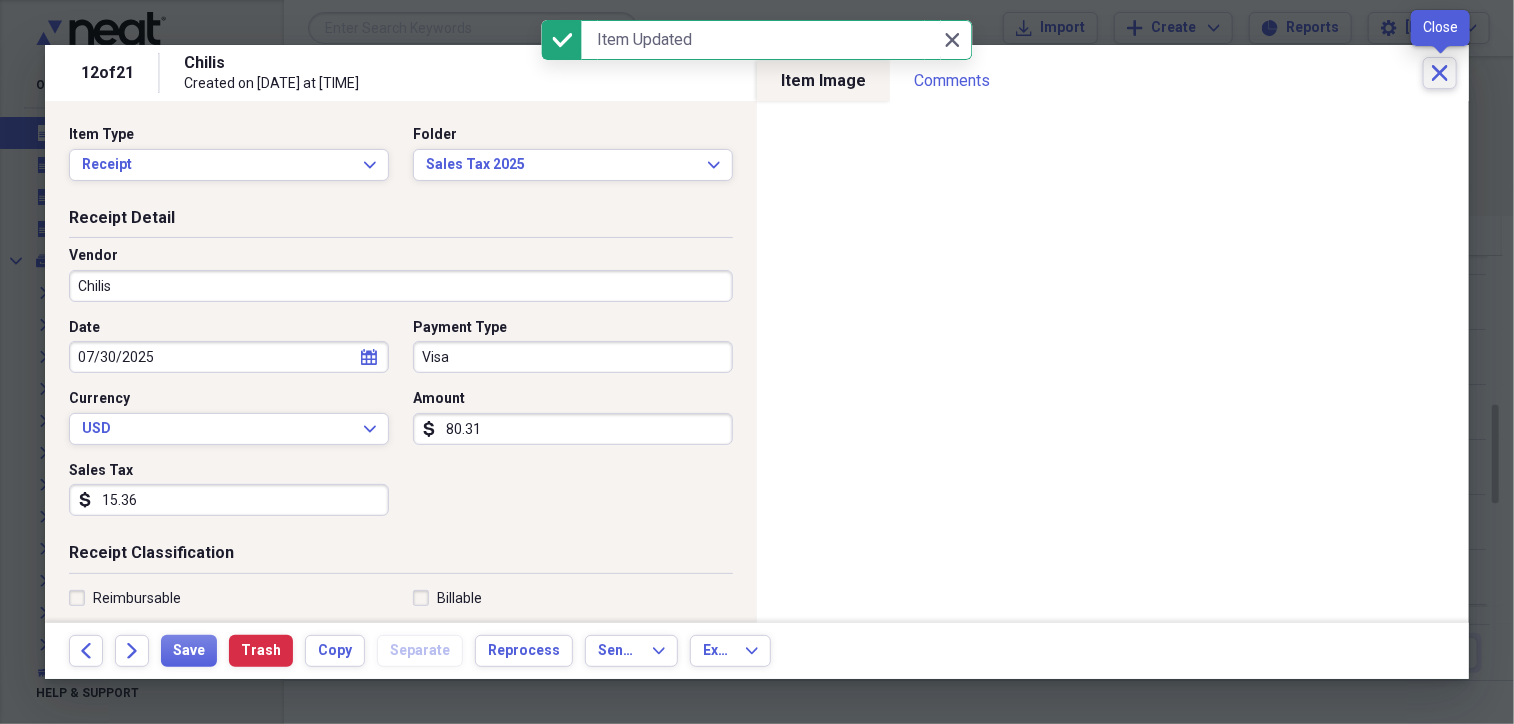 click on "Close" 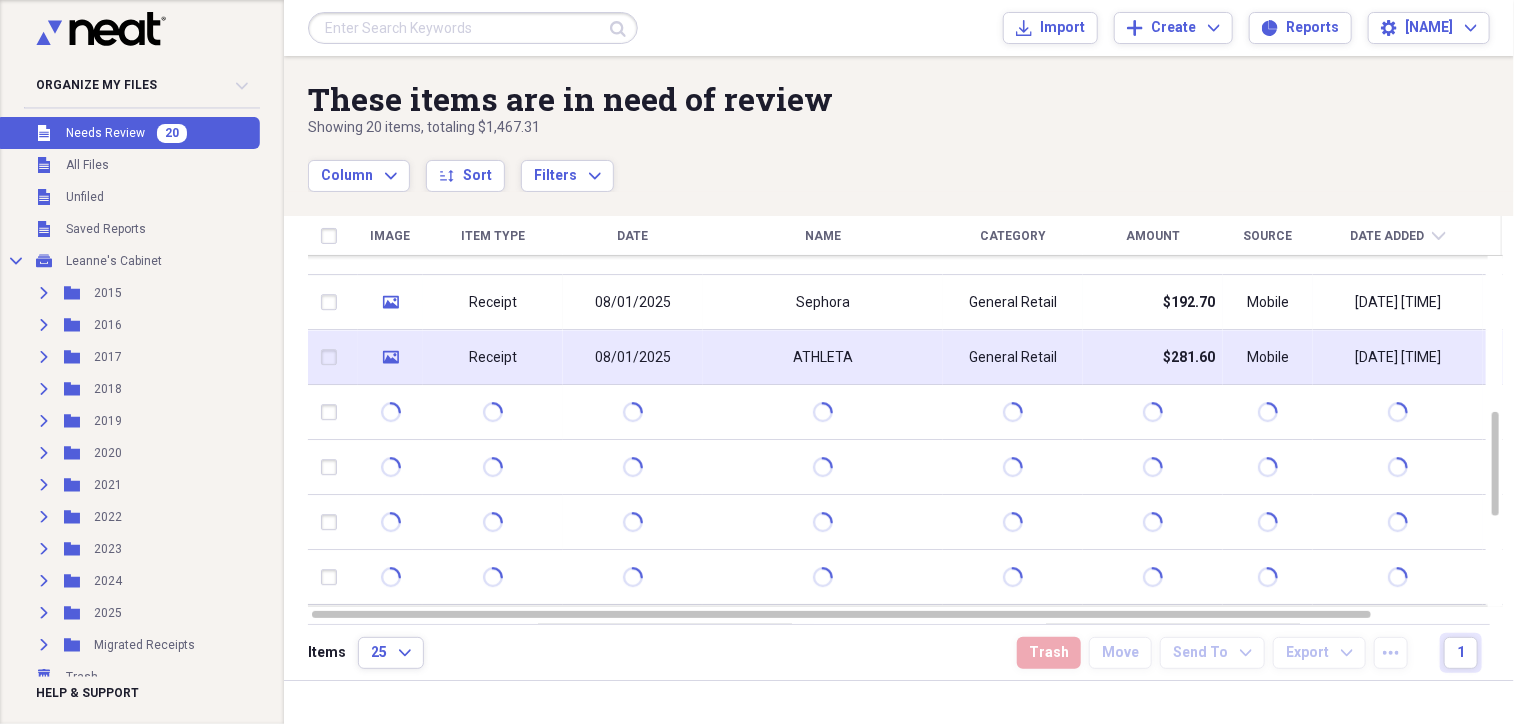 click on "ATHLETA" at bounding box center (823, 357) 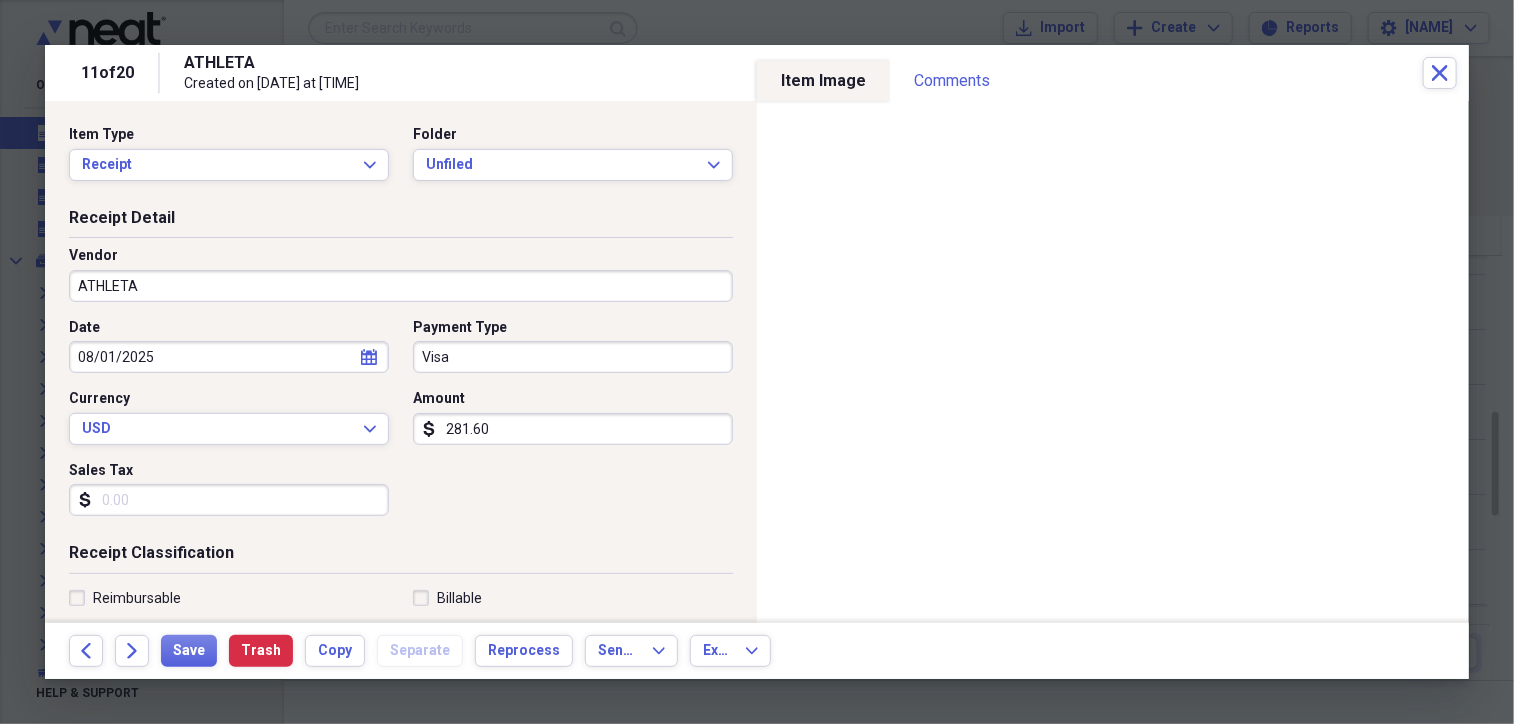 click on "Sales Tax" at bounding box center [229, 500] 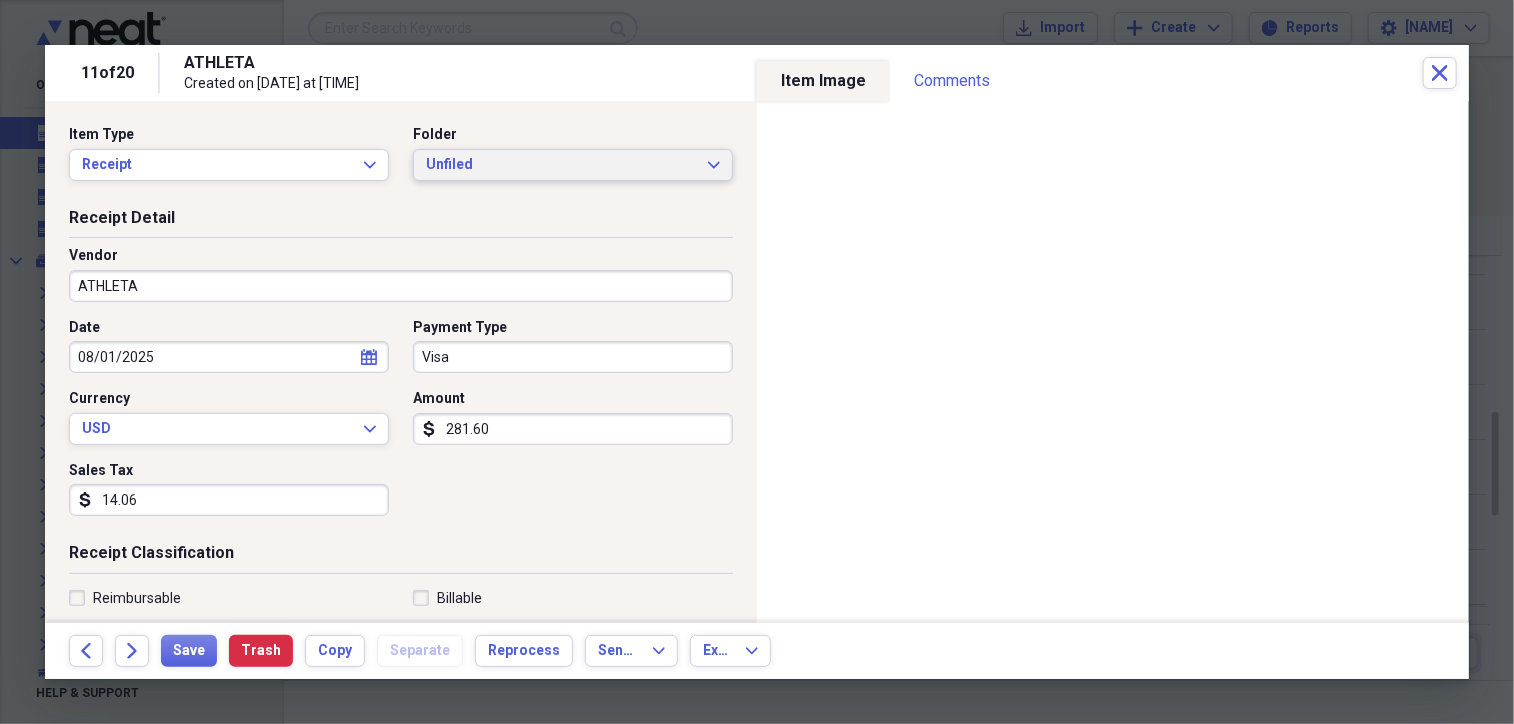 type on "14.06" 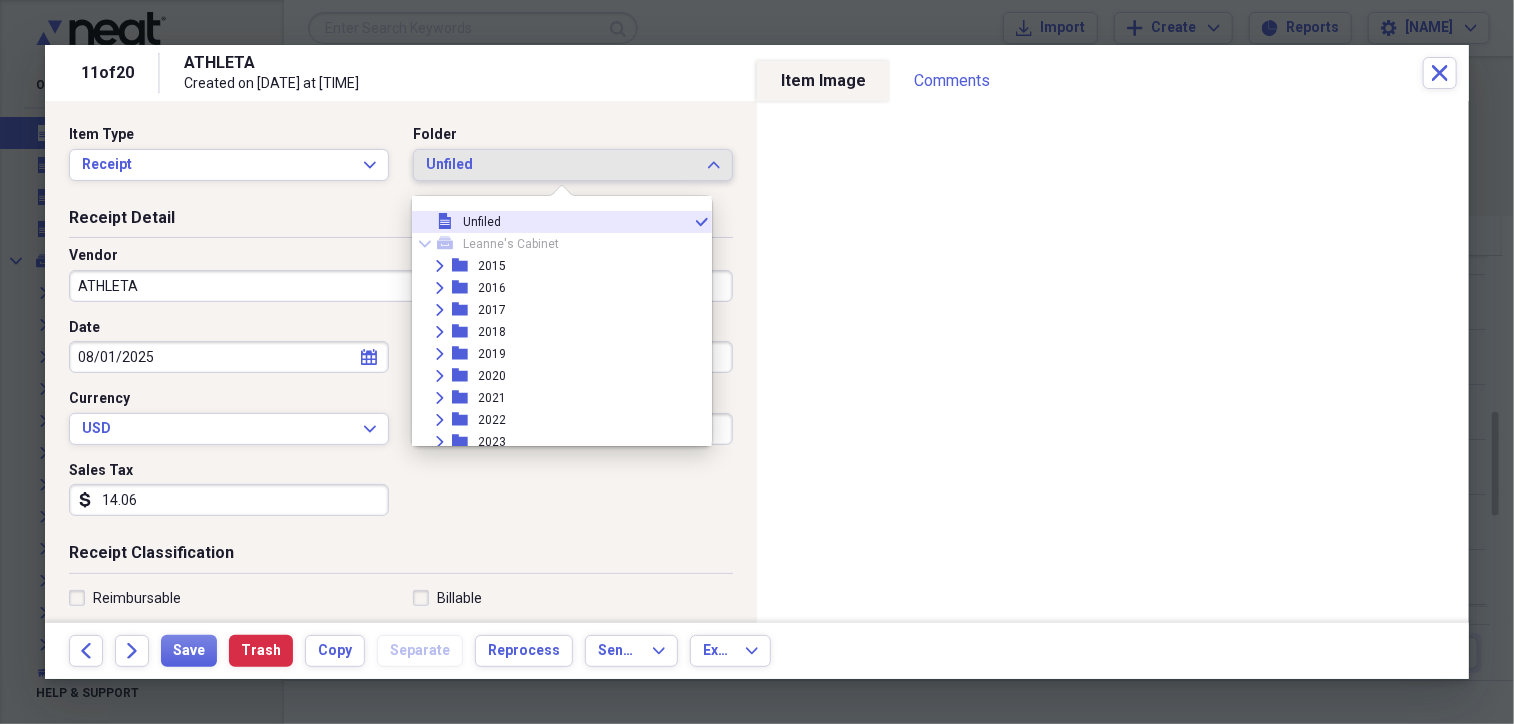 scroll, scrollTop: 160, scrollLeft: 0, axis: vertical 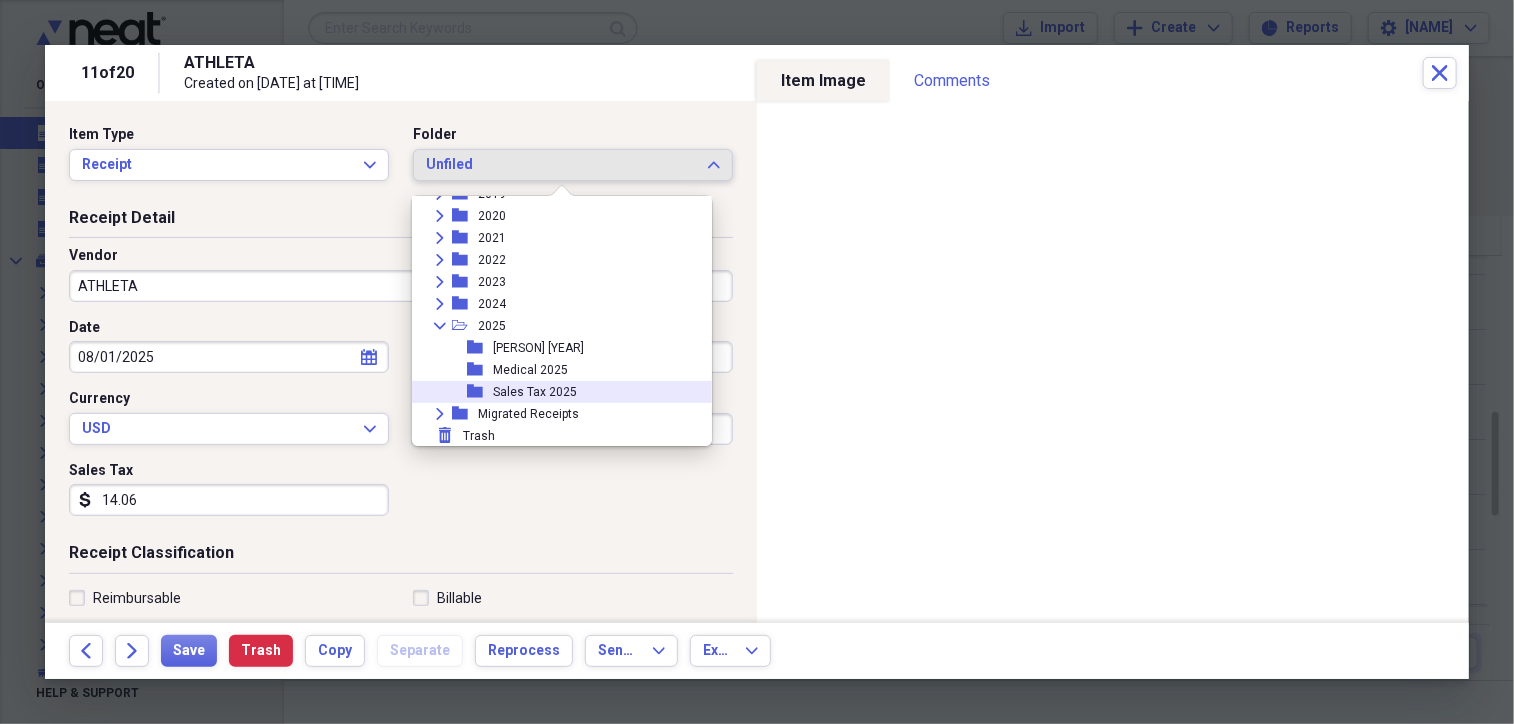 click on "Sales Tax 2025" at bounding box center (535, 392) 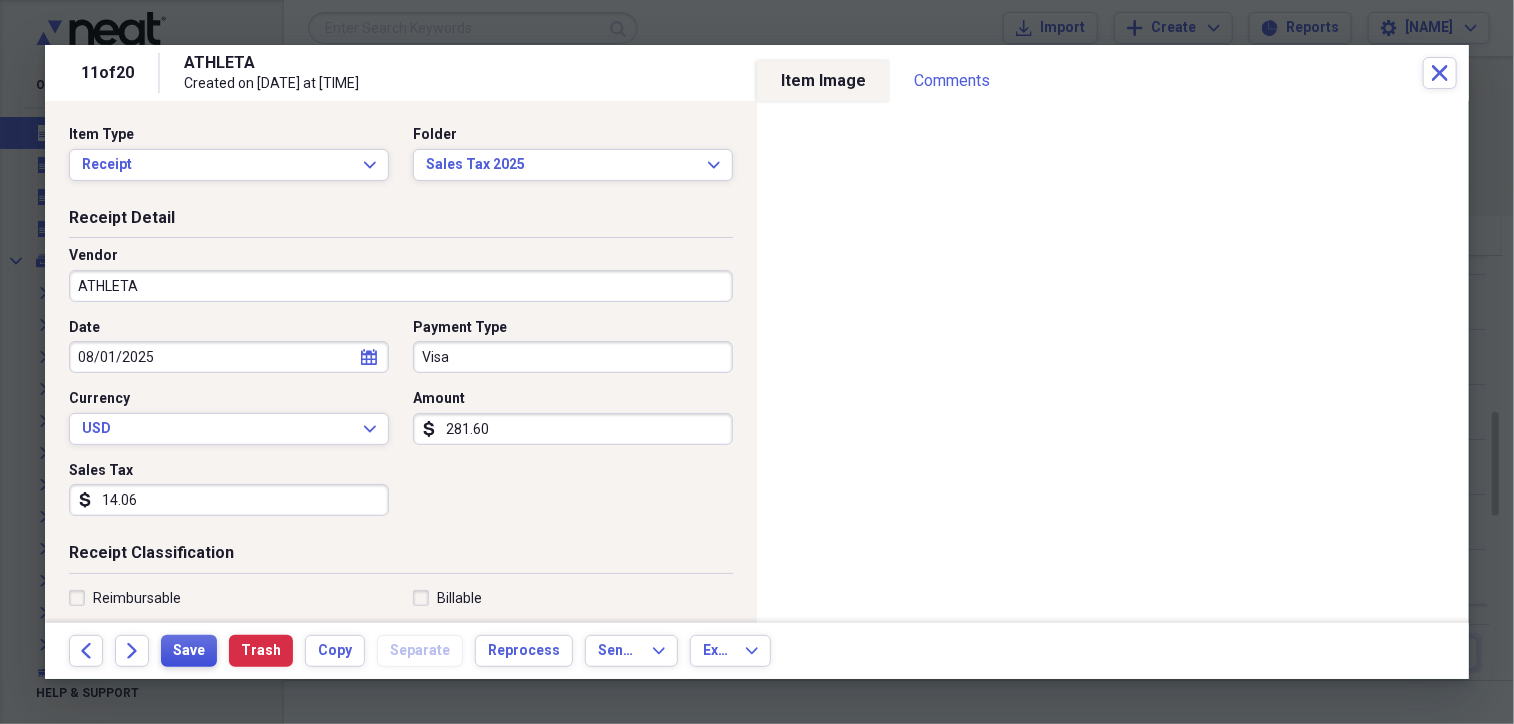 click on "Save" at bounding box center [189, 651] 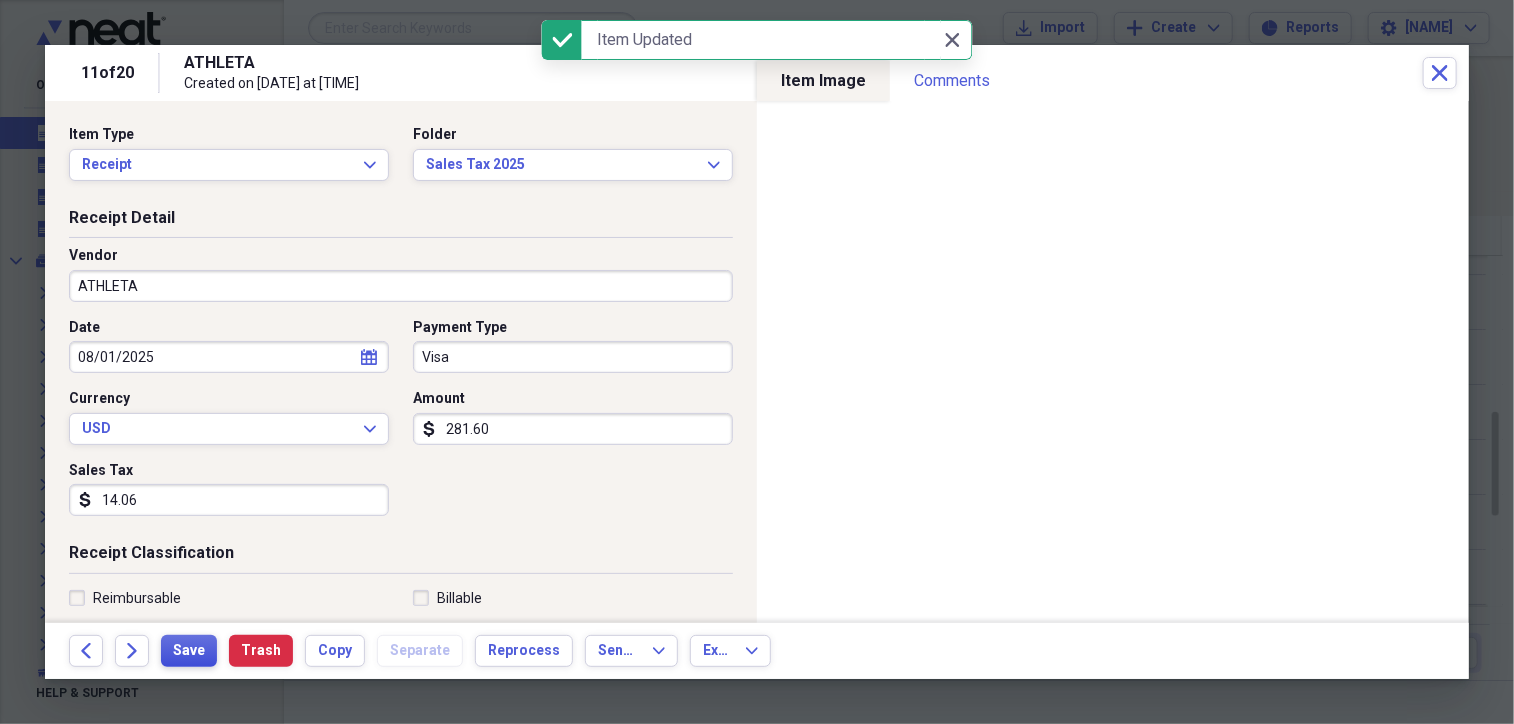 click on "Save" at bounding box center [189, 651] 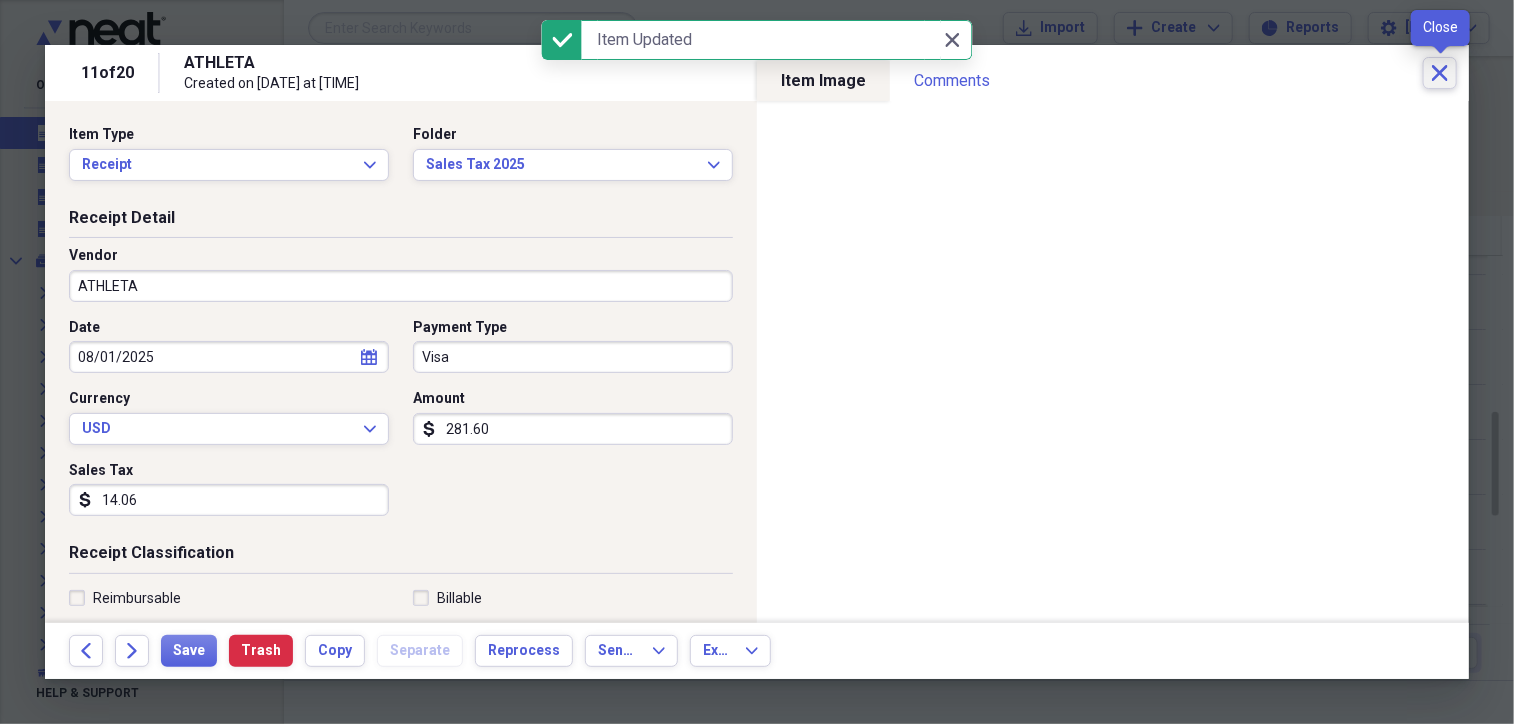 click on "Close" 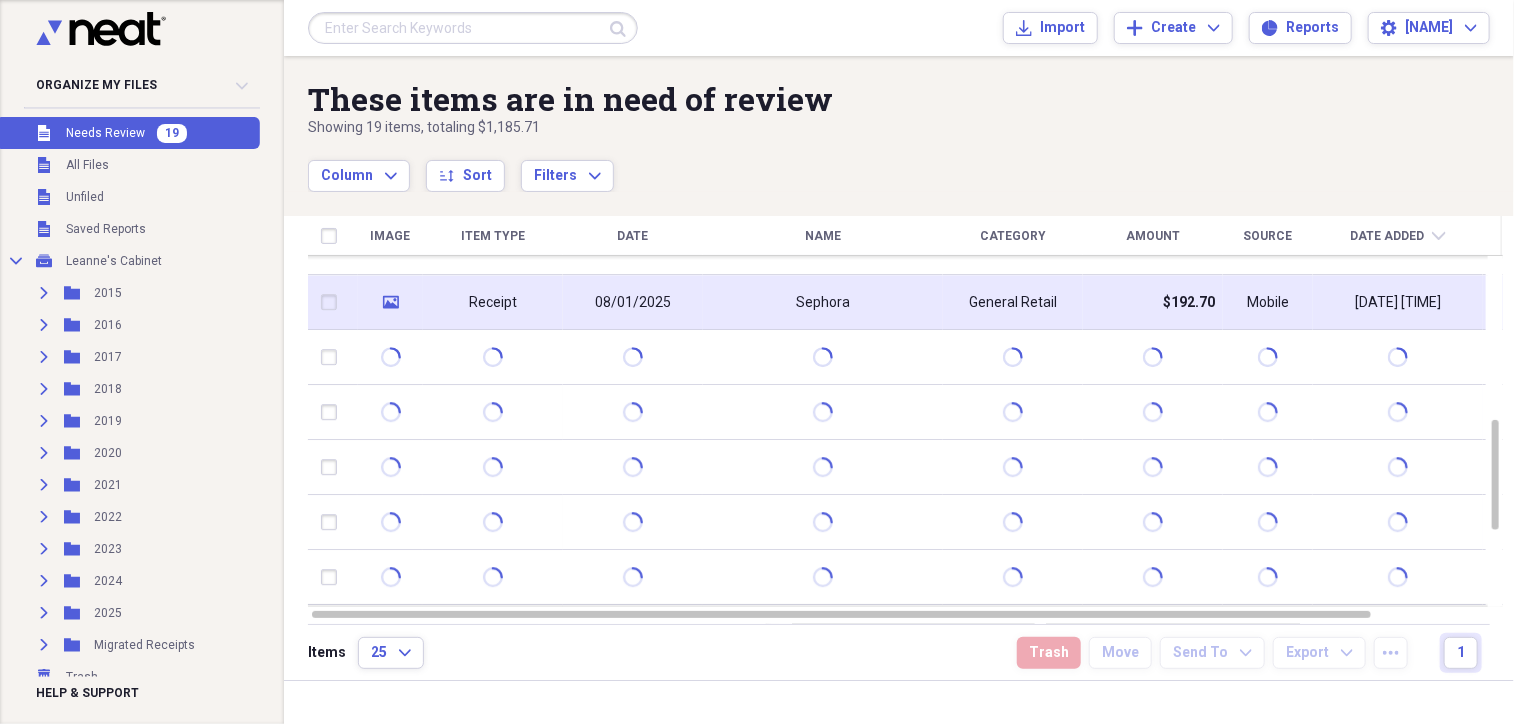 click on "Sephora" at bounding box center (823, 303) 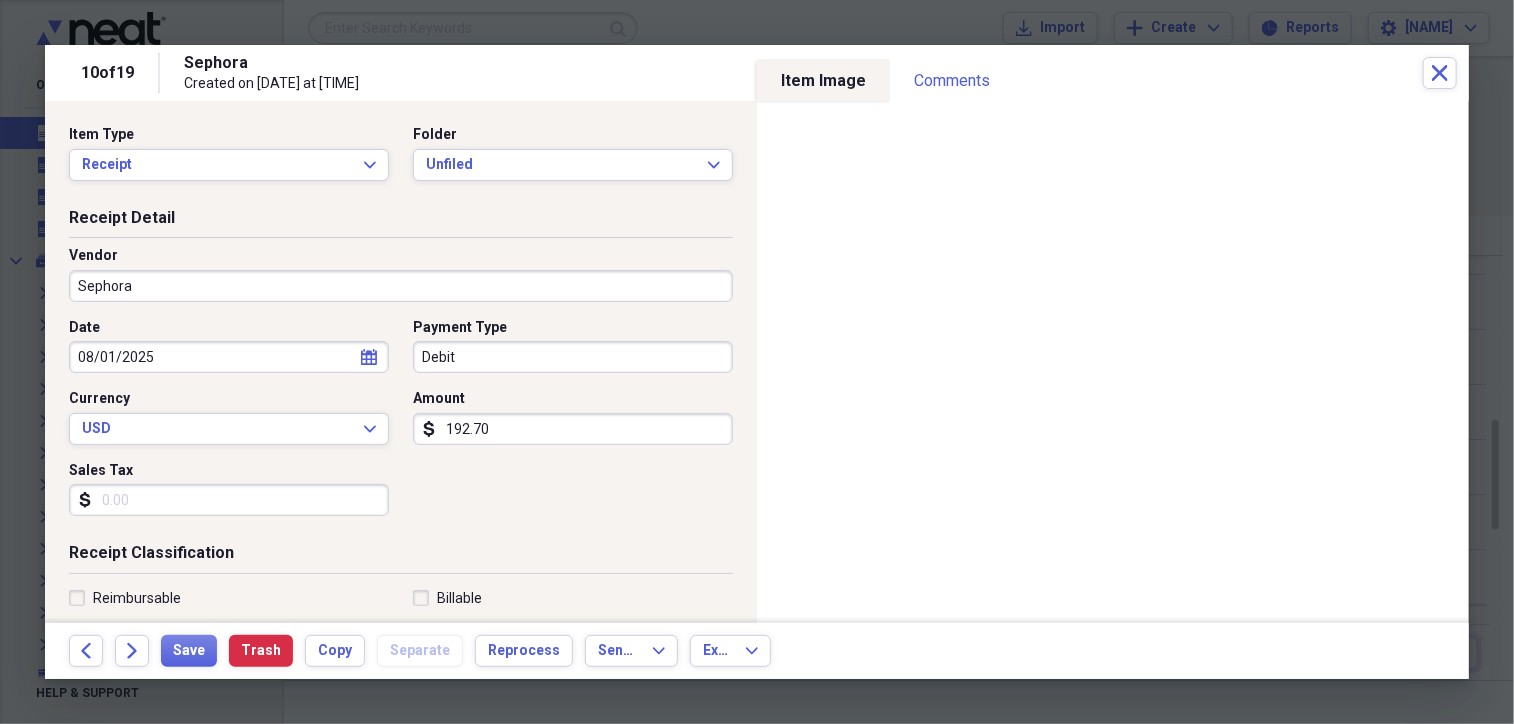 click on "Sales Tax" at bounding box center [229, 500] 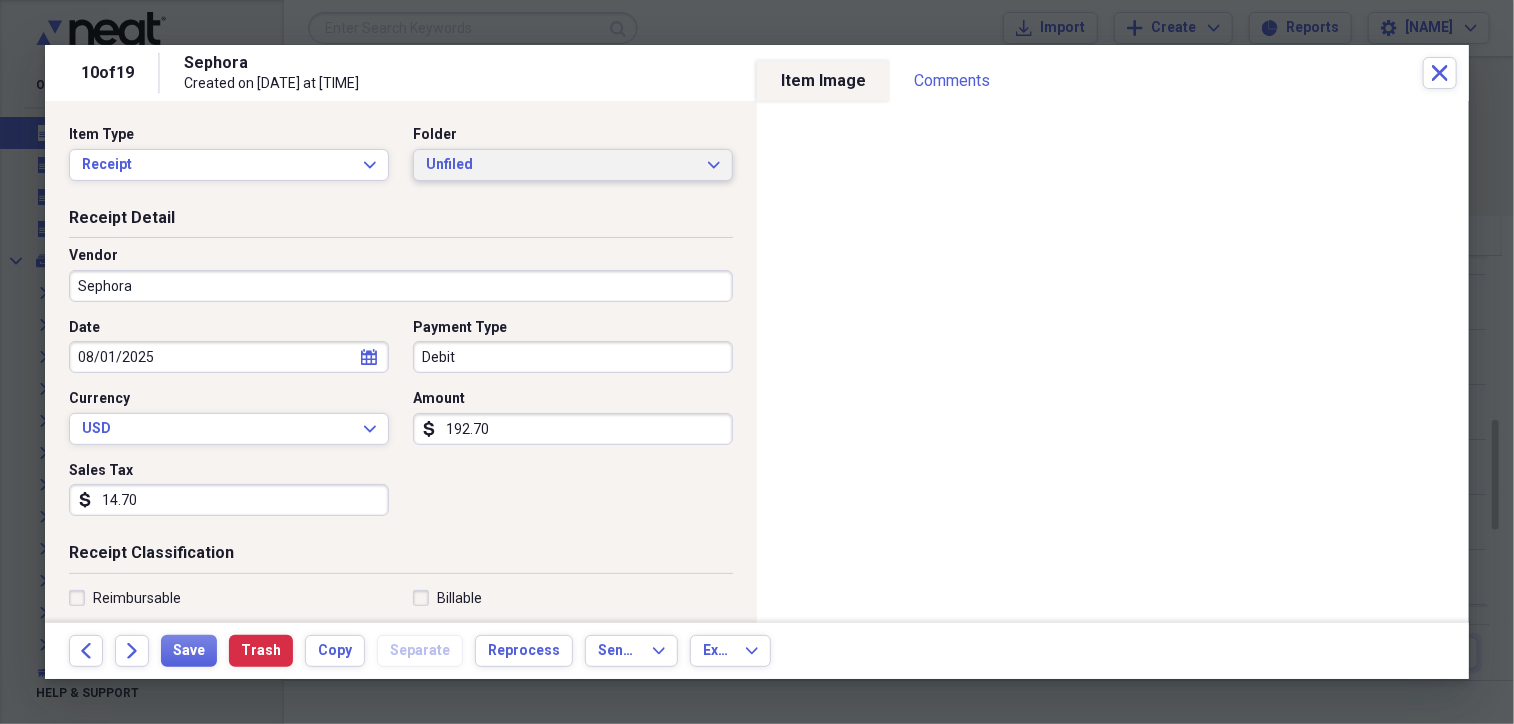type on "14.70" 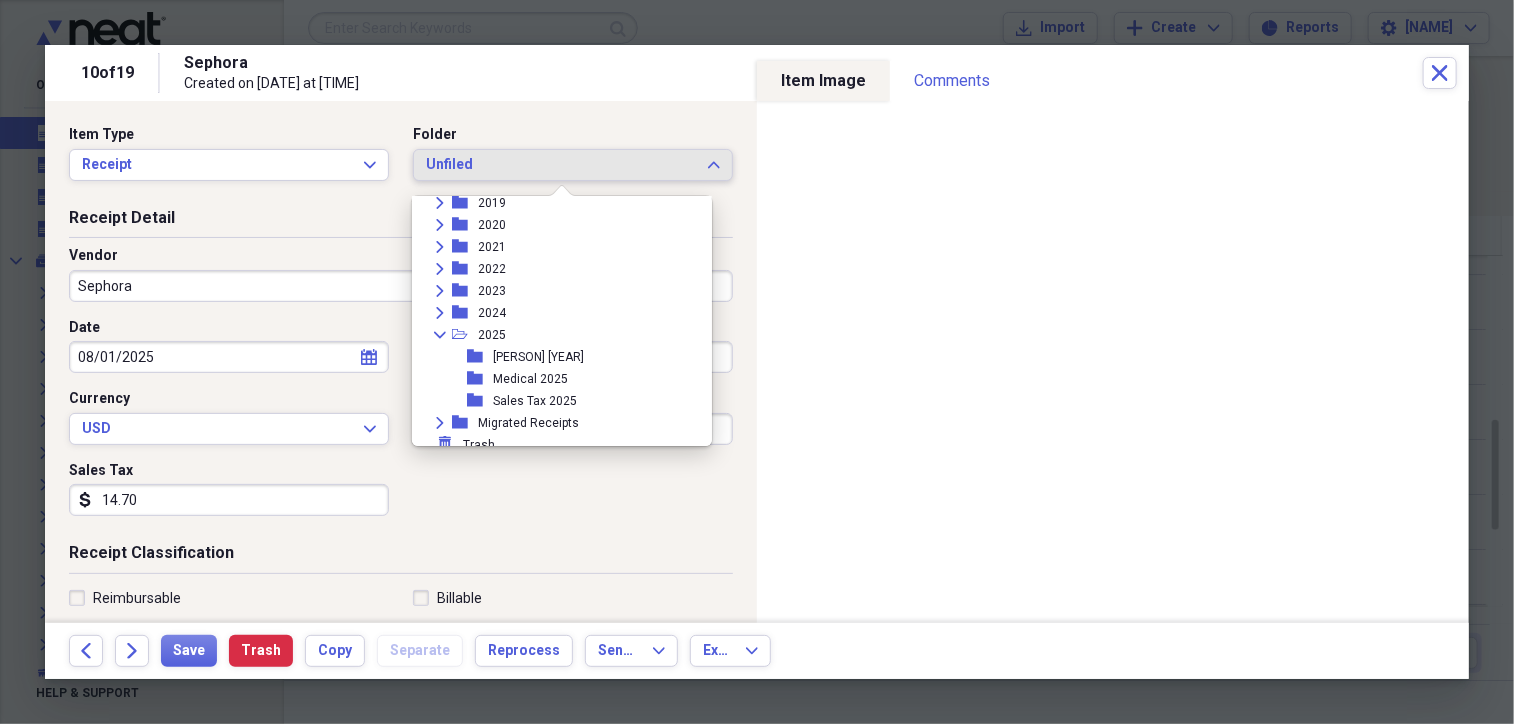 scroll, scrollTop: 160, scrollLeft: 0, axis: vertical 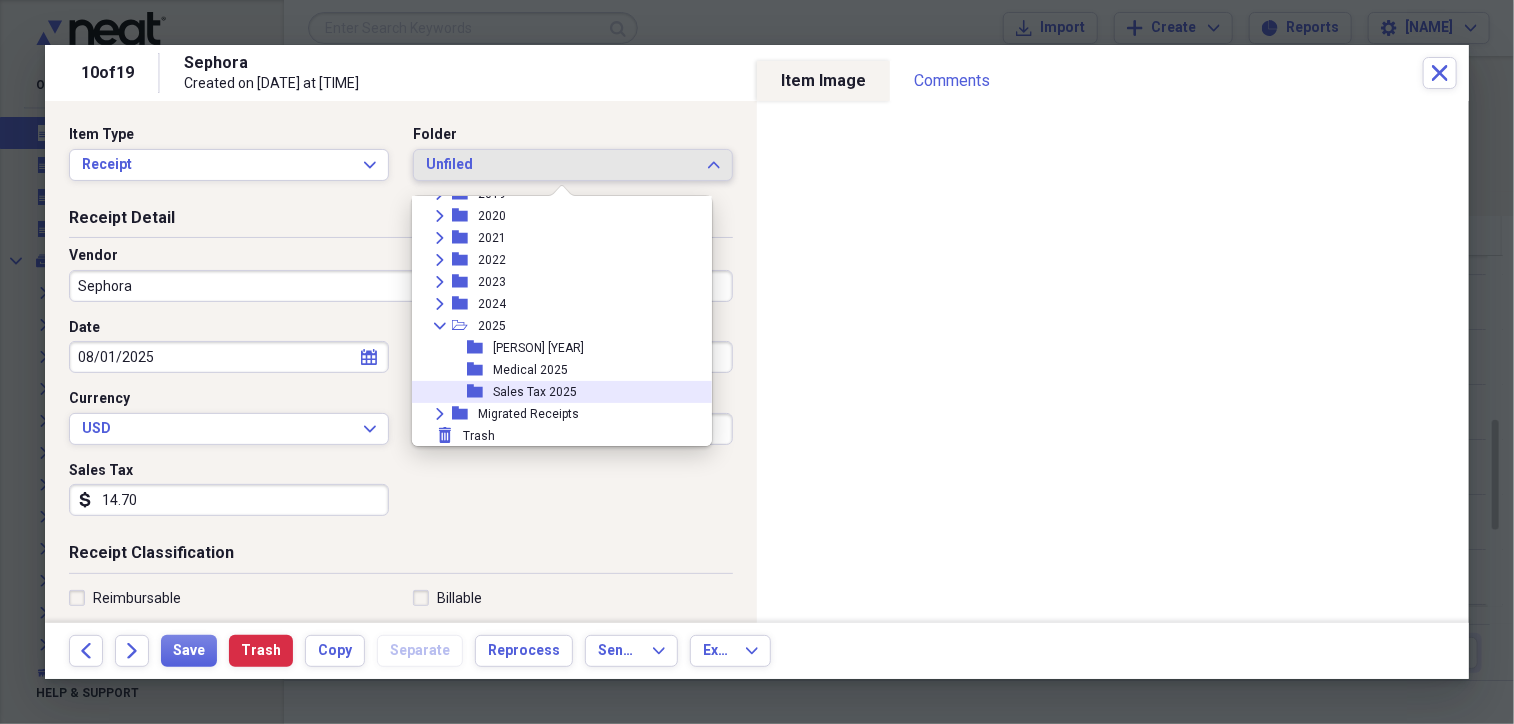 click on "Sales Tax 2025" at bounding box center (535, 392) 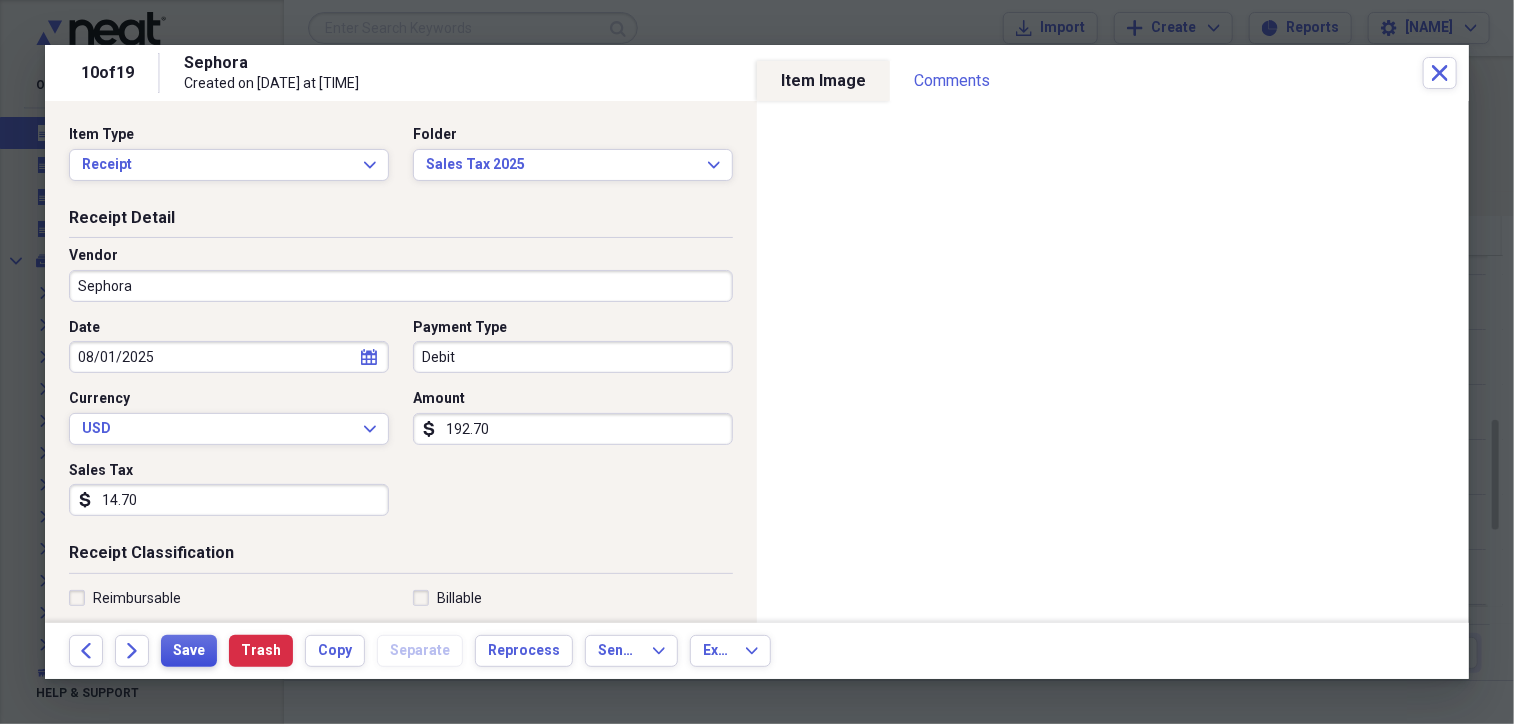 click on "Save" at bounding box center [189, 651] 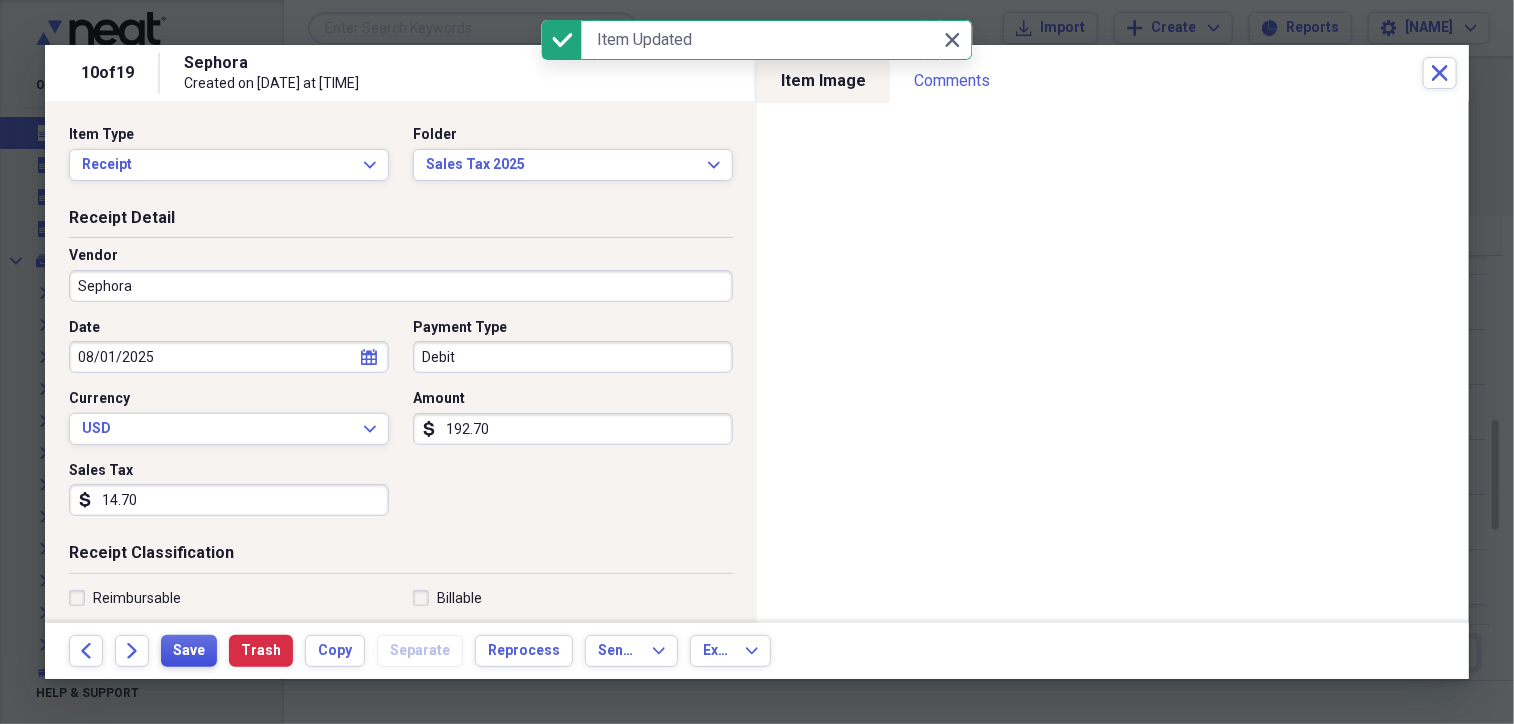 click on "Save" at bounding box center (189, 651) 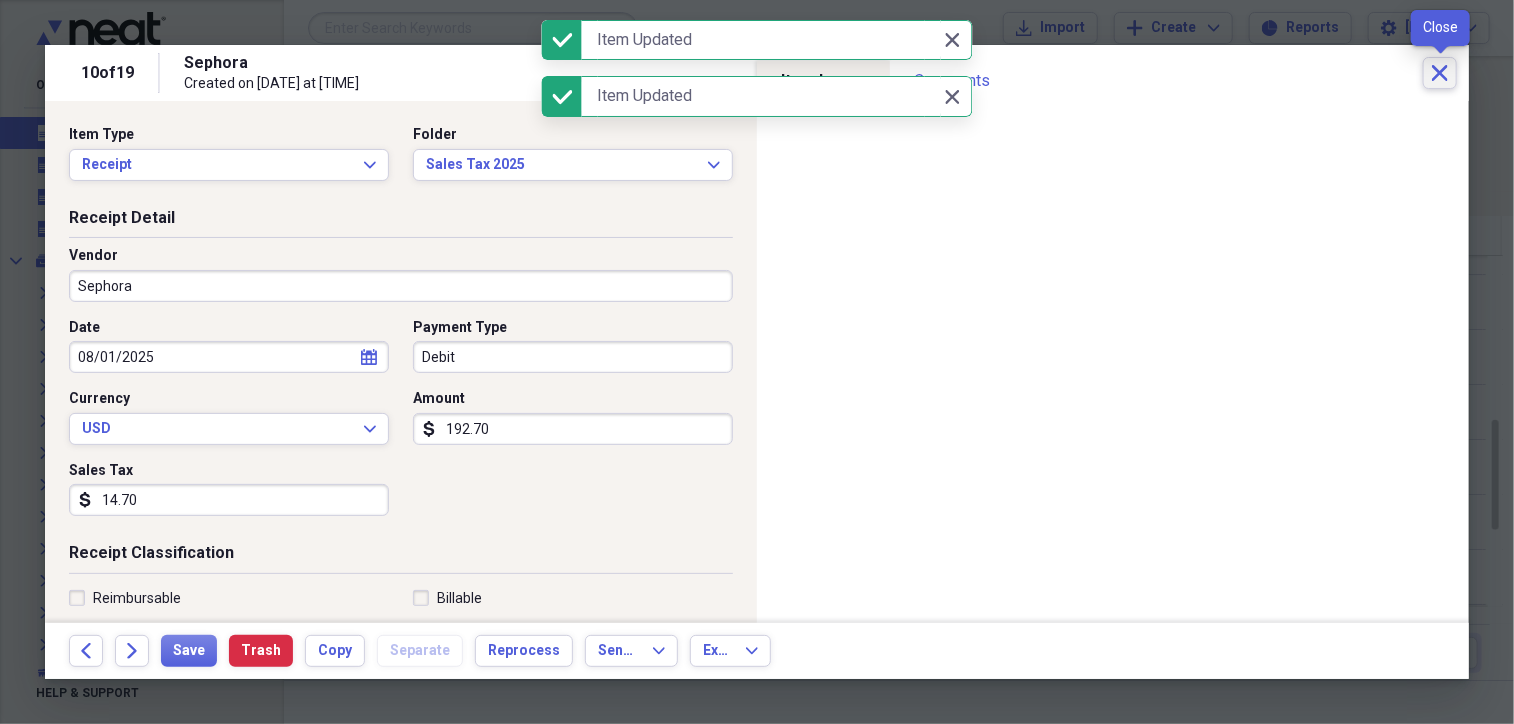click on "Close" 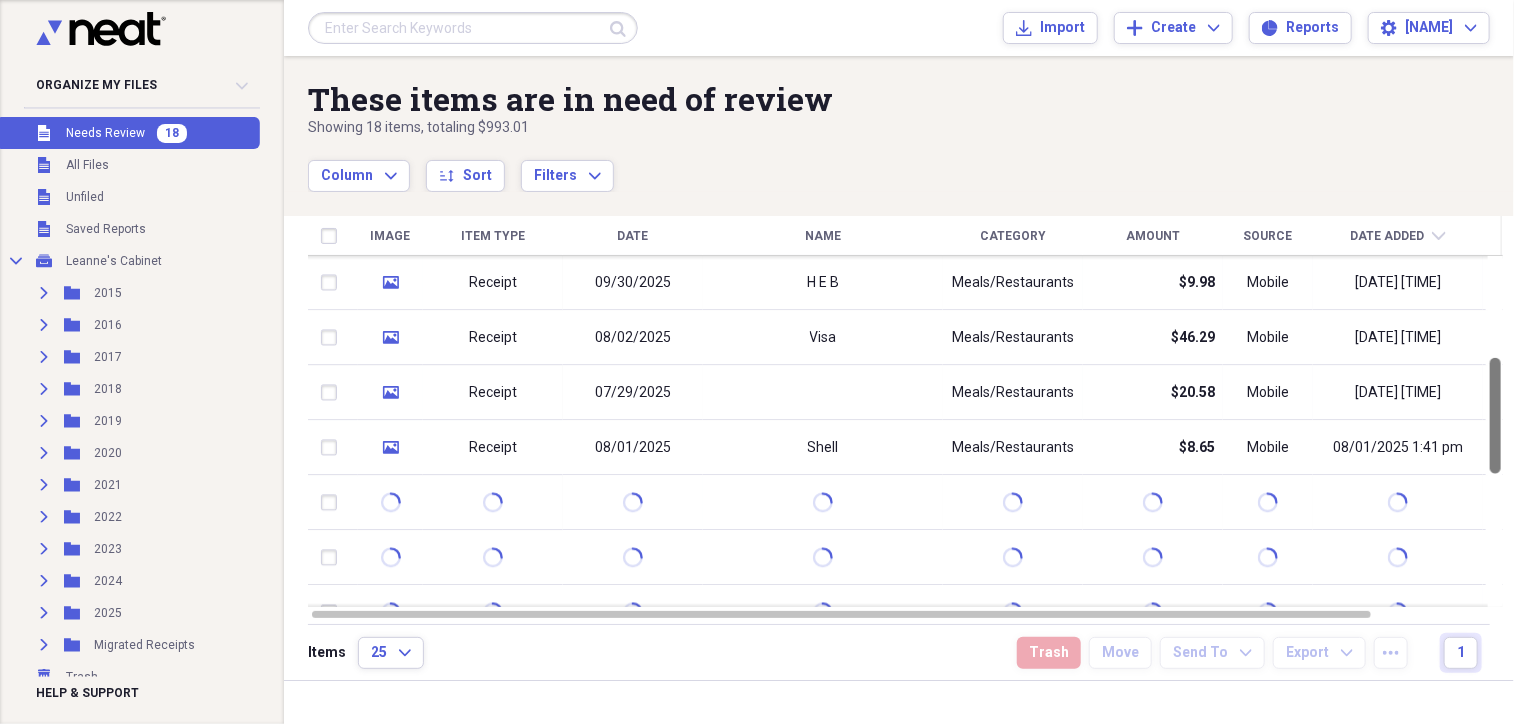 drag, startPoint x: 1508, startPoint y: 441, endPoint x: 1504, endPoint y: 367, distance: 74.10803 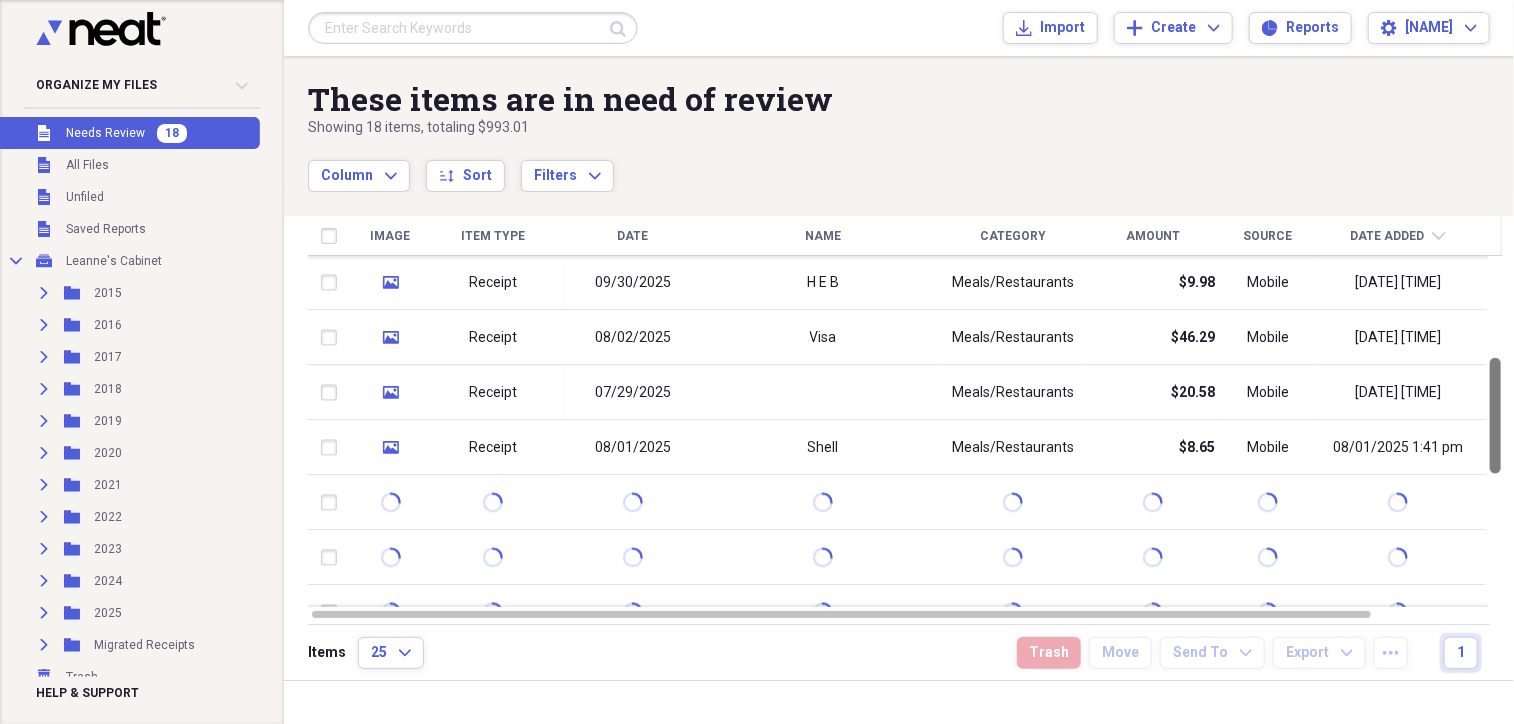 click at bounding box center [1495, 416] 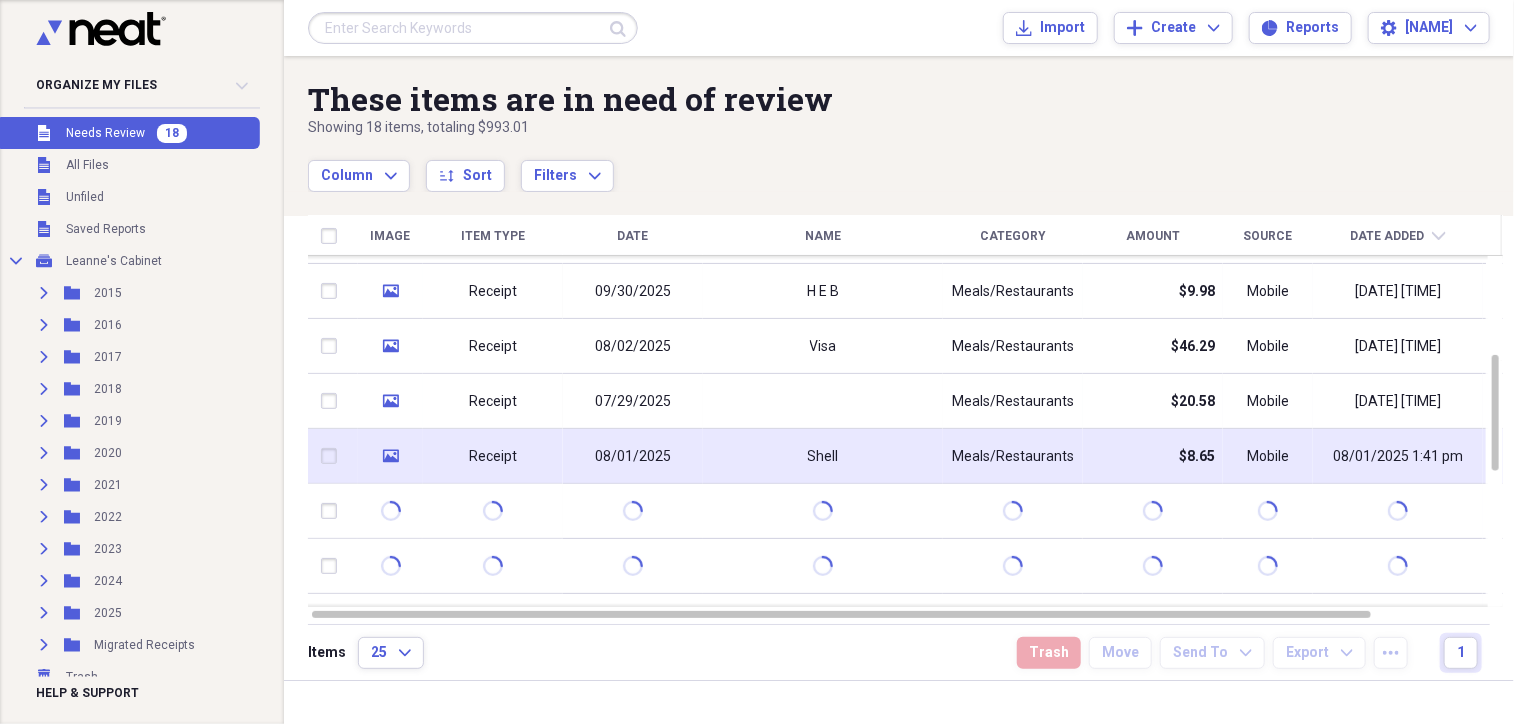 click on "Shell" at bounding box center [823, 456] 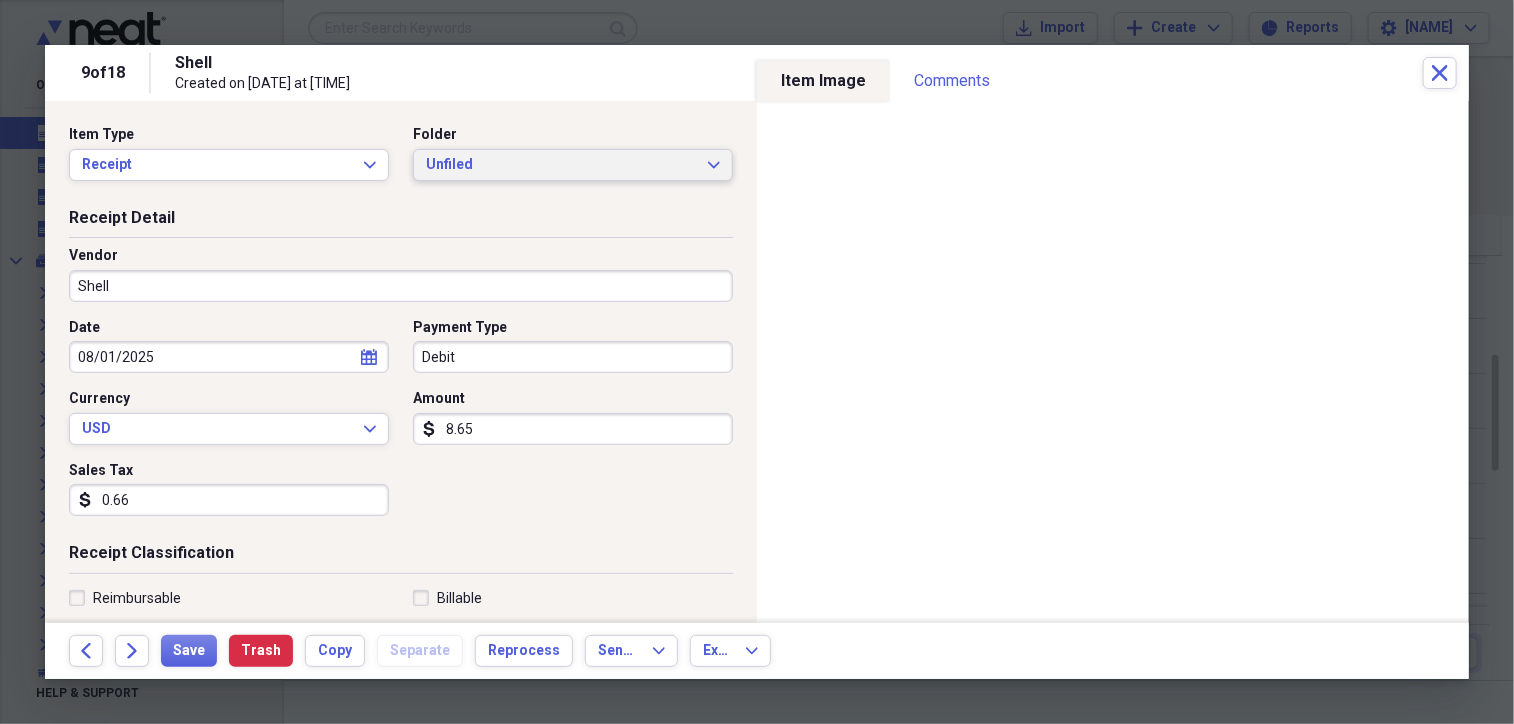 click 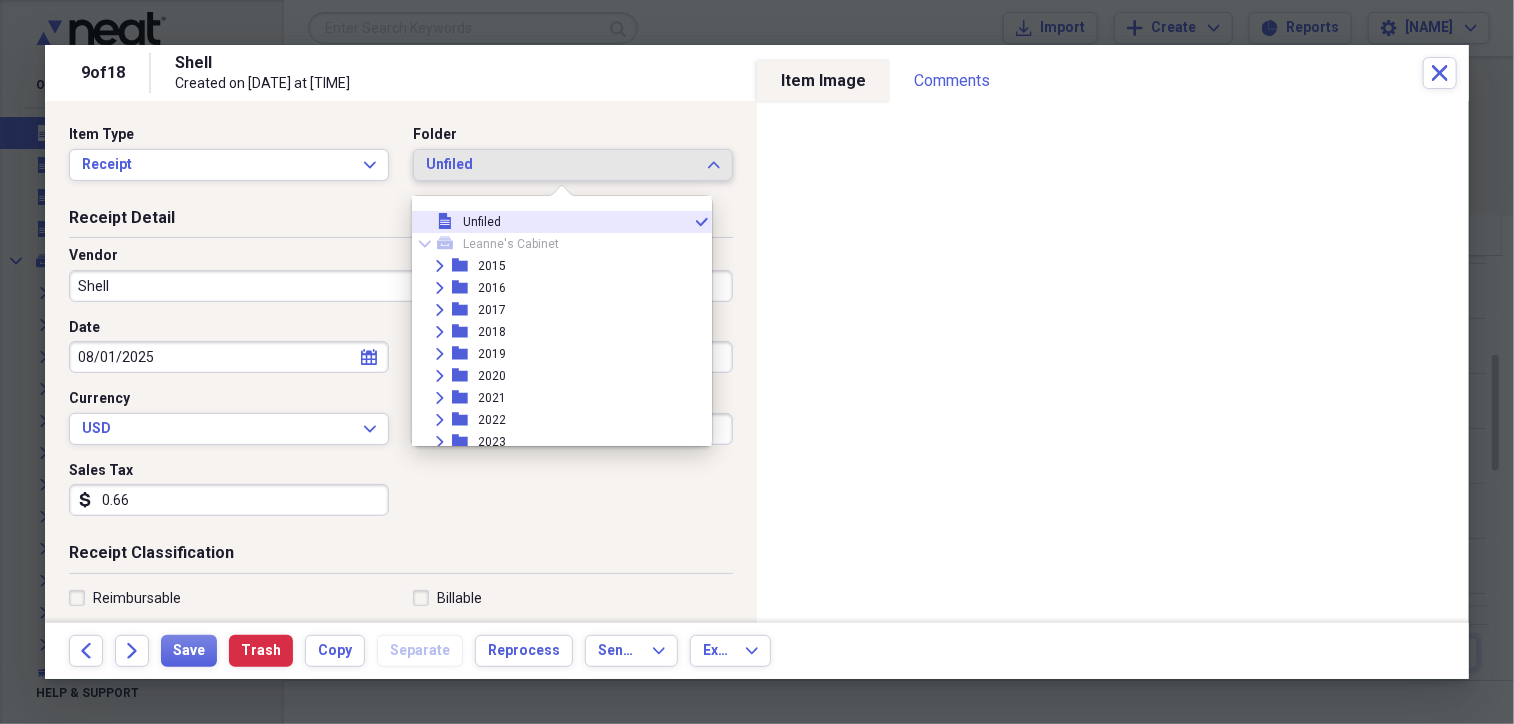 scroll, scrollTop: 160, scrollLeft: 0, axis: vertical 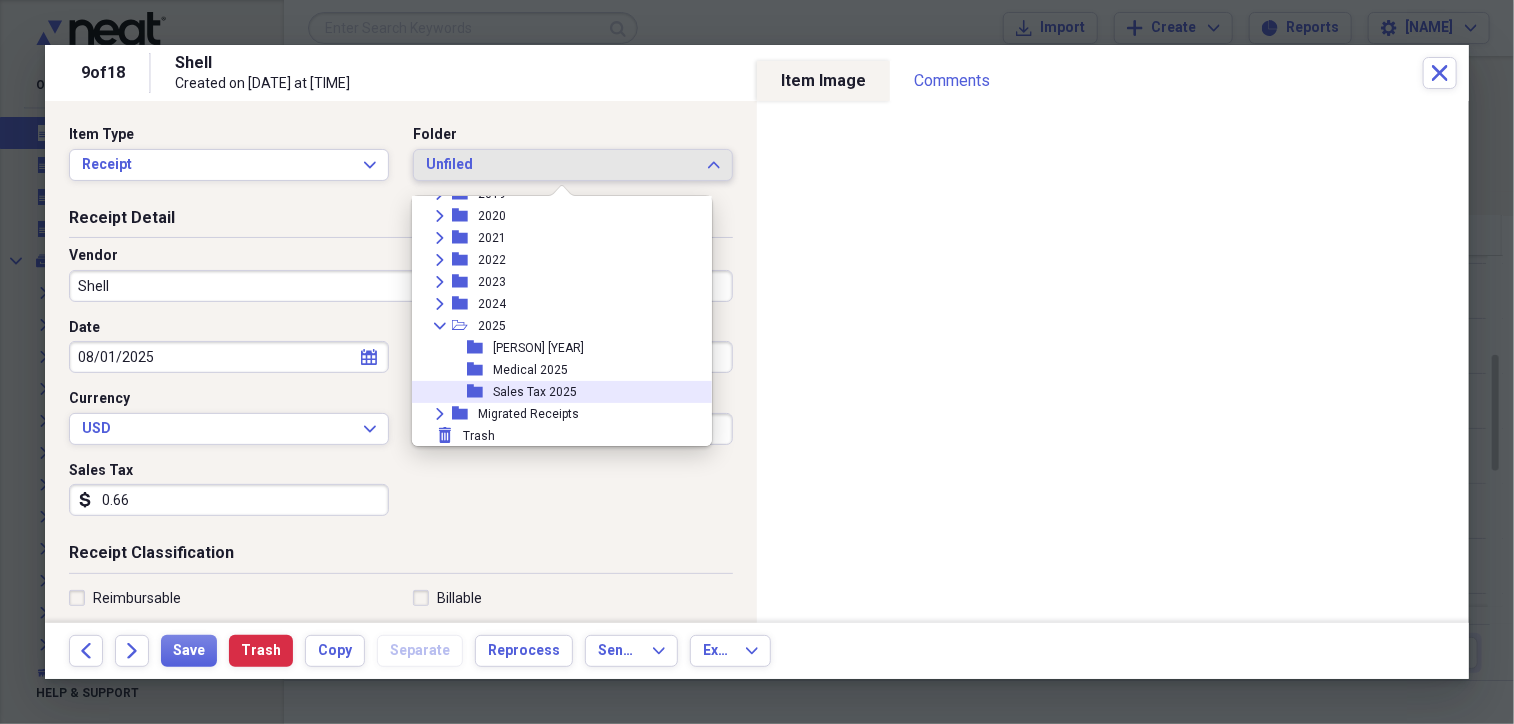 click on "Sales Tax 2025" at bounding box center [535, 392] 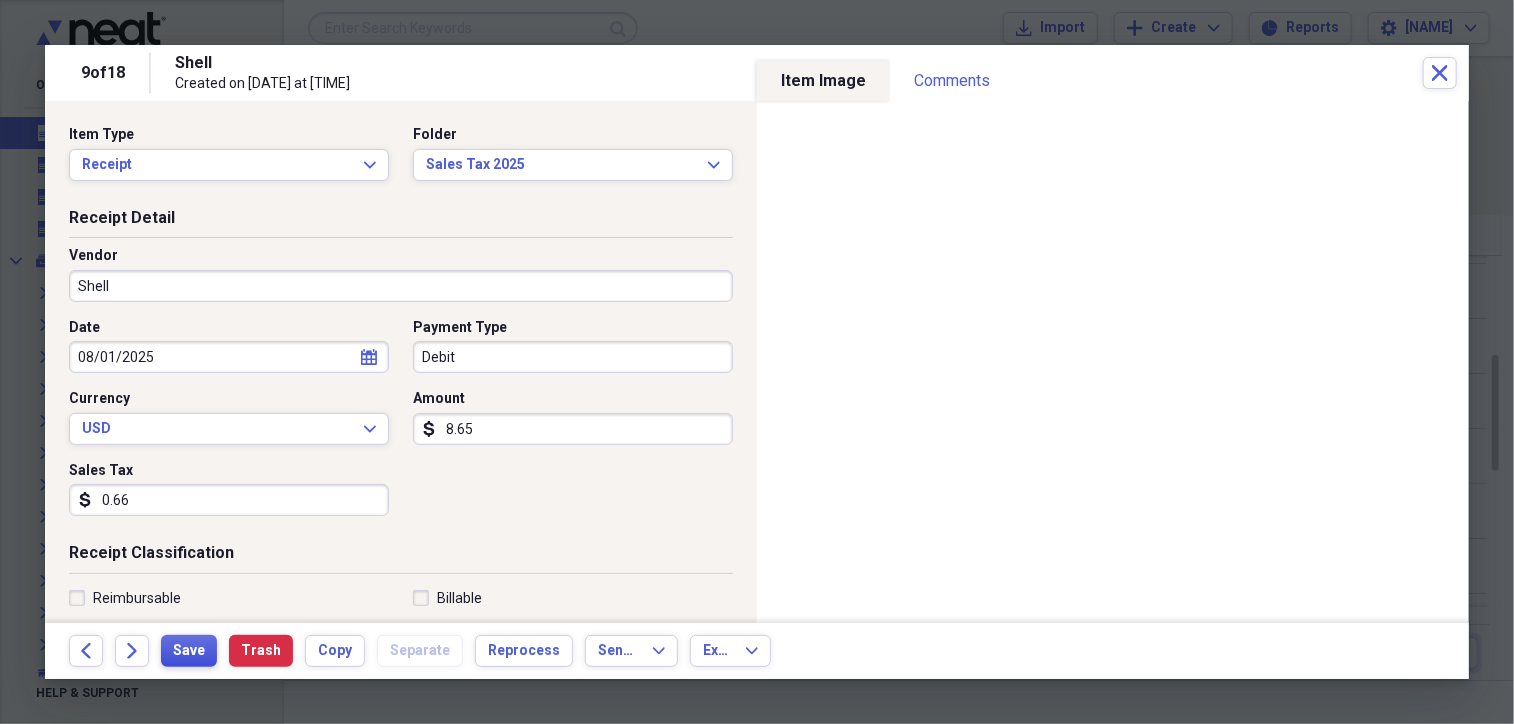 click on "Save" at bounding box center [189, 651] 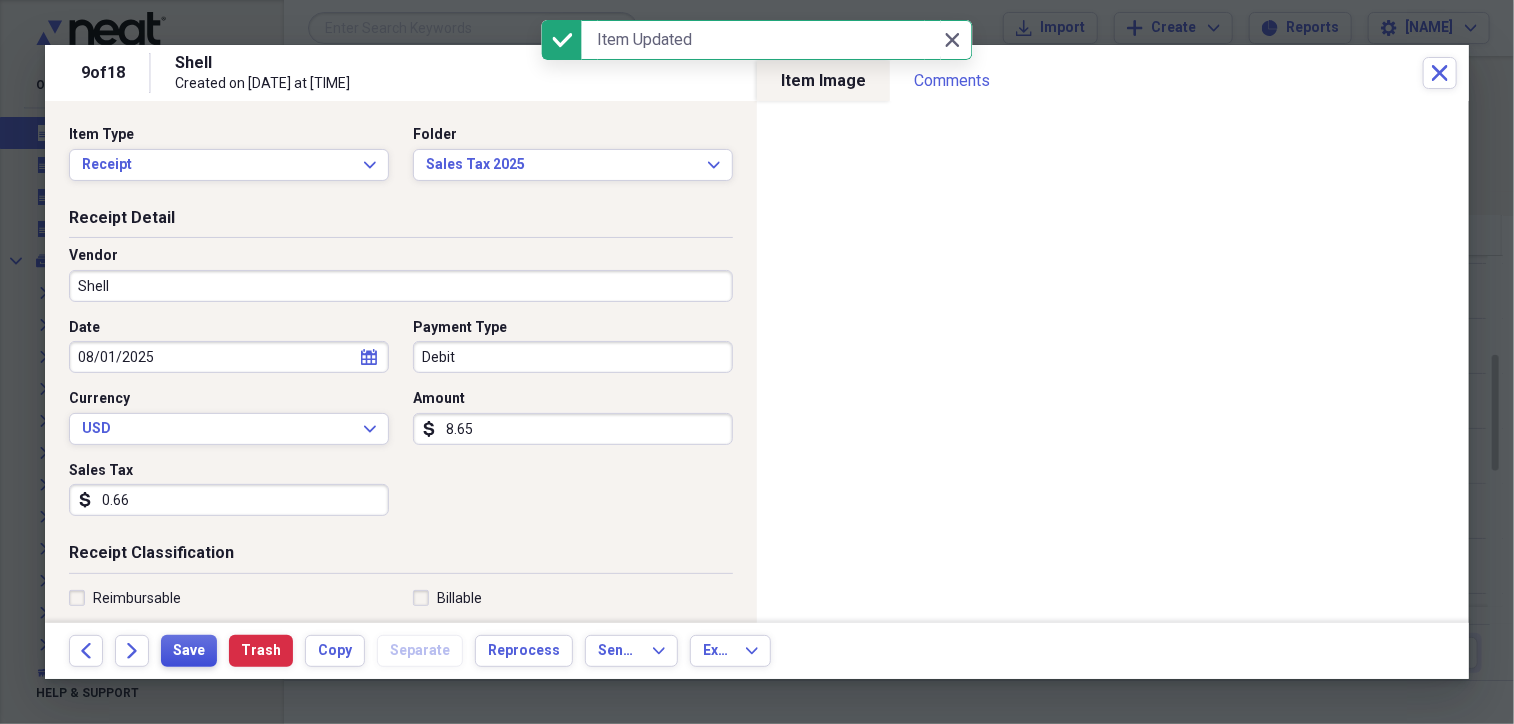 click on "Save" at bounding box center [189, 651] 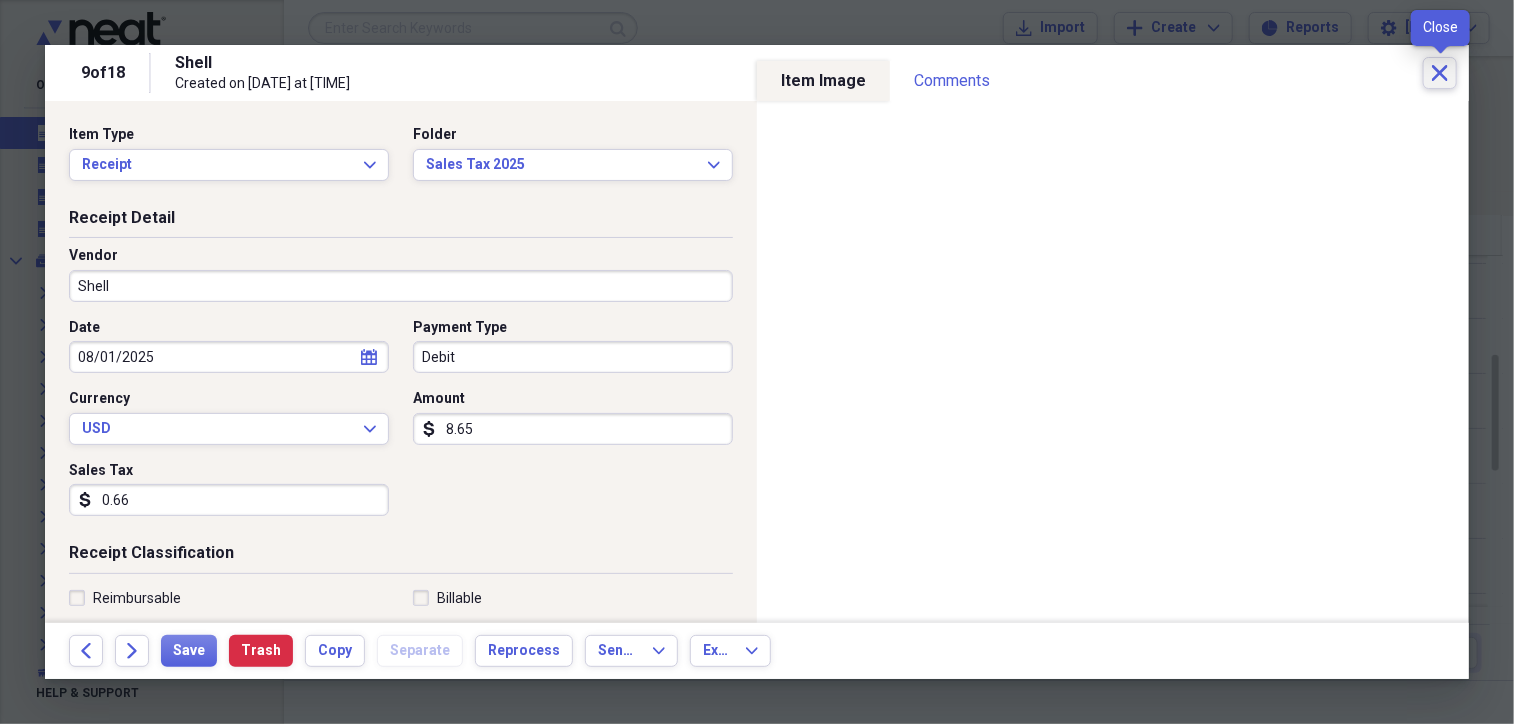 click on "Close" 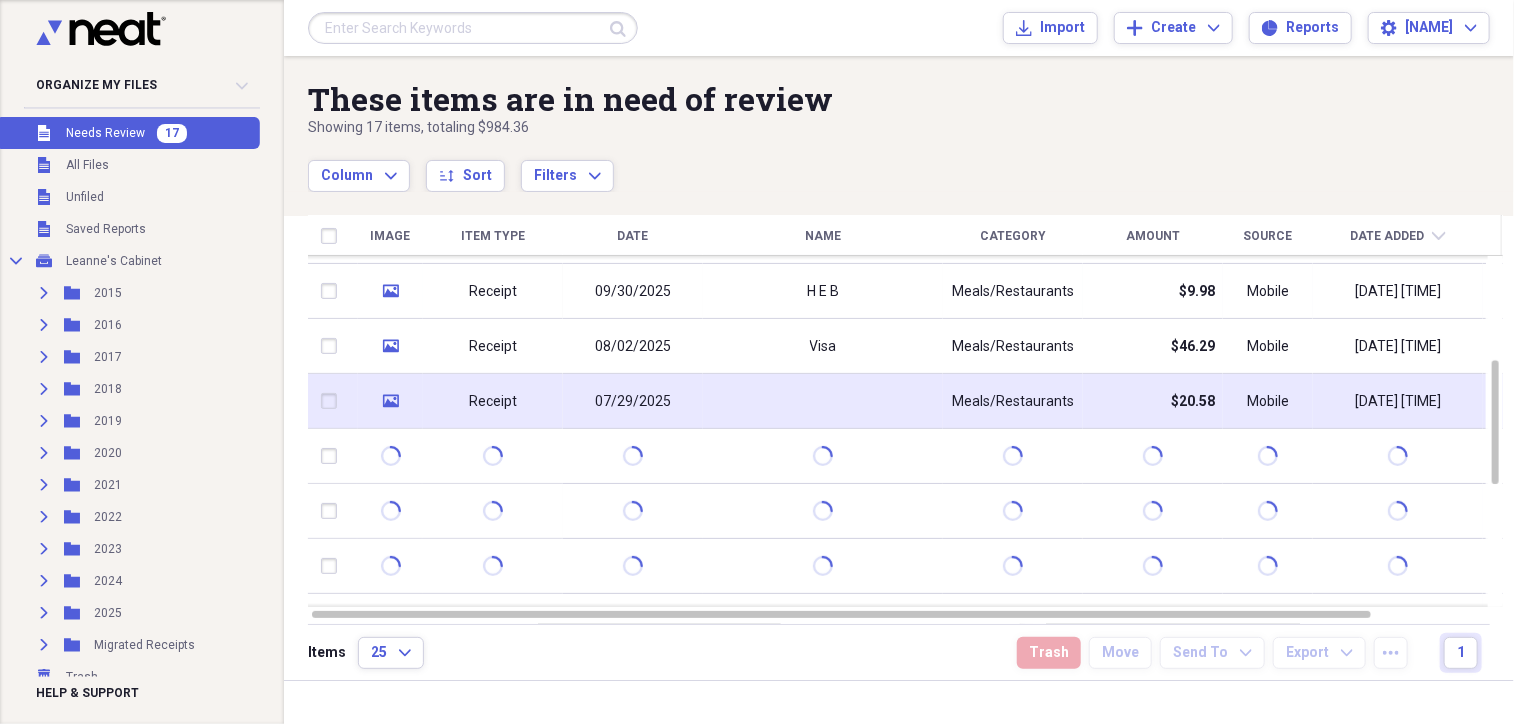 click at bounding box center [823, 401] 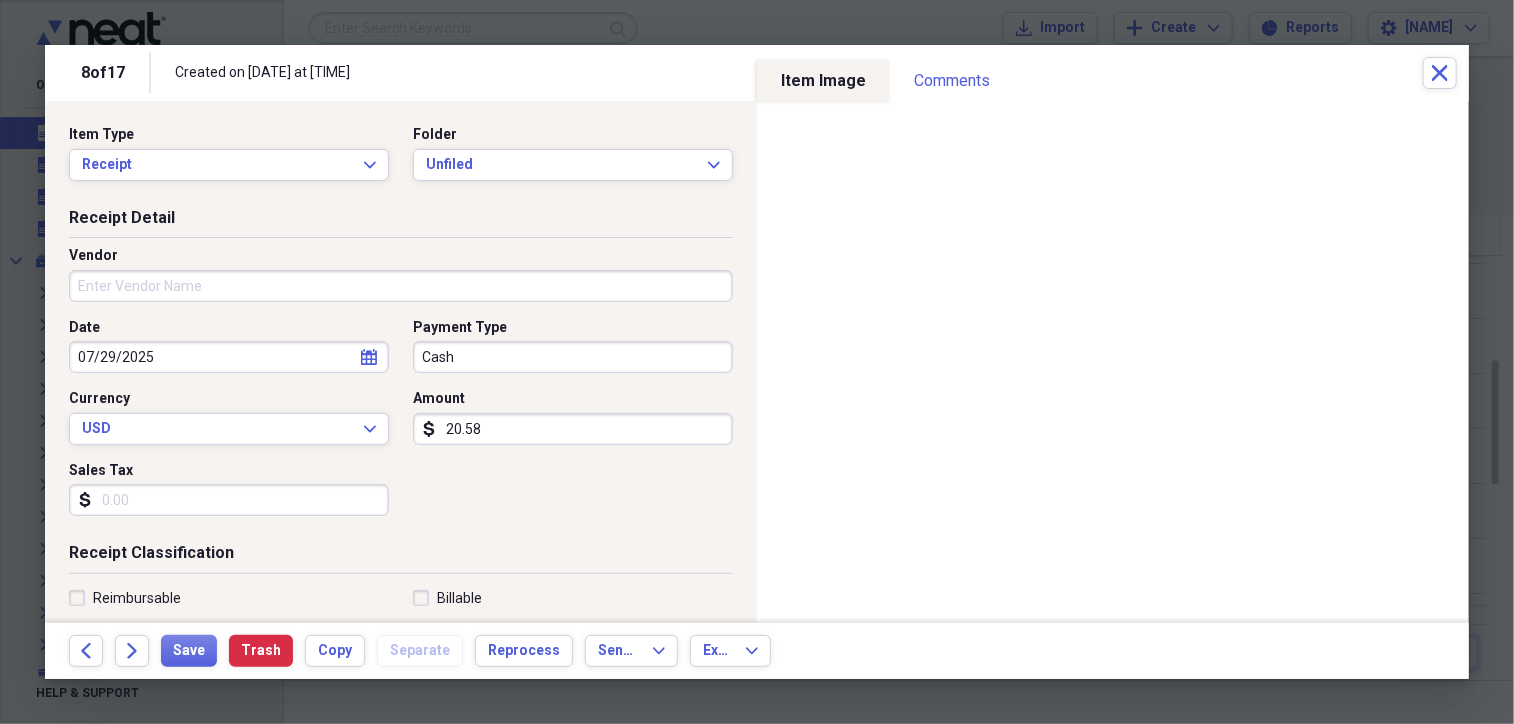click on "Sales Tax" at bounding box center (229, 500) 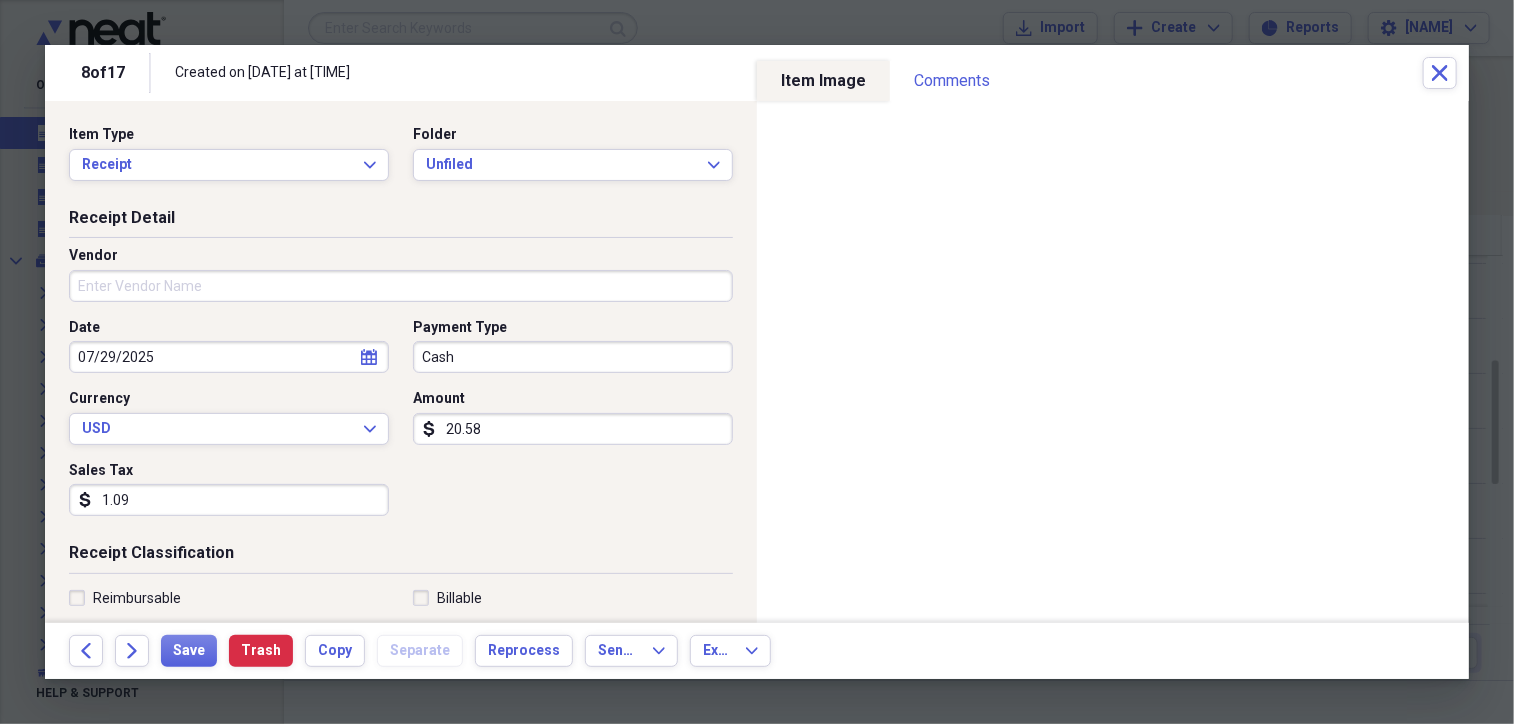 type on "1.09" 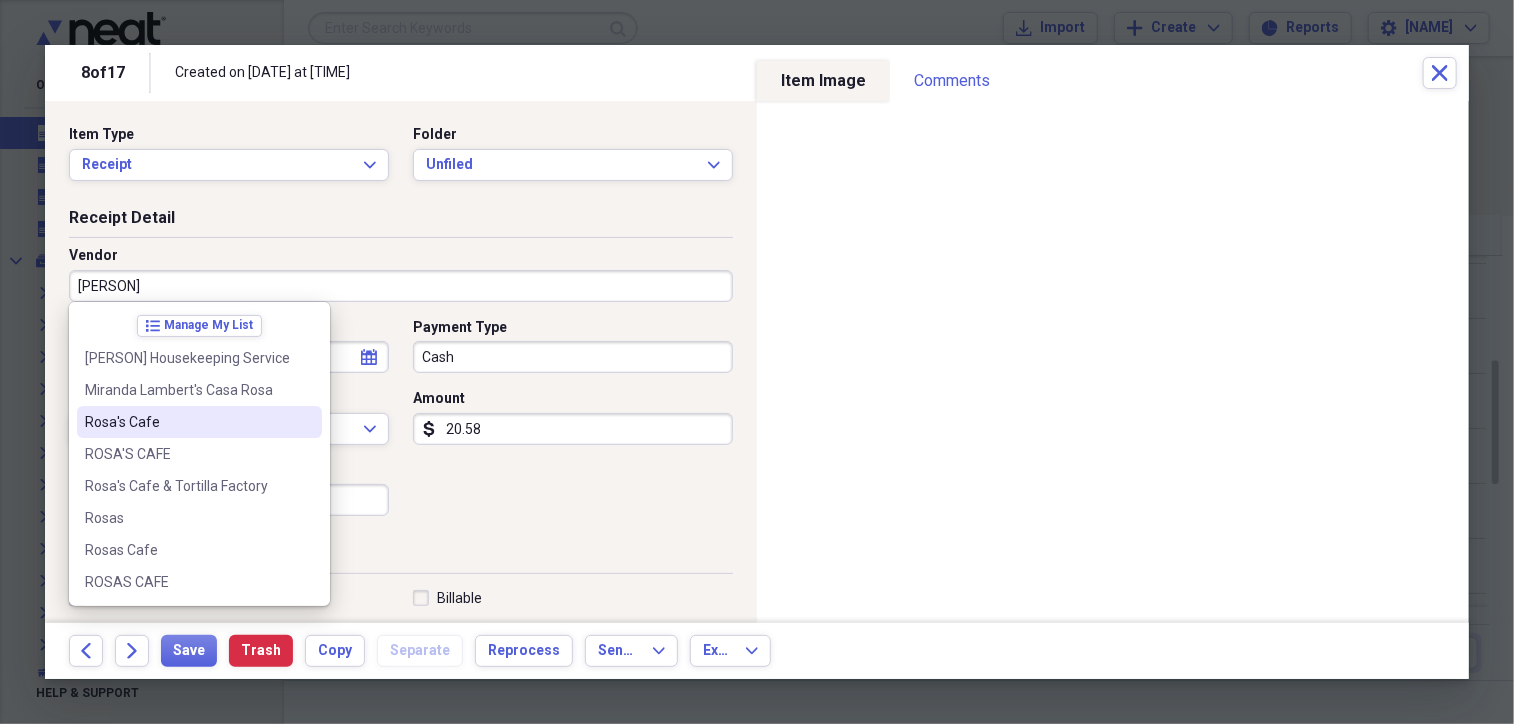click on "Rosa's Cafe" at bounding box center (187, 422) 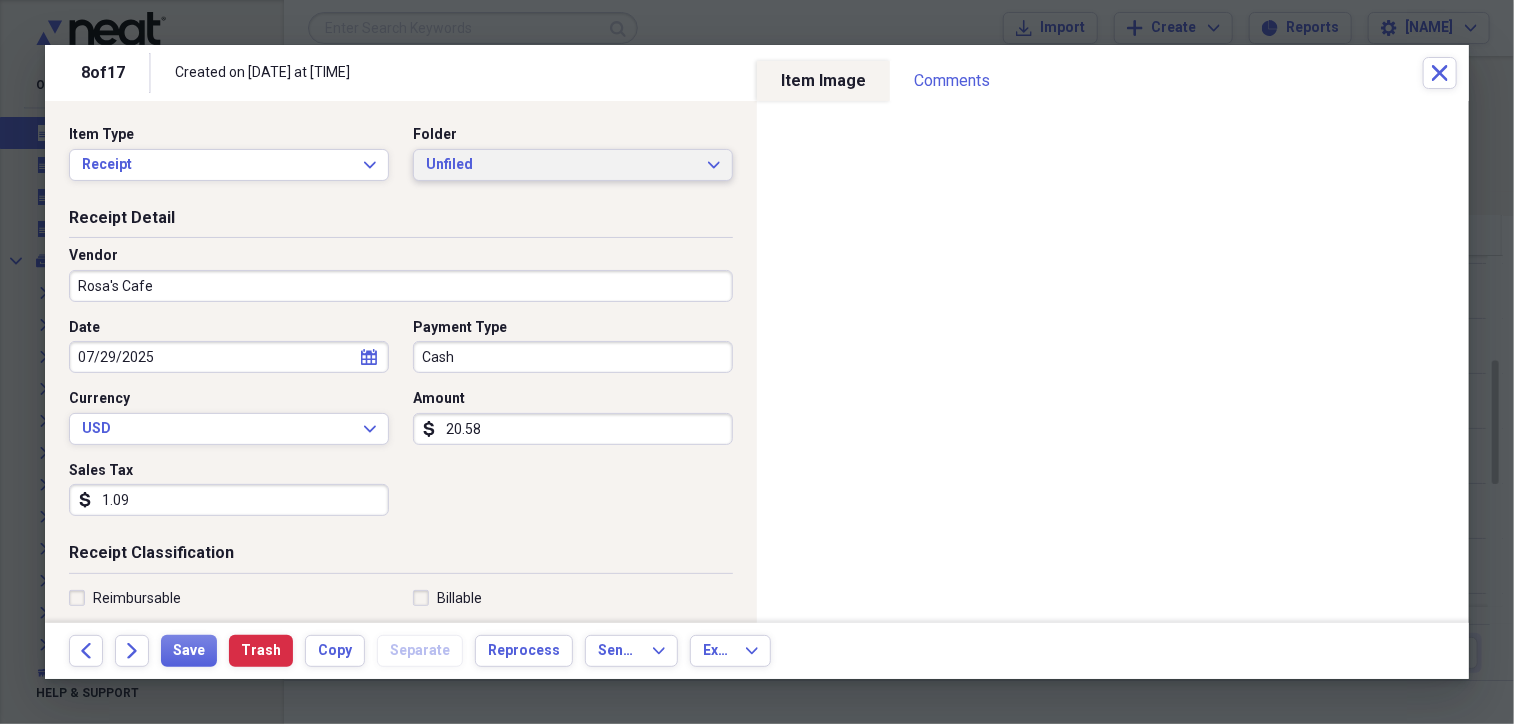 click 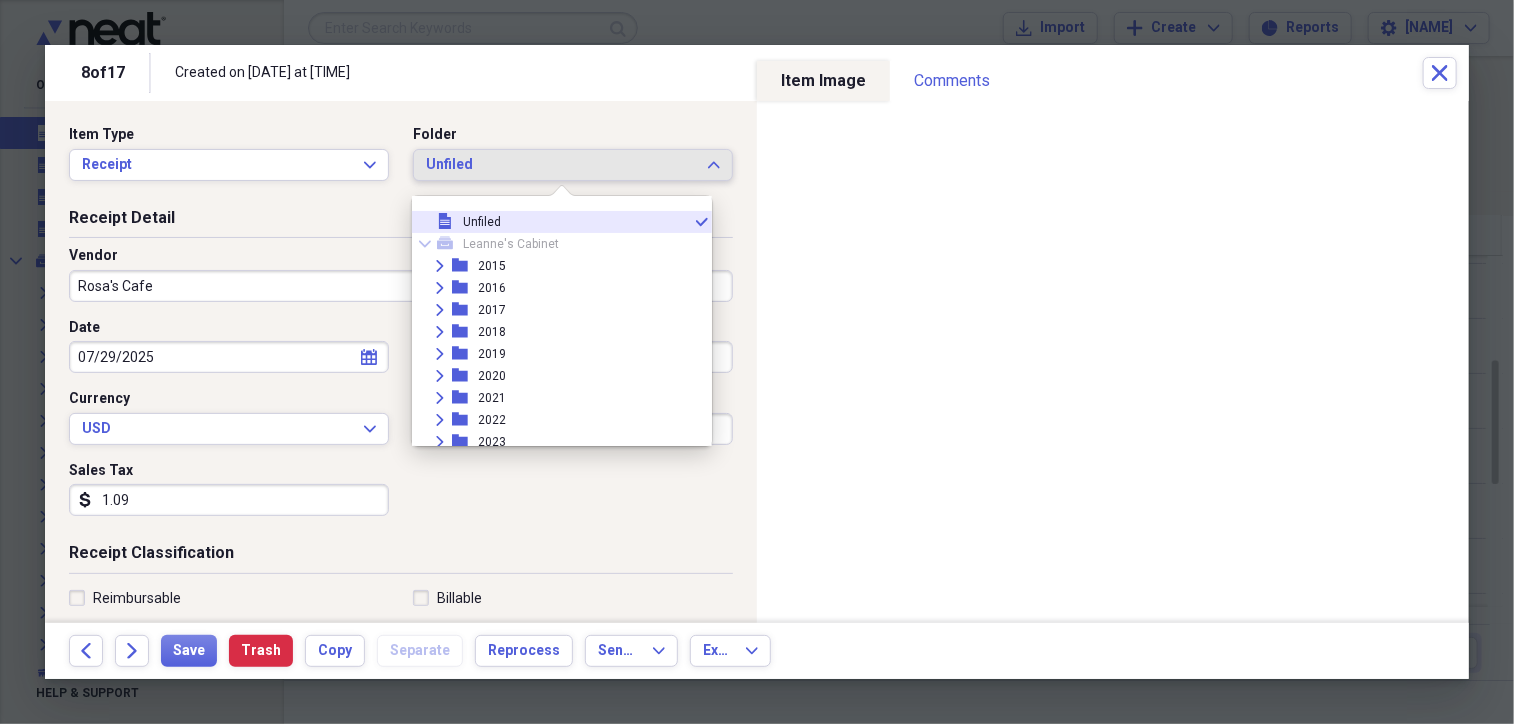 scroll, scrollTop: 160, scrollLeft: 0, axis: vertical 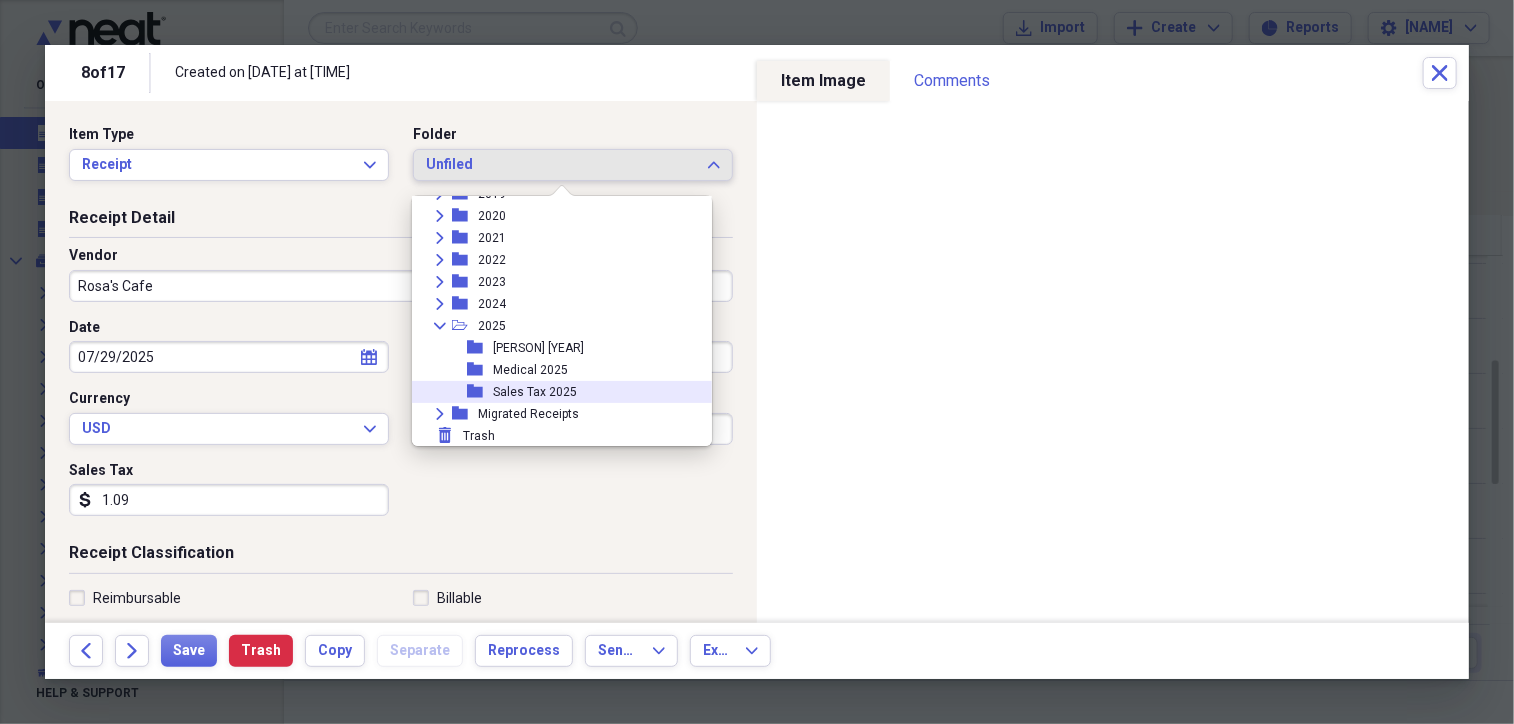 click on "Sales Tax 2025" at bounding box center [535, 392] 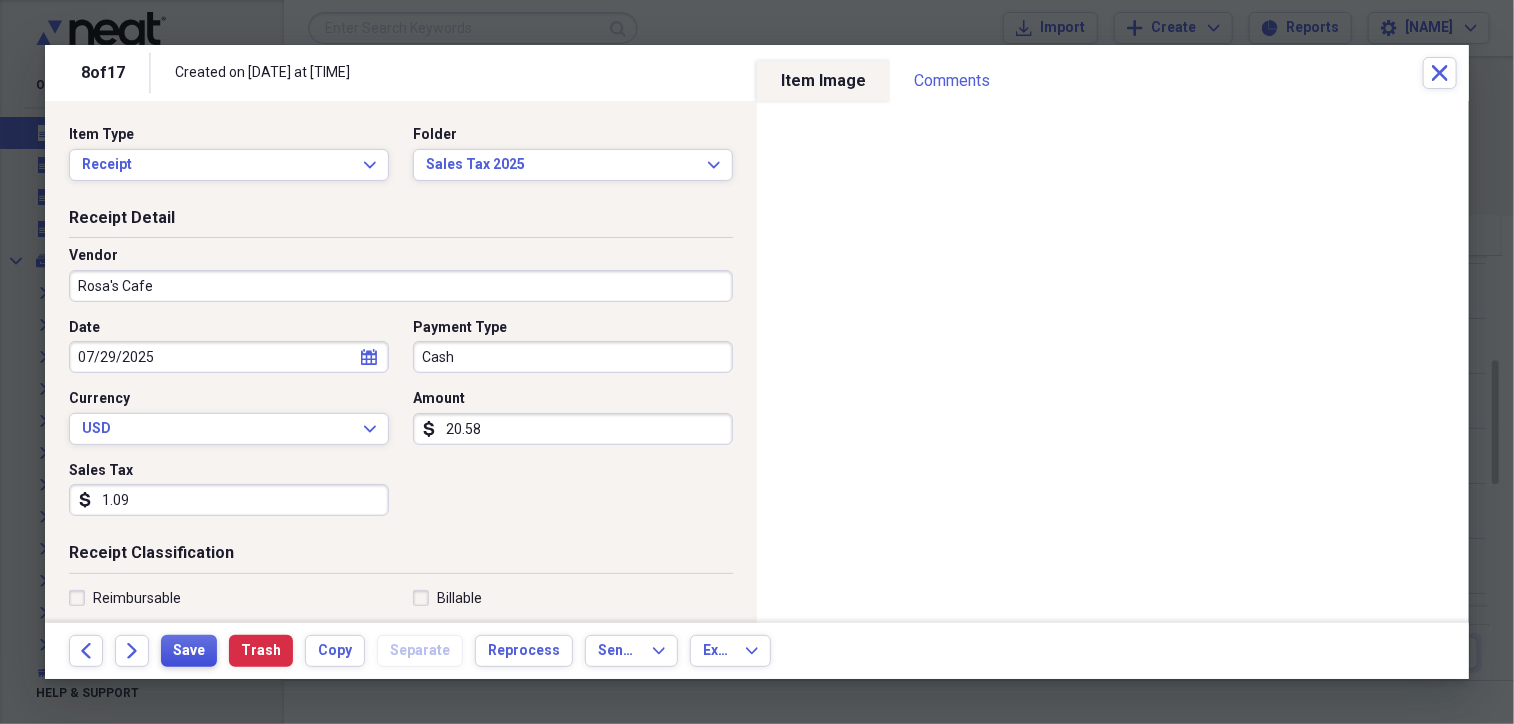 click on "Save" at bounding box center [189, 651] 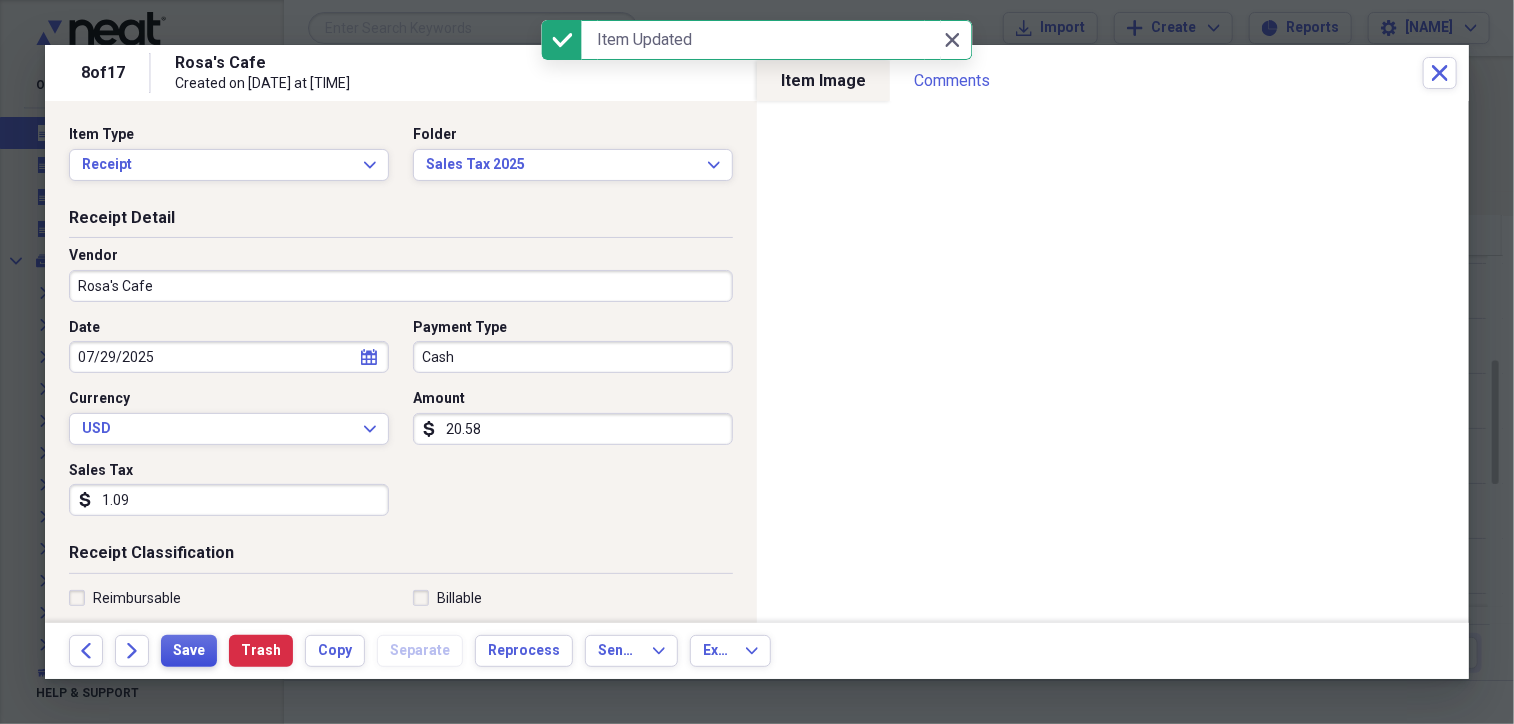 click on "Save" at bounding box center [189, 651] 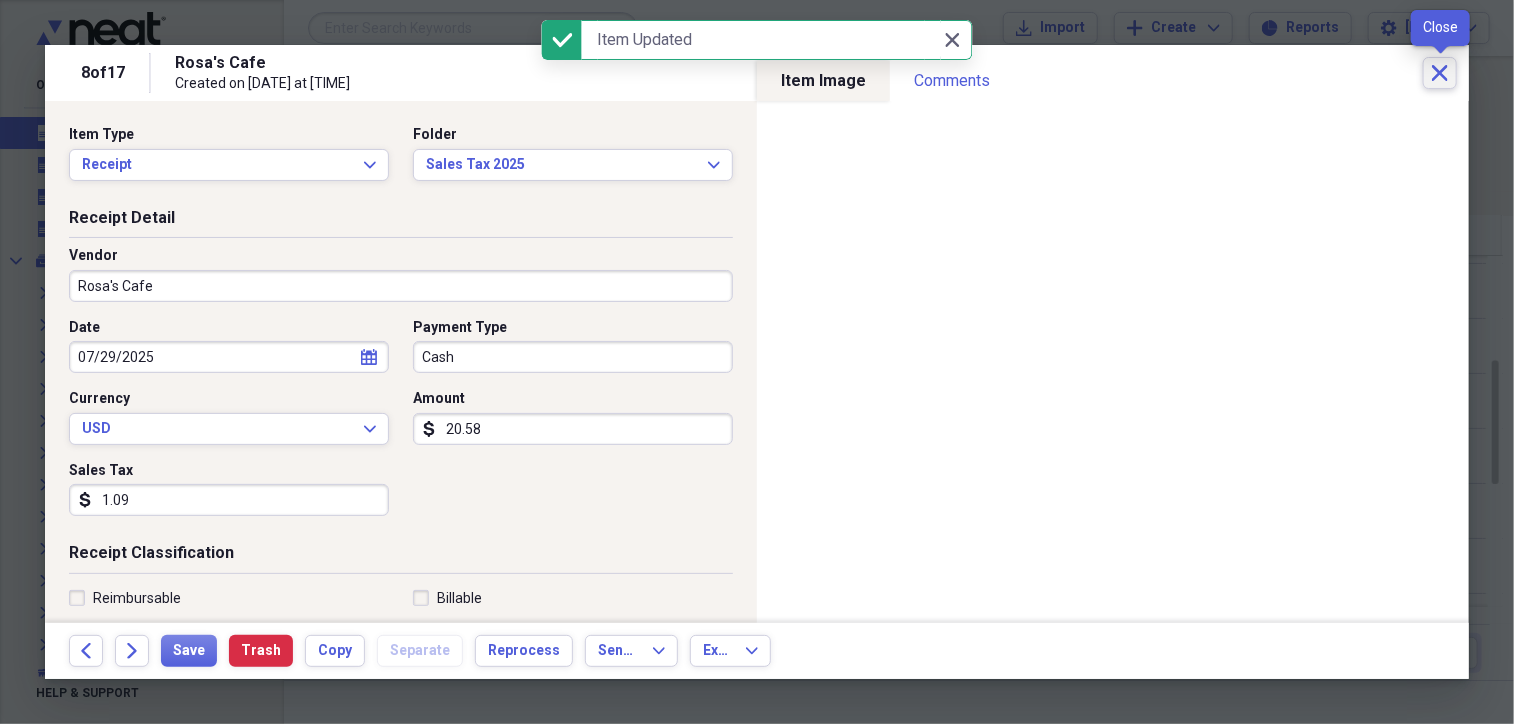 click on "Close" 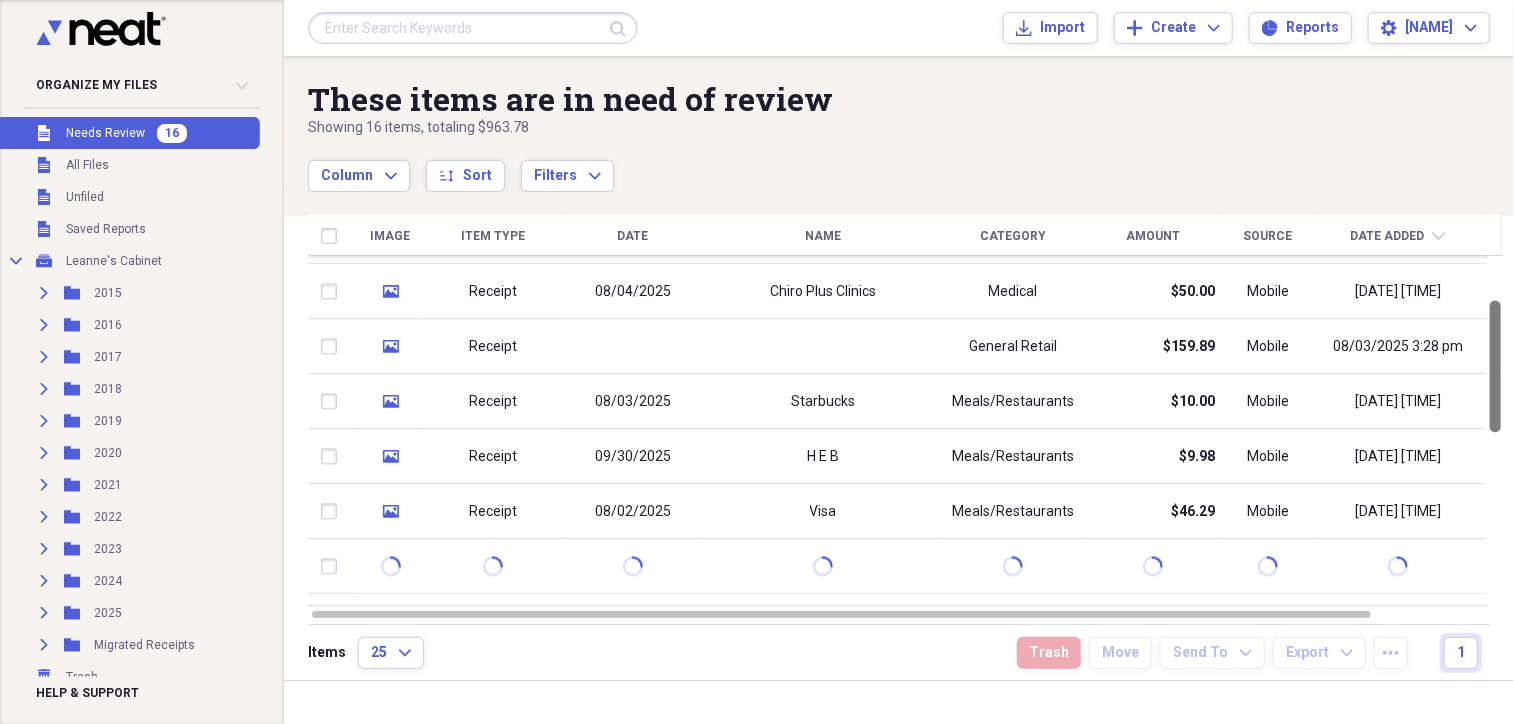 drag, startPoint x: 1504, startPoint y: 381, endPoint x: 1504, endPoint y: 314, distance: 67 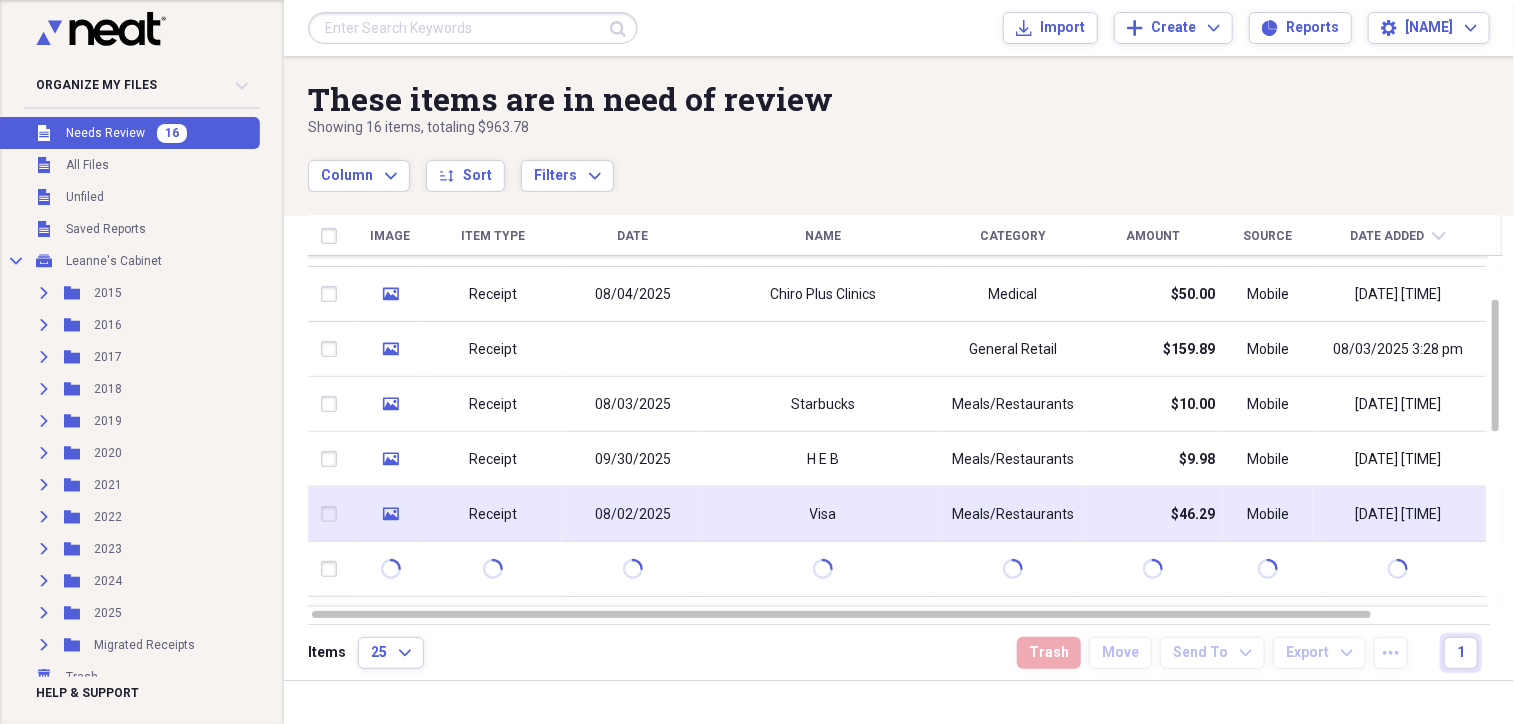 click on "Visa" at bounding box center (823, 514) 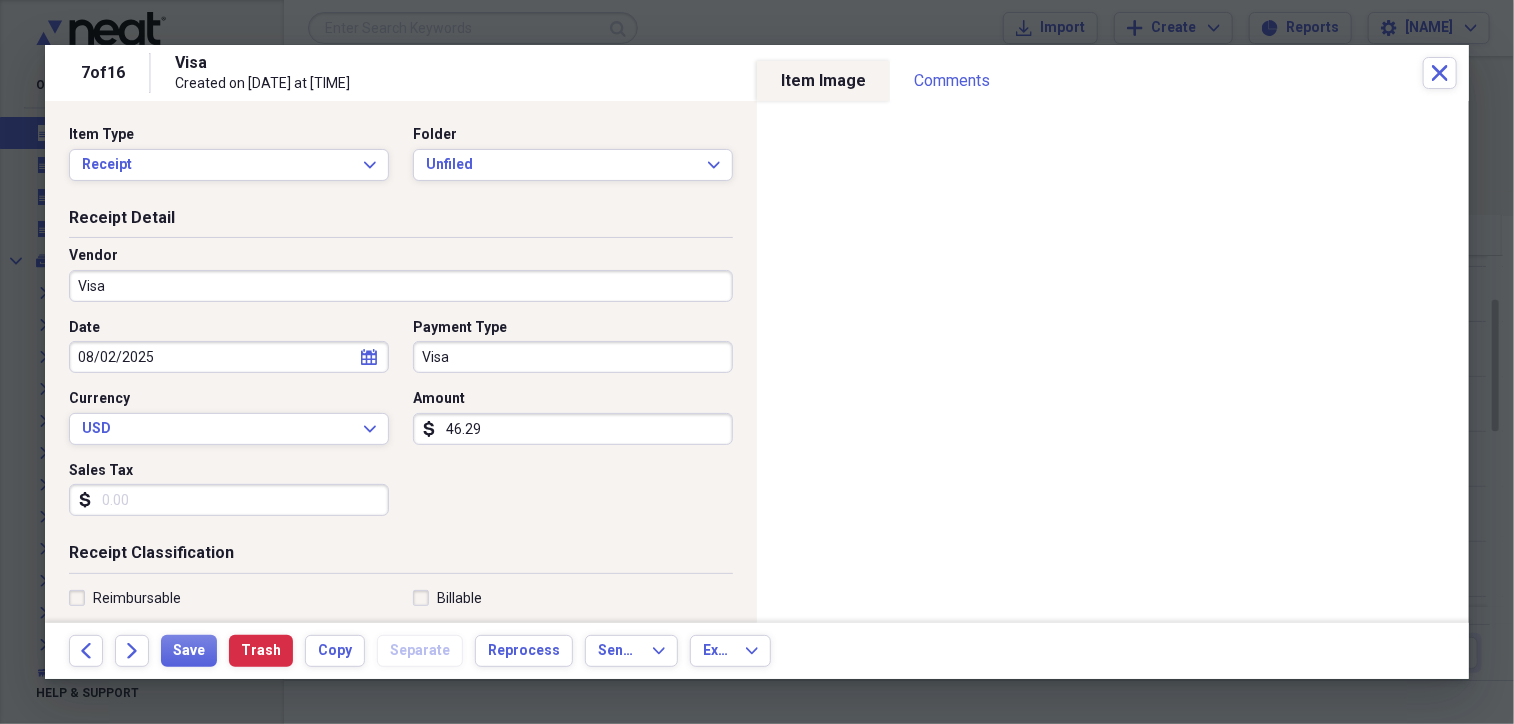 click on "Visa" at bounding box center (401, 286) 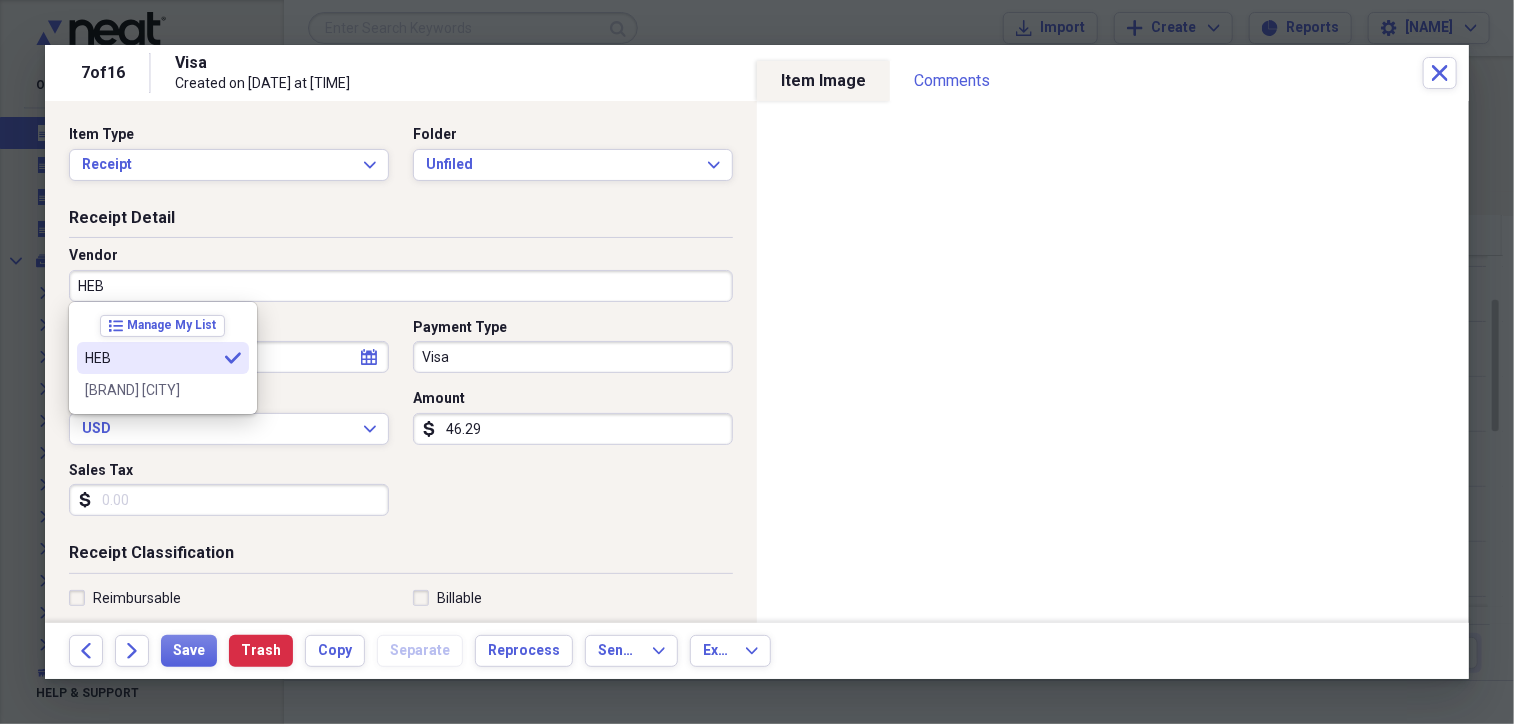 type on "HEB" 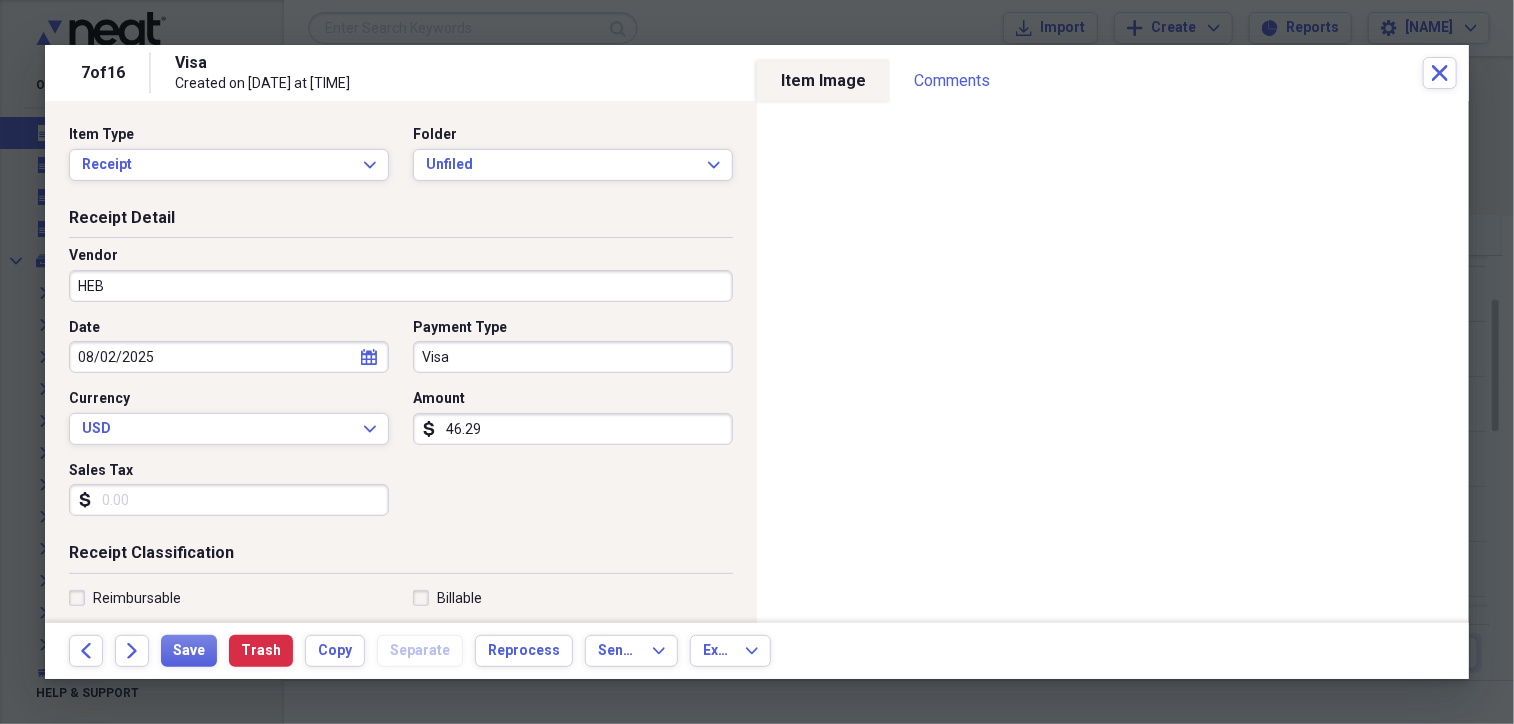 click on "Sales Tax" at bounding box center (229, 500) 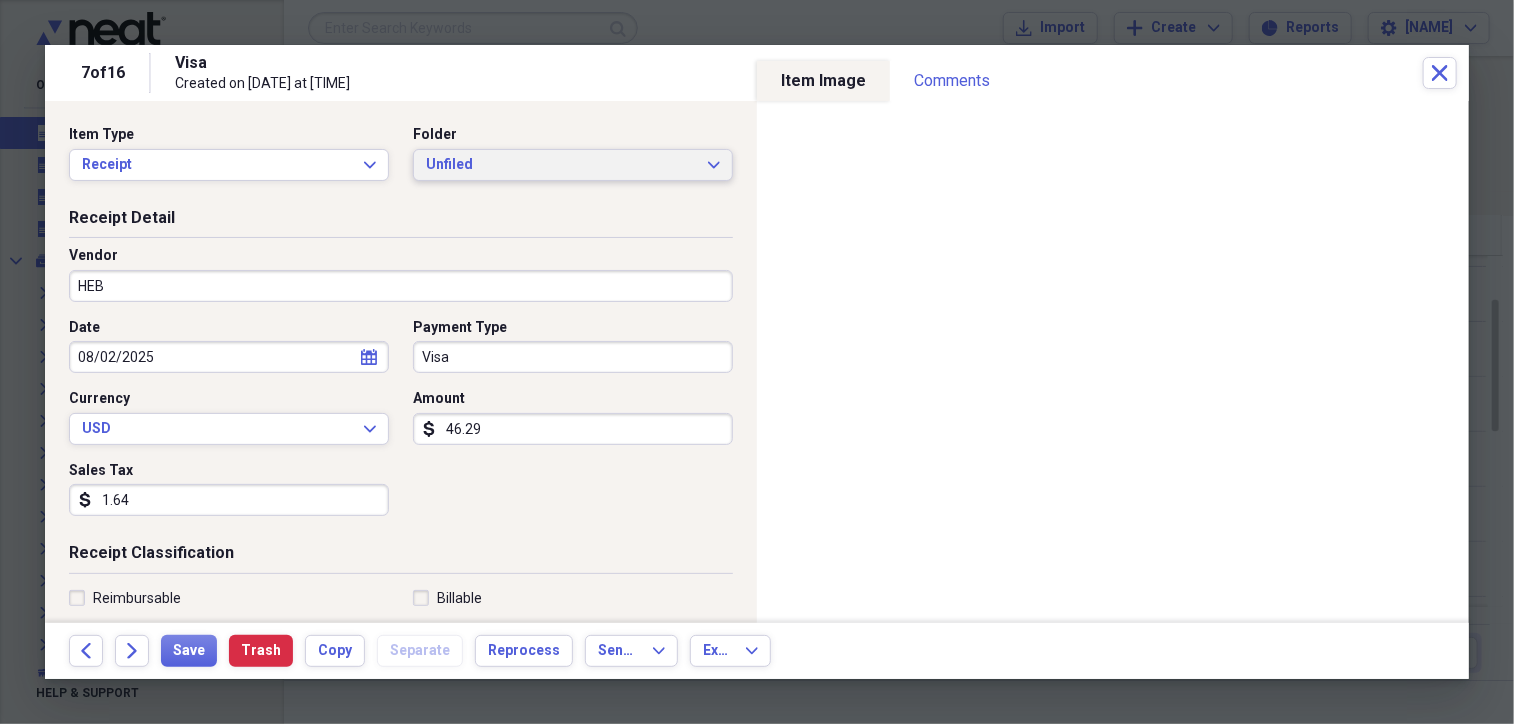 type on "1.64" 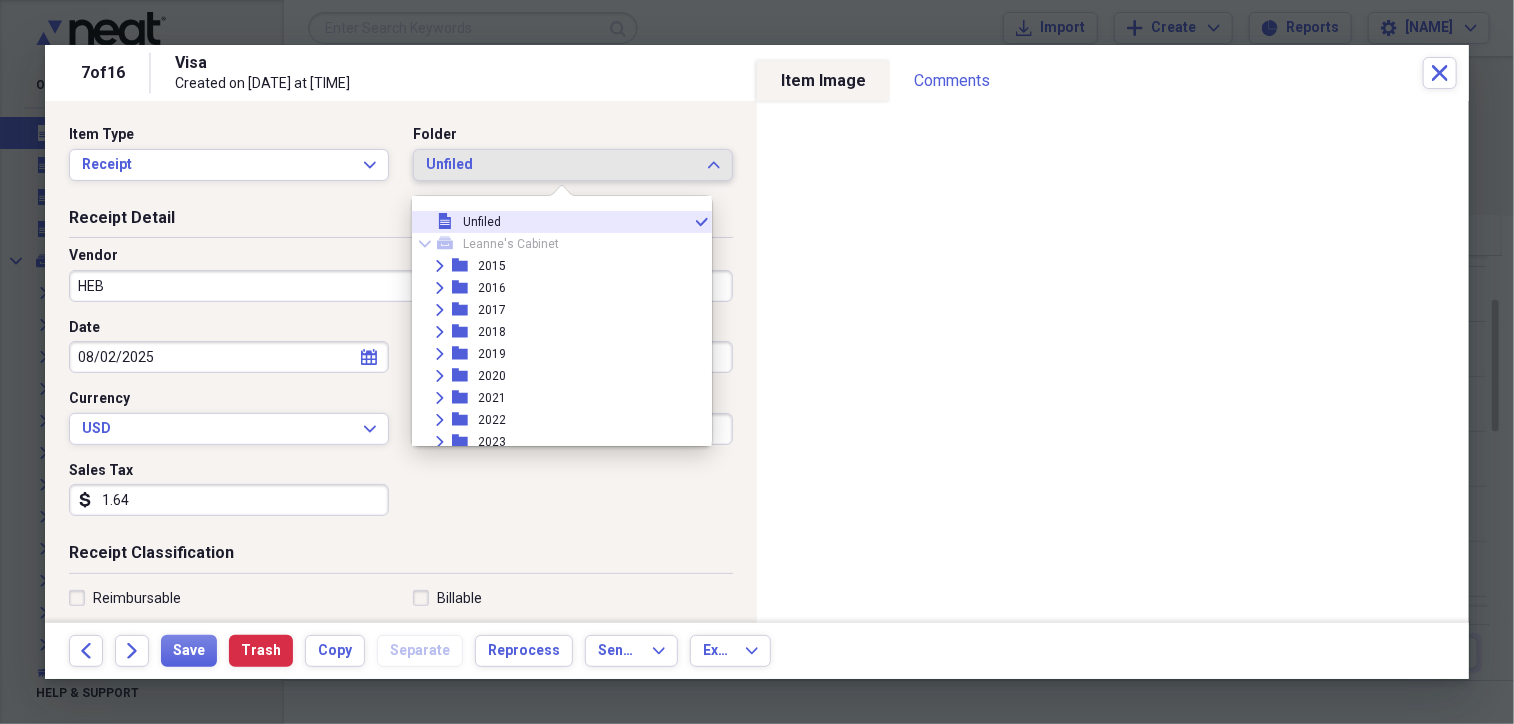 scroll, scrollTop: 160, scrollLeft: 0, axis: vertical 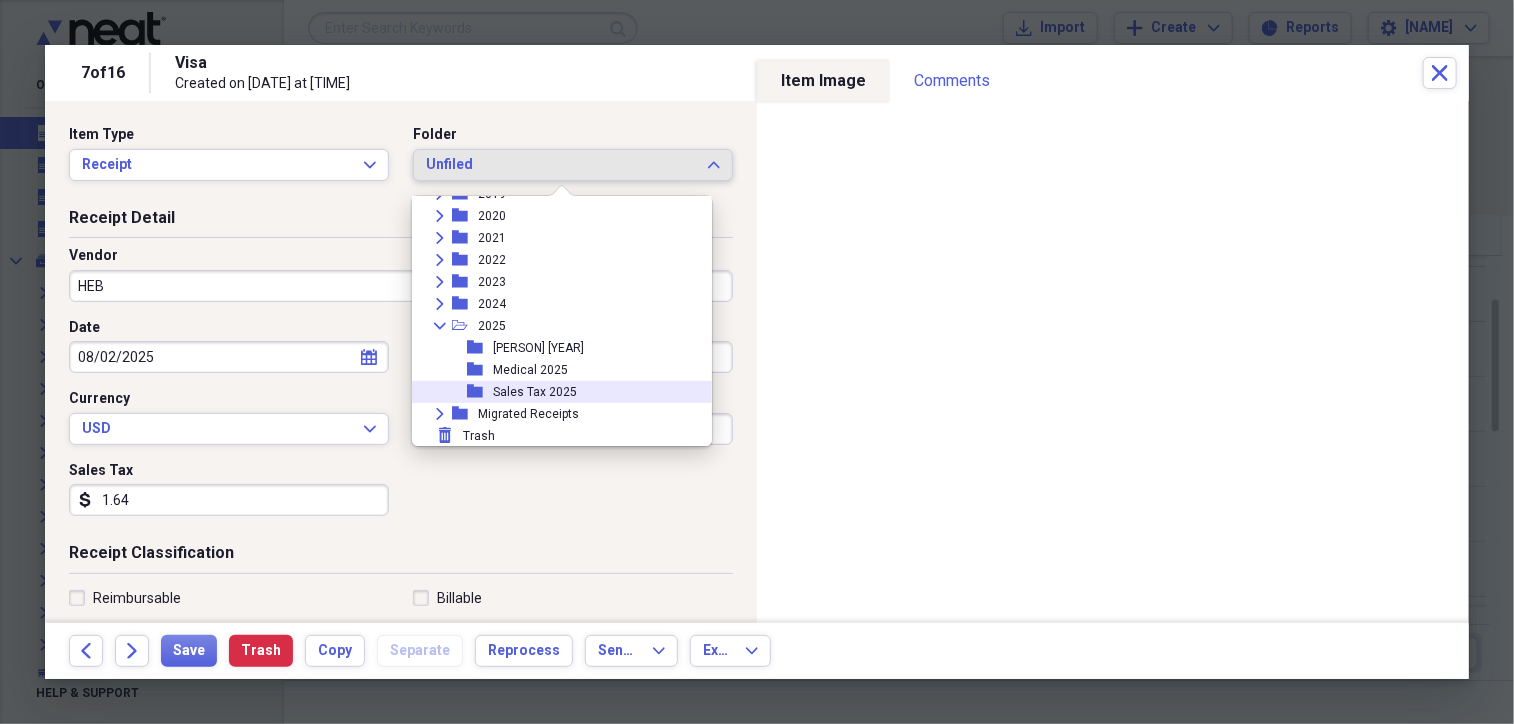 click on "Sales Tax 2025" at bounding box center [535, 392] 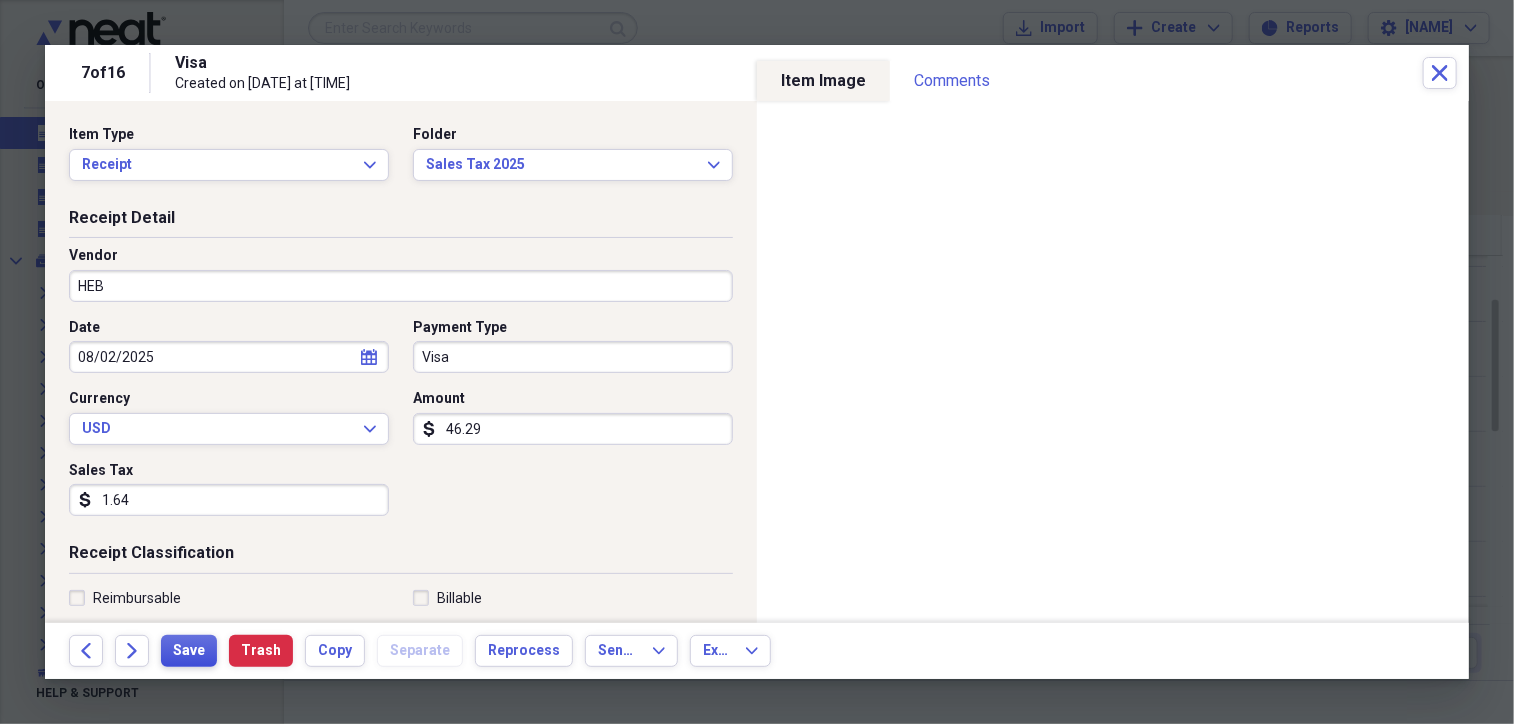 click on "Save" at bounding box center (189, 651) 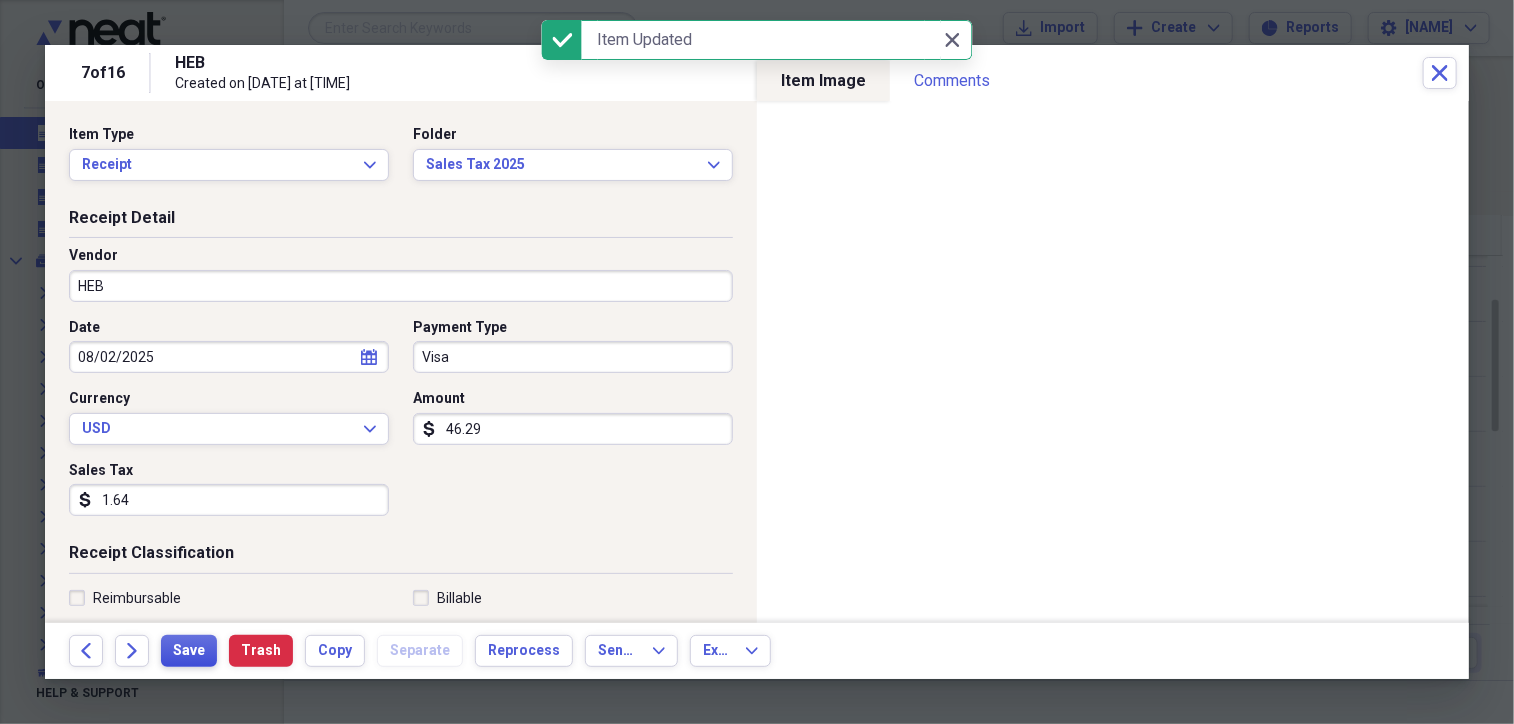 click on "Save" at bounding box center [189, 651] 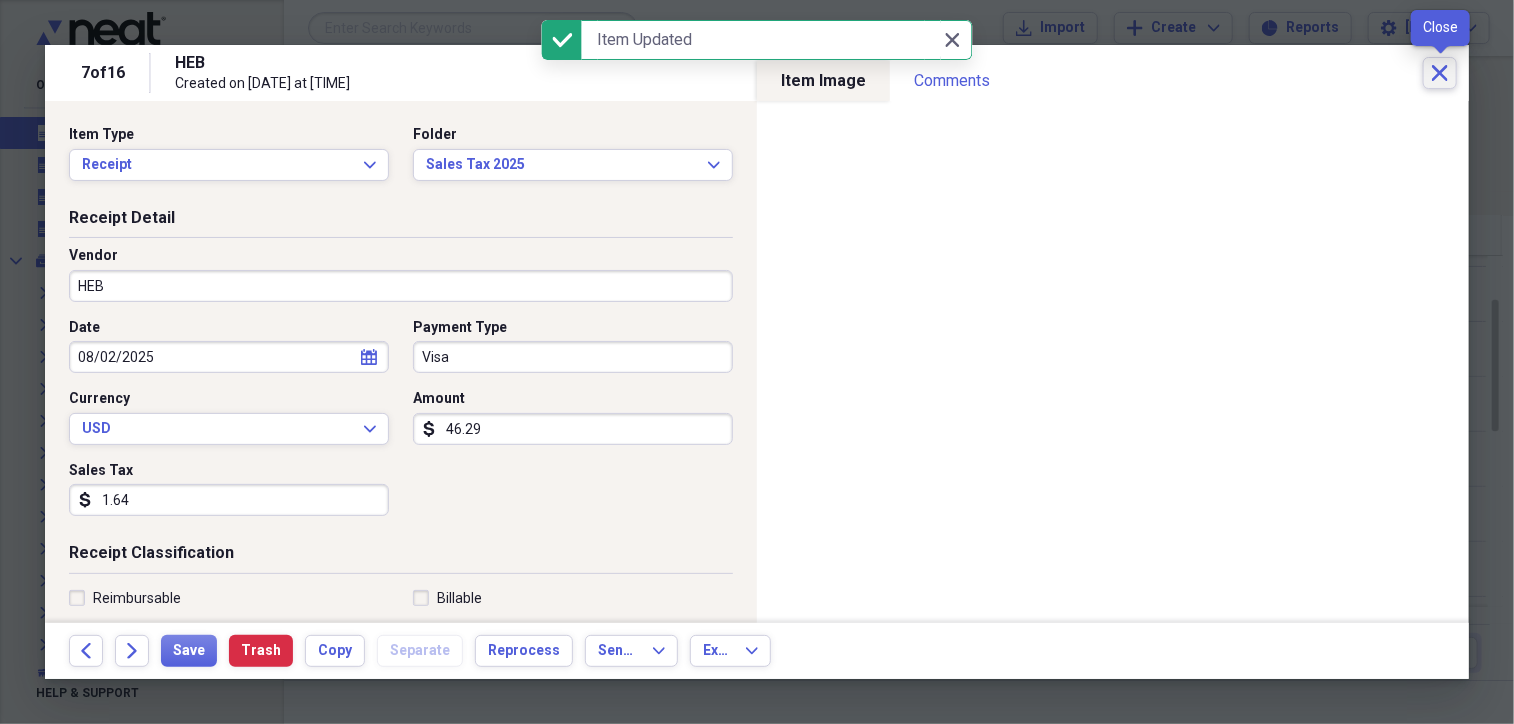 click 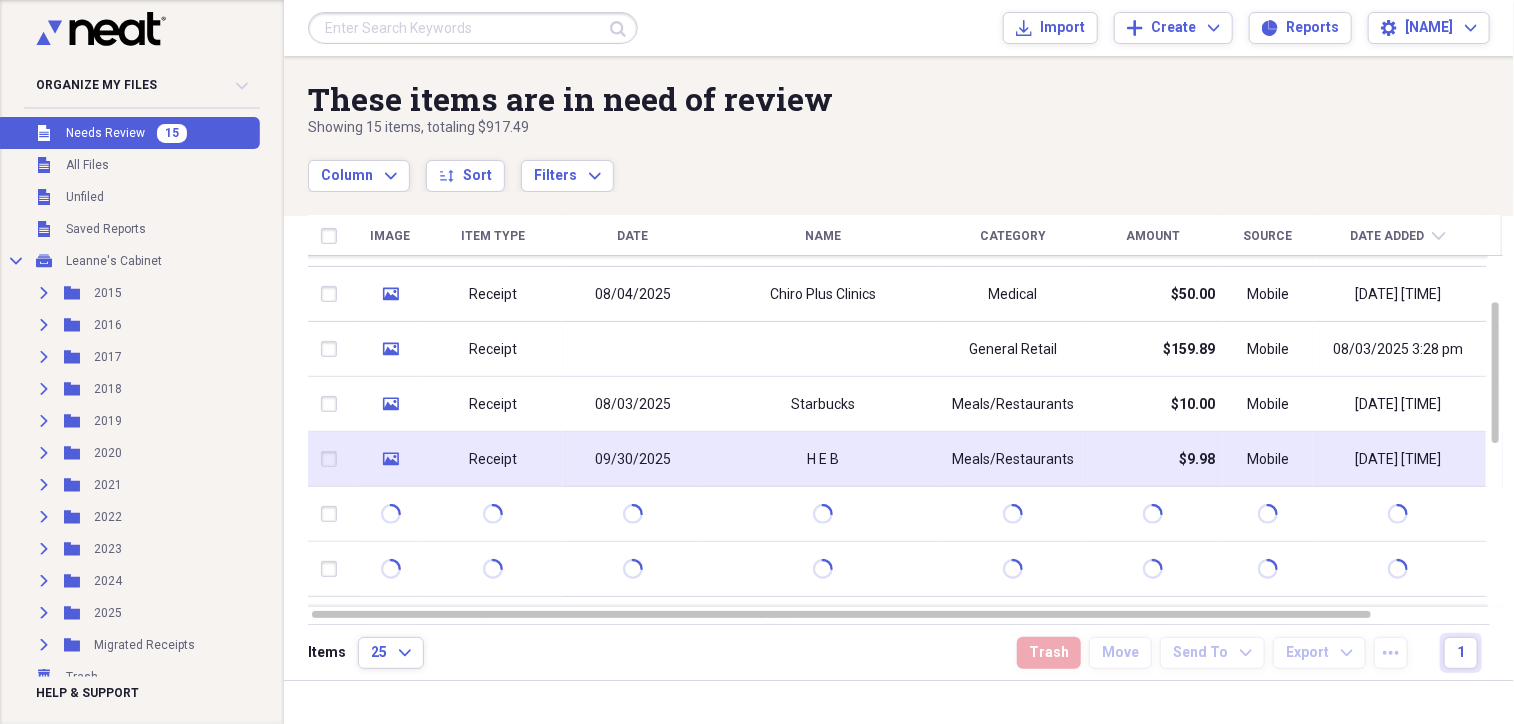 click on "H E B" at bounding box center (823, 459) 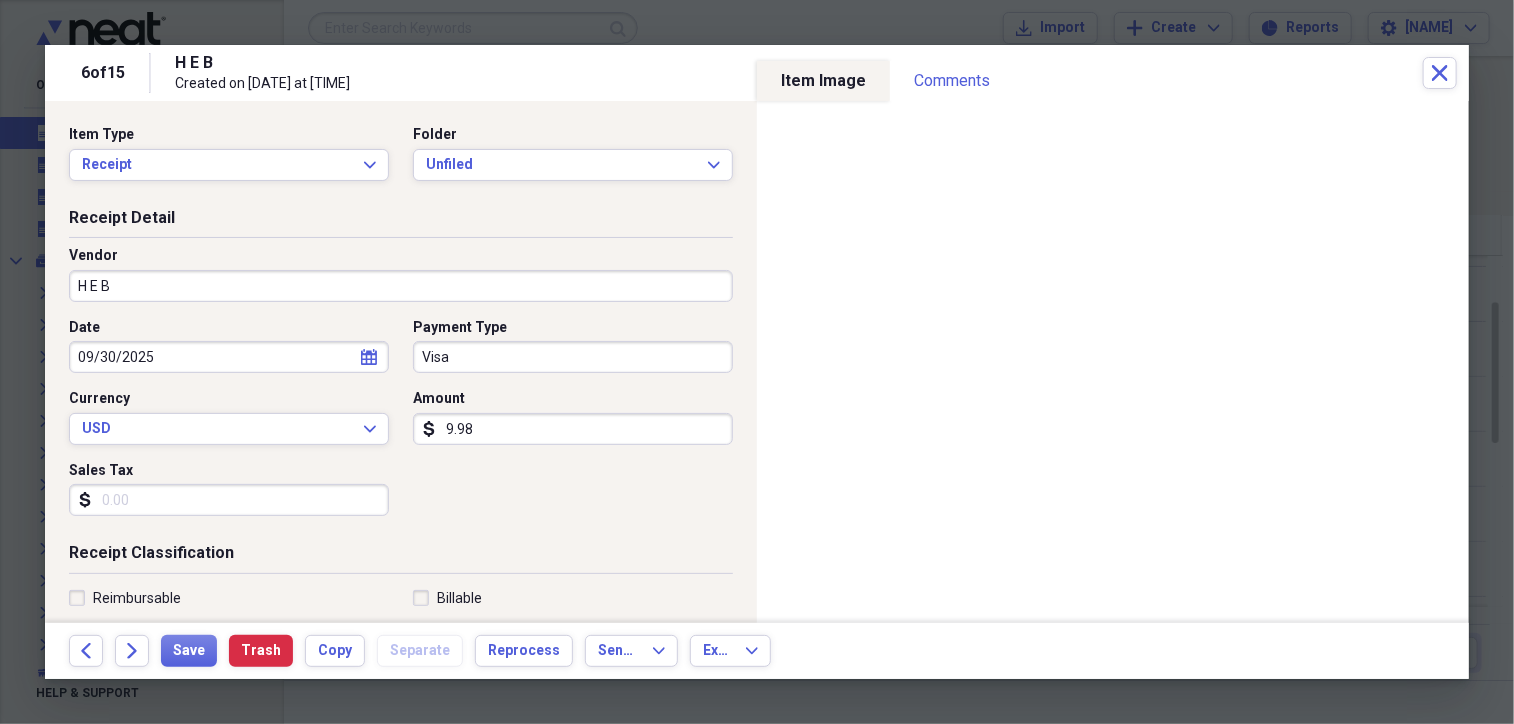 click on "9.98" at bounding box center (573, 429) 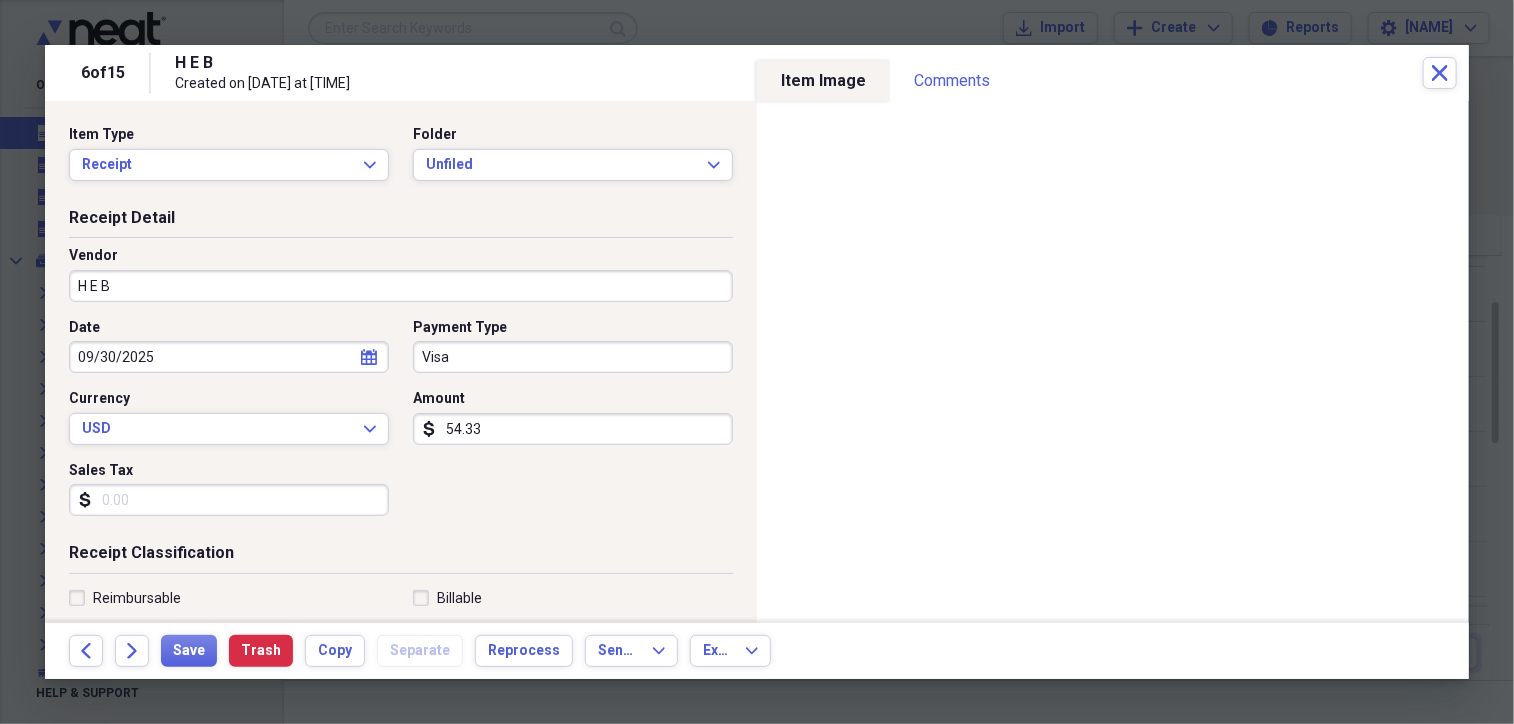 type on "54.33" 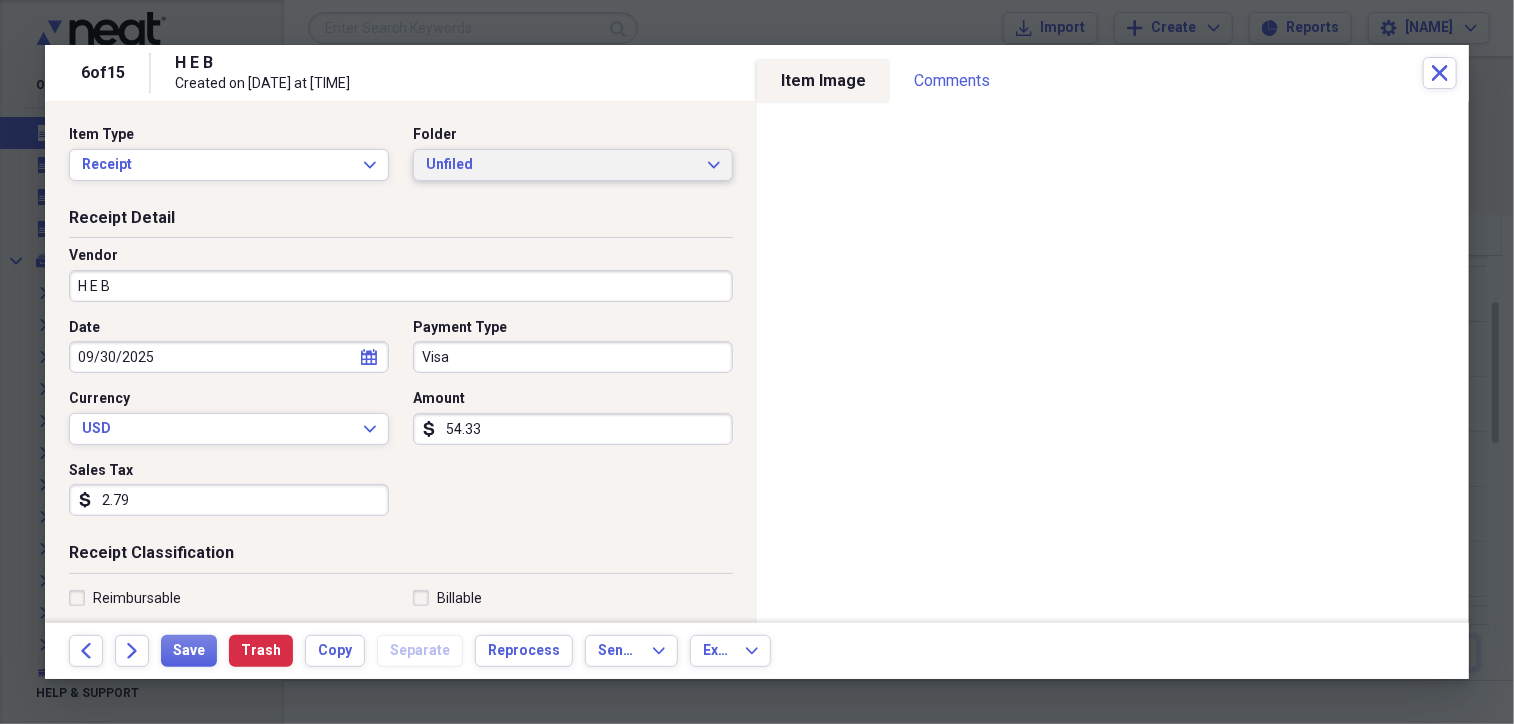 type on "2.79" 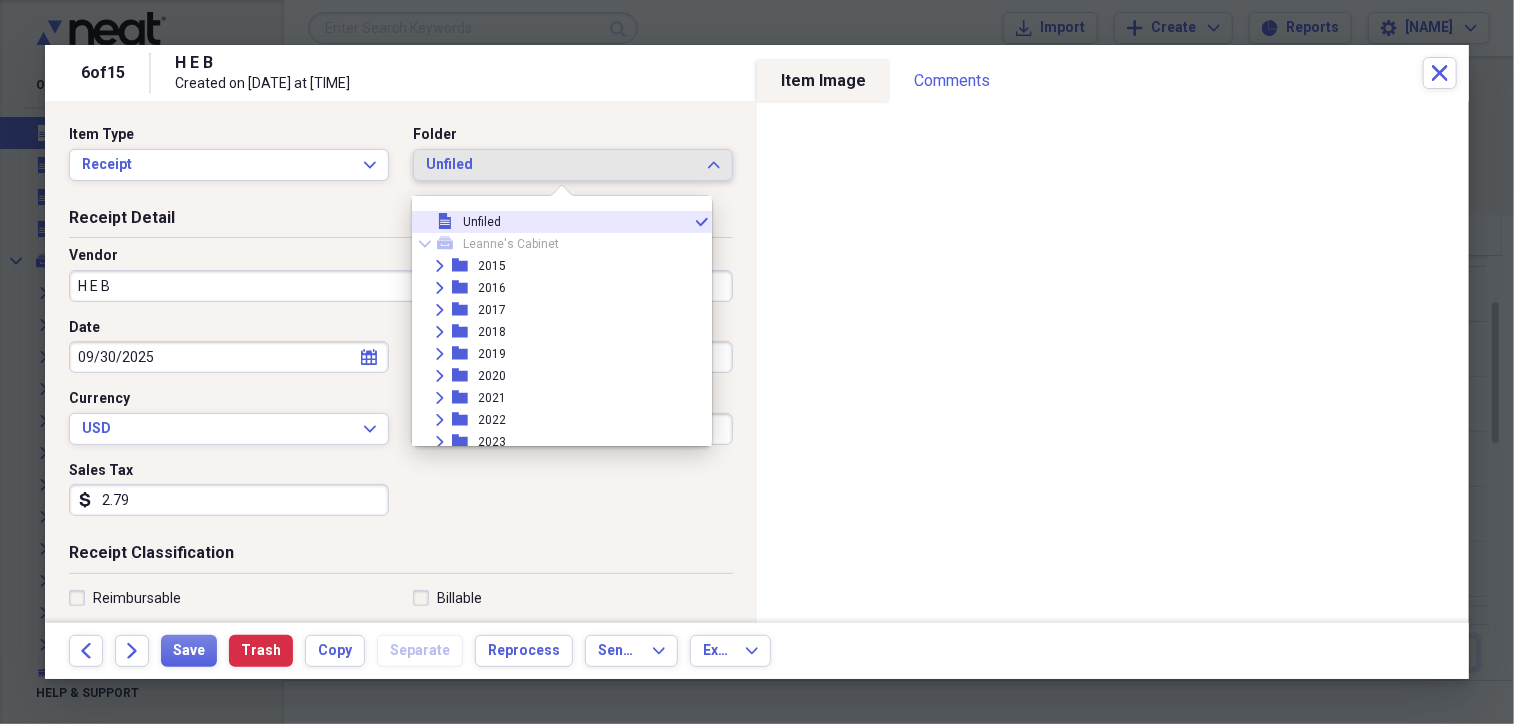 scroll, scrollTop: 160, scrollLeft: 0, axis: vertical 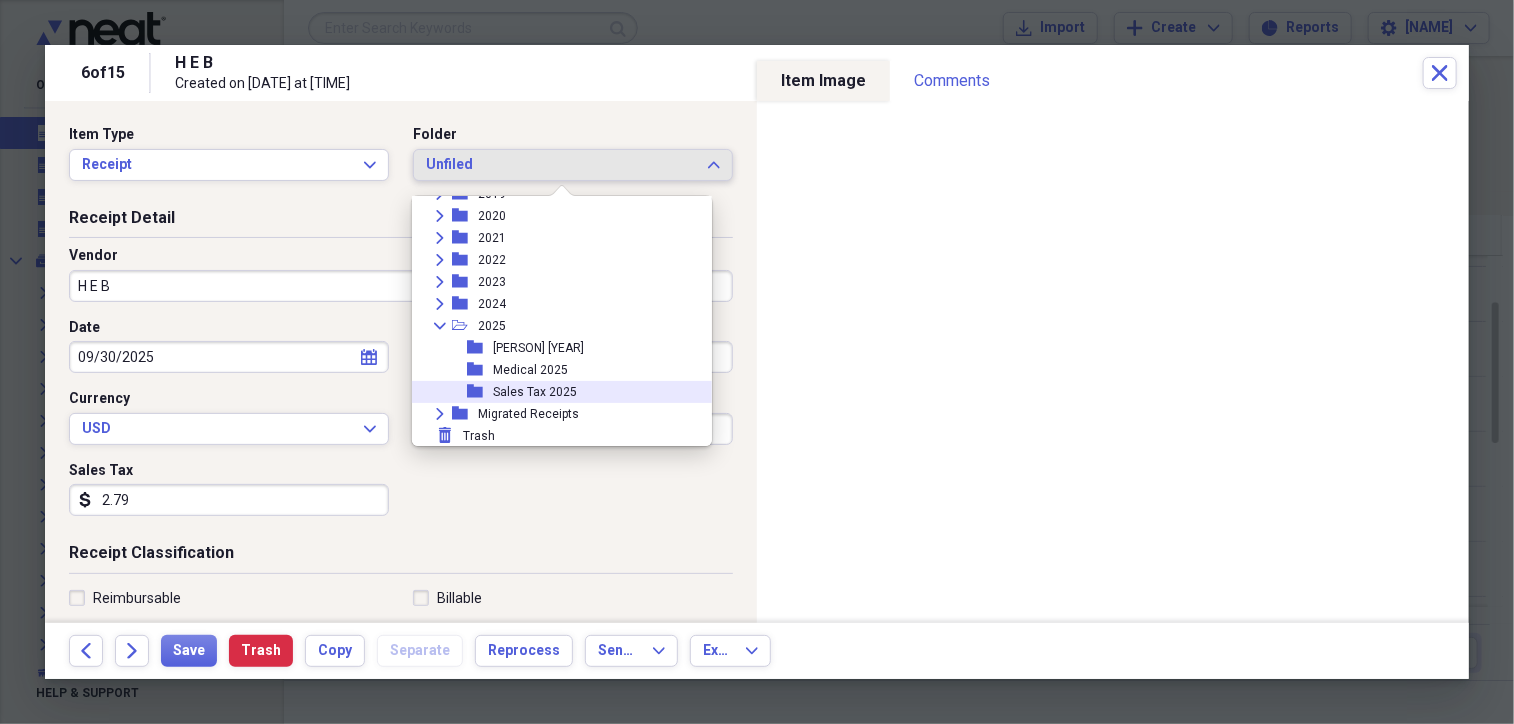 click on "Sales Tax 2025" at bounding box center [535, 392] 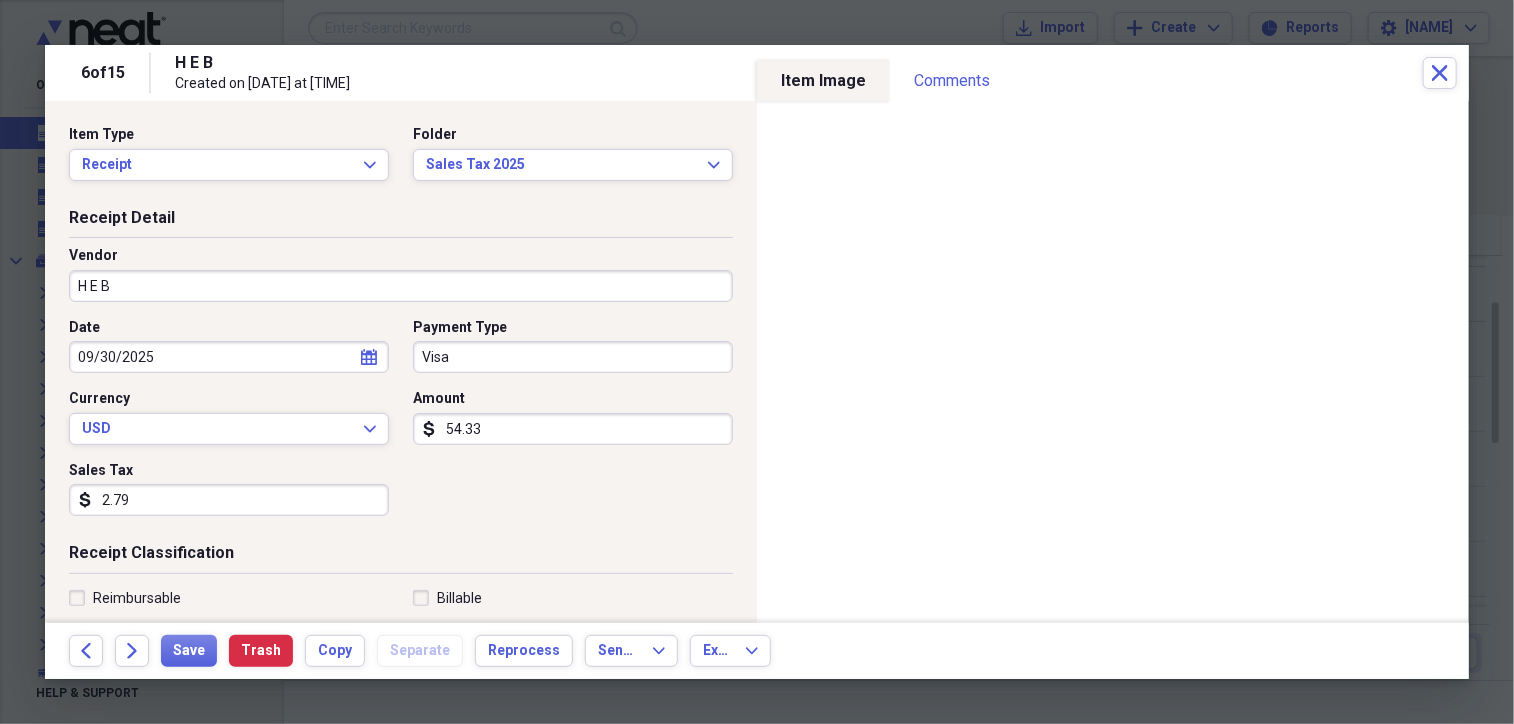 click on "calendar" 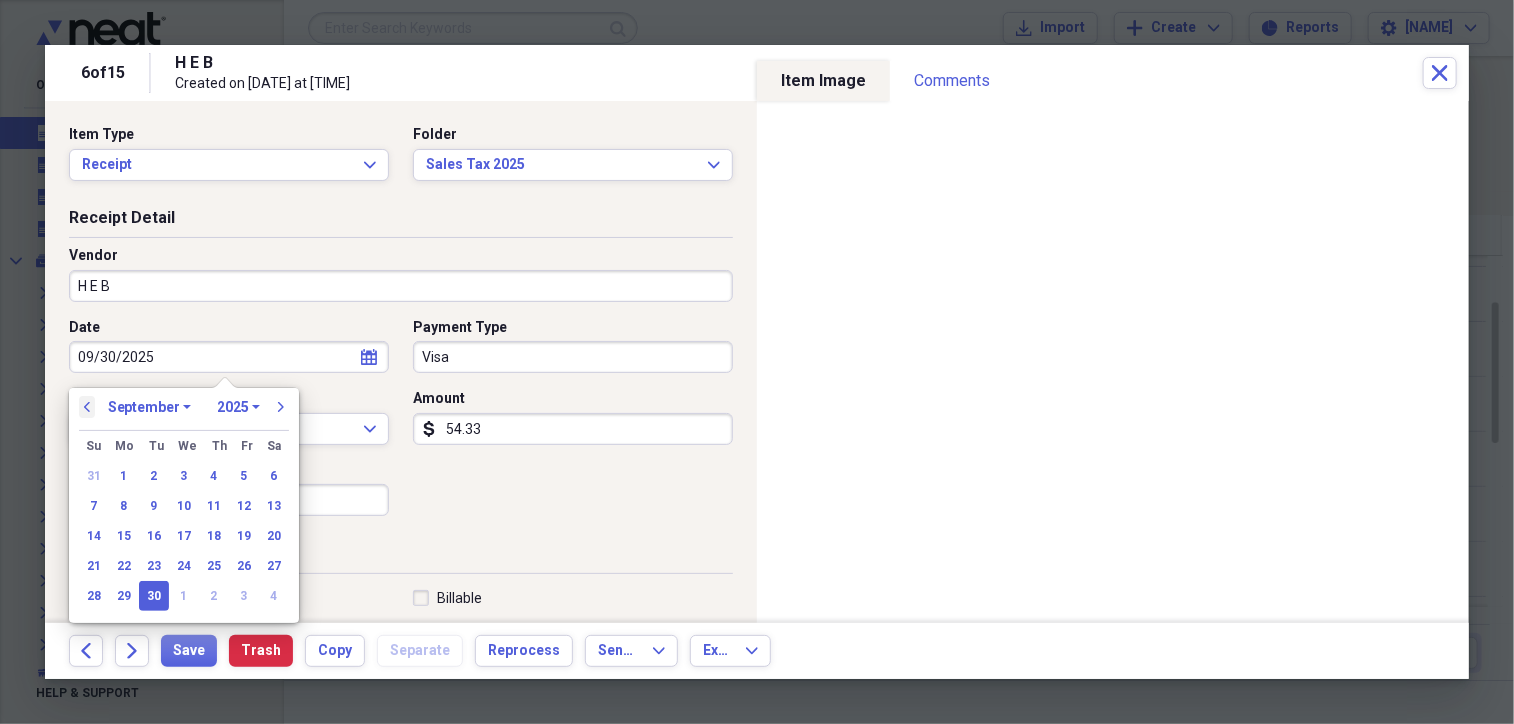 click on "previous" at bounding box center (87, 407) 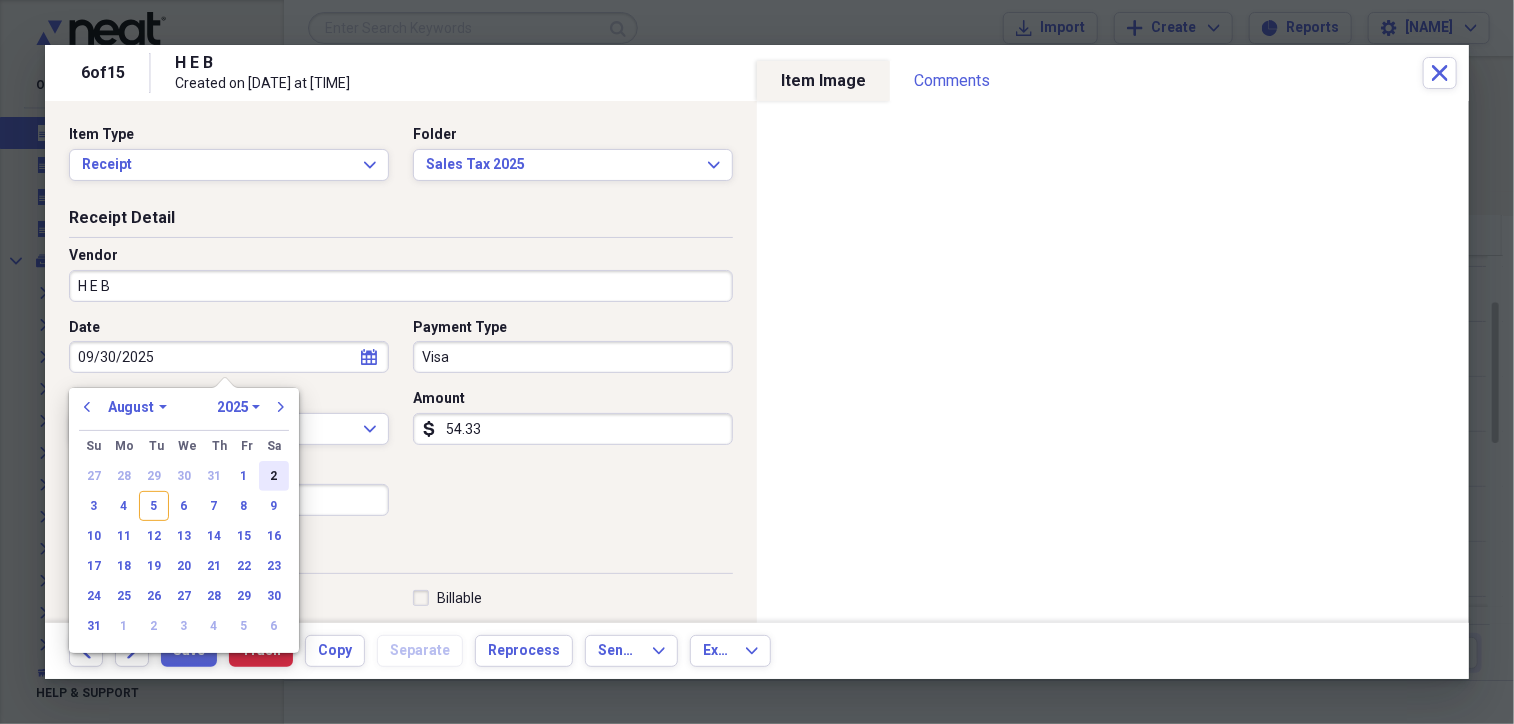 click on "2" at bounding box center [274, 476] 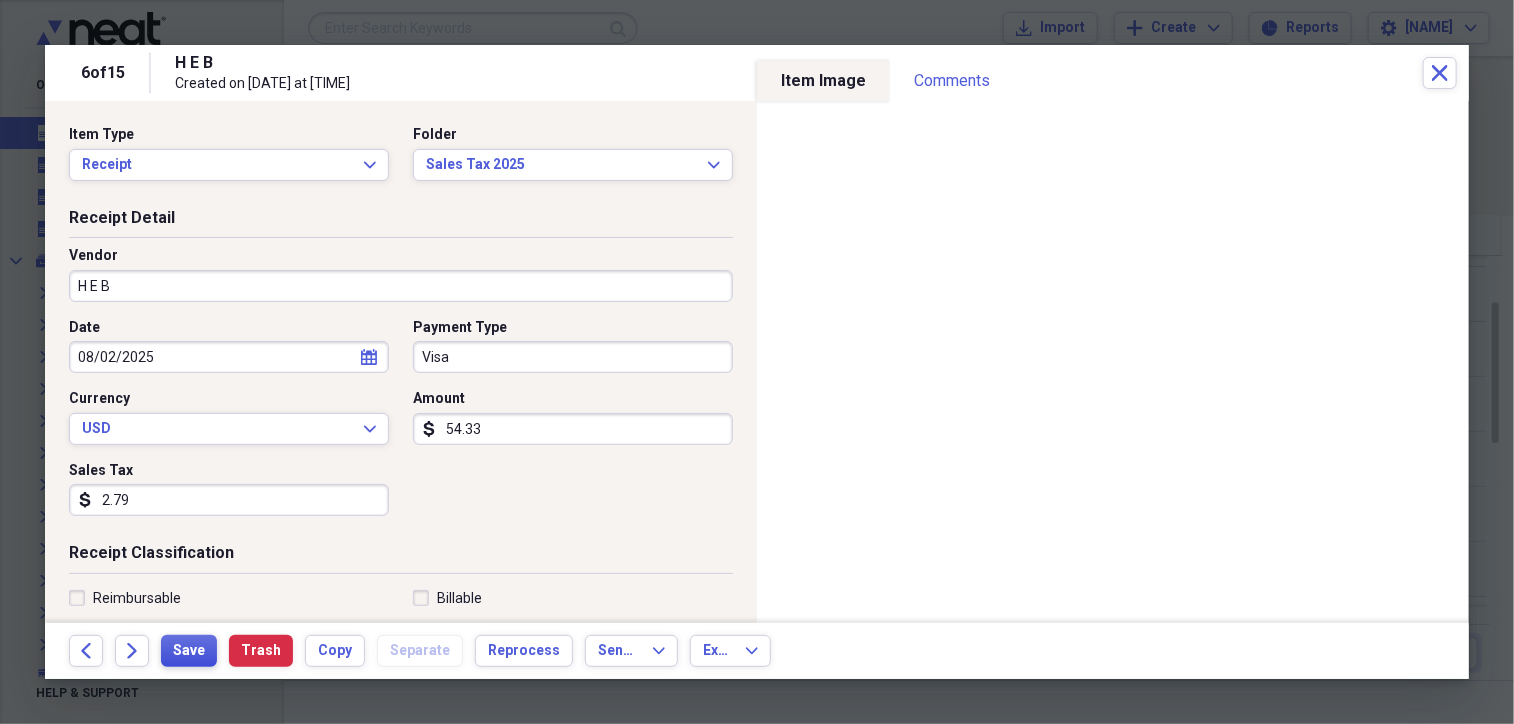click on "Save" at bounding box center (189, 651) 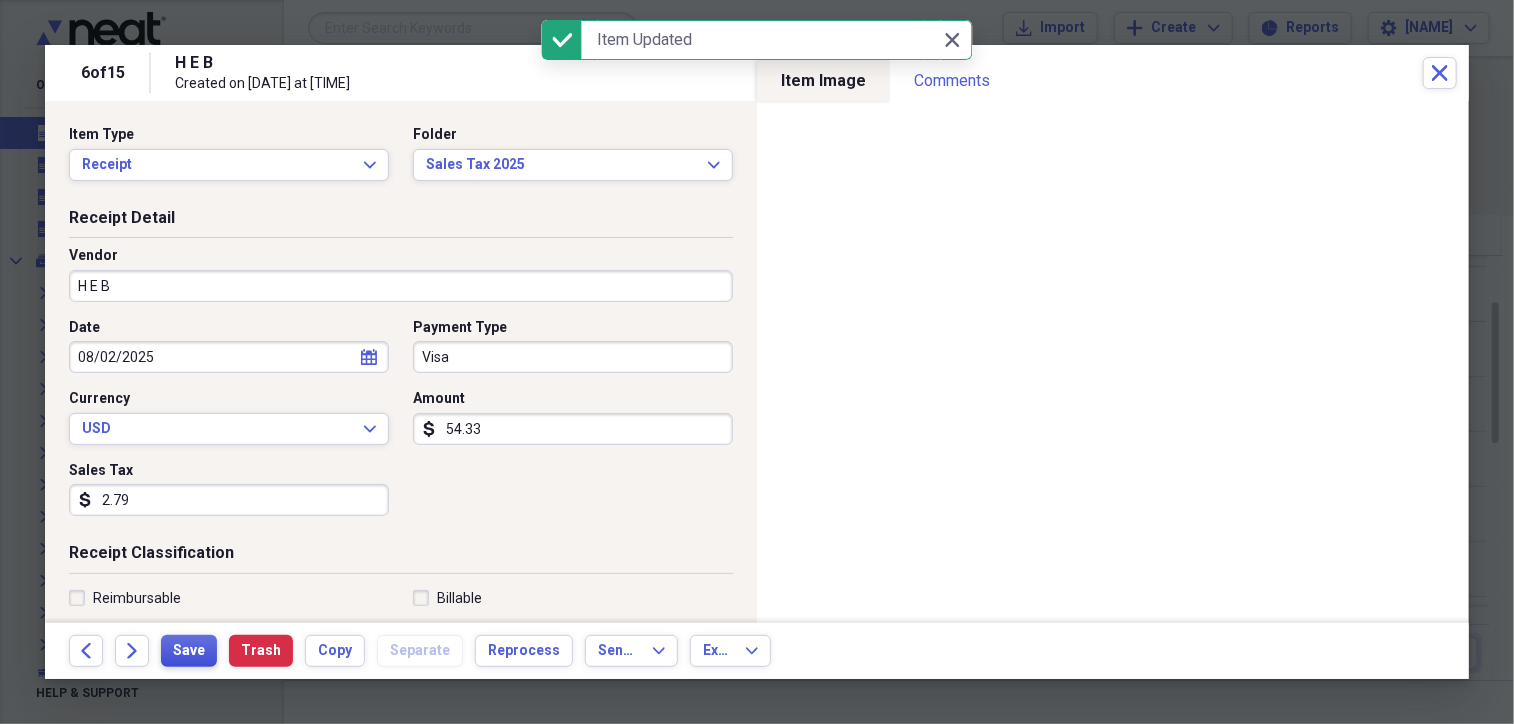click on "Save" at bounding box center [189, 651] 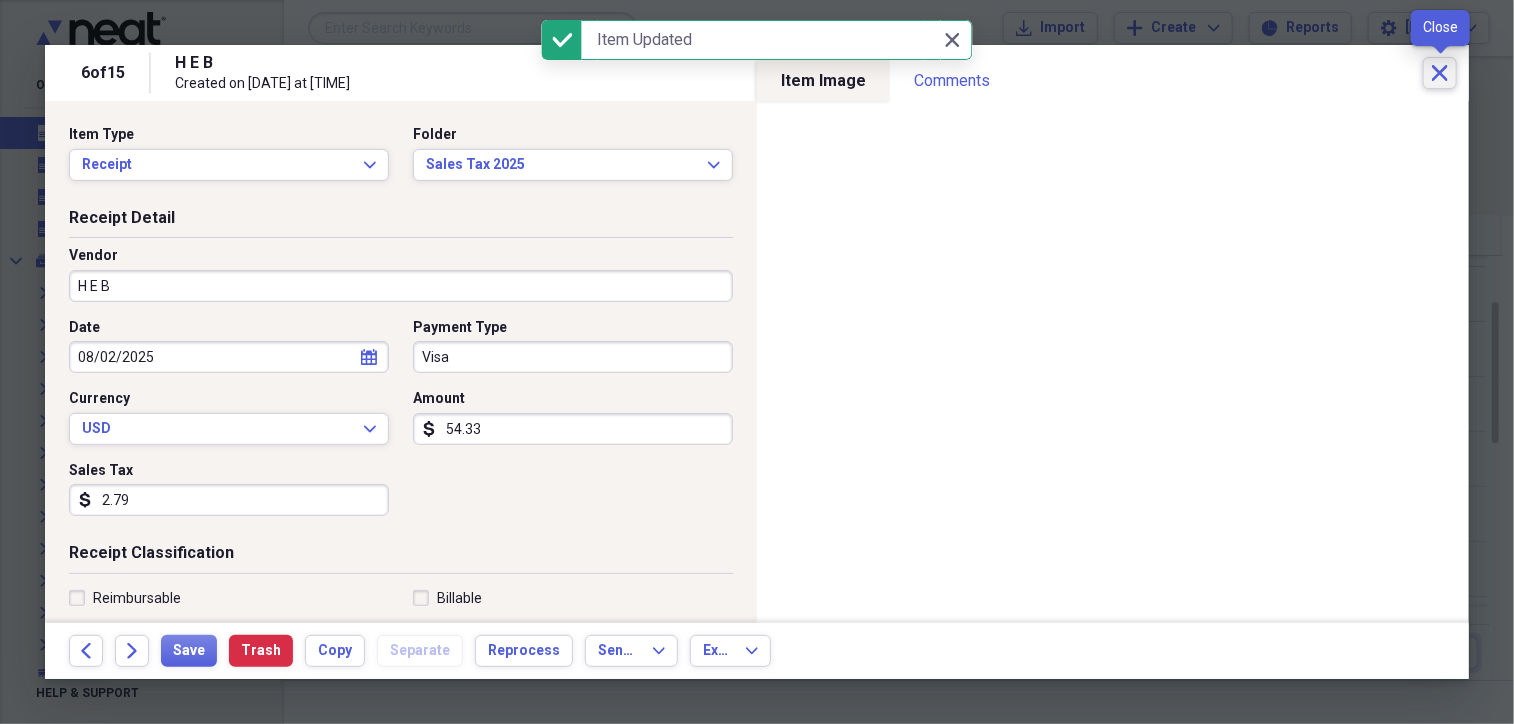 click 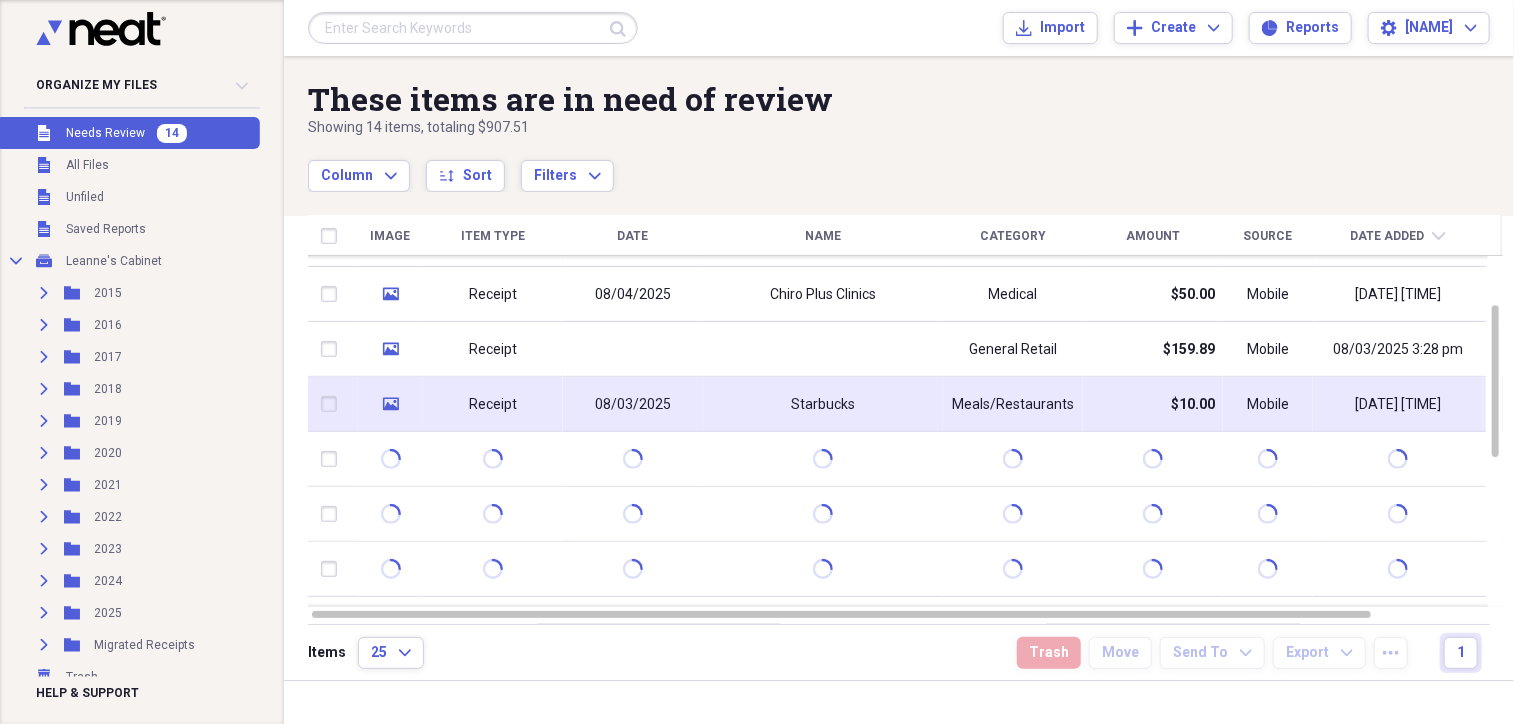 click on "Starbucks" at bounding box center [823, 404] 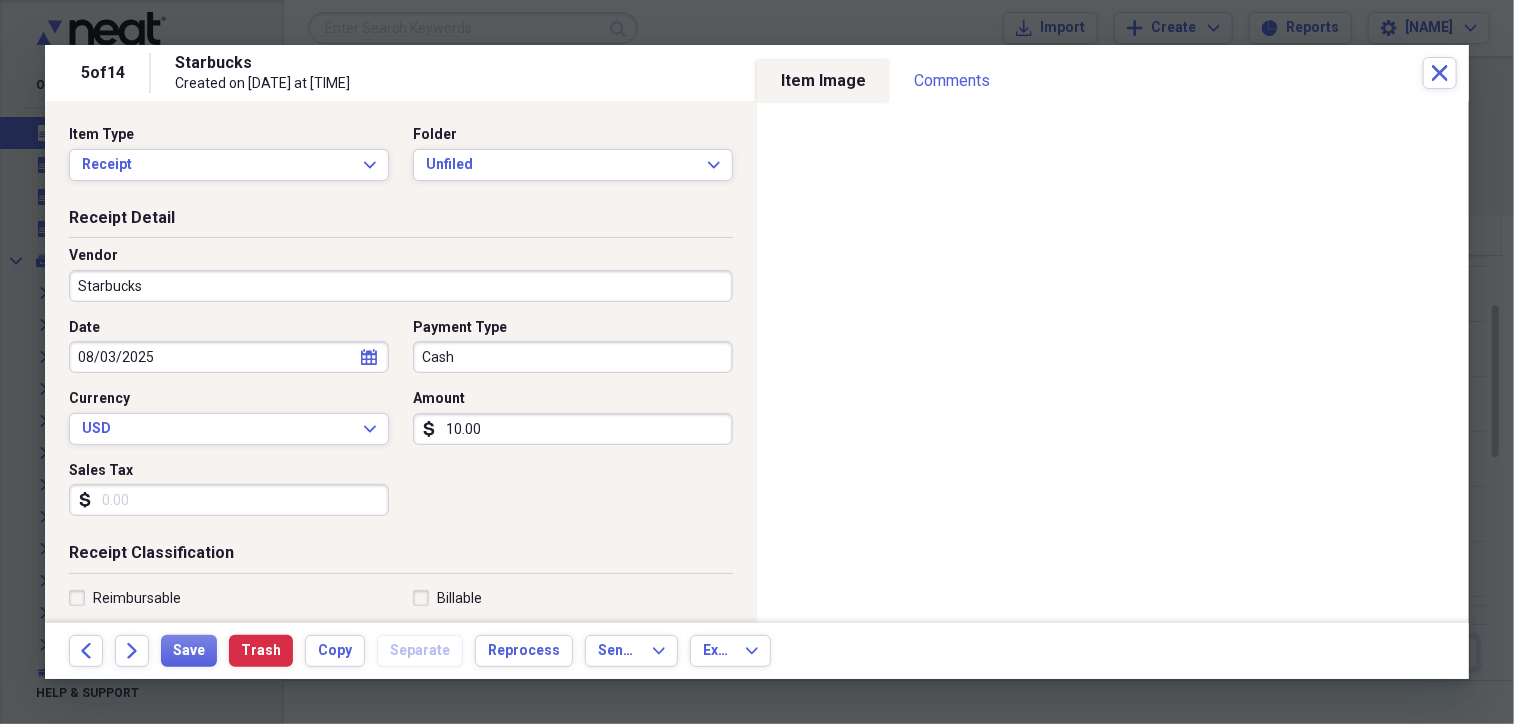 click on "10.00" at bounding box center [573, 429] 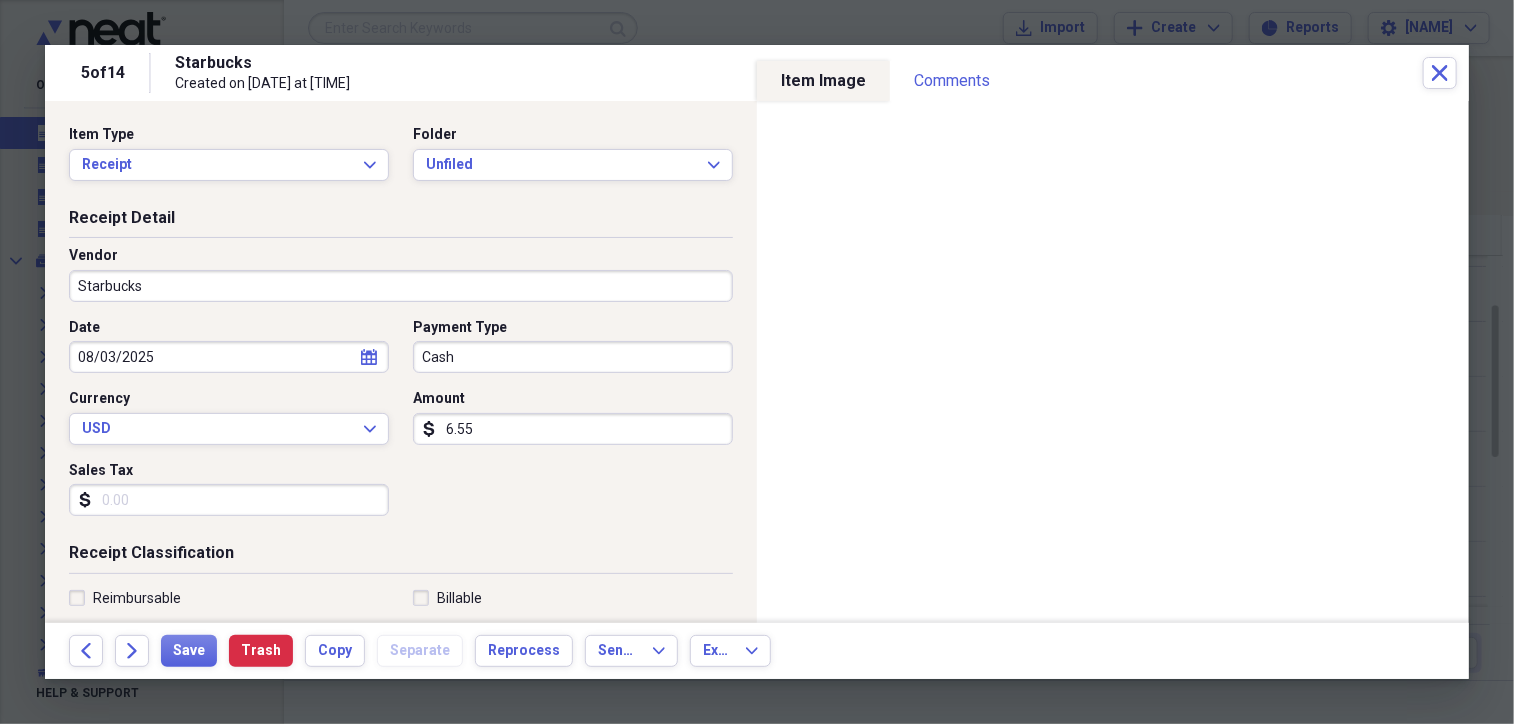 type on "6.55" 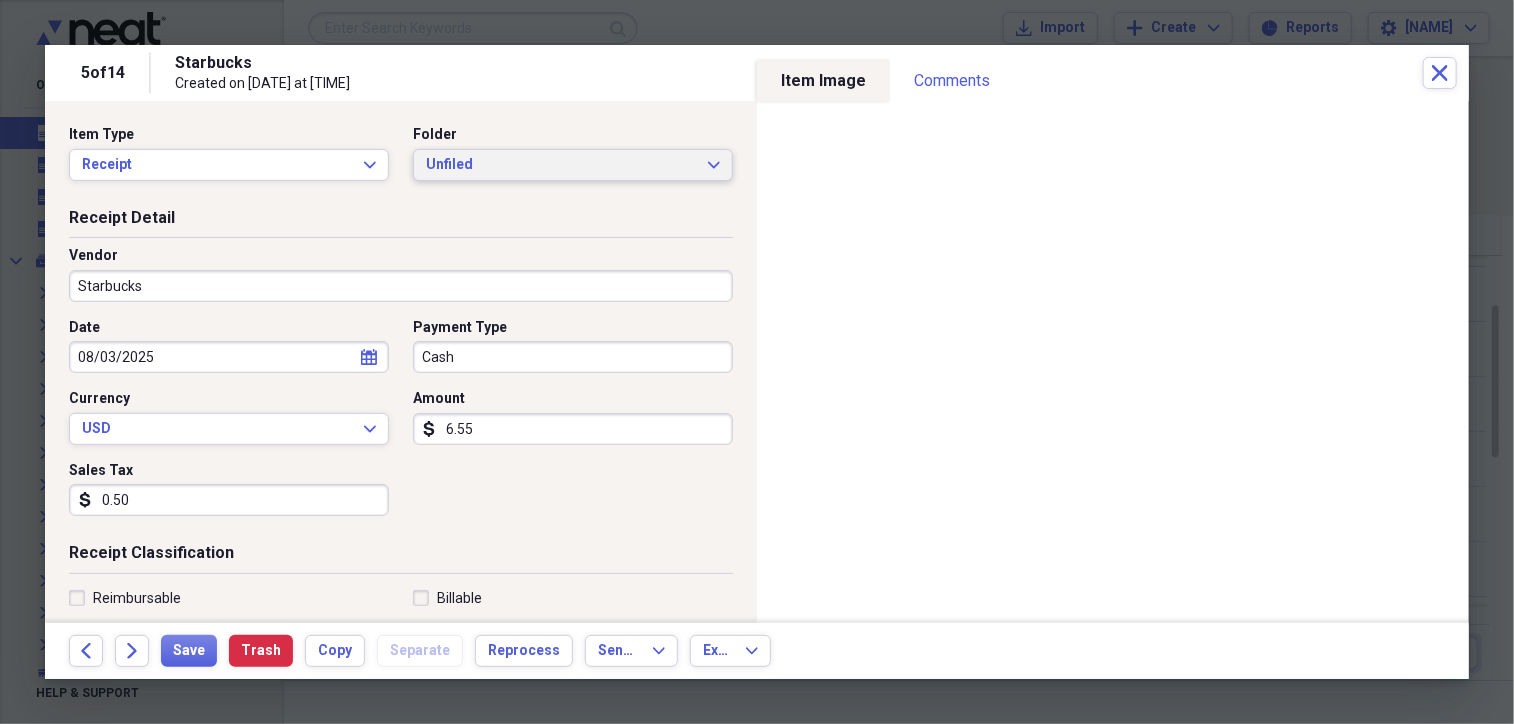 type on "0.50" 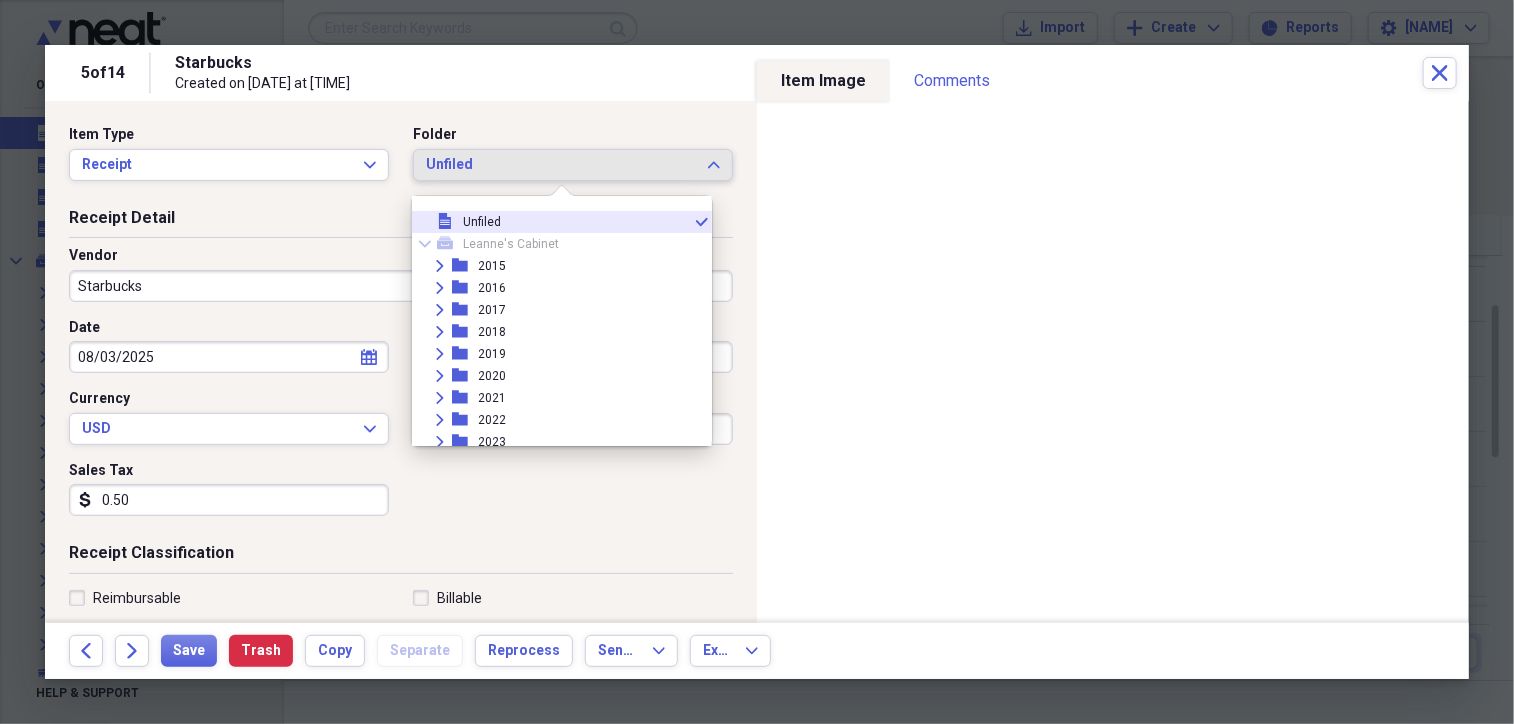 scroll, scrollTop: 160, scrollLeft: 0, axis: vertical 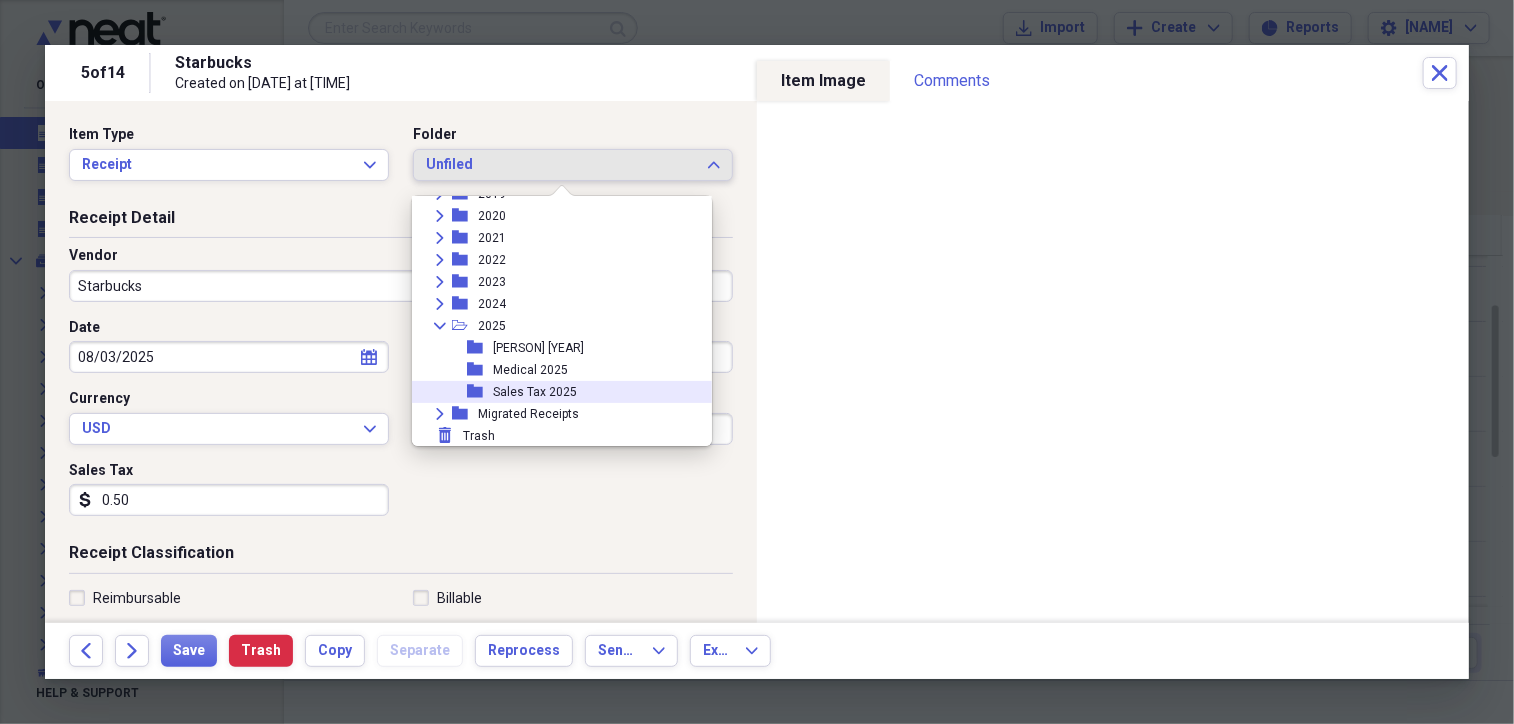 click on "Sales Tax 2025" at bounding box center (535, 392) 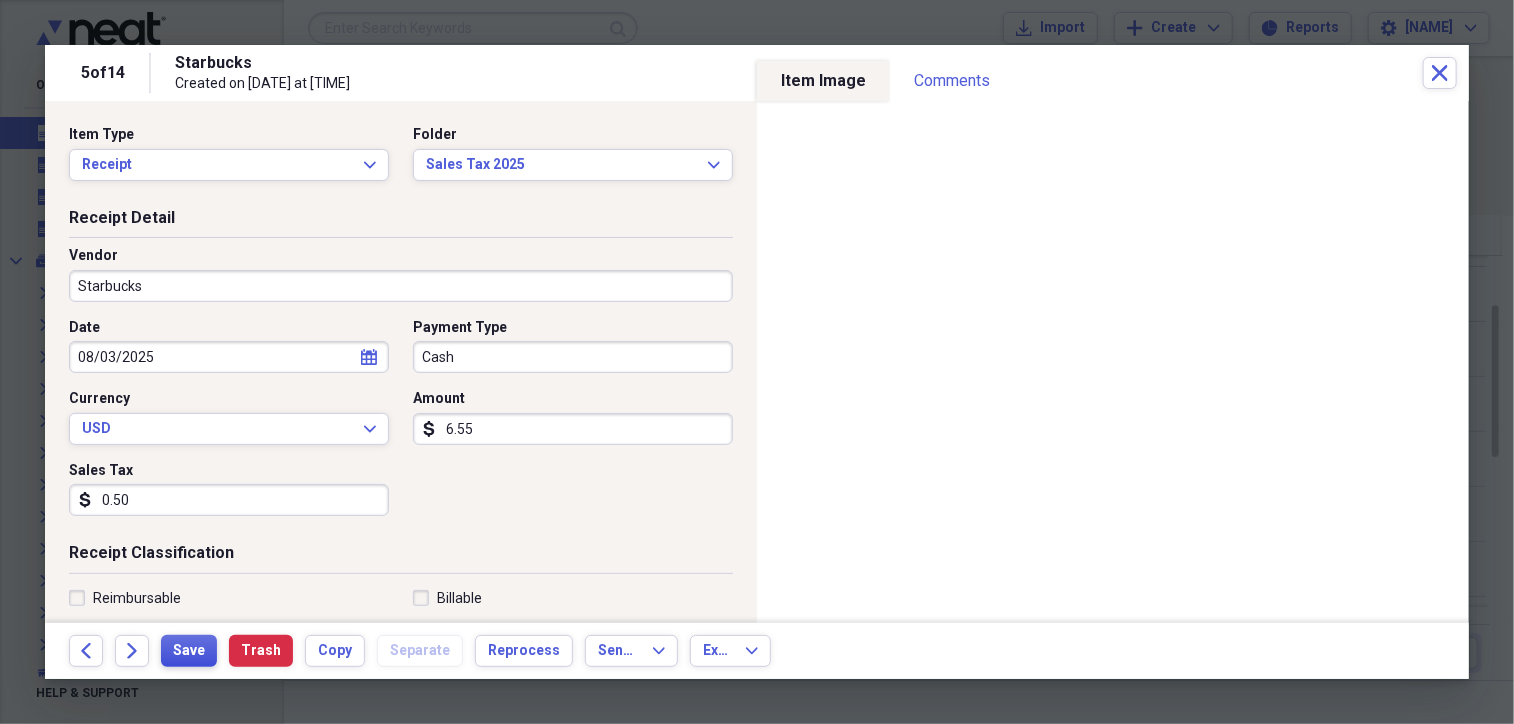 click on "Save" at bounding box center [189, 651] 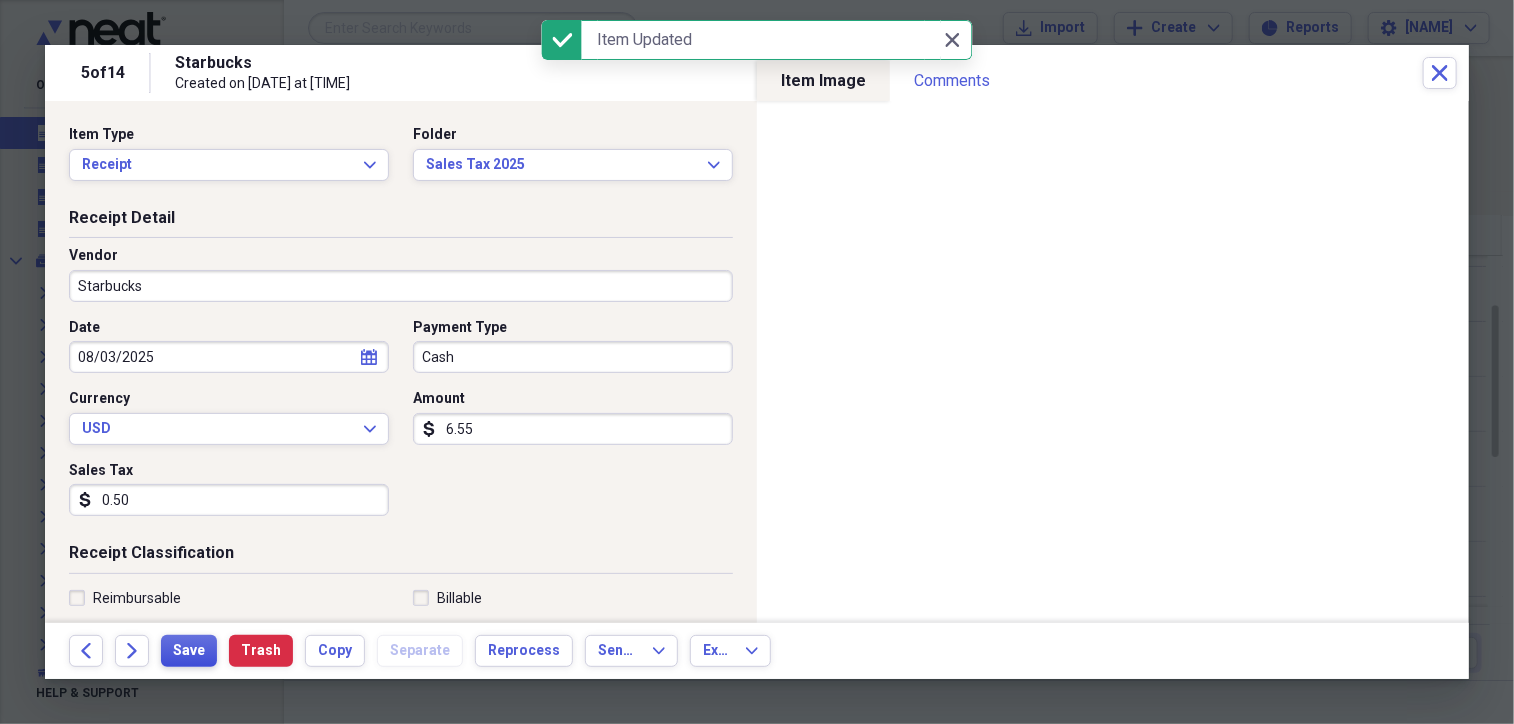 click on "Save" at bounding box center [189, 651] 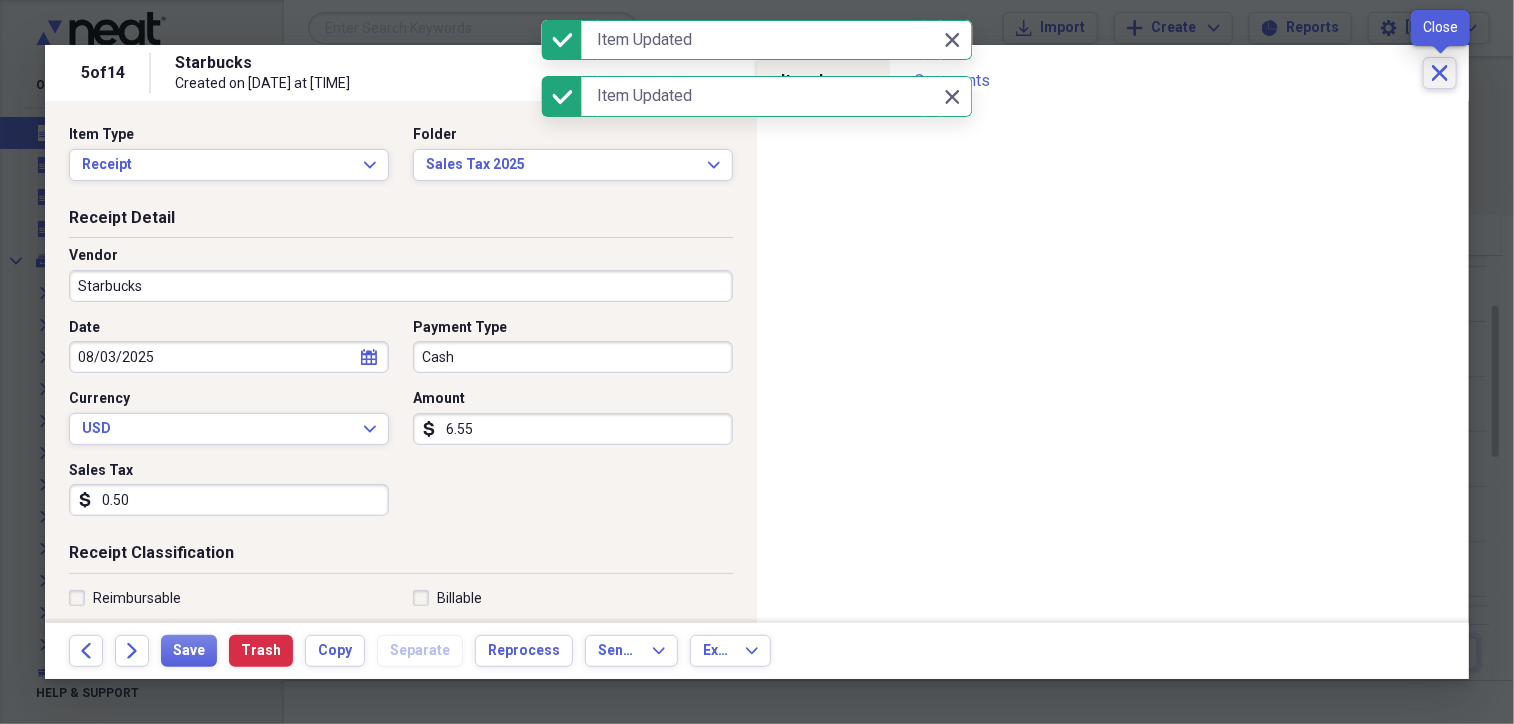 click on "Close" 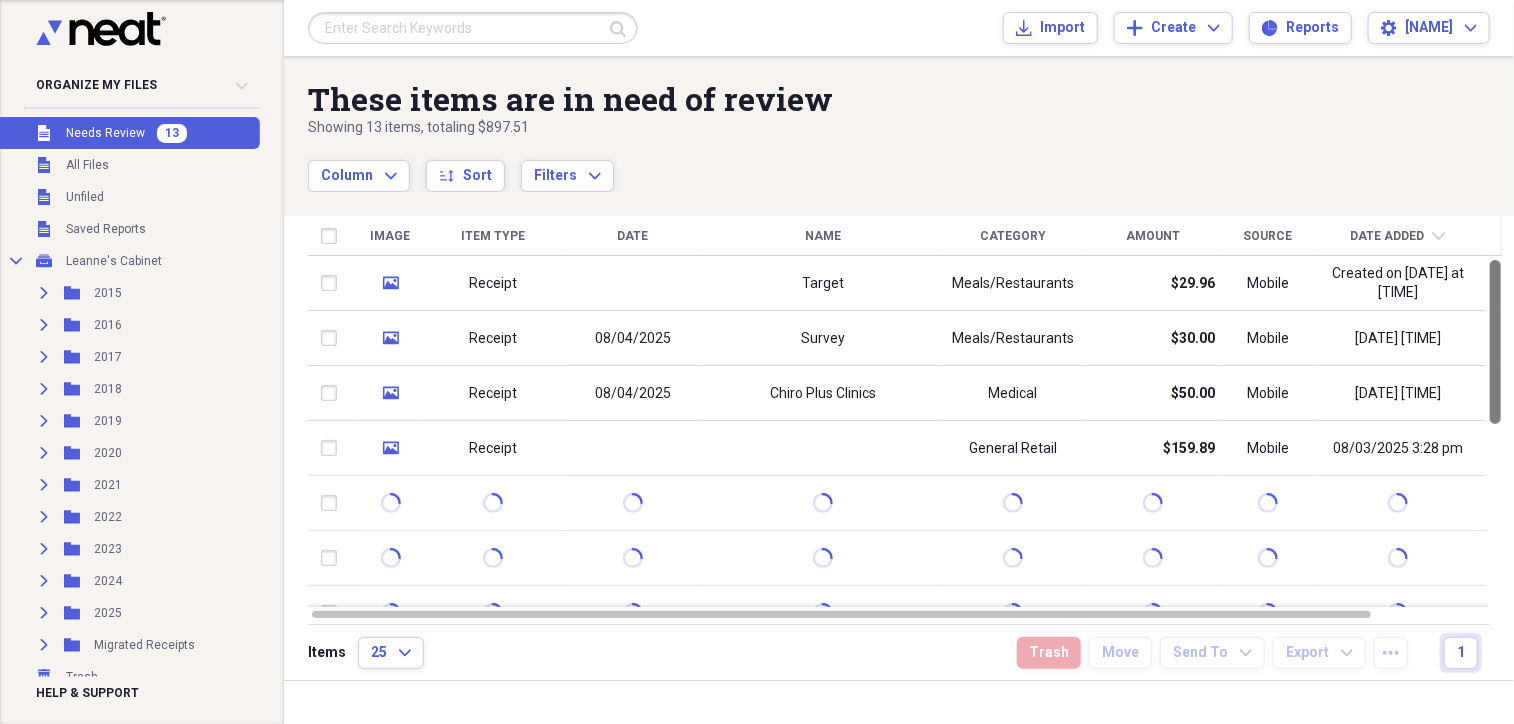 drag, startPoint x: 1508, startPoint y: 330, endPoint x: 1483, endPoint y: 245, distance: 88.60023 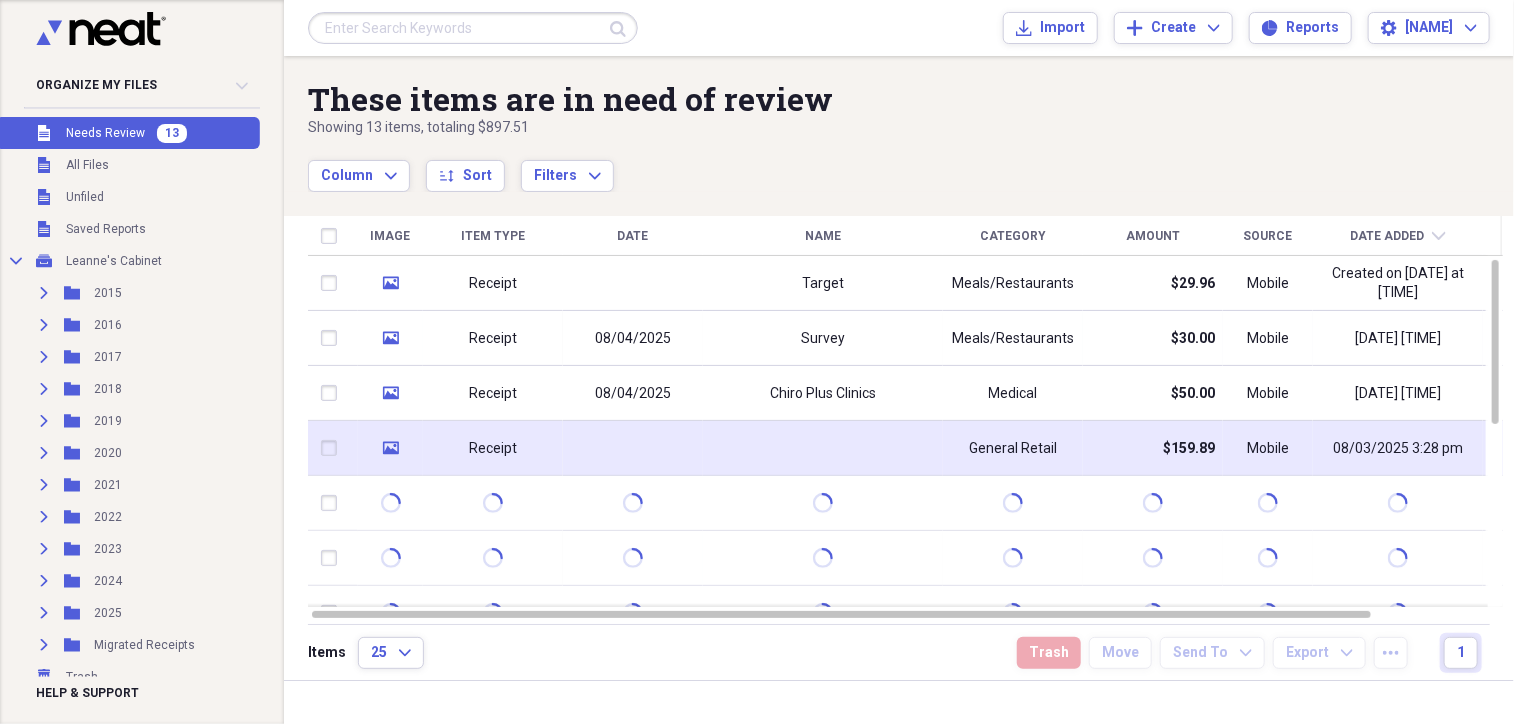 click at bounding box center [633, 448] 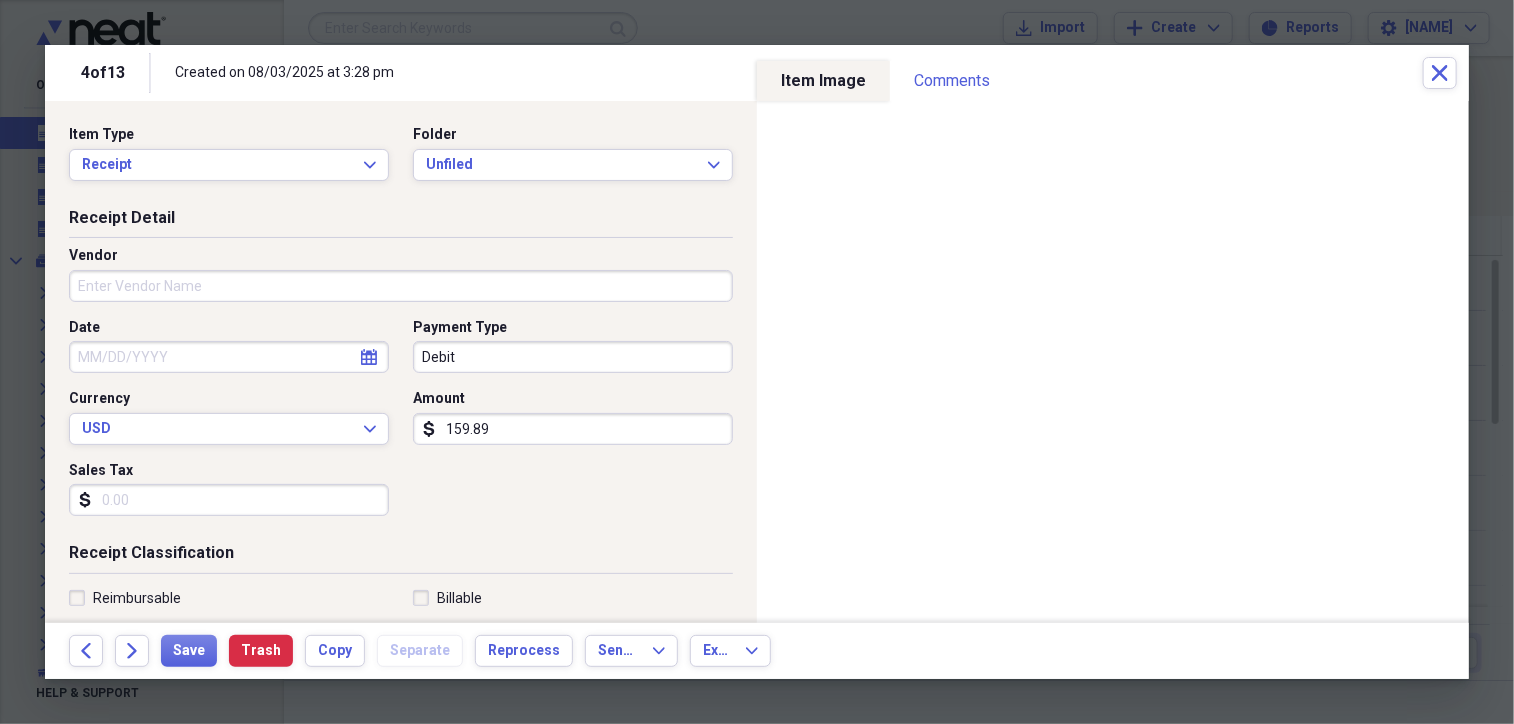 click on "Vendor" at bounding box center (401, 286) 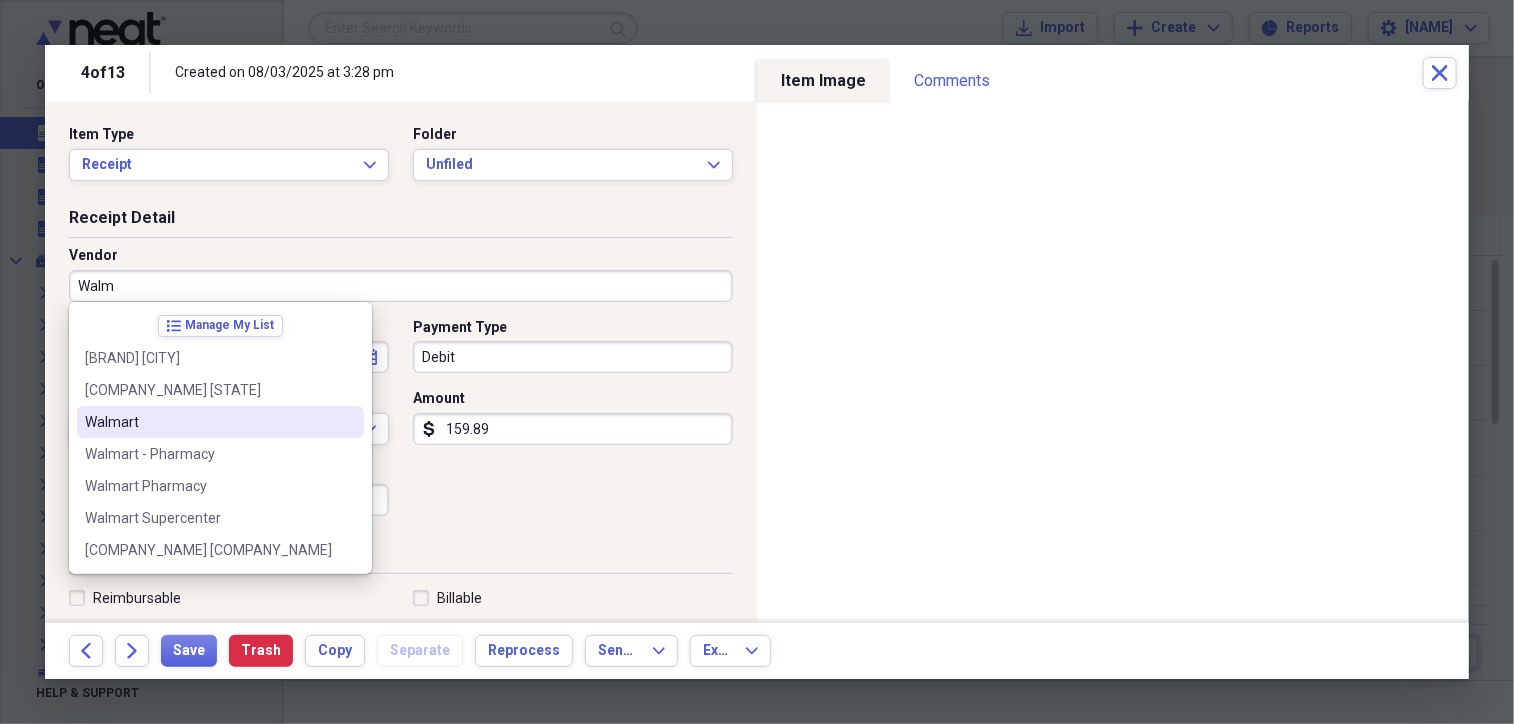 click on "Walmart" at bounding box center (208, 422) 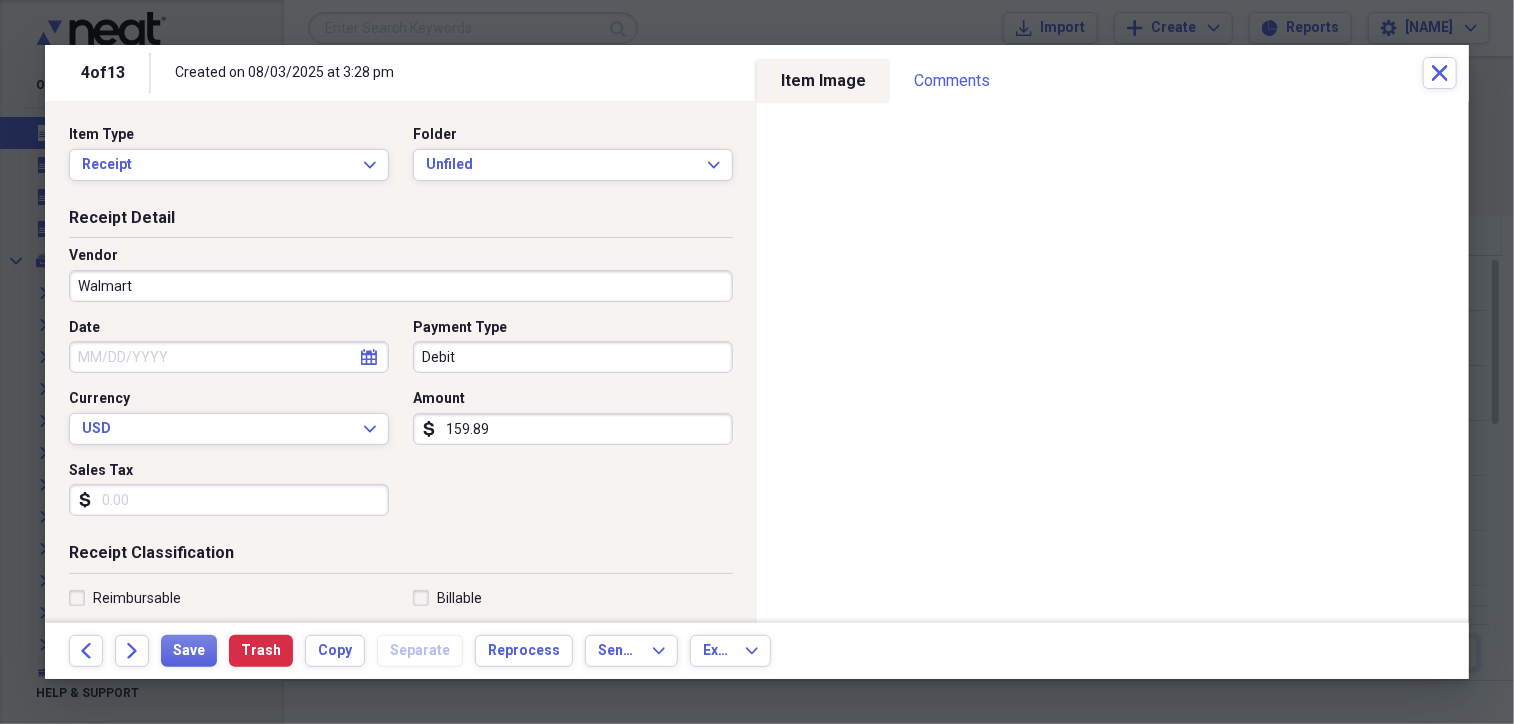 type on "Meals/Restaurants" 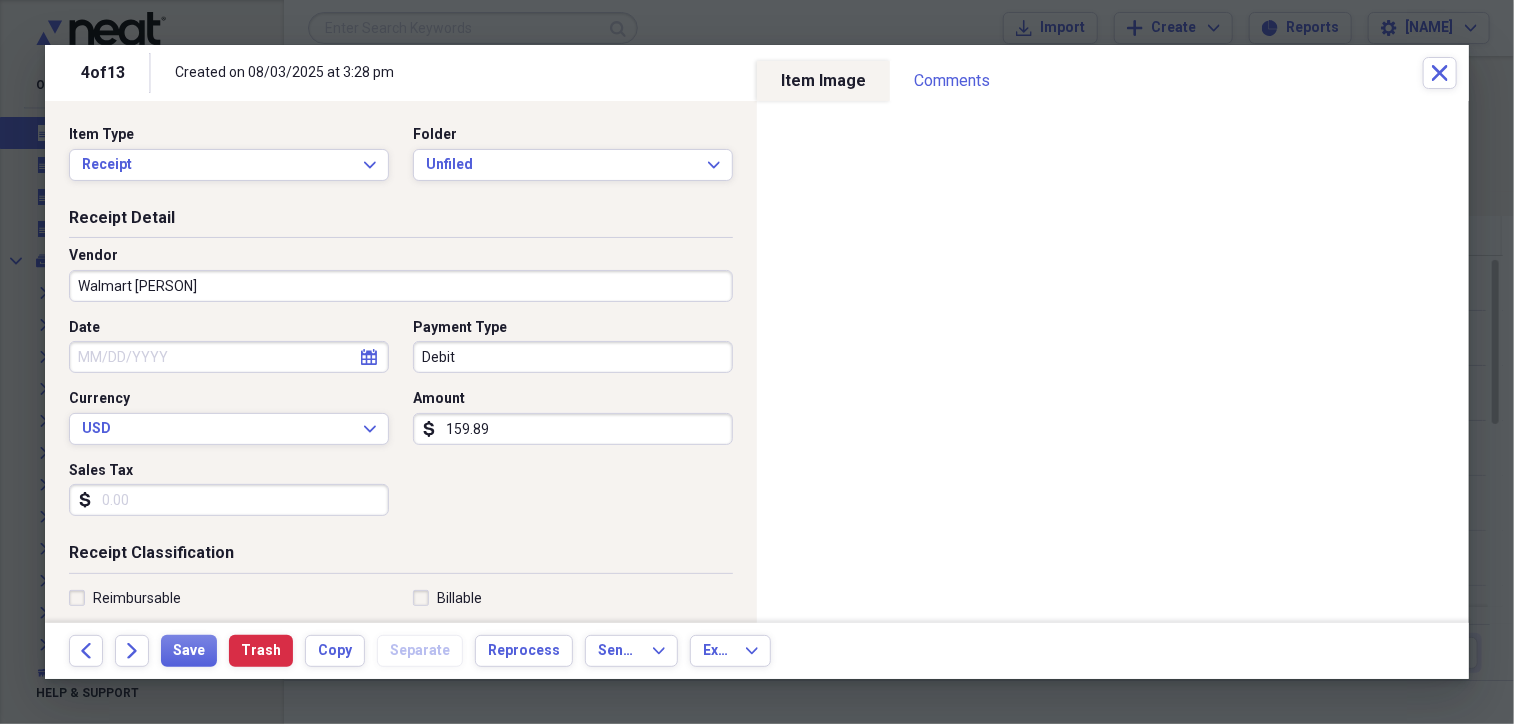type on "Walmart Pharmacy" 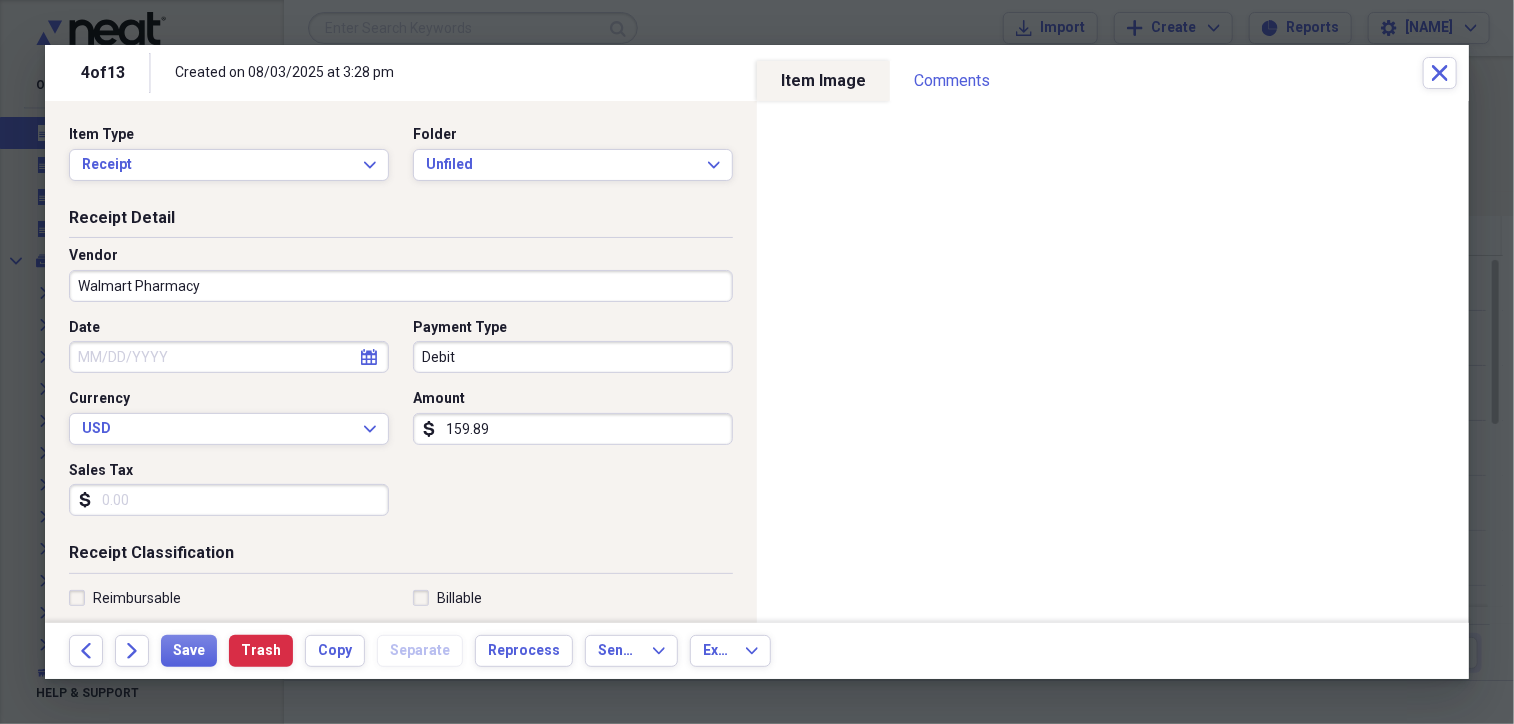 type on "Medical" 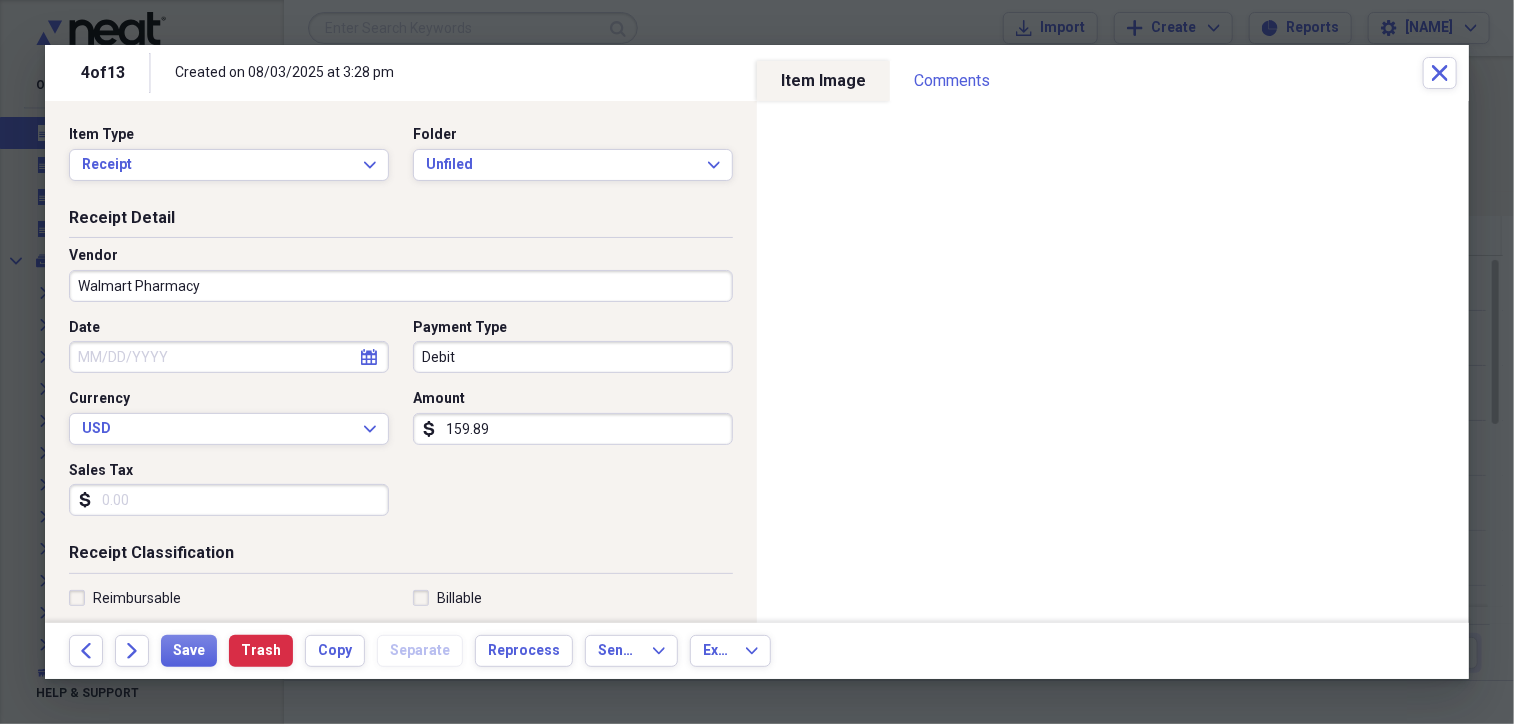 type on "Walmart Pharmacy" 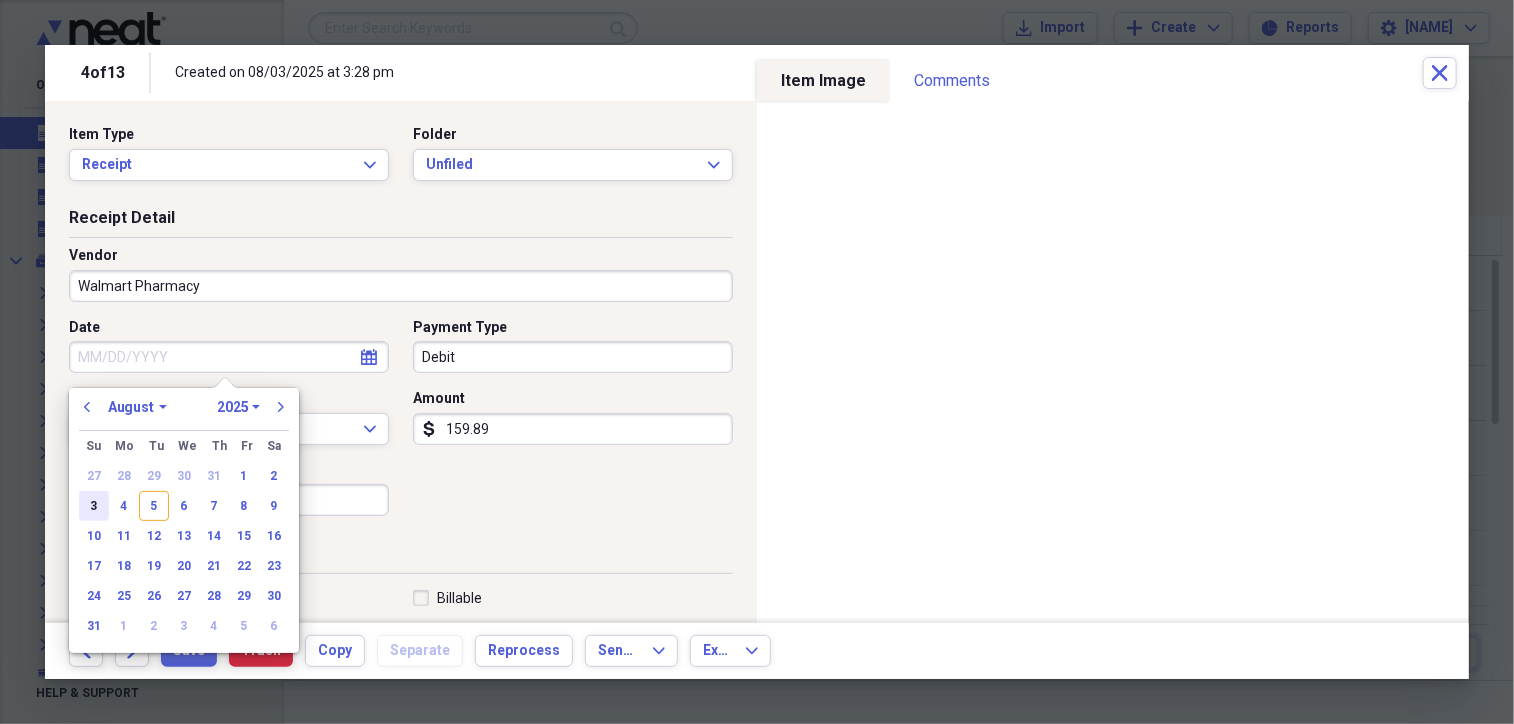 click on "3" at bounding box center [94, 506] 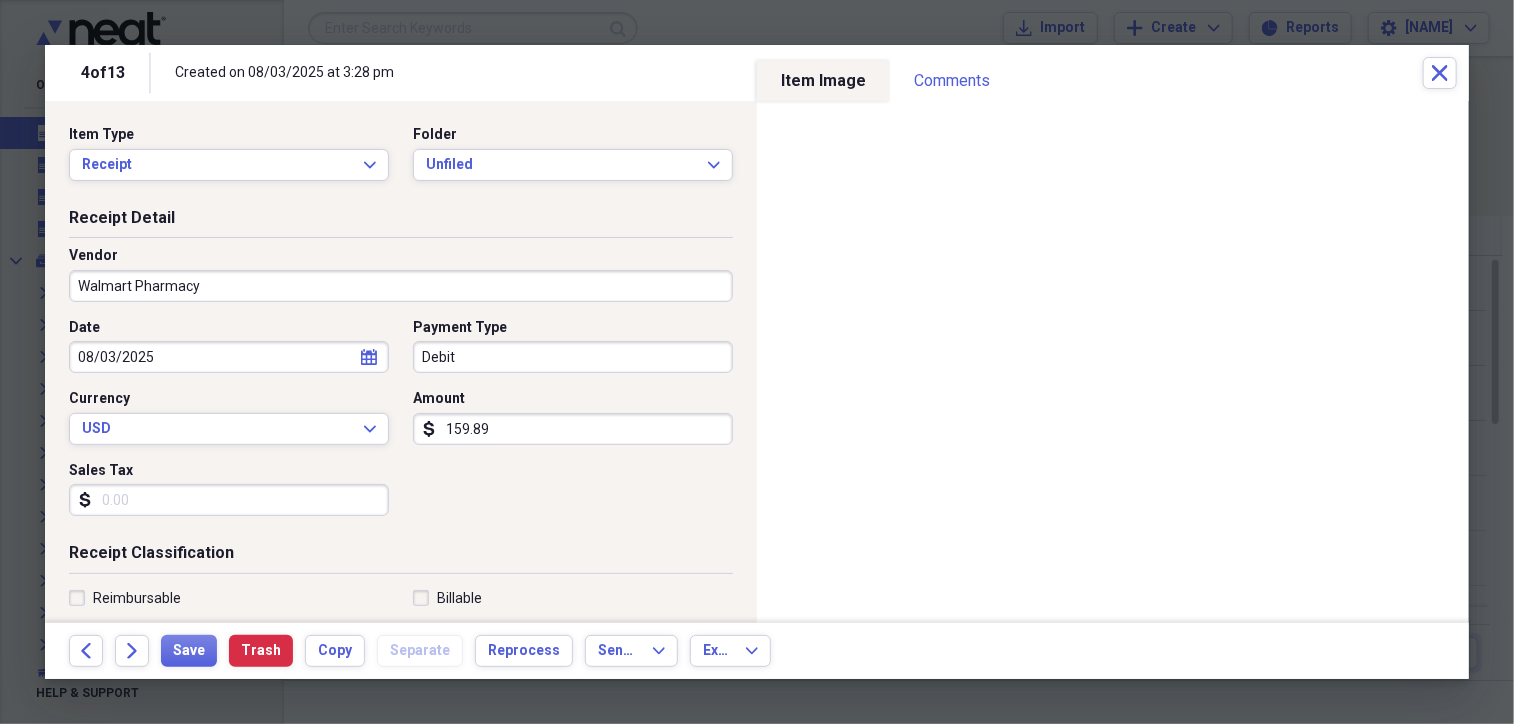 click on "159.89" at bounding box center [573, 429] 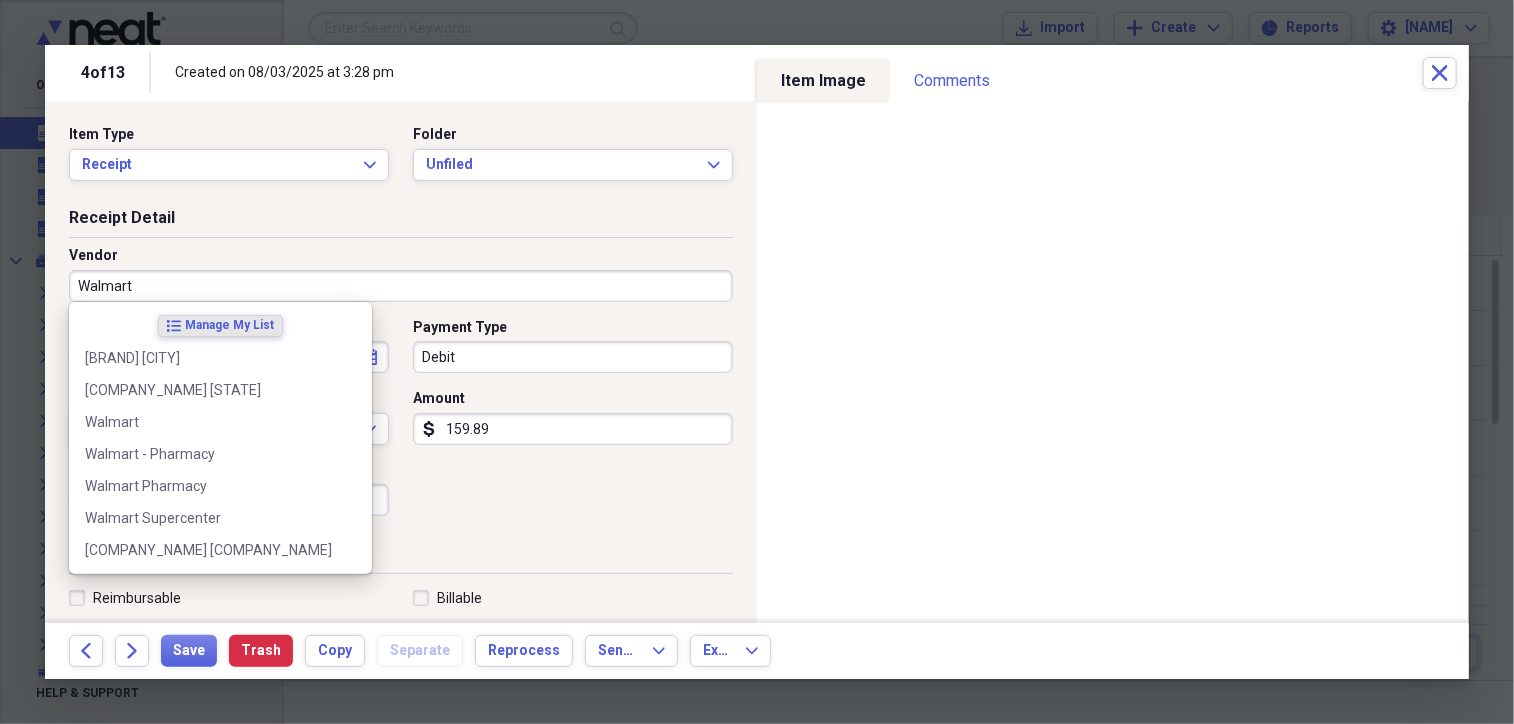 type on "Walmart" 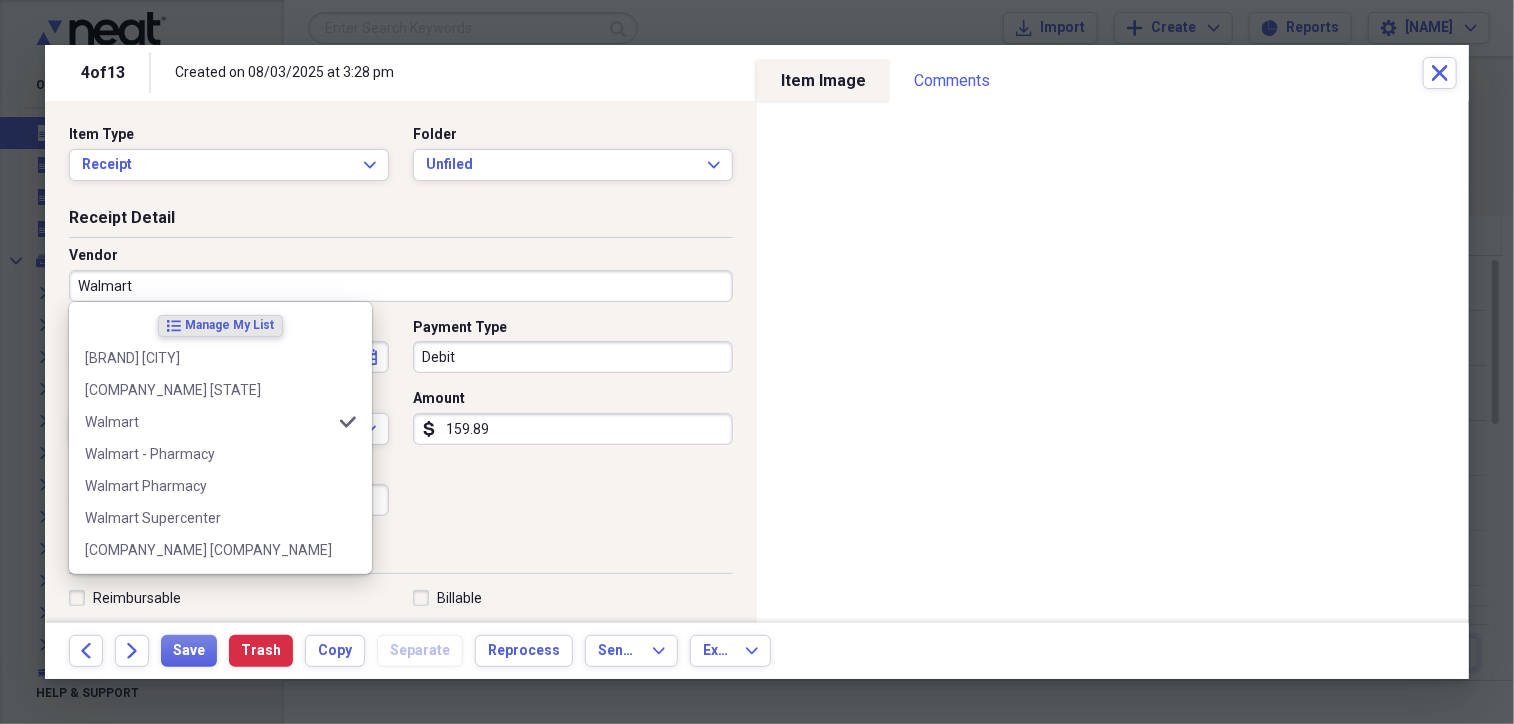 type on "Meals/Restaurants" 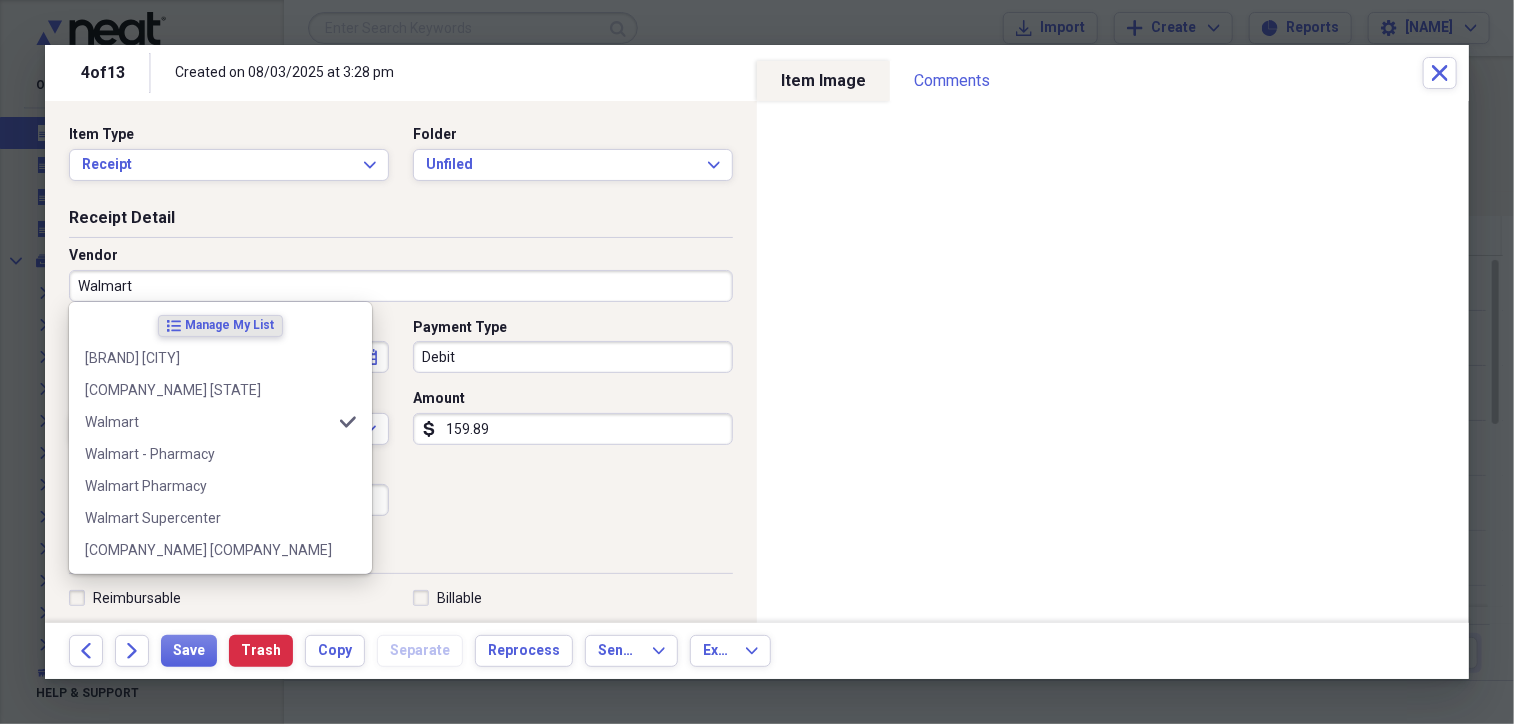 type on "Walmart" 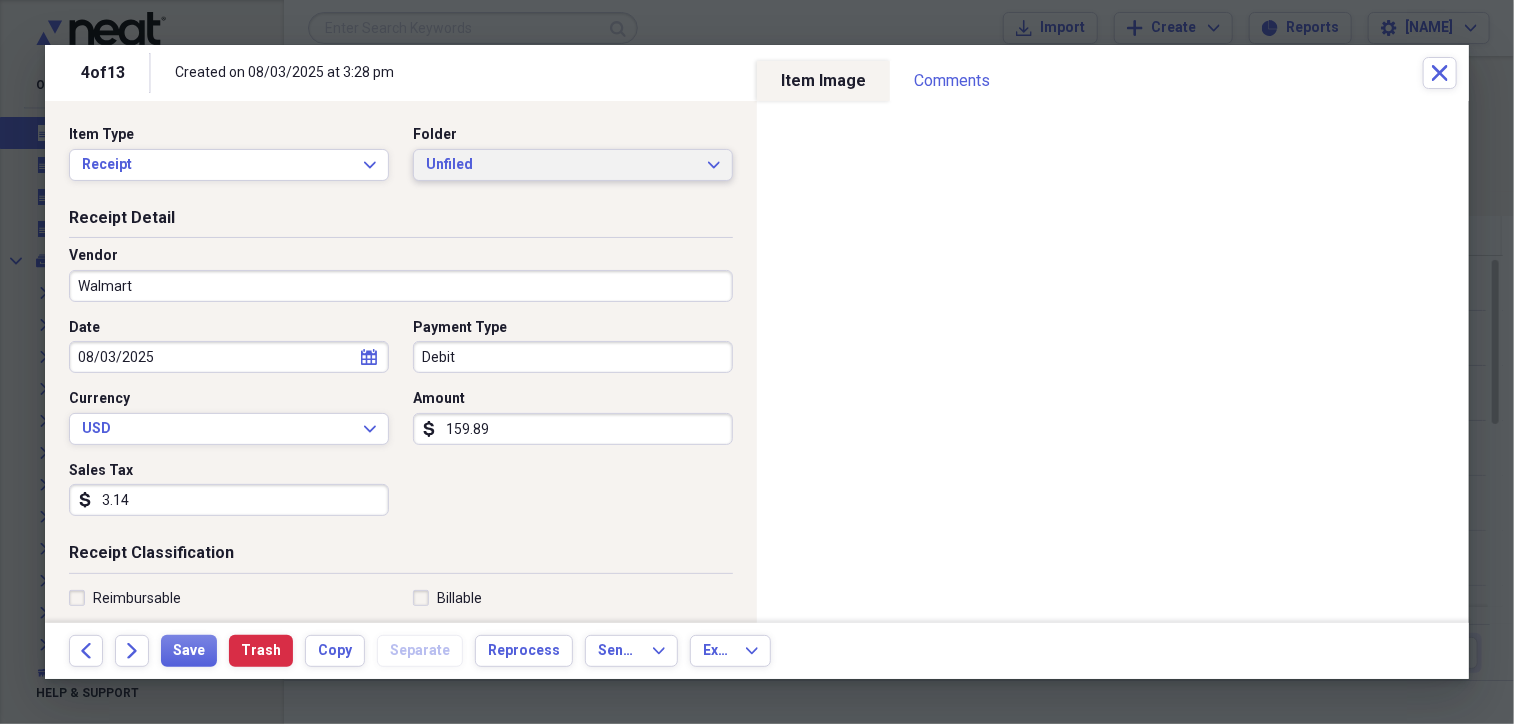 type on "3.14" 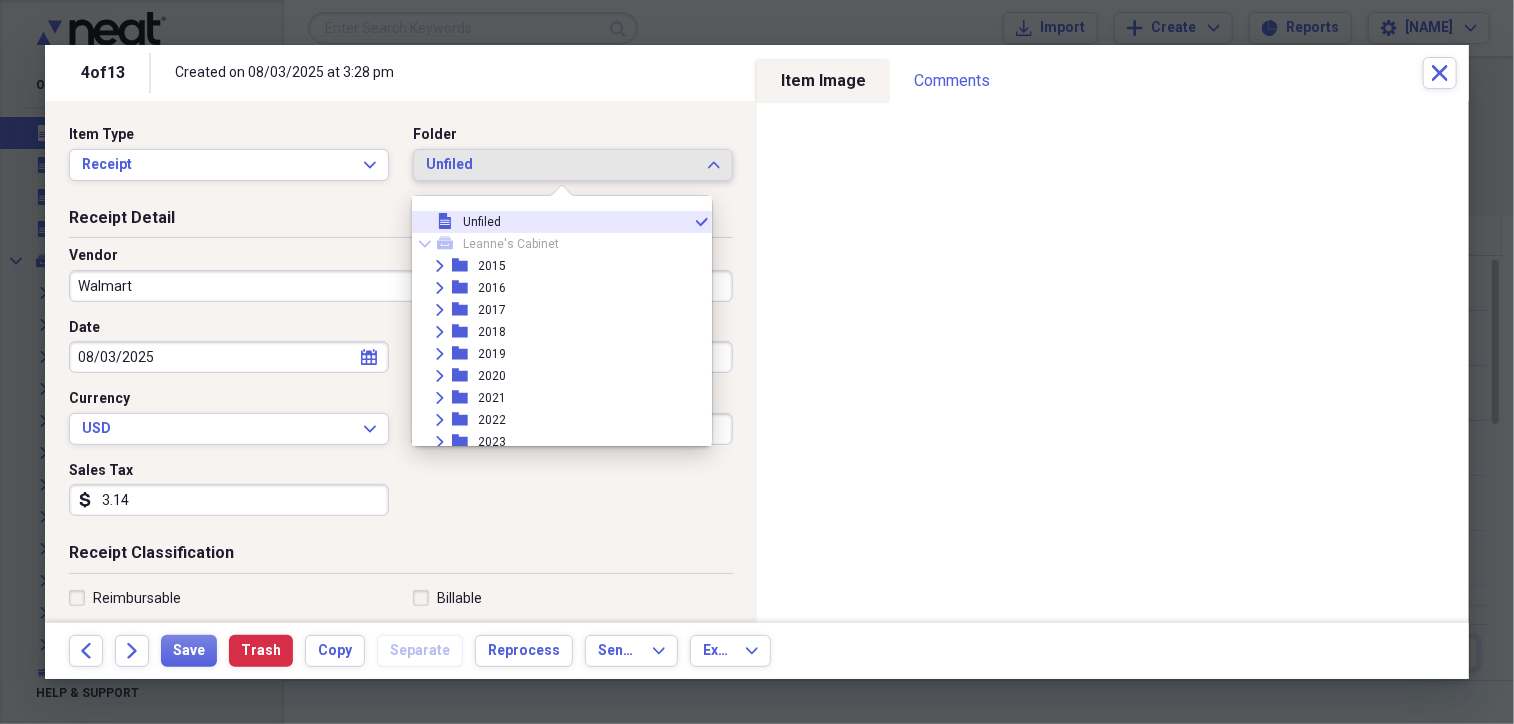 scroll, scrollTop: 160, scrollLeft: 0, axis: vertical 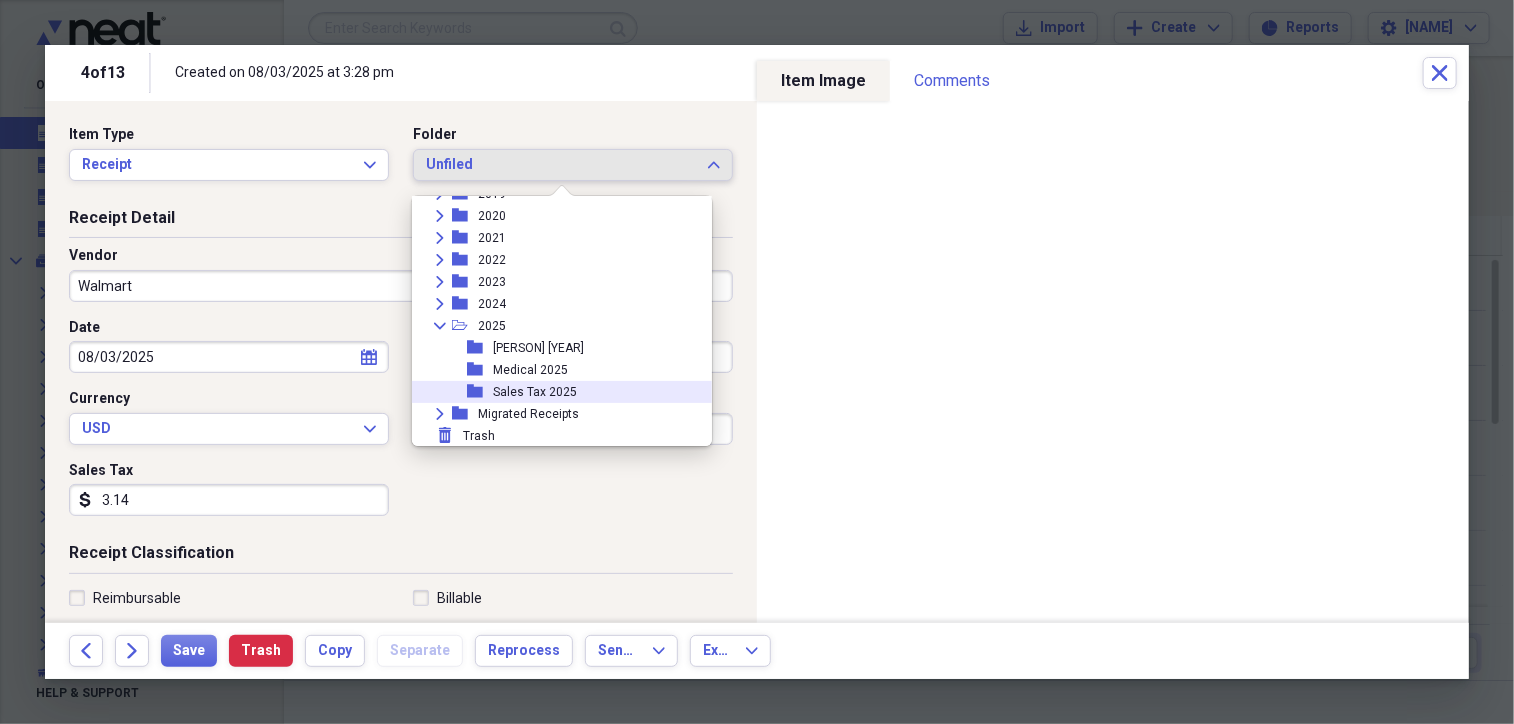 click on "Sales Tax 2025" at bounding box center [535, 392] 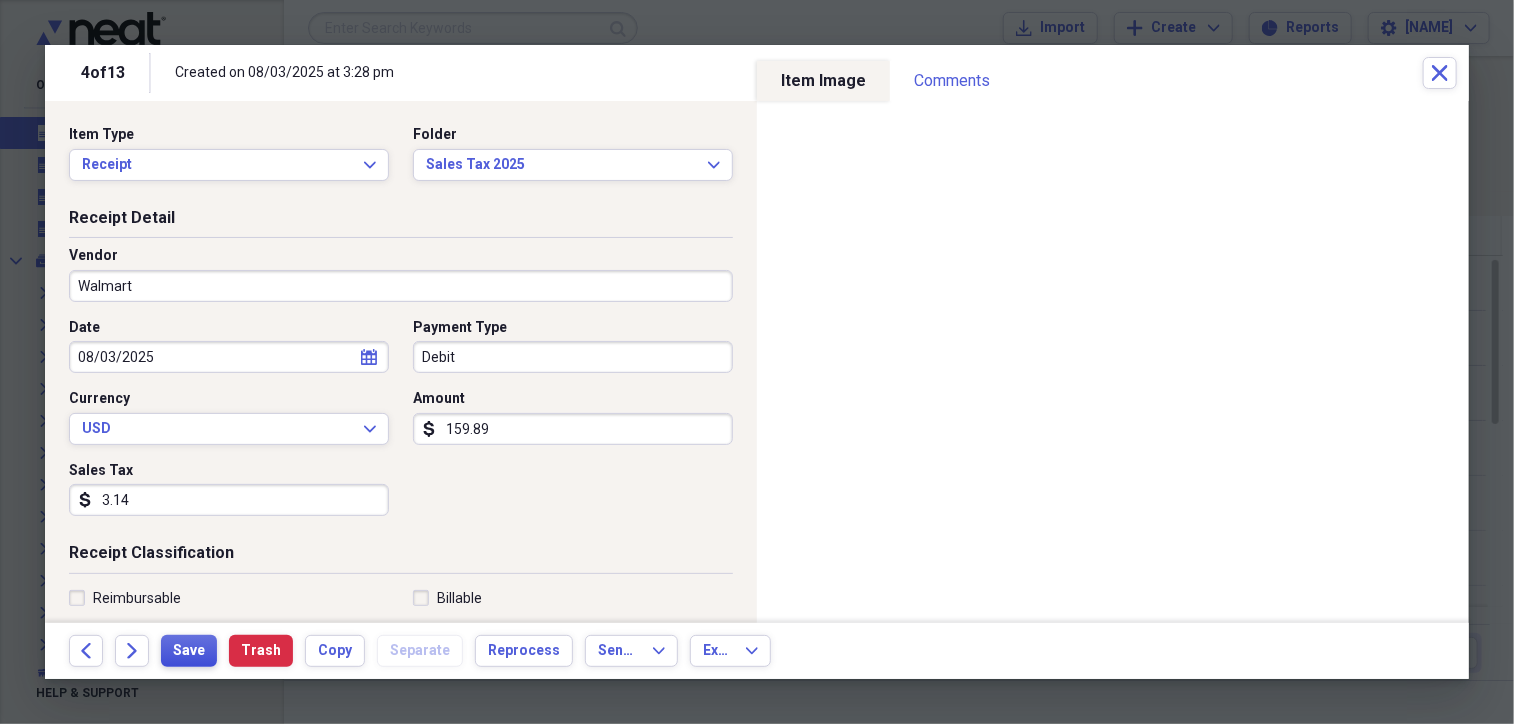 click on "Save" at bounding box center (189, 651) 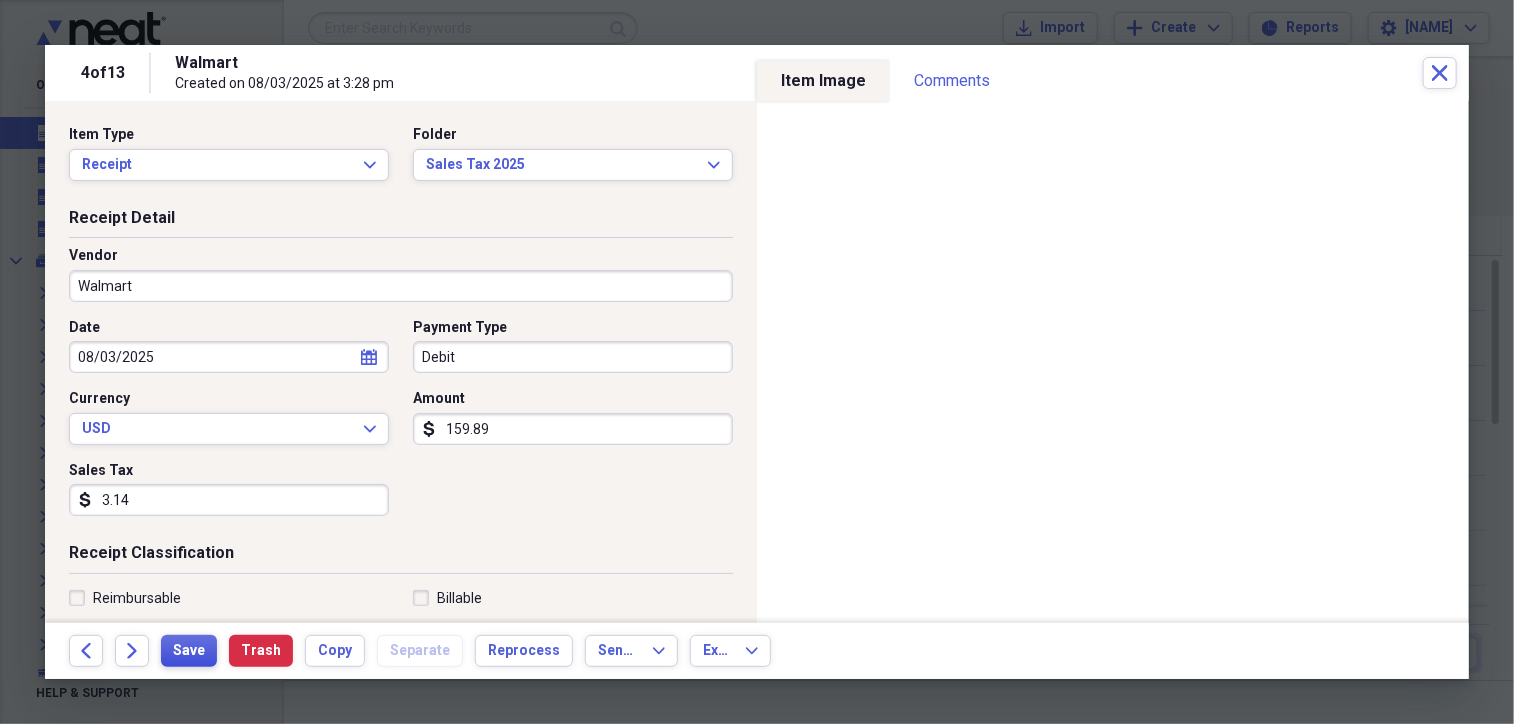 click on "Save" at bounding box center [189, 651] 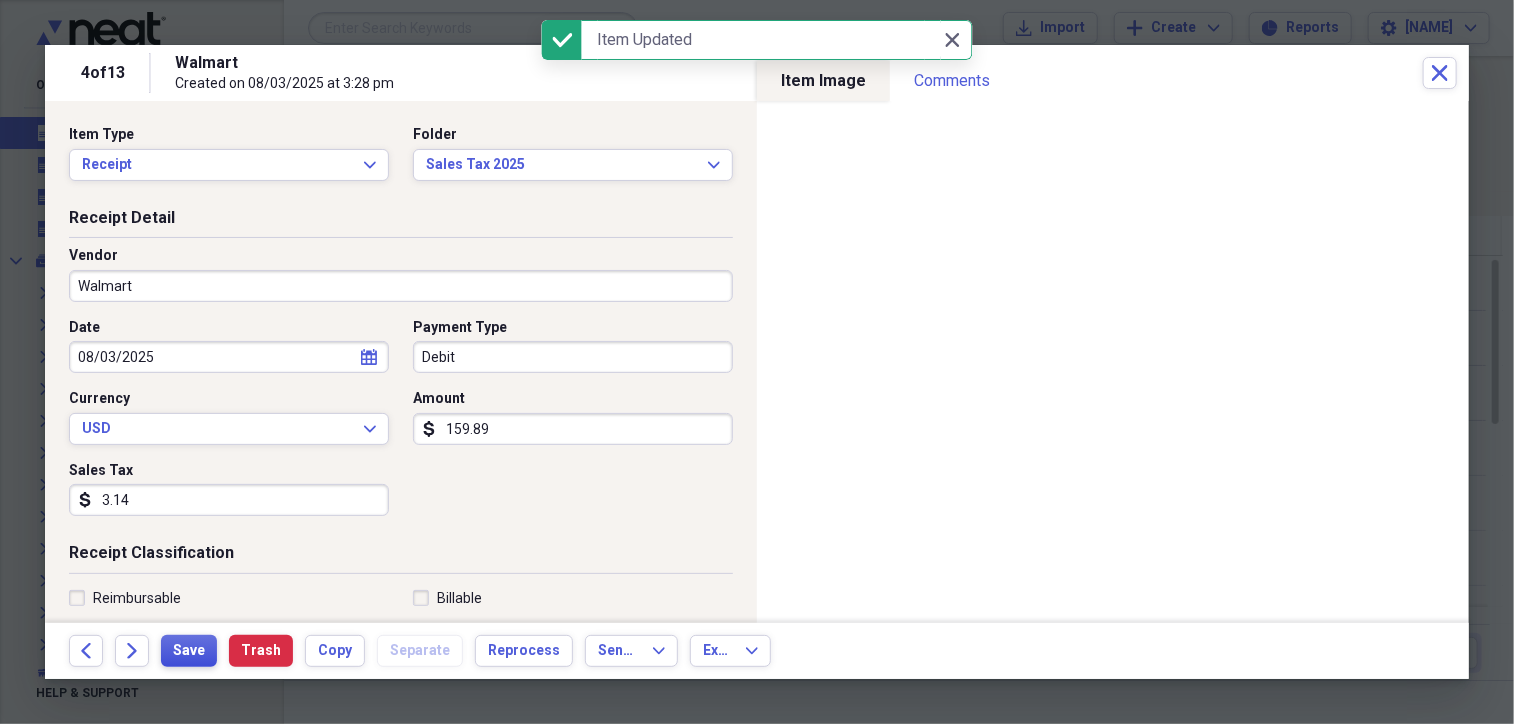click on "Save" at bounding box center [189, 651] 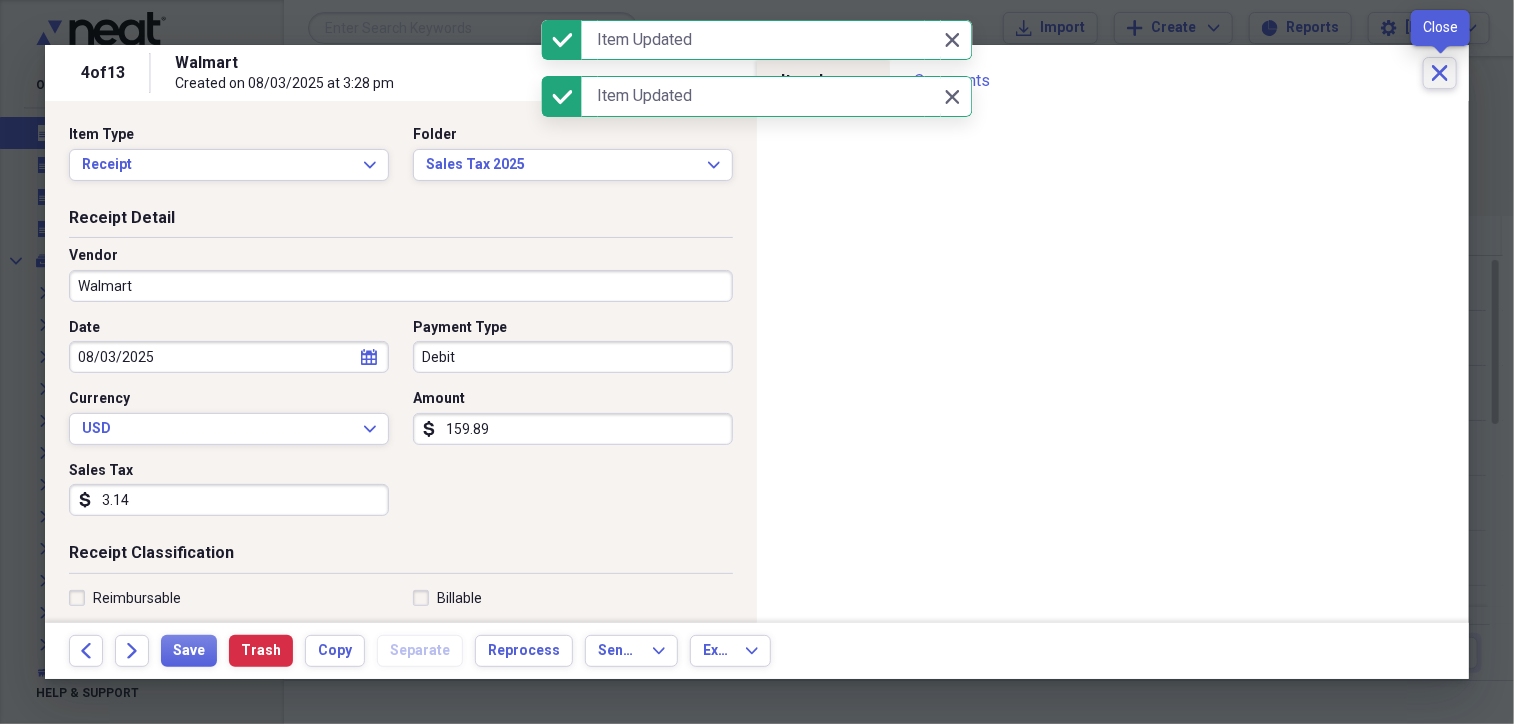 click 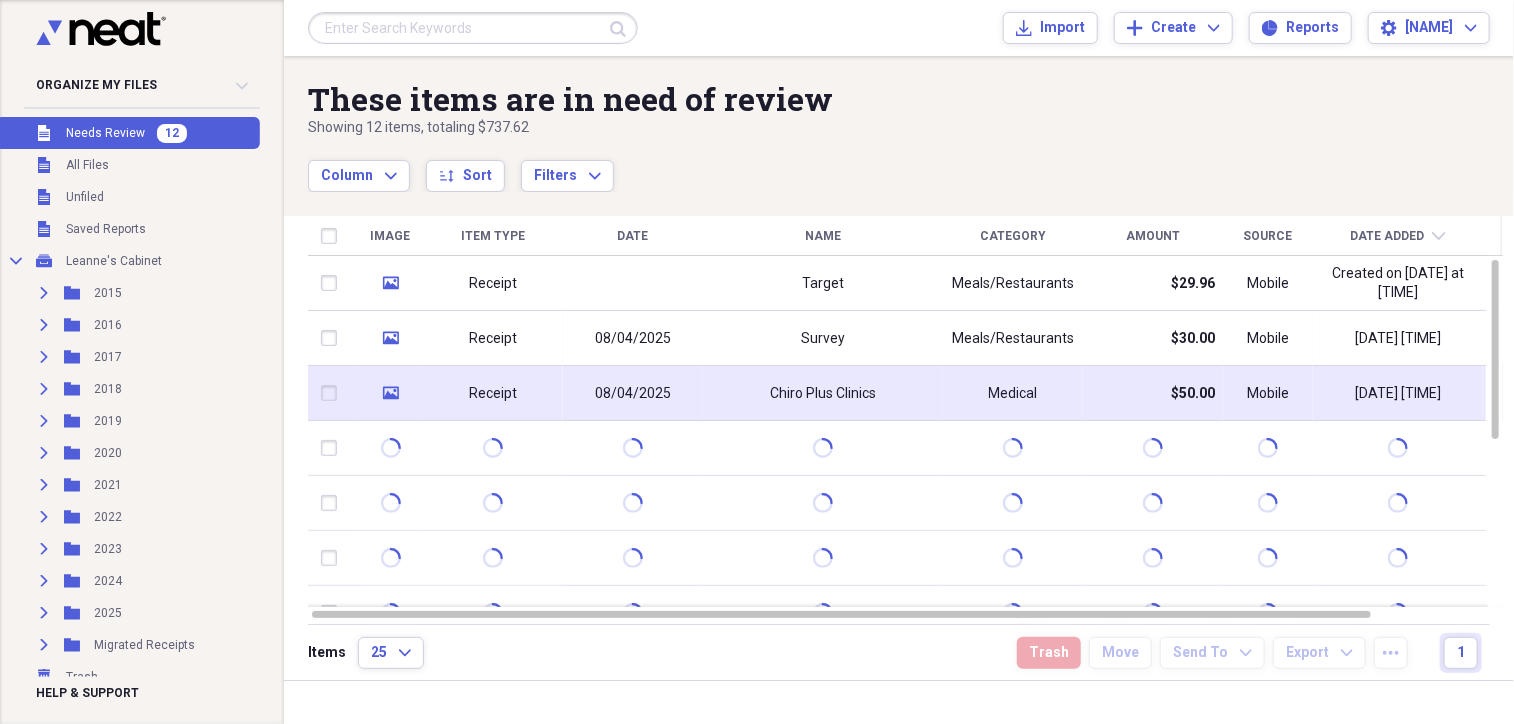click on "Chiro Plus Clinics" at bounding box center (823, 393) 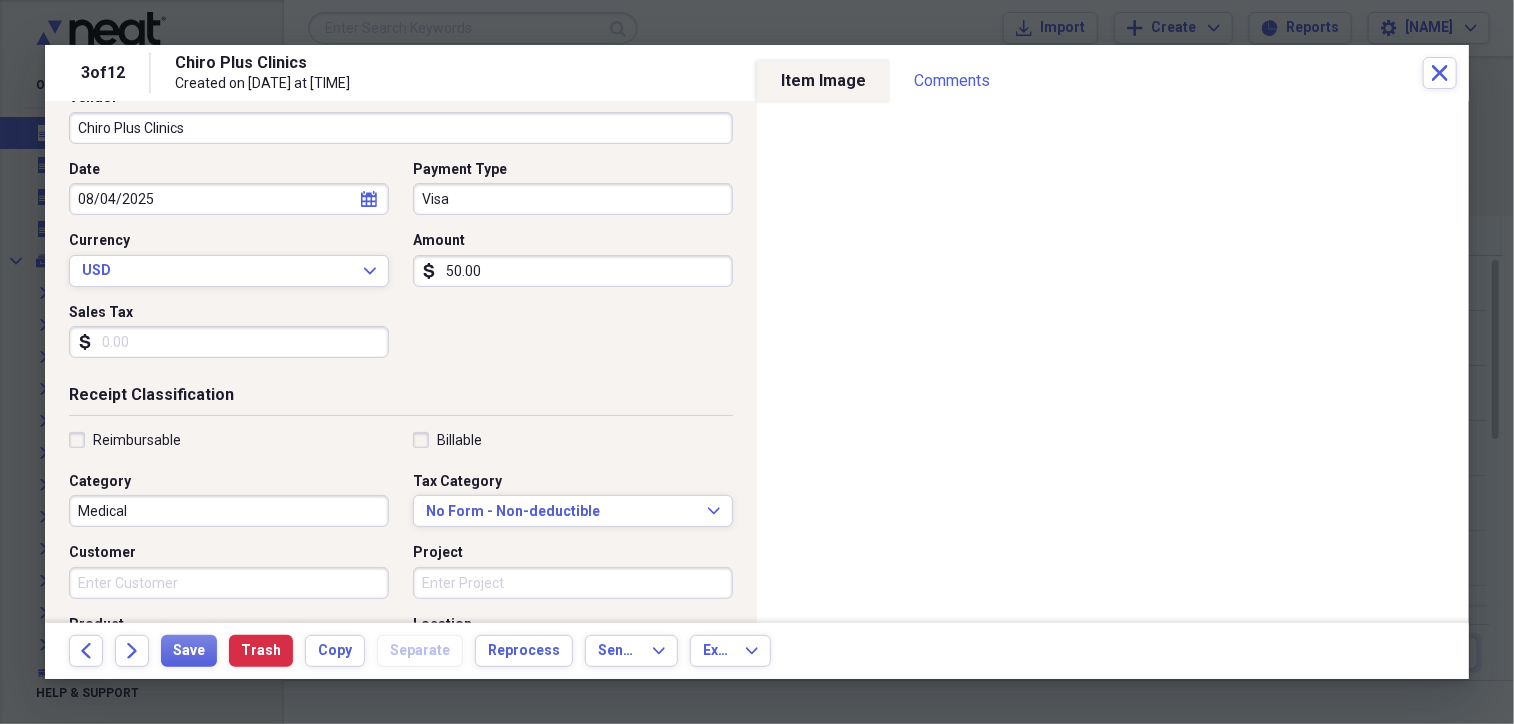 scroll, scrollTop: 179, scrollLeft: 0, axis: vertical 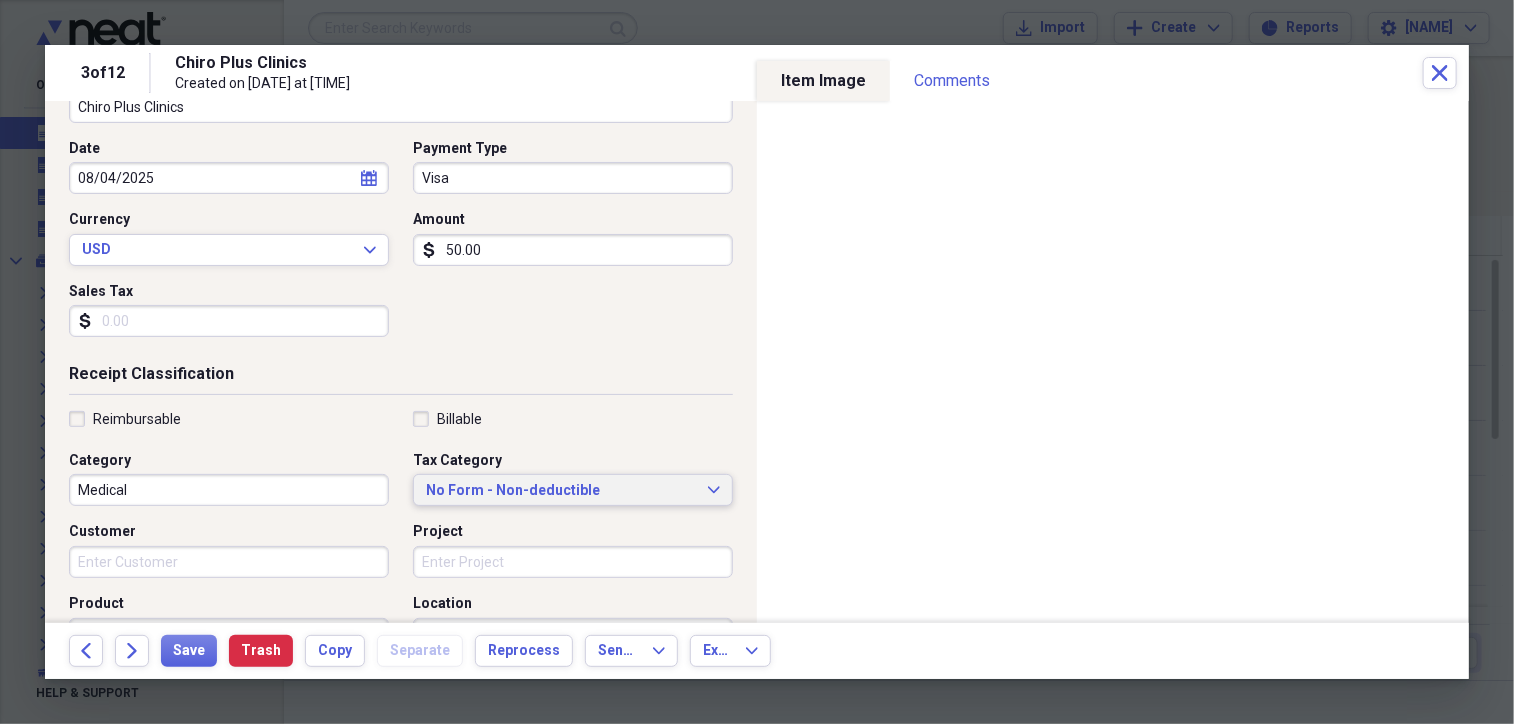 click on "Expand" 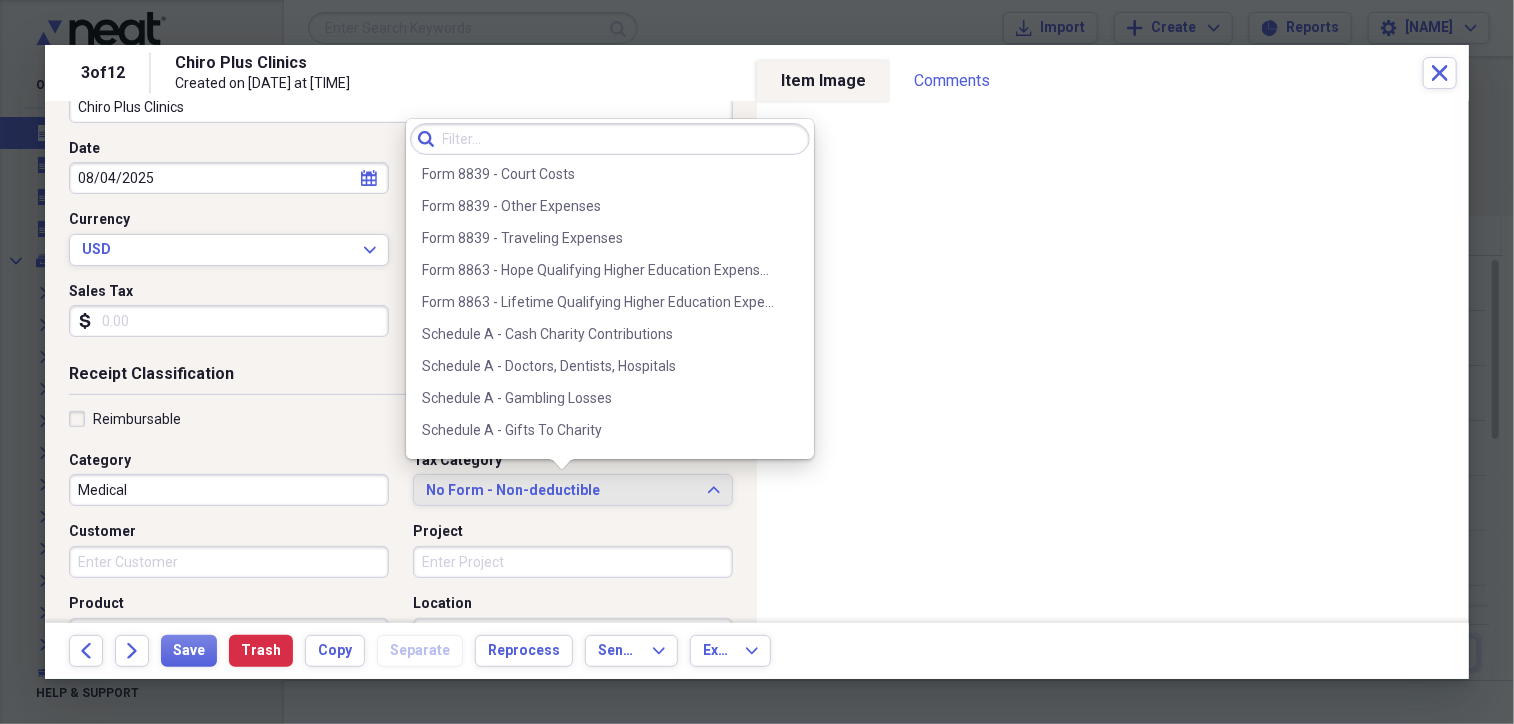 scroll, scrollTop: 976, scrollLeft: 0, axis: vertical 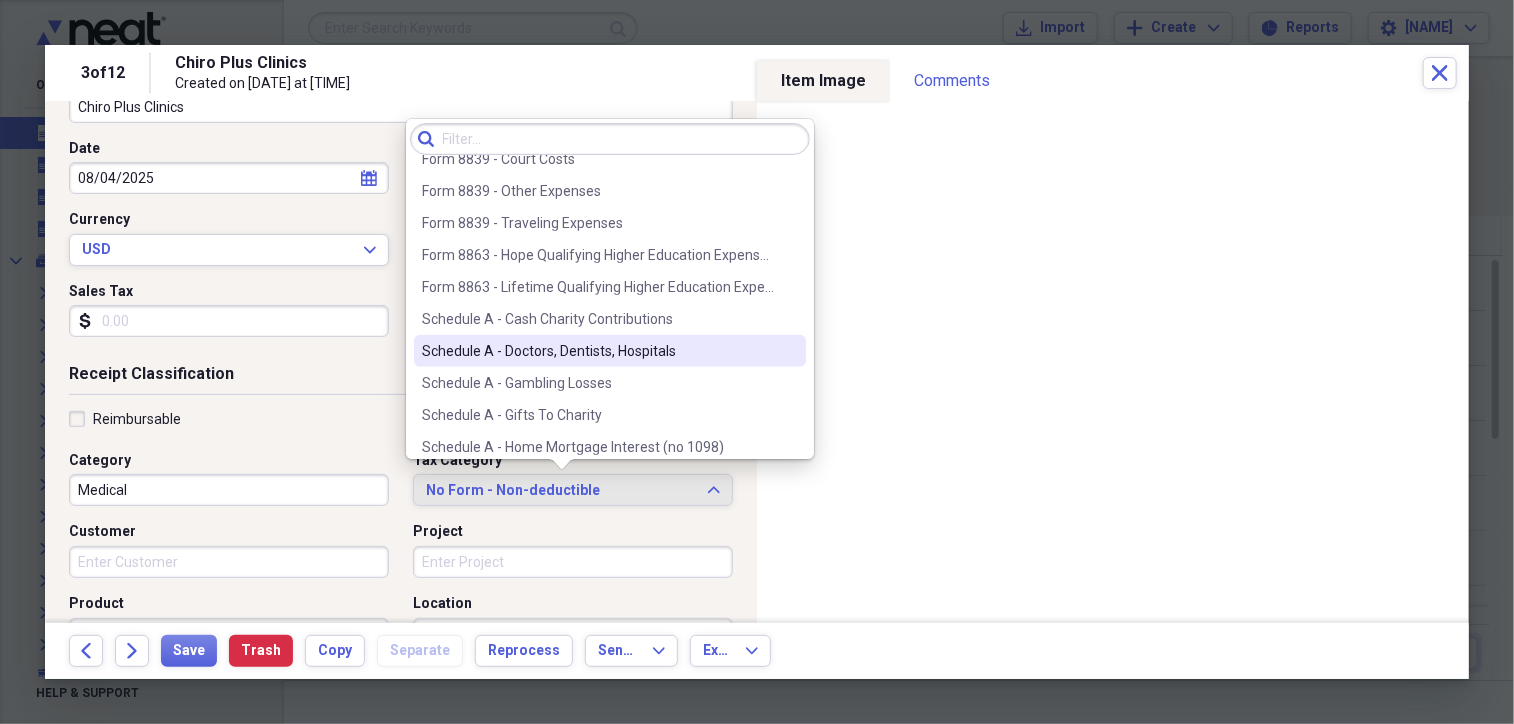 click on "Schedule A - Doctors, Dentists, Hospitals" at bounding box center [598, 351] 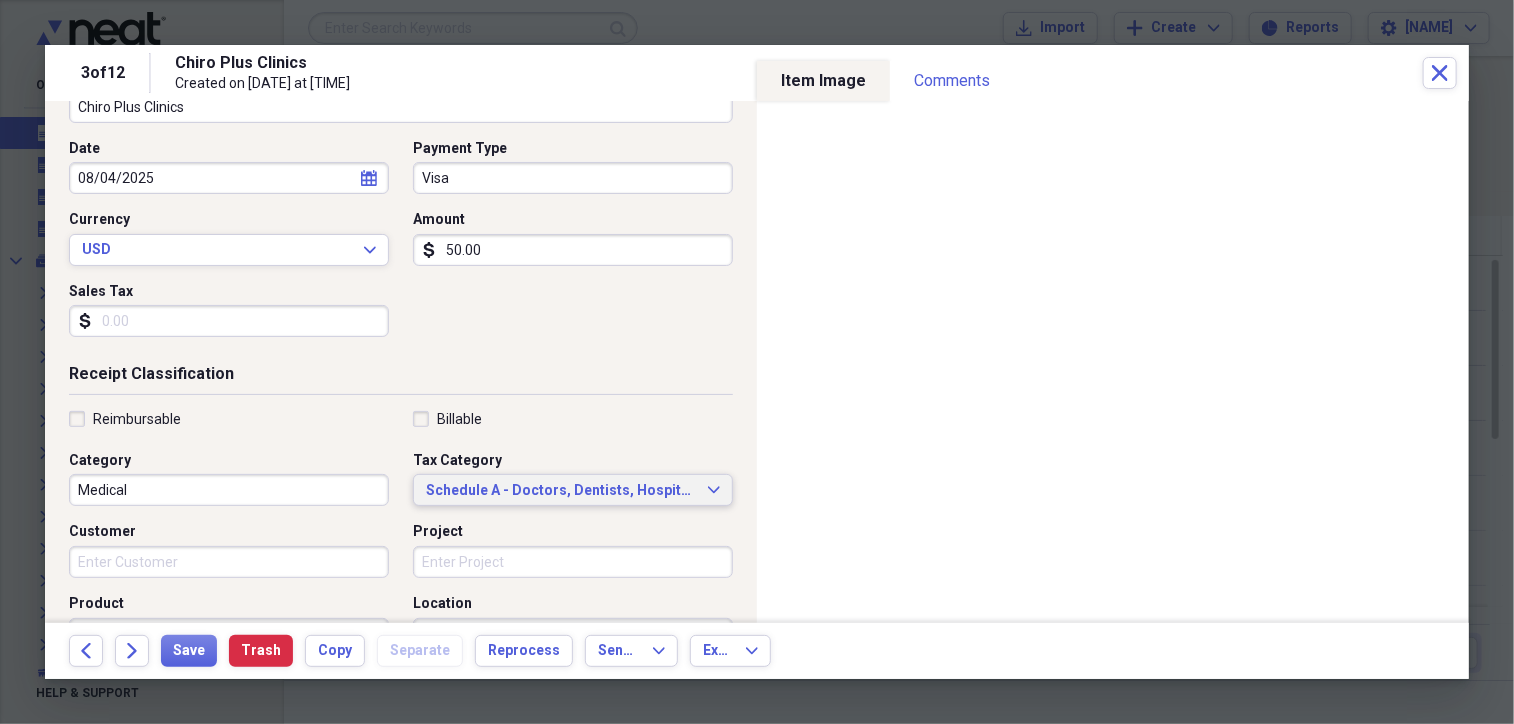scroll, scrollTop: 0, scrollLeft: 0, axis: both 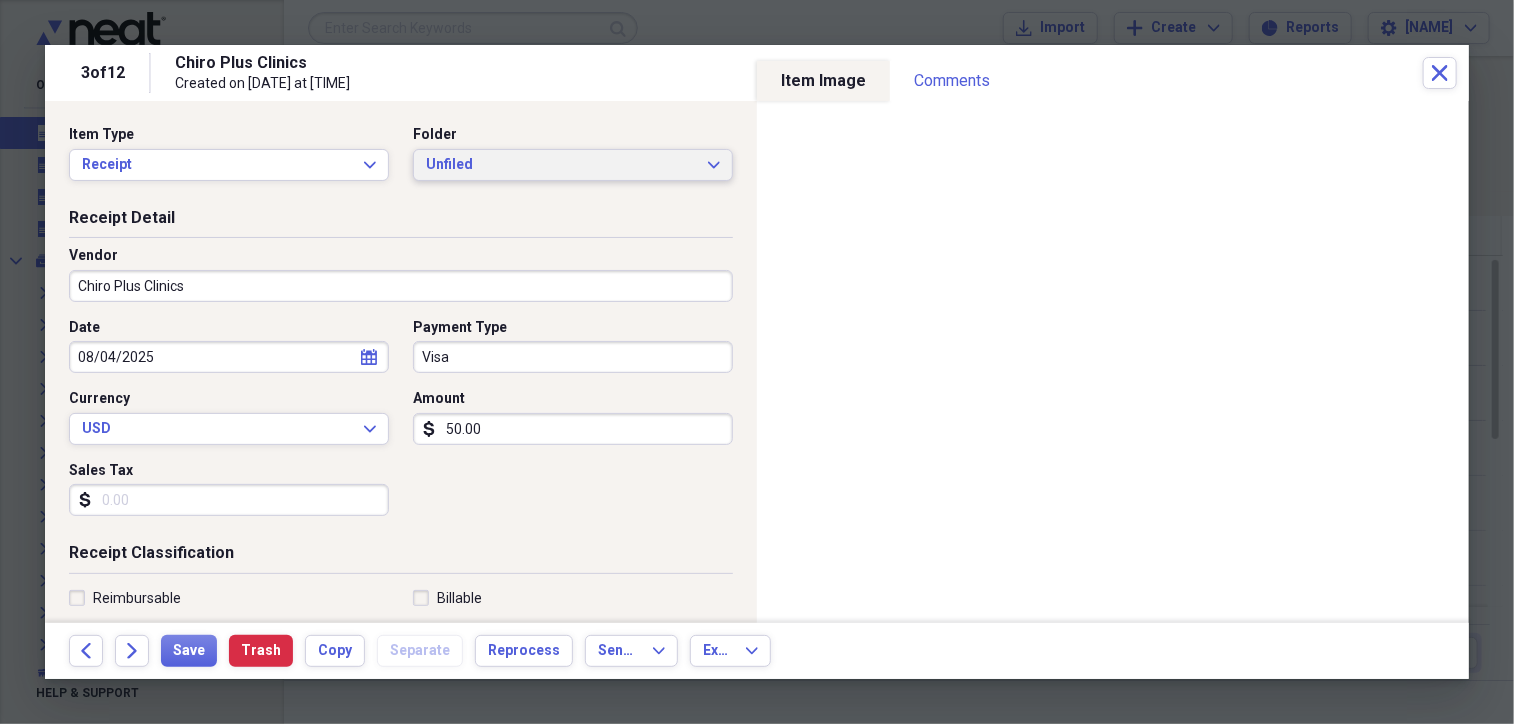 click on "Expand" 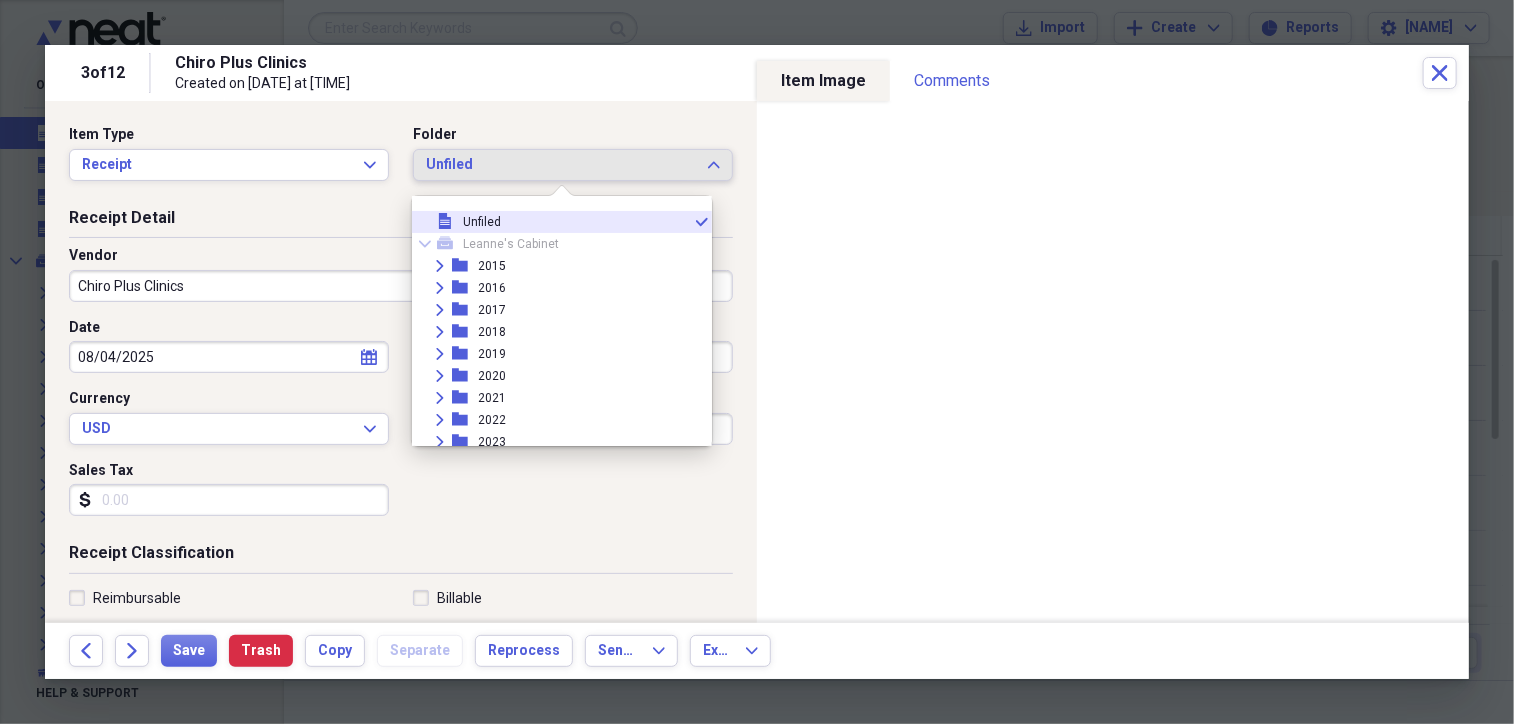 scroll, scrollTop: 160, scrollLeft: 0, axis: vertical 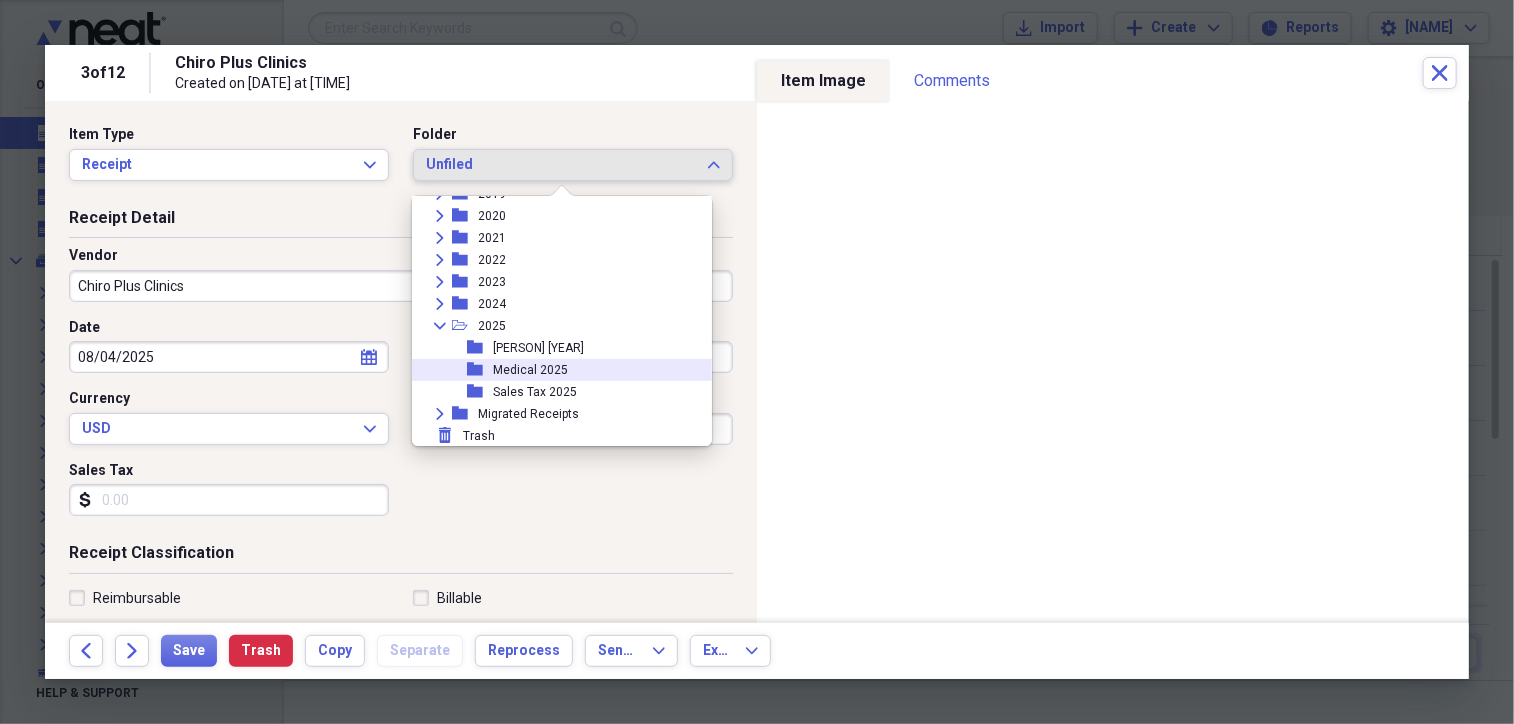 click on "folder Medical [YEAR]" at bounding box center [554, 370] 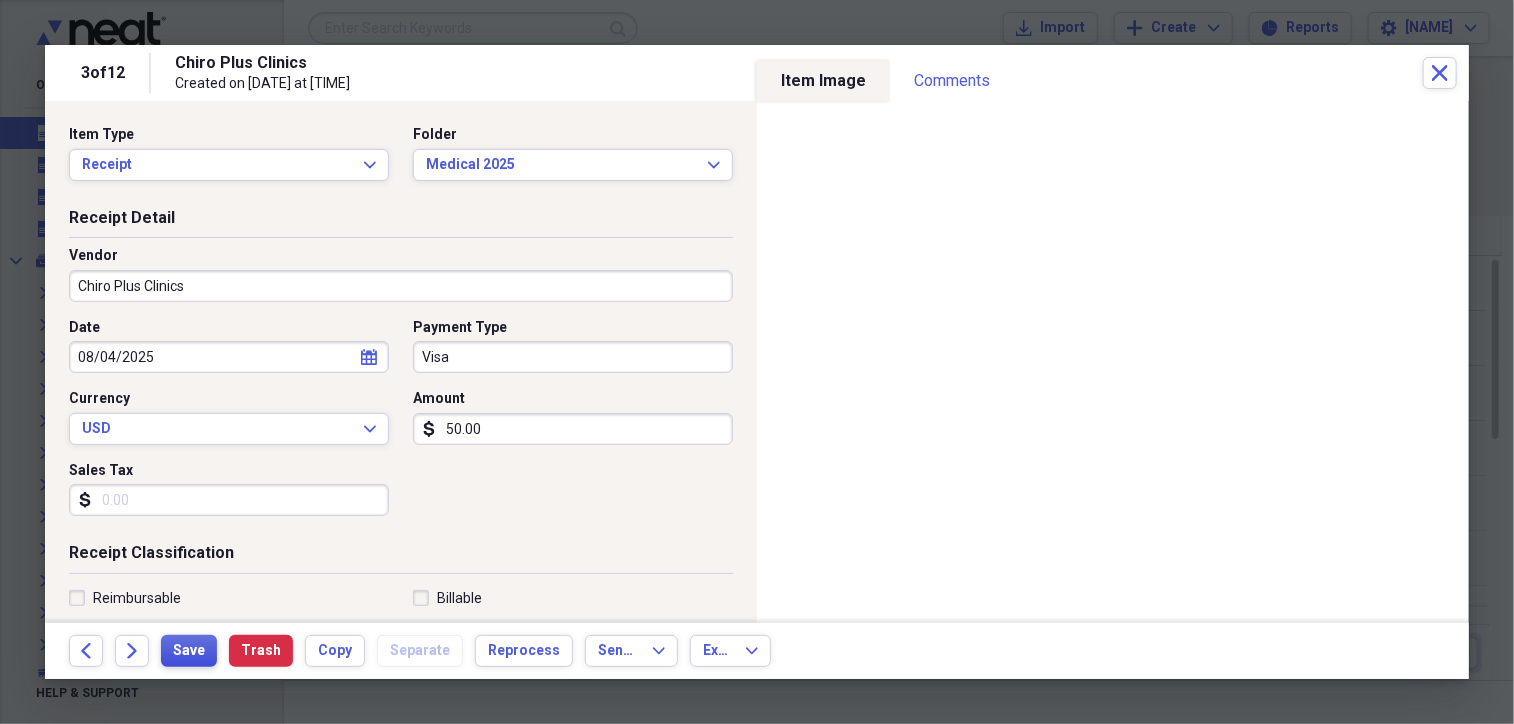click on "Save" at bounding box center [189, 651] 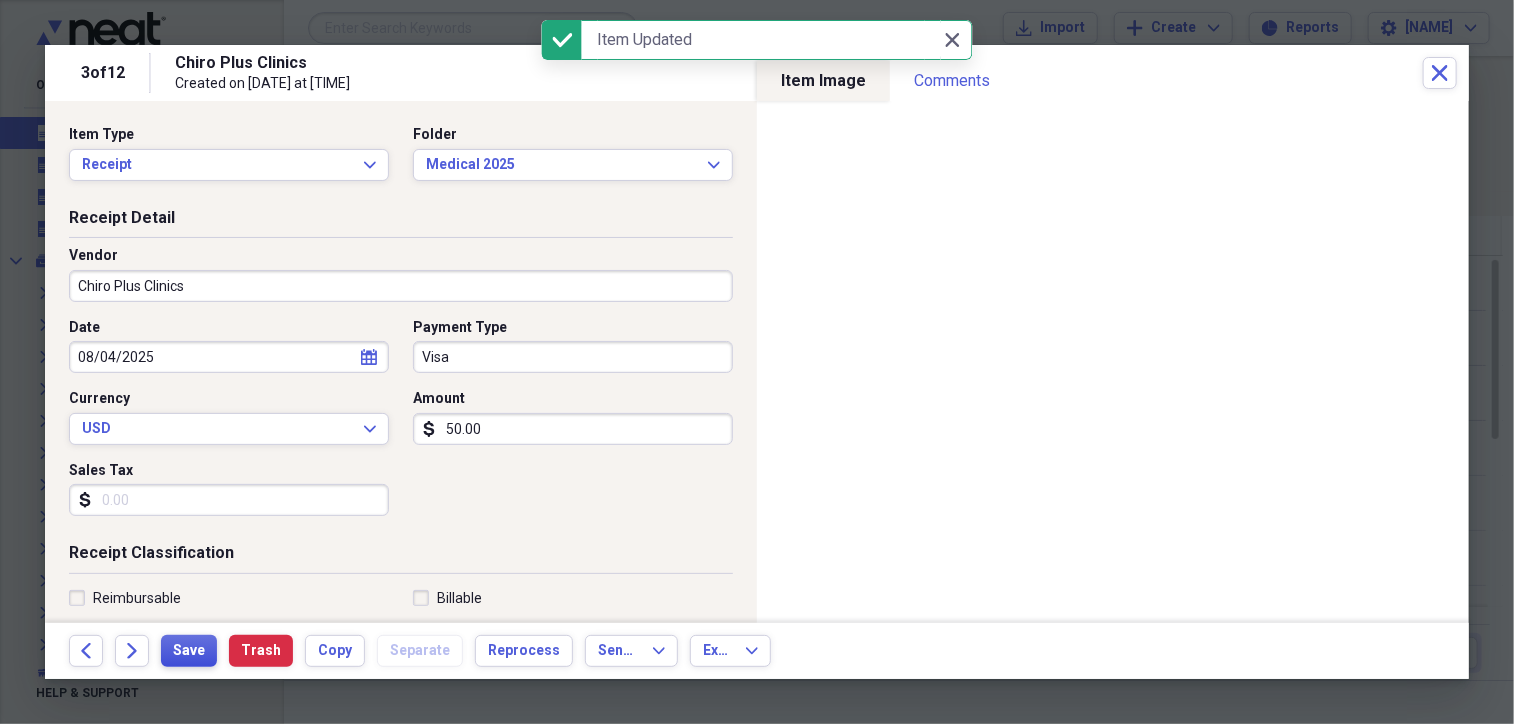 click on "Save" at bounding box center [189, 651] 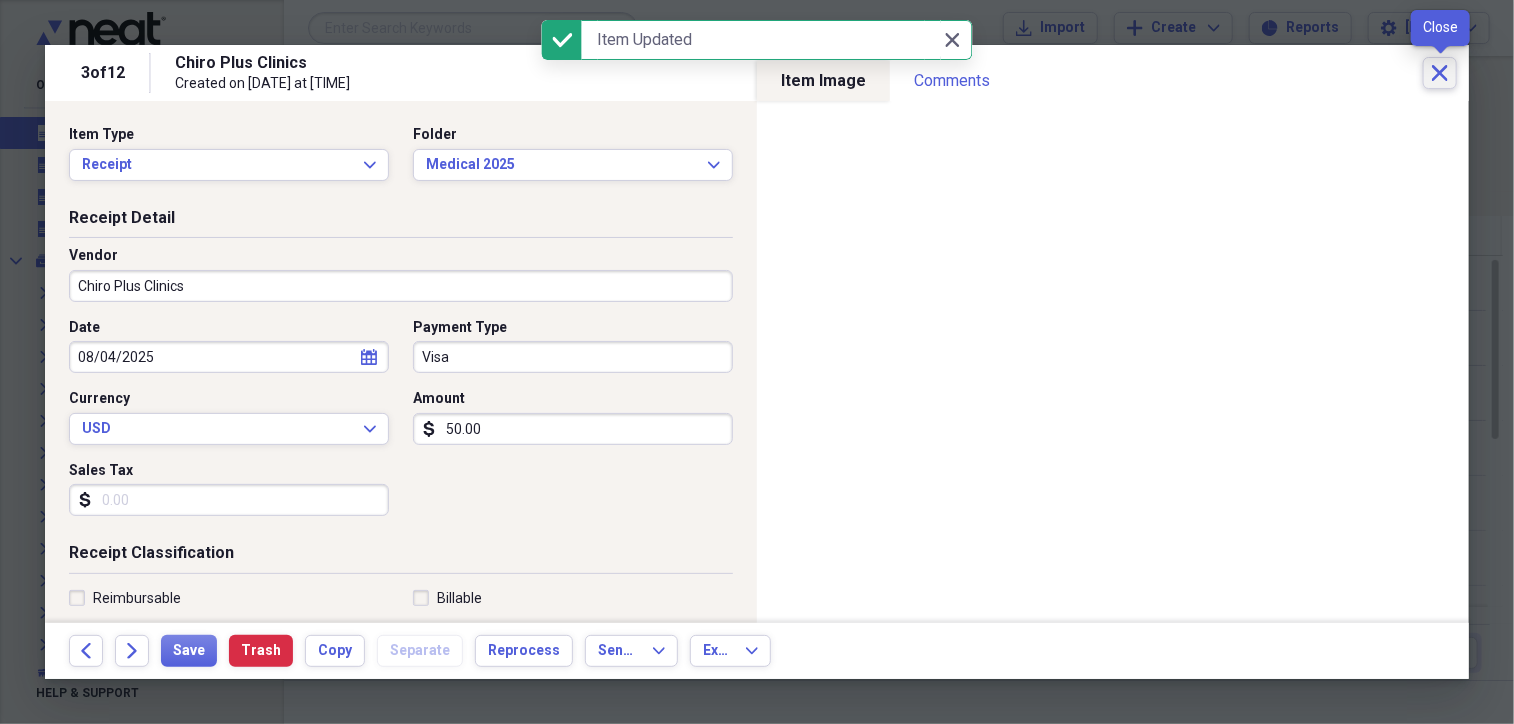 click on "Close" 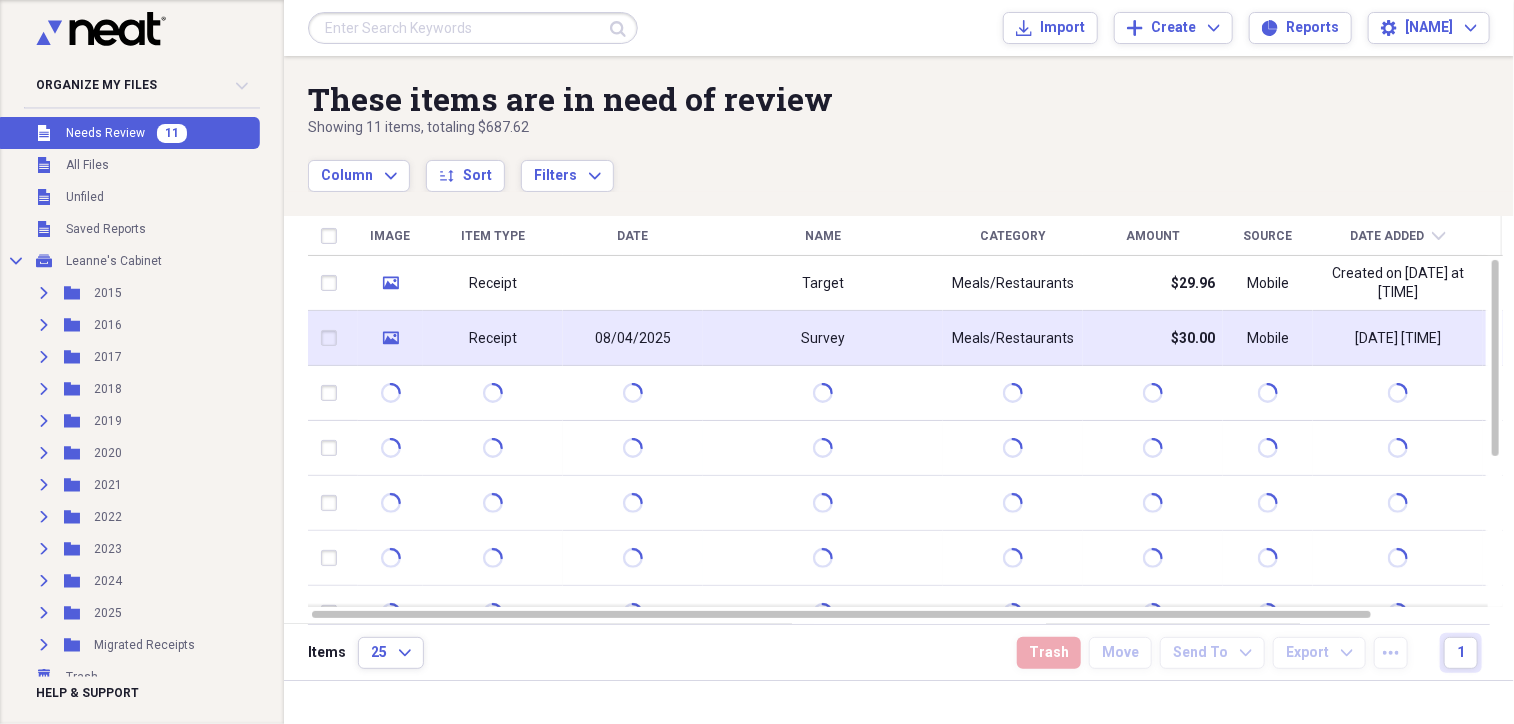 click on "Survey" at bounding box center [823, 338] 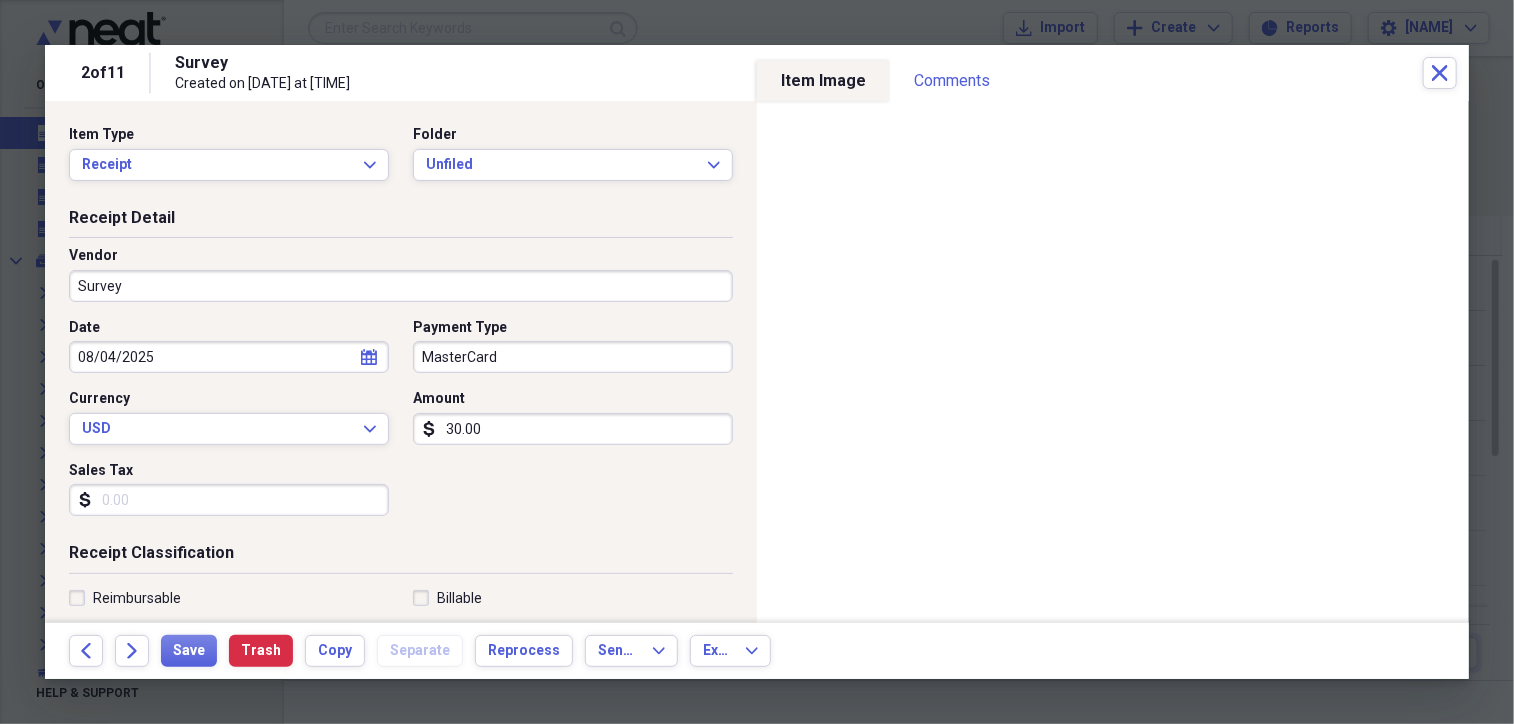 click on "Survey" at bounding box center [401, 286] 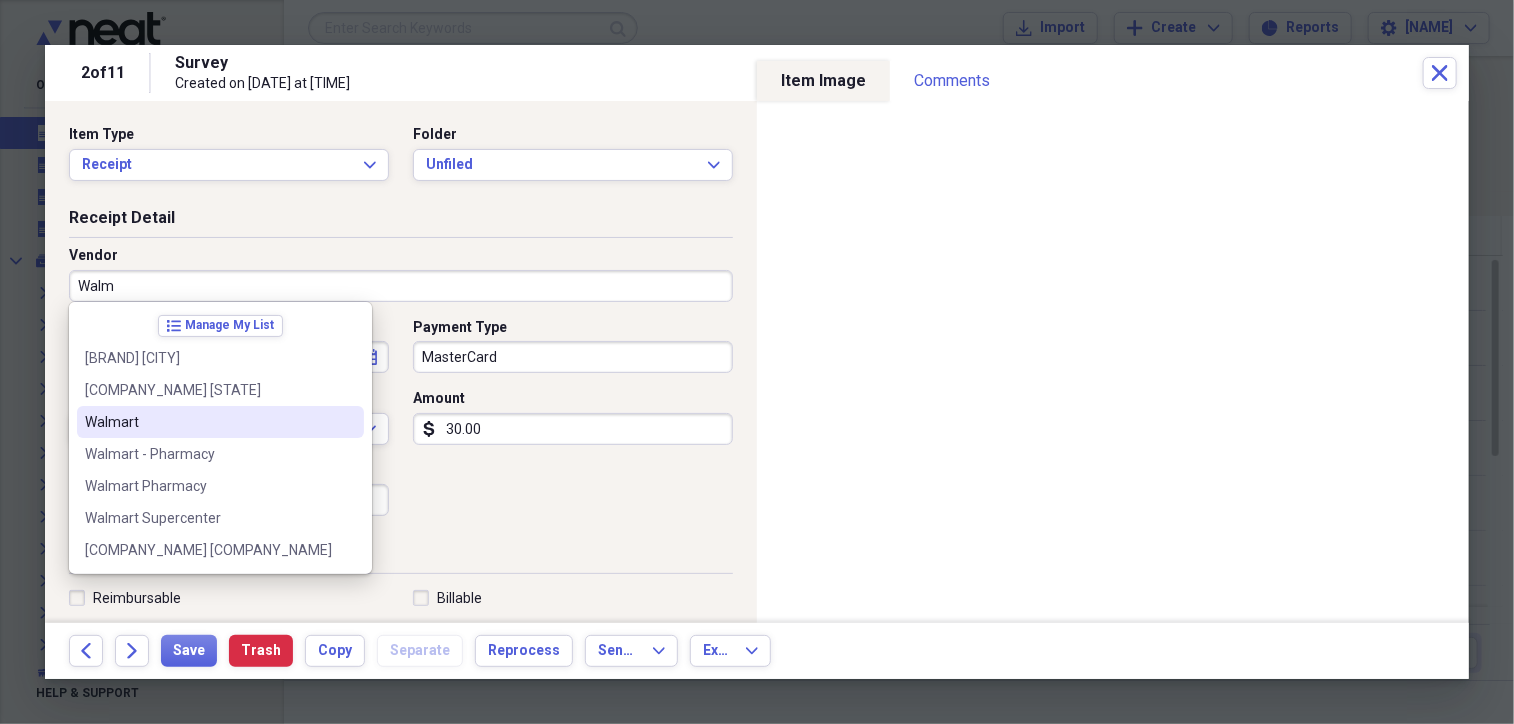 click on "Walmart" at bounding box center [208, 422] 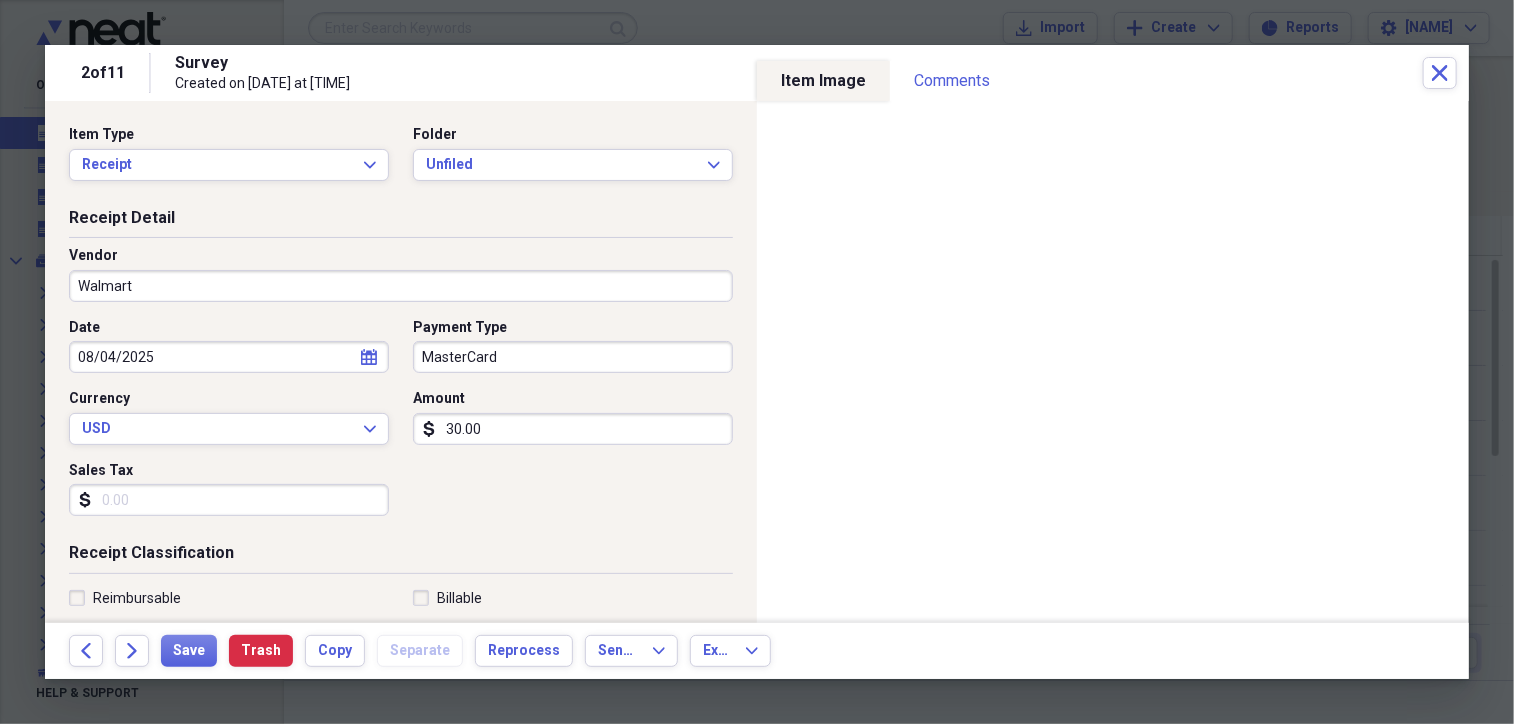 click on "30.00" at bounding box center [573, 429] 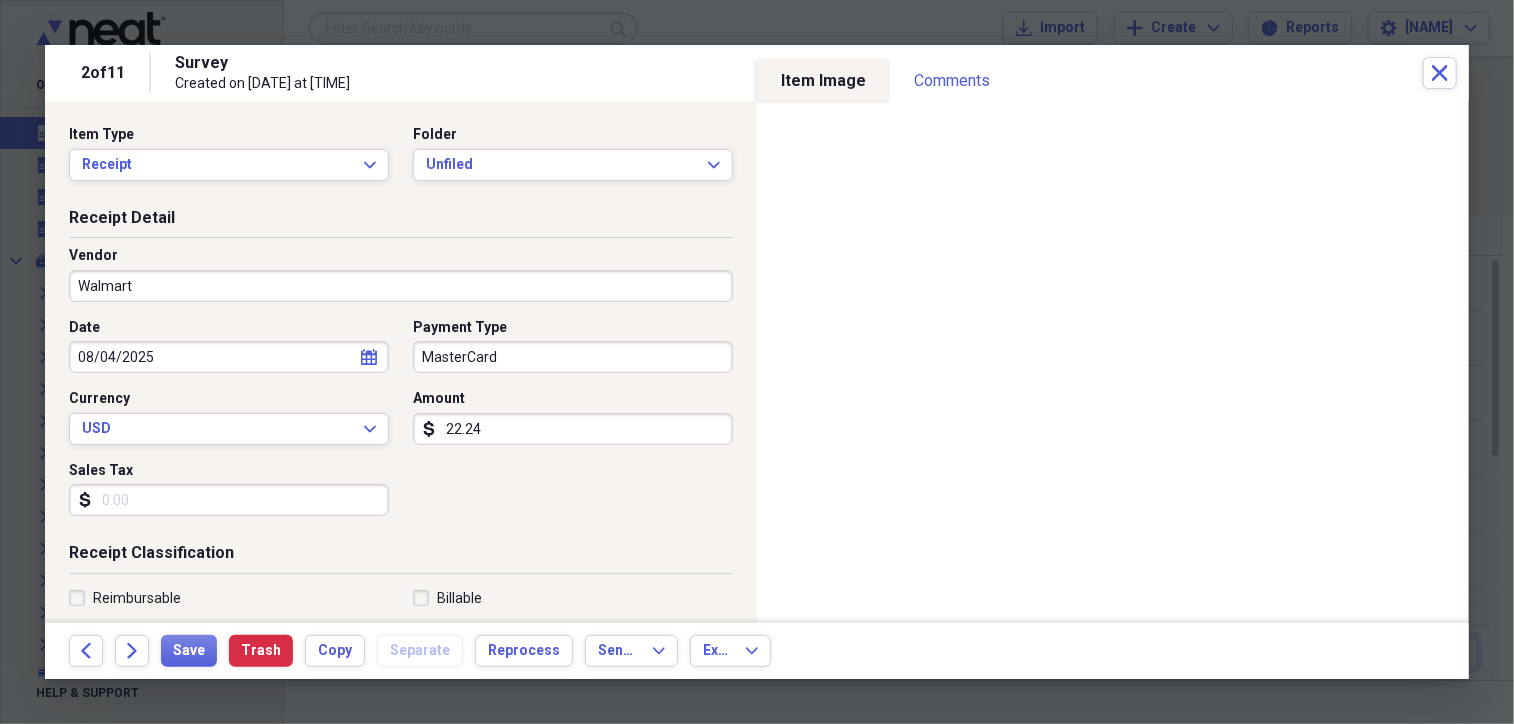 type on "22.24" 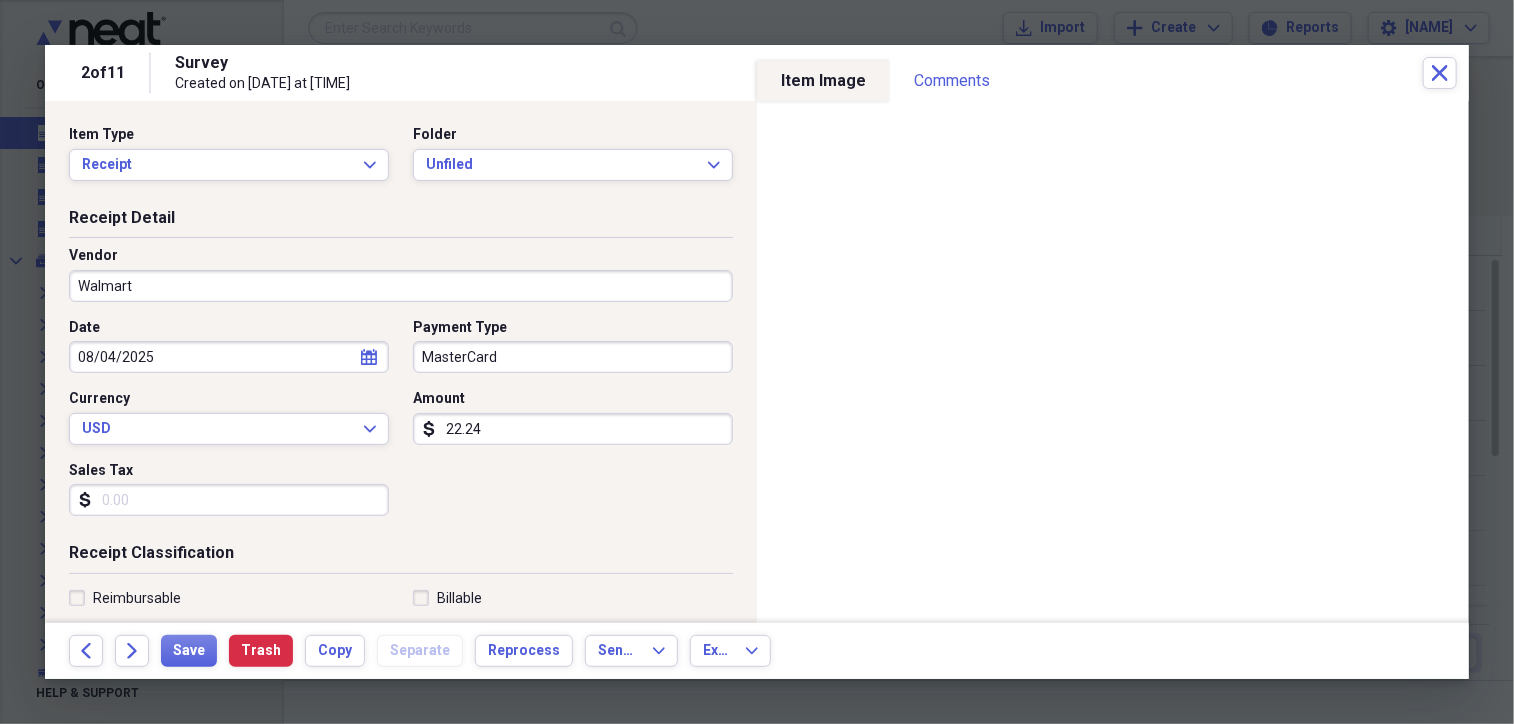 click on "Sales Tax" at bounding box center (229, 500) 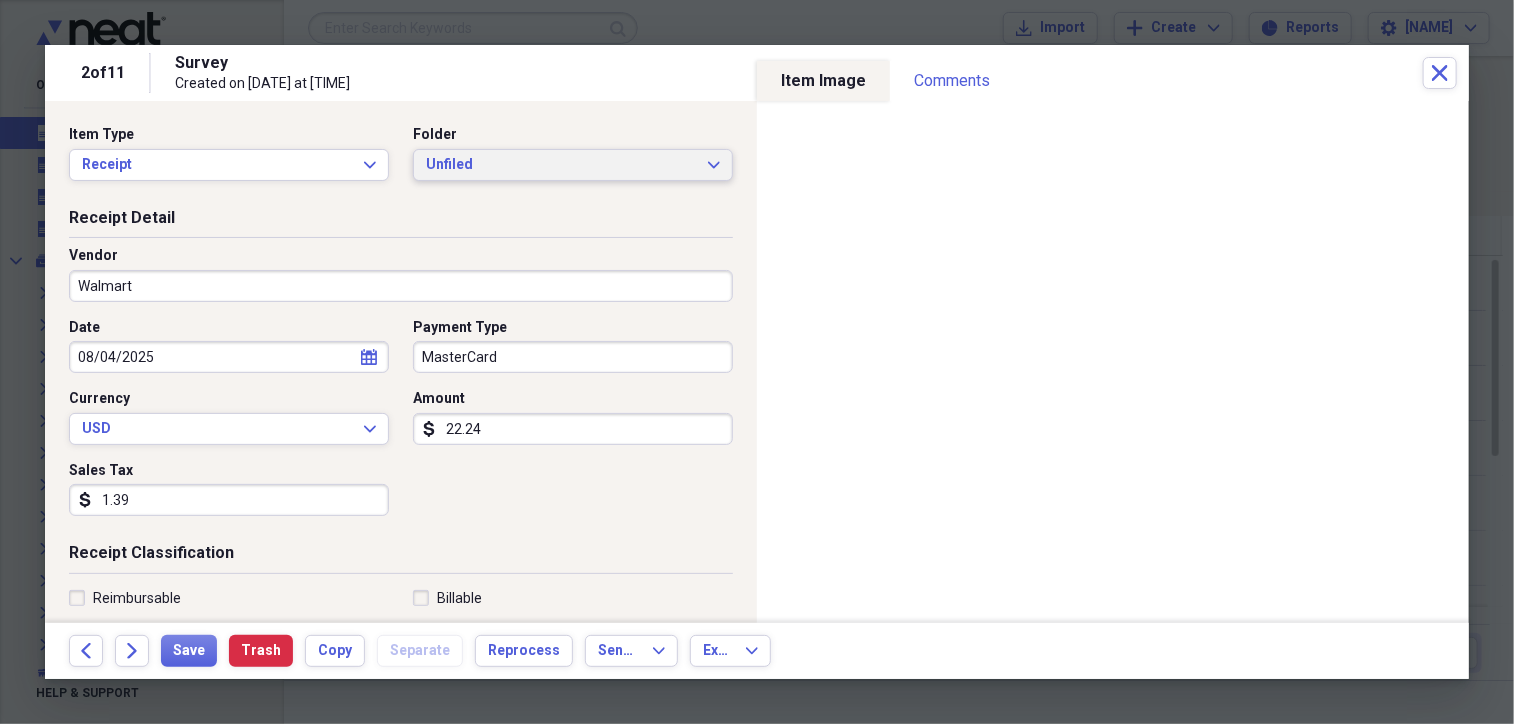type on "1.39" 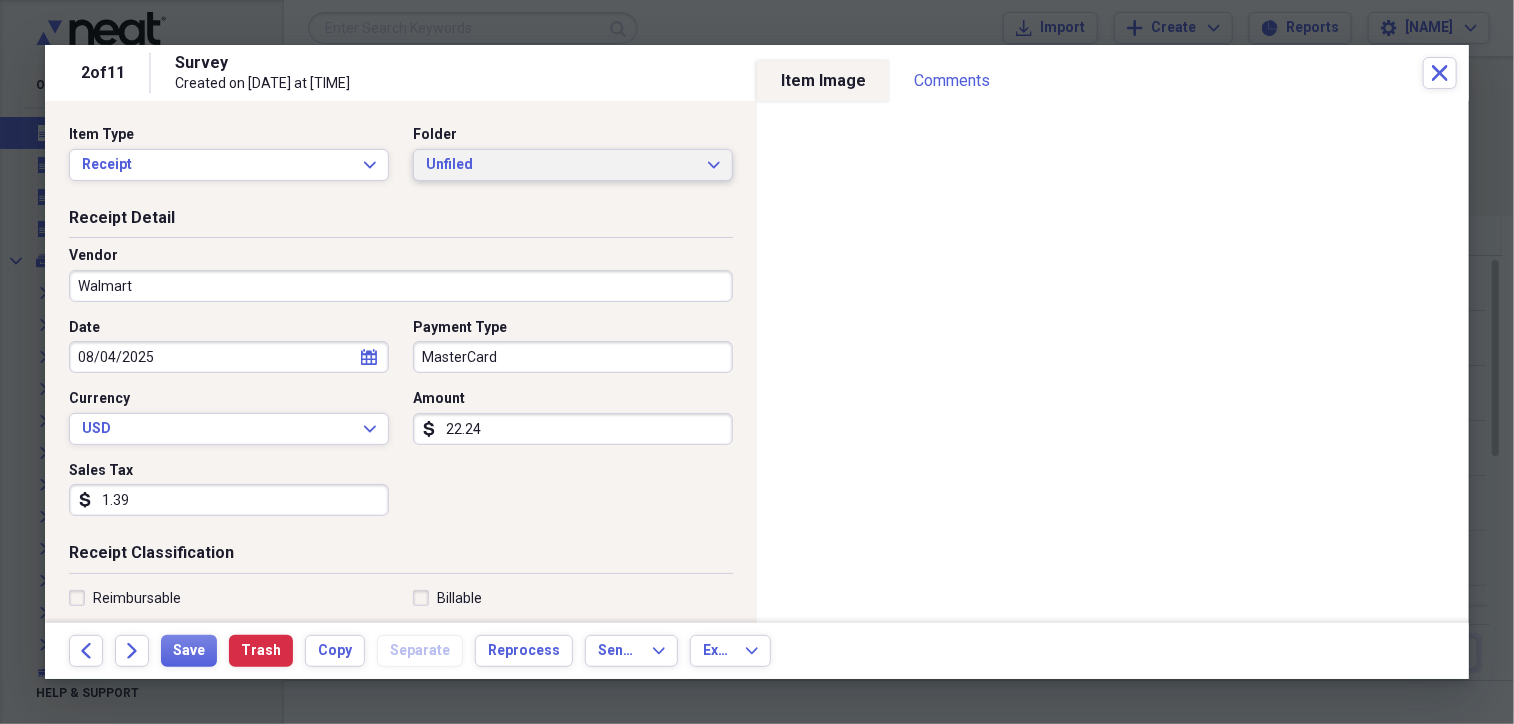 click on "Expand" 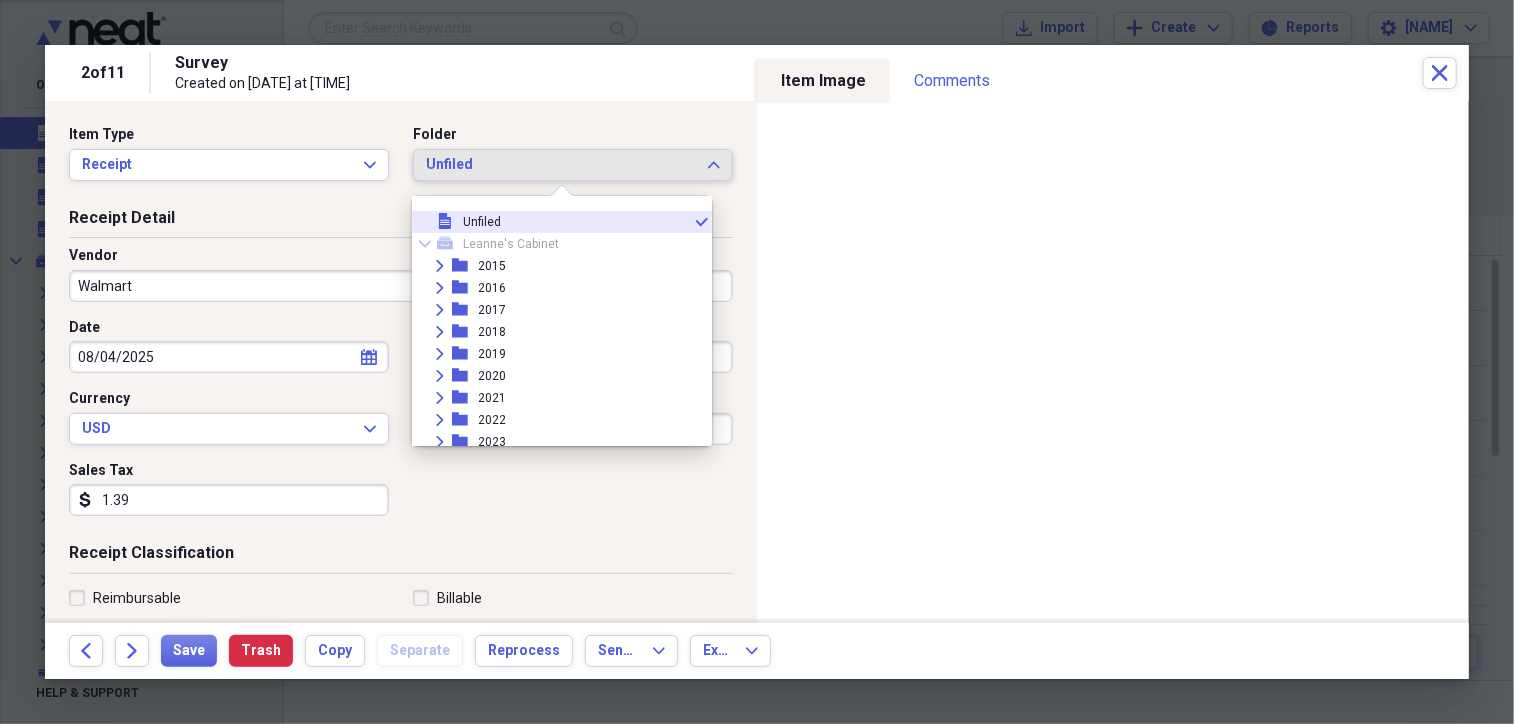 scroll, scrollTop: 160, scrollLeft: 0, axis: vertical 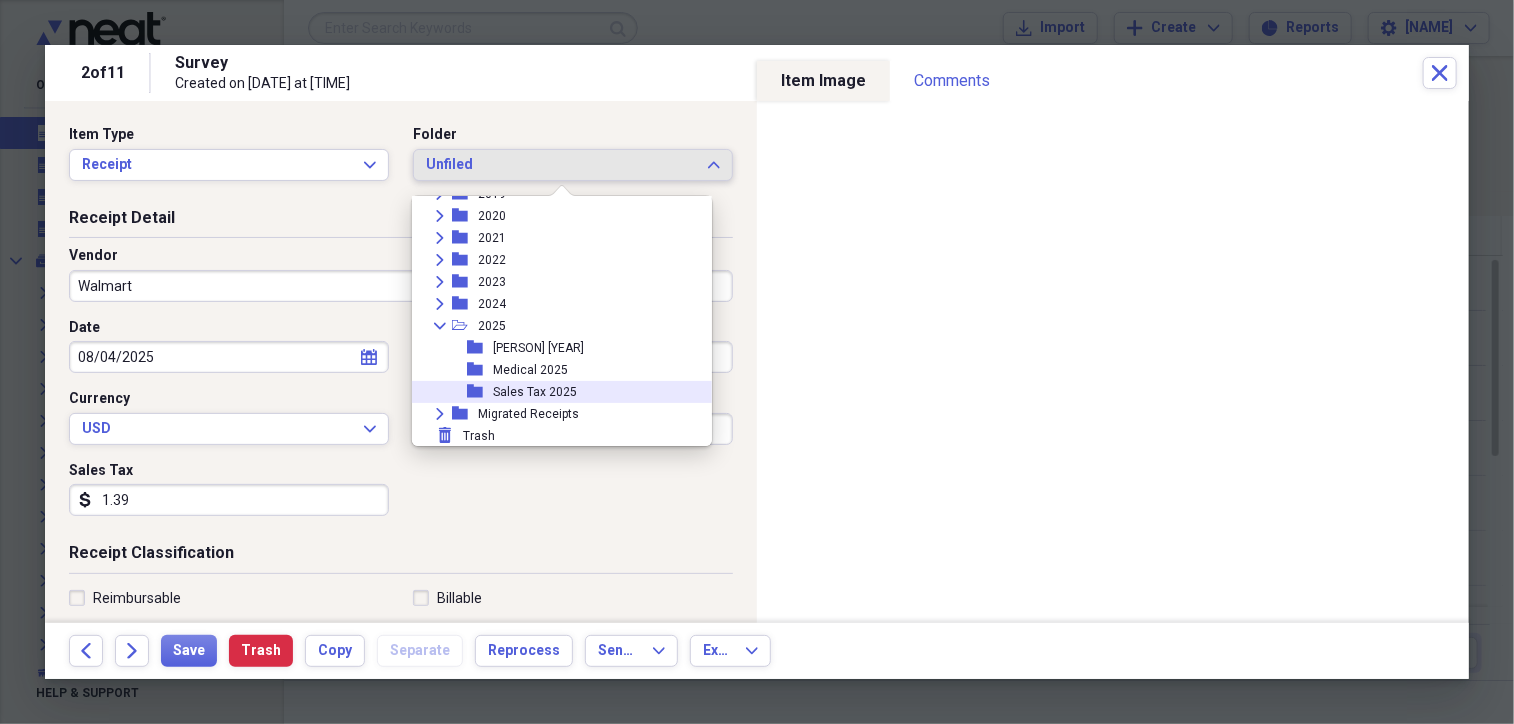 click on "folder Sales Tax [YEAR]" at bounding box center [554, 392] 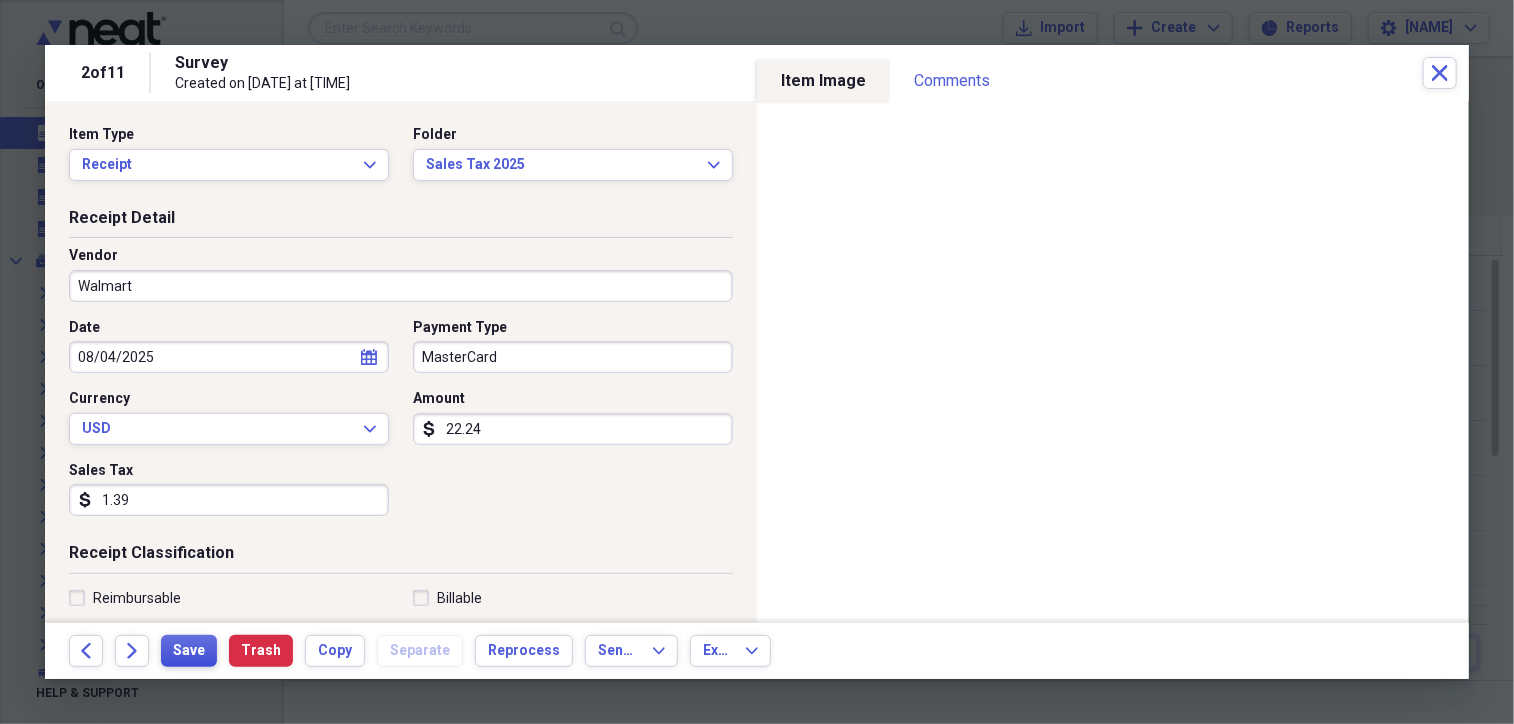 click on "Save" at bounding box center [189, 651] 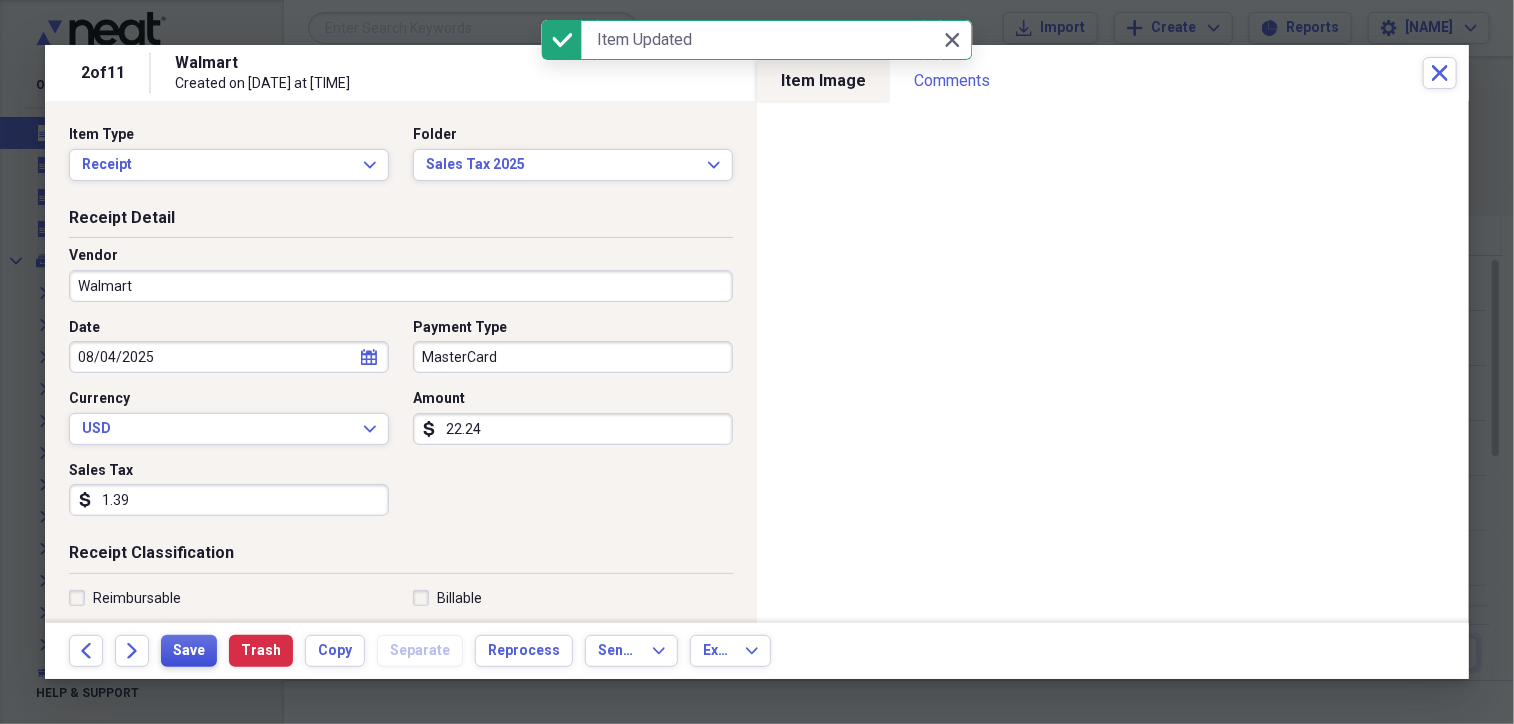 click on "Save" at bounding box center [189, 651] 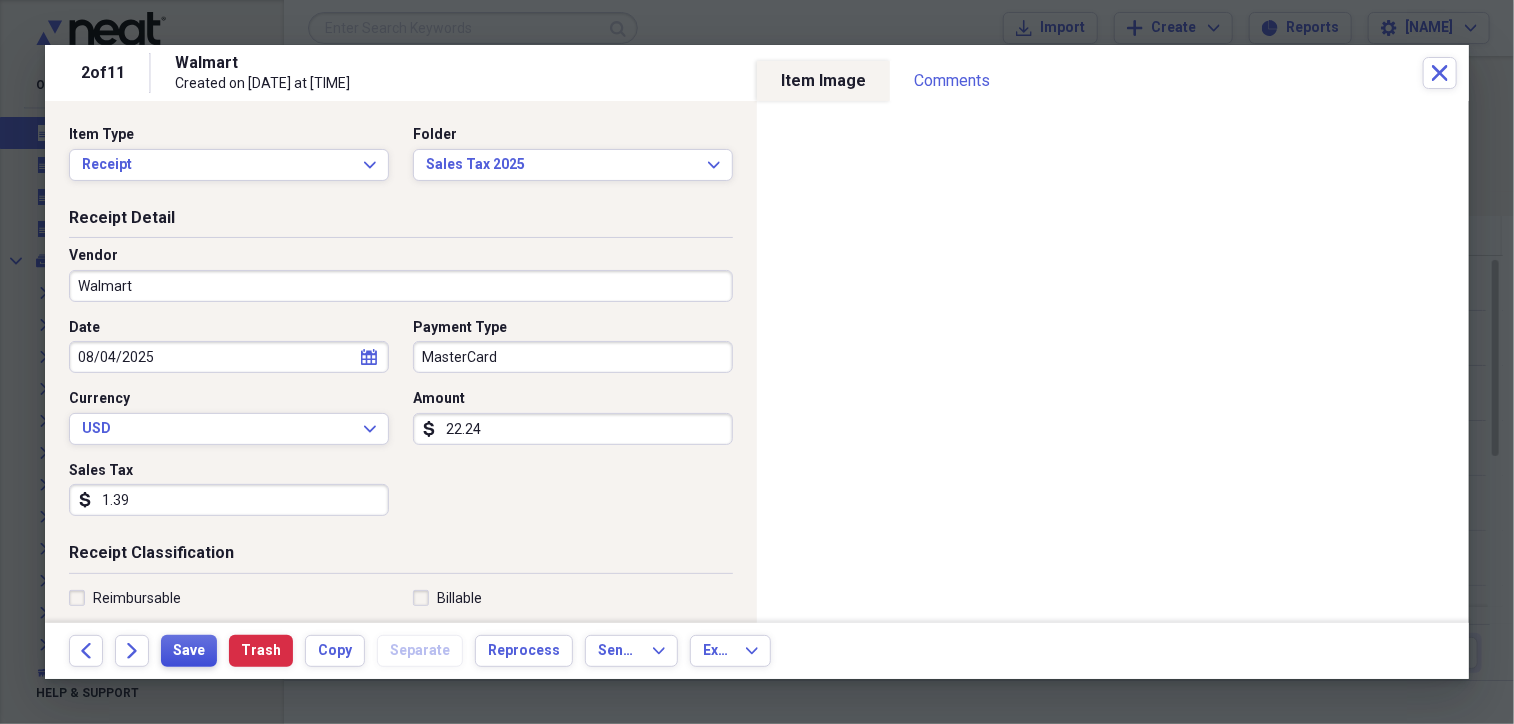 click on "Save" at bounding box center (189, 651) 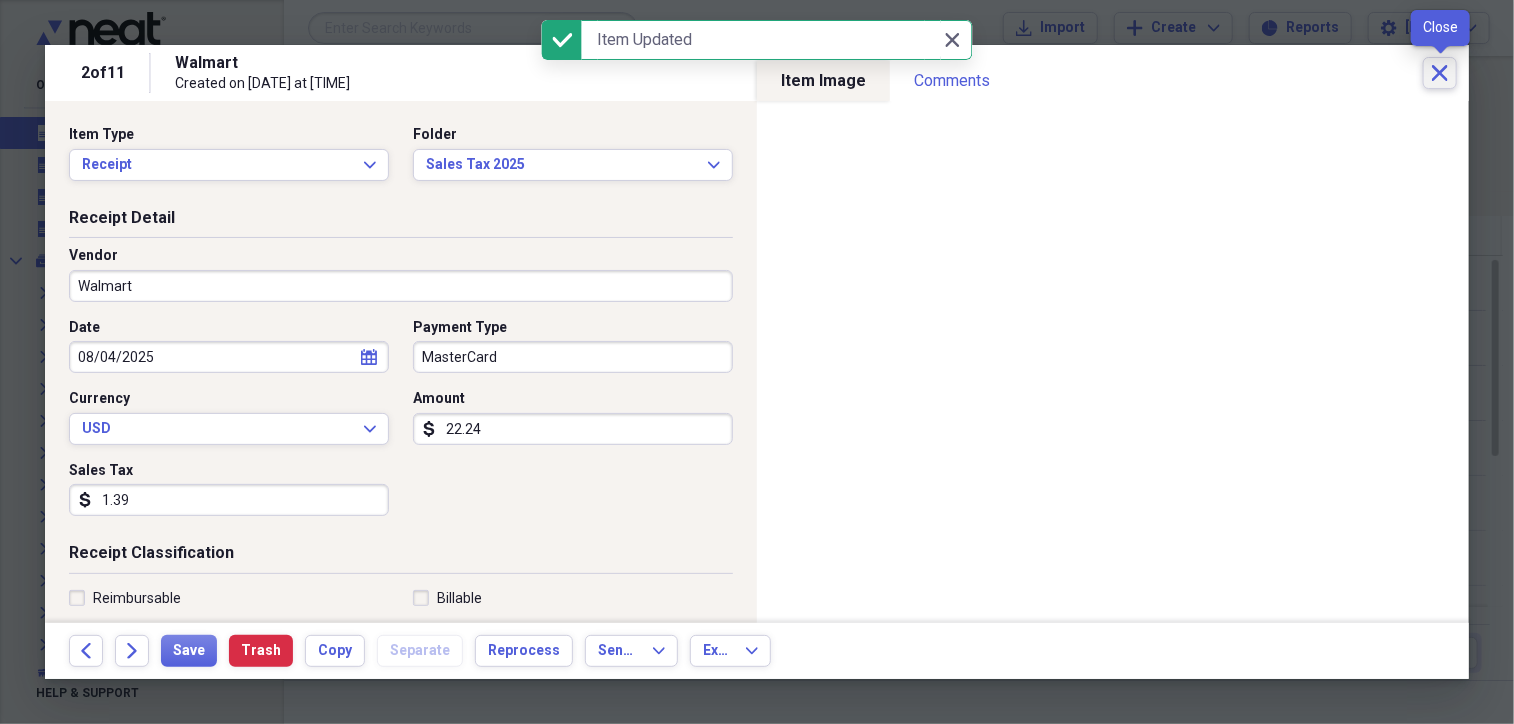 click 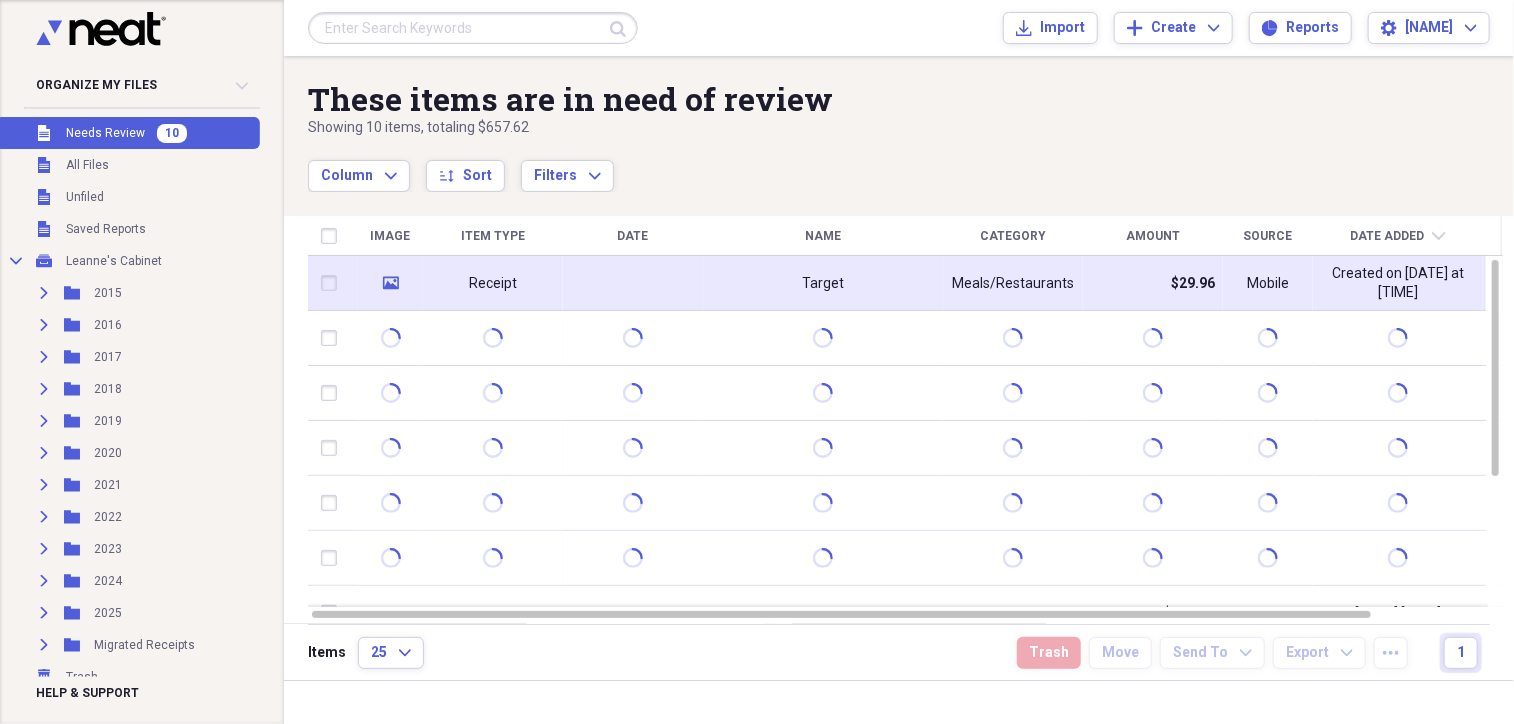 click on "Target" at bounding box center (823, 283) 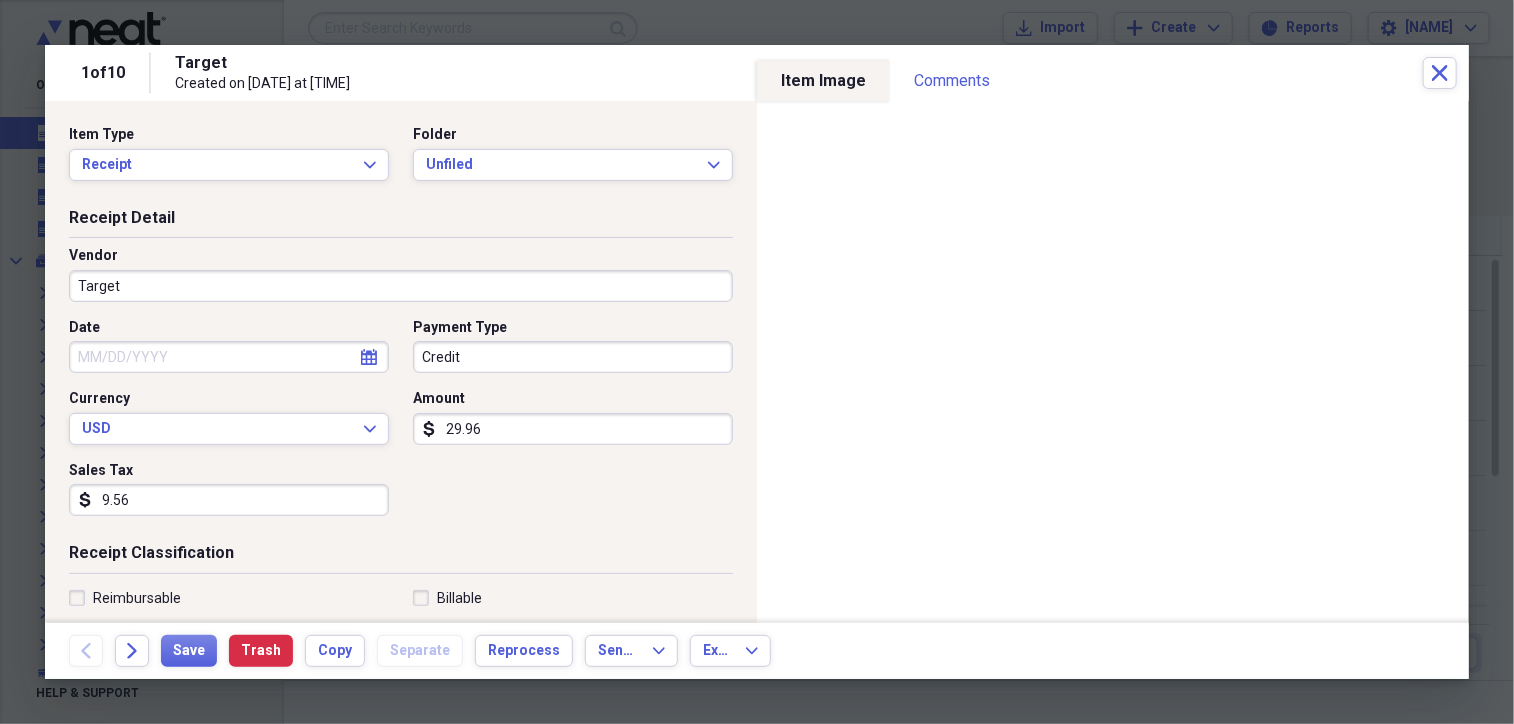 click 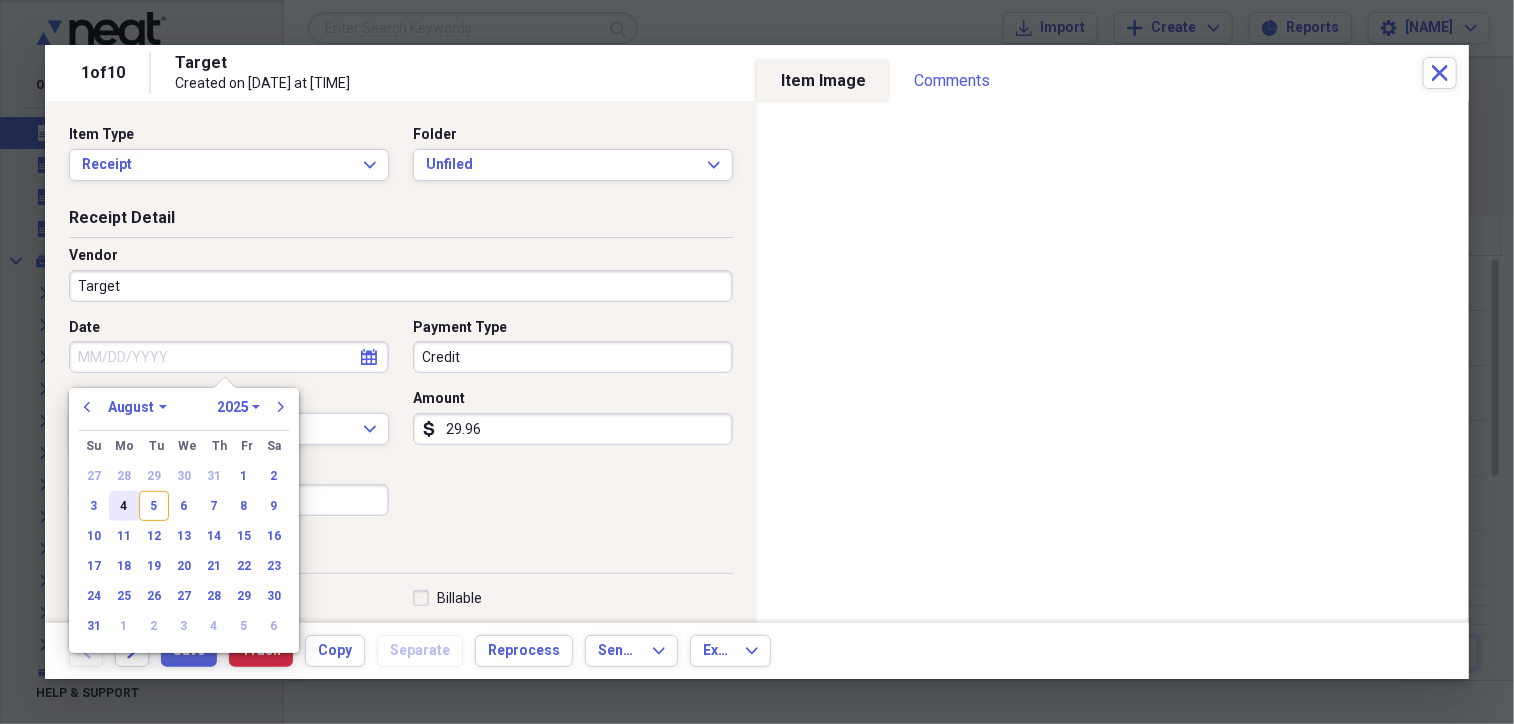 click on "4" at bounding box center (124, 506) 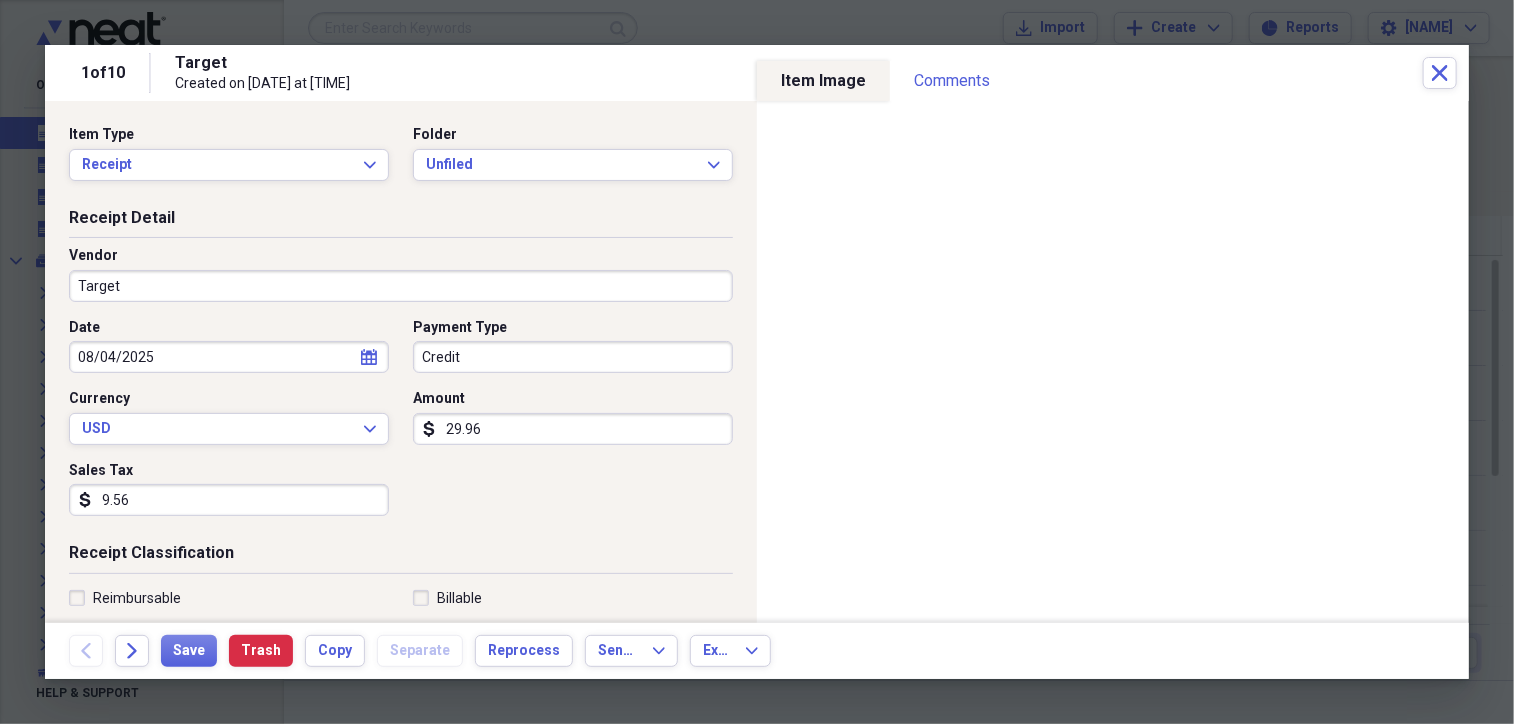 click on "9.56" at bounding box center [229, 500] 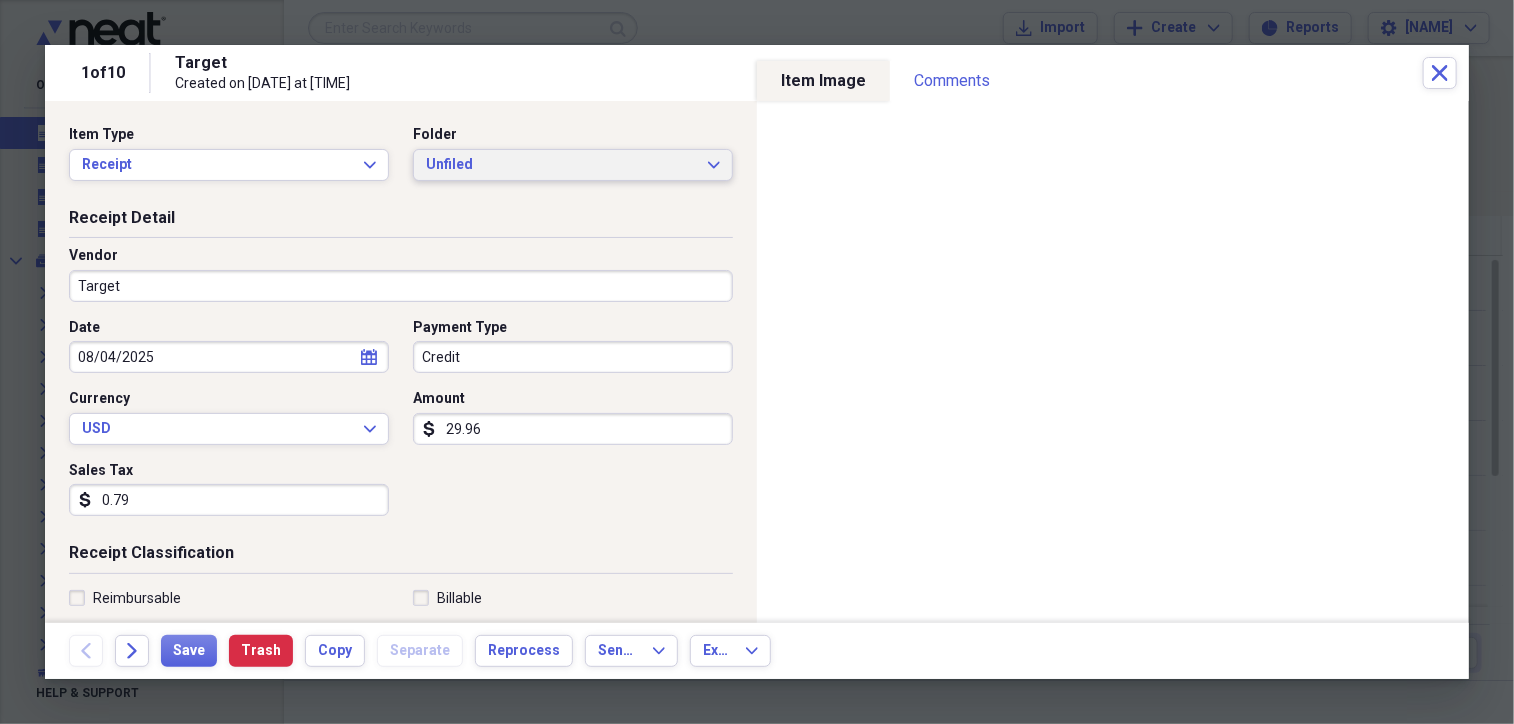 type on "0.79" 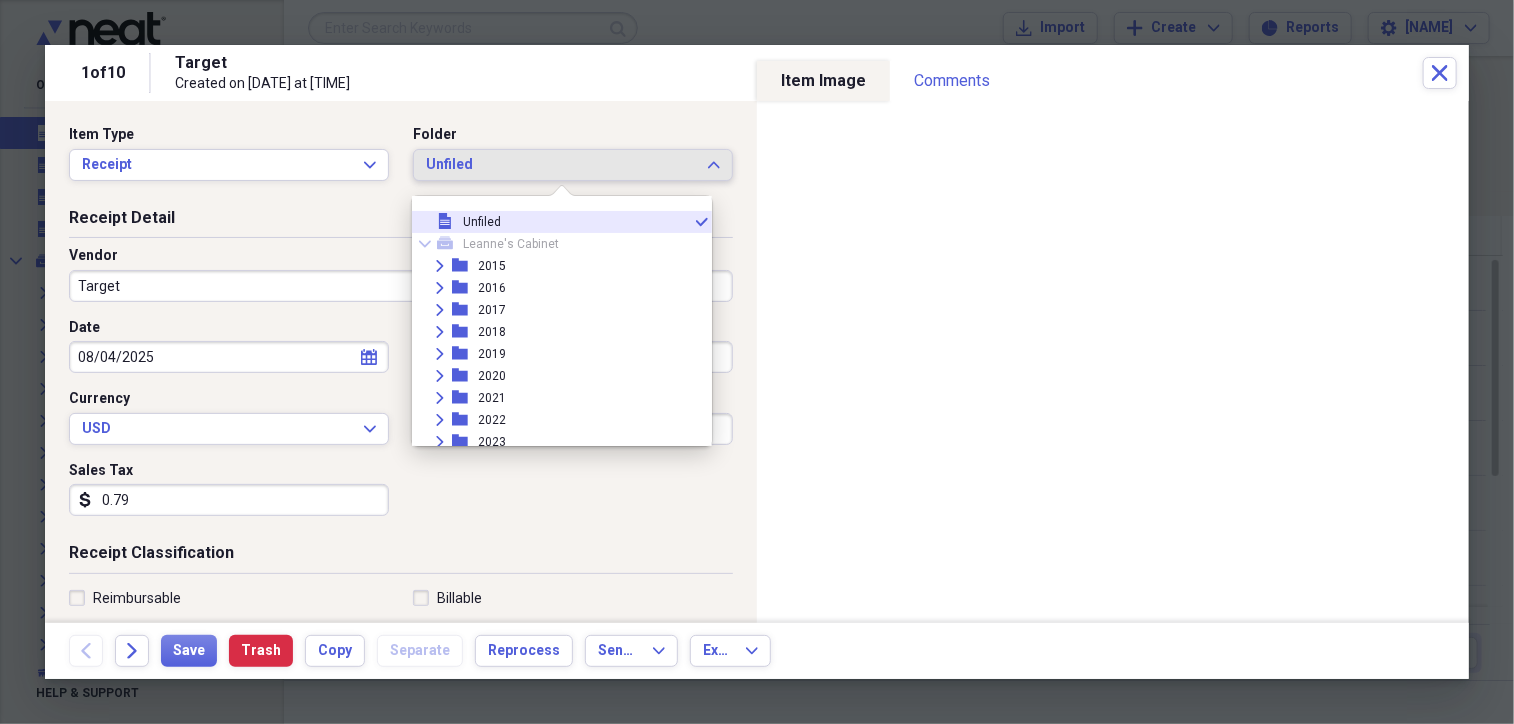 scroll, scrollTop: 160, scrollLeft: 0, axis: vertical 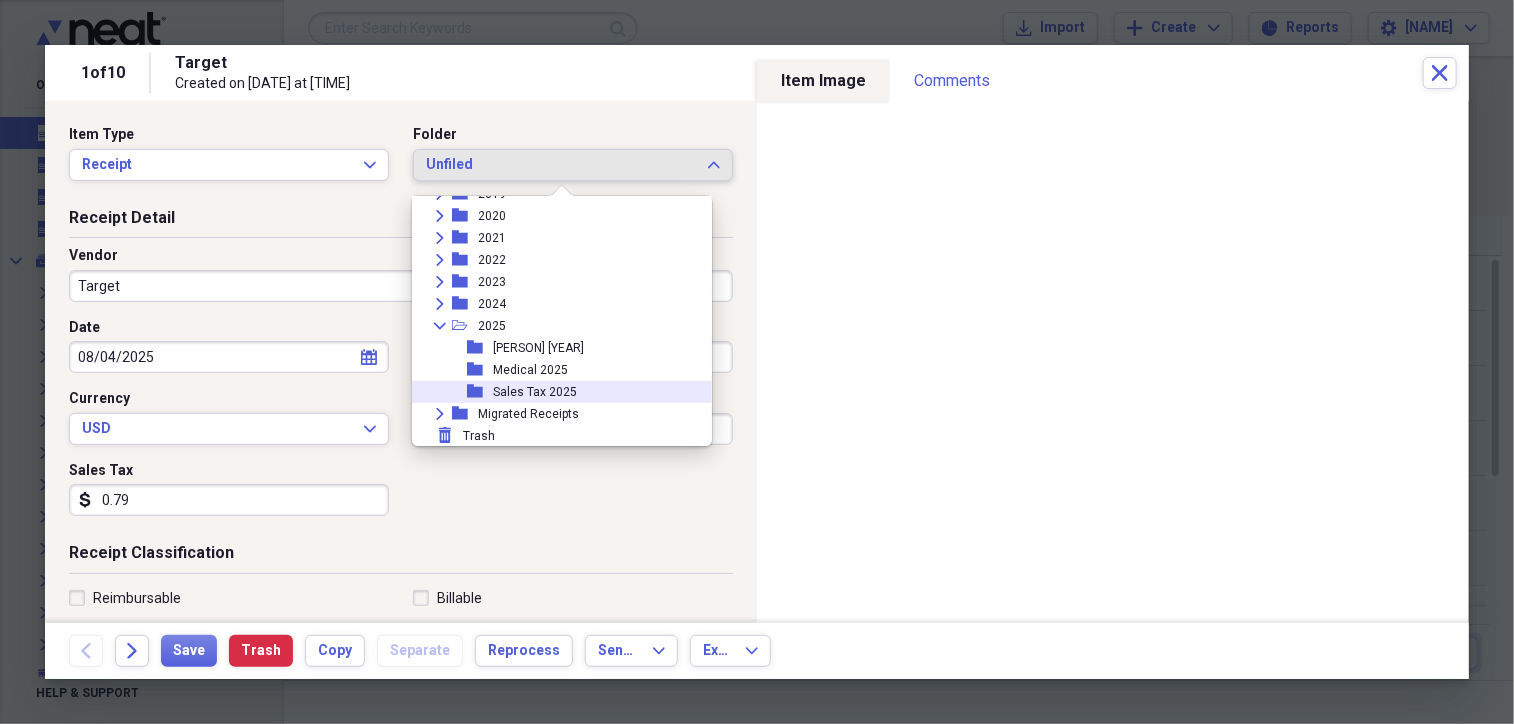 click on "folder Sales Tax [YEAR]" at bounding box center (554, 392) 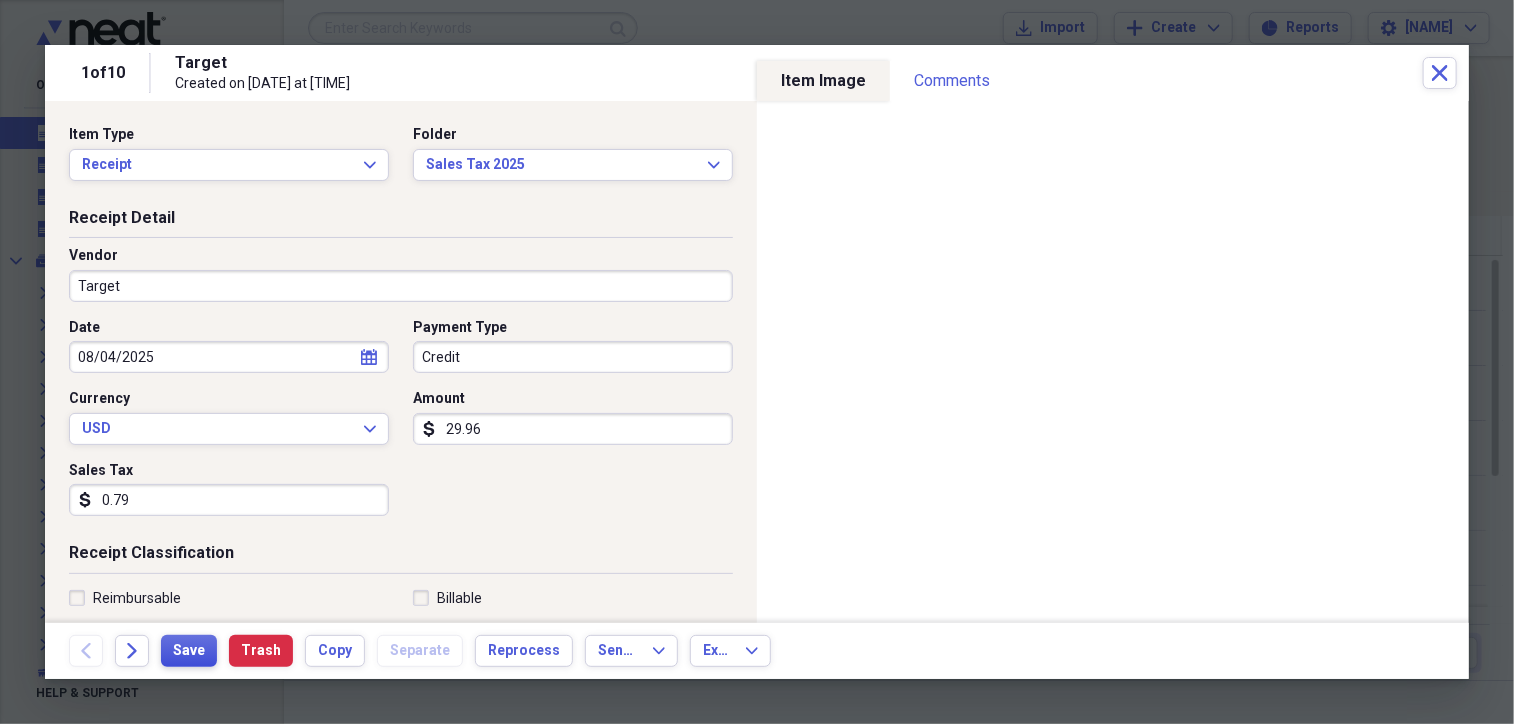 click on "Save" at bounding box center [189, 651] 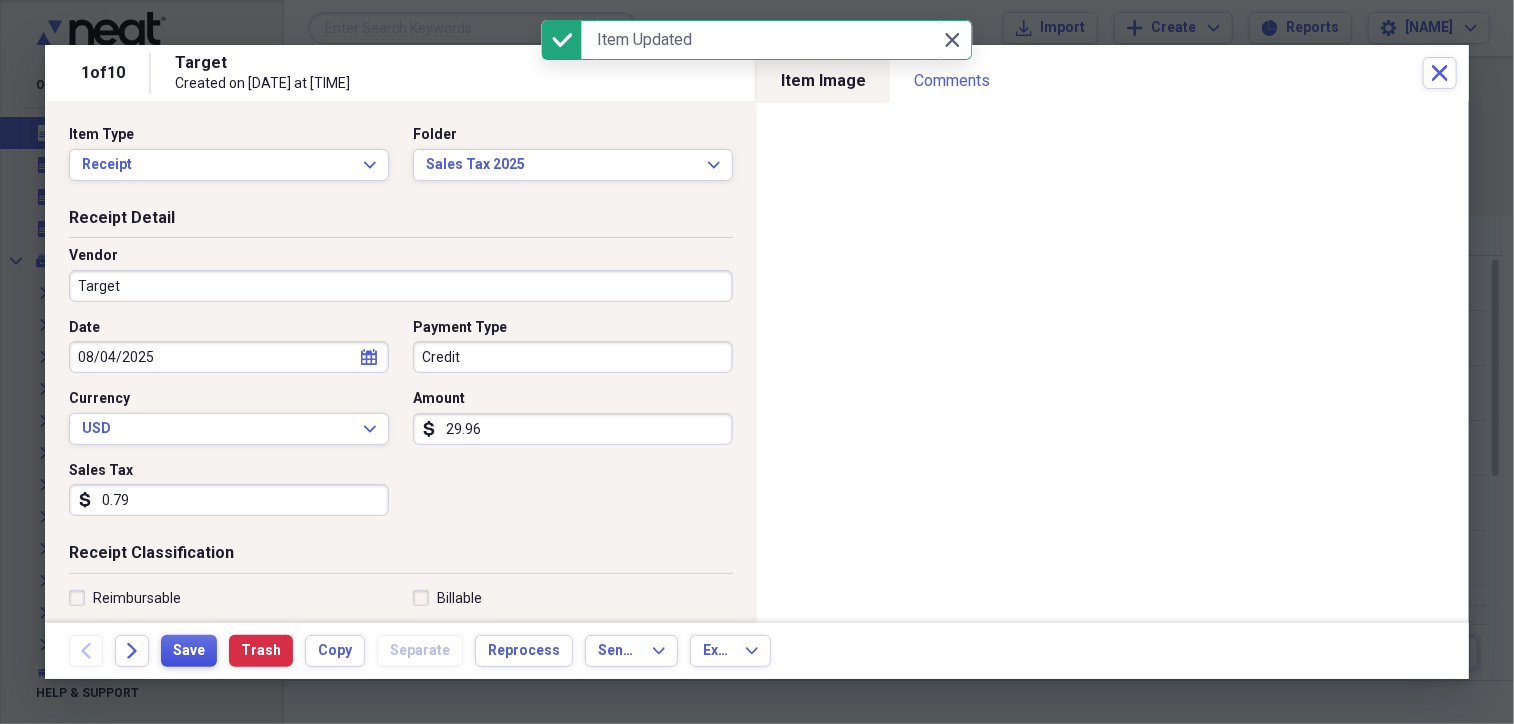click on "Save" at bounding box center [189, 651] 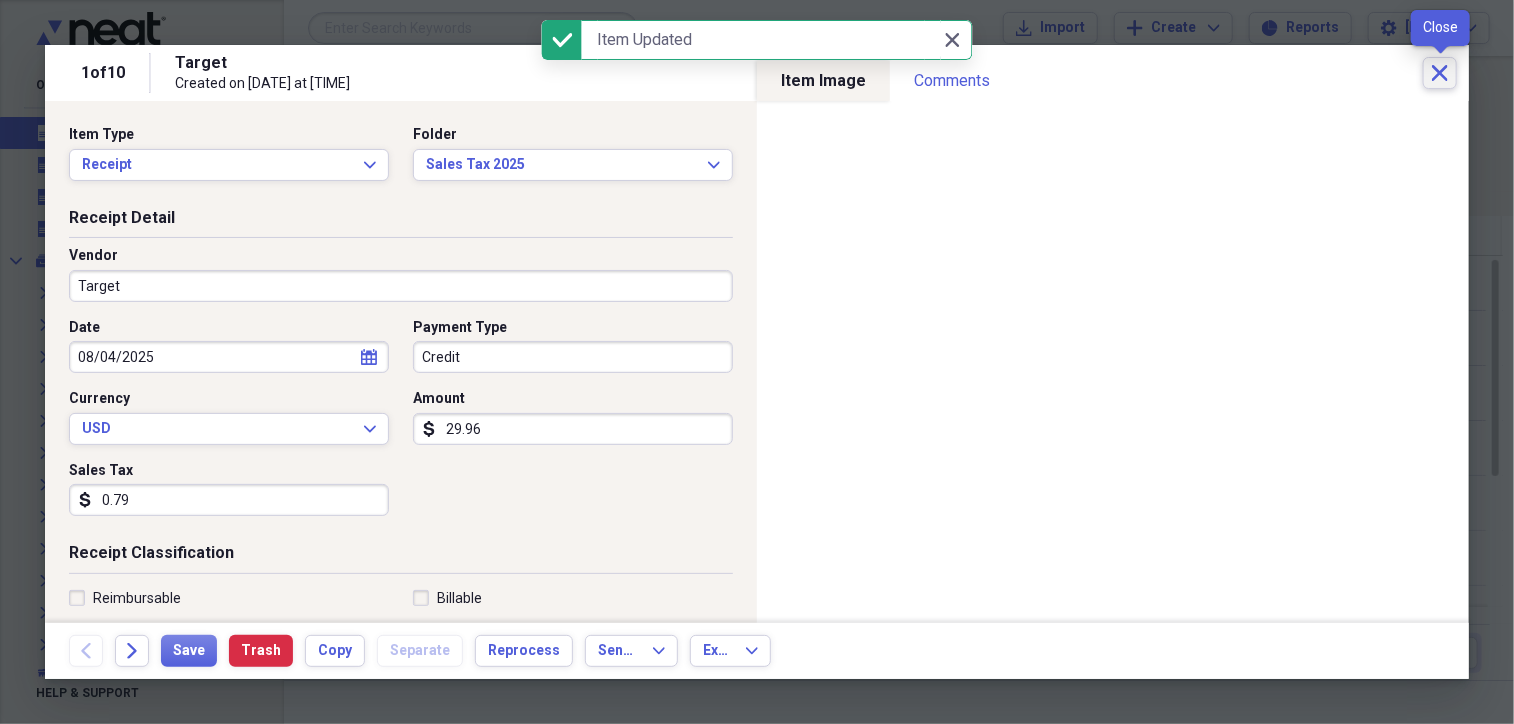 click on "Close" 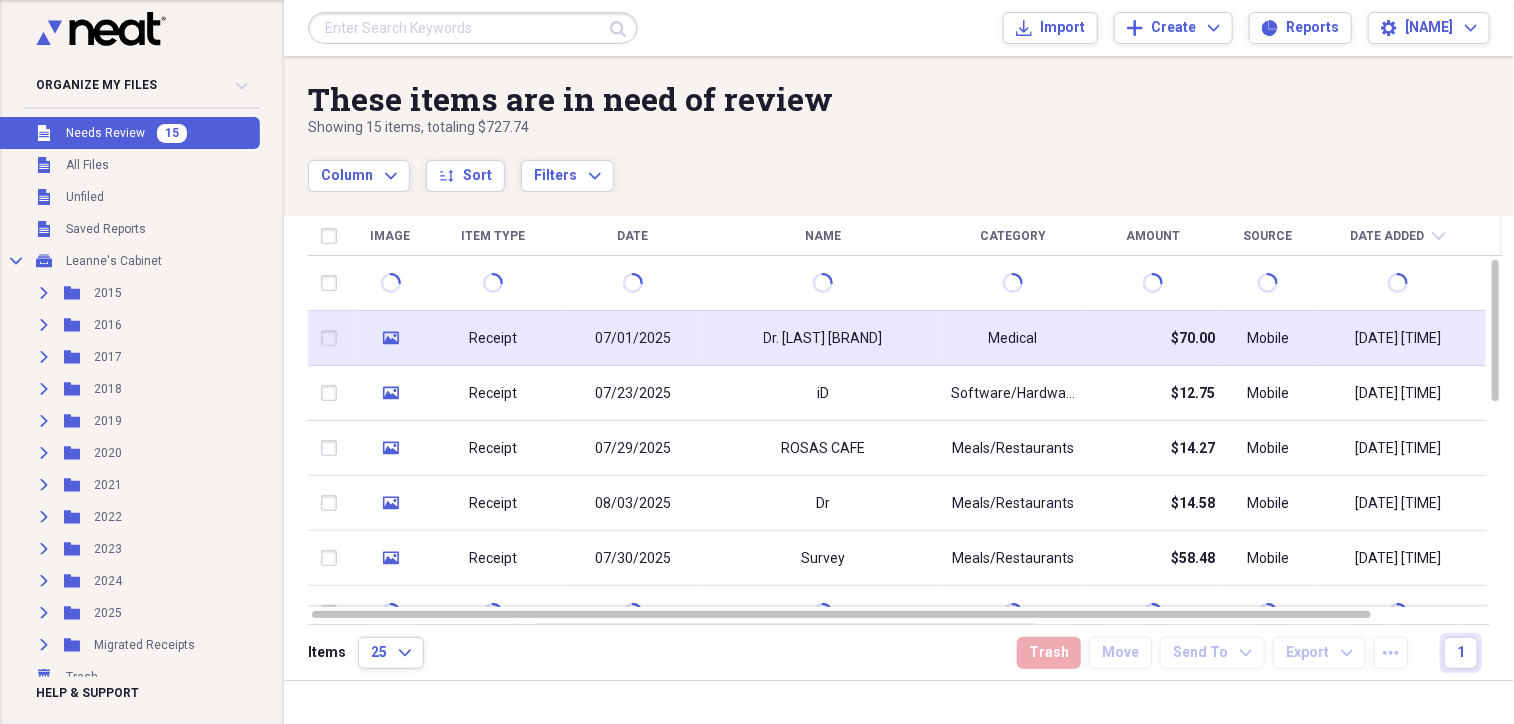 click on "Medical" at bounding box center (1013, 338) 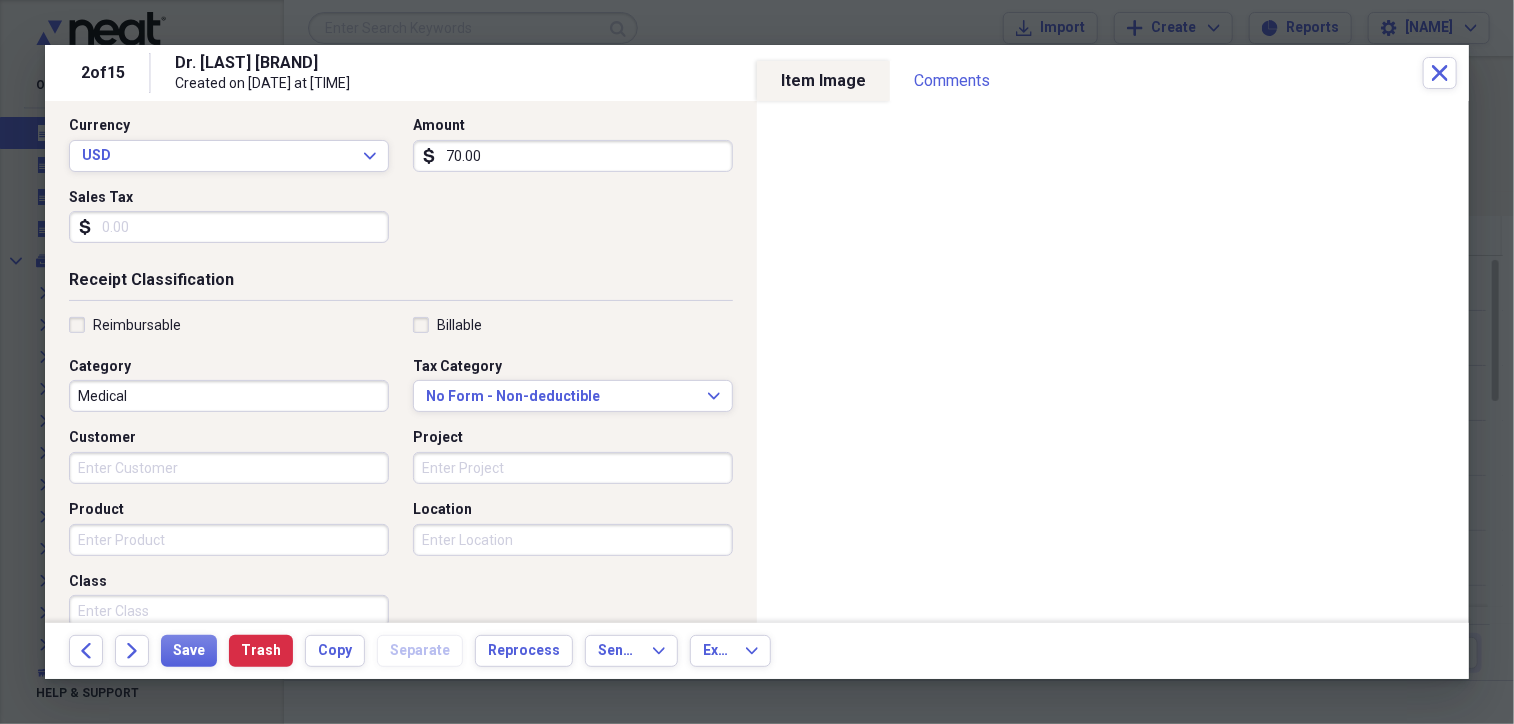 scroll, scrollTop: 275, scrollLeft: 0, axis: vertical 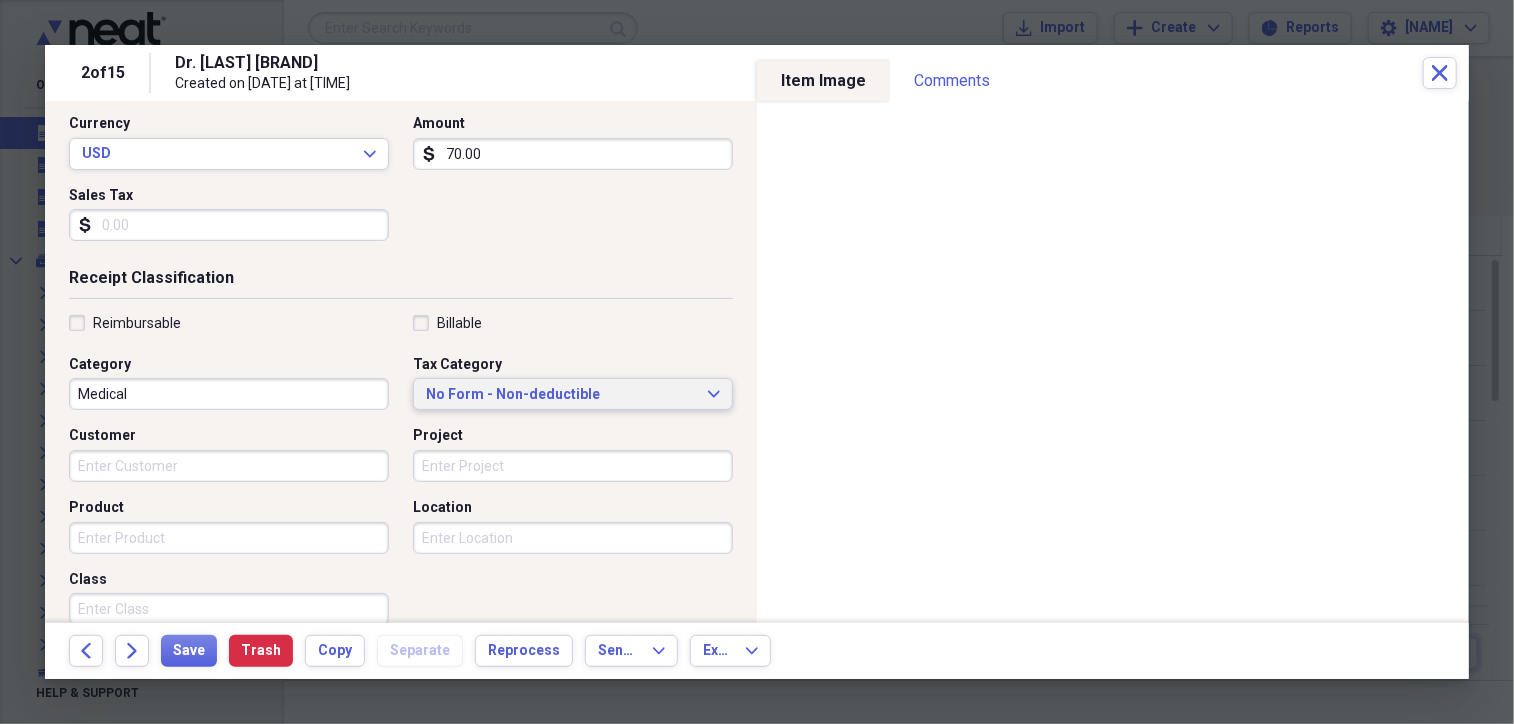 click on "Expand" 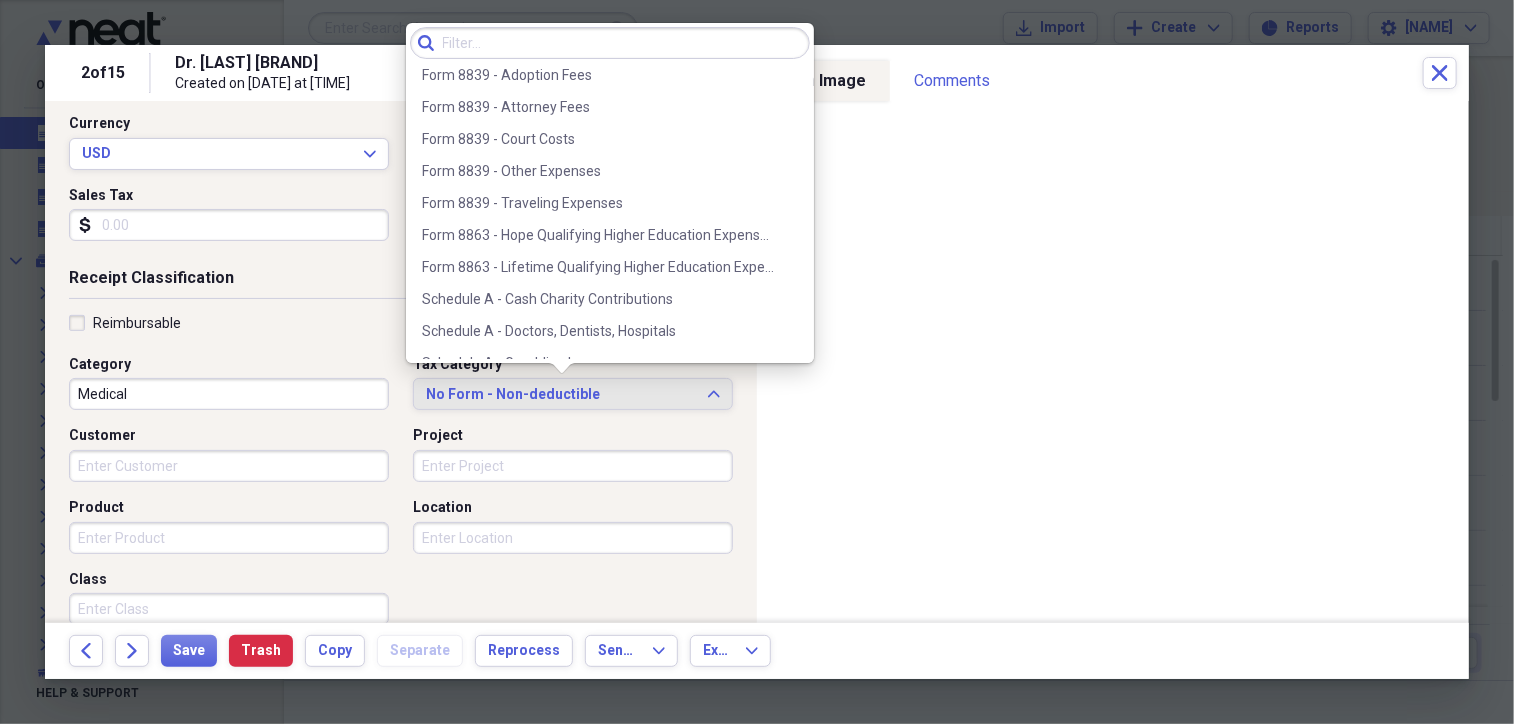 scroll, scrollTop: 915, scrollLeft: 0, axis: vertical 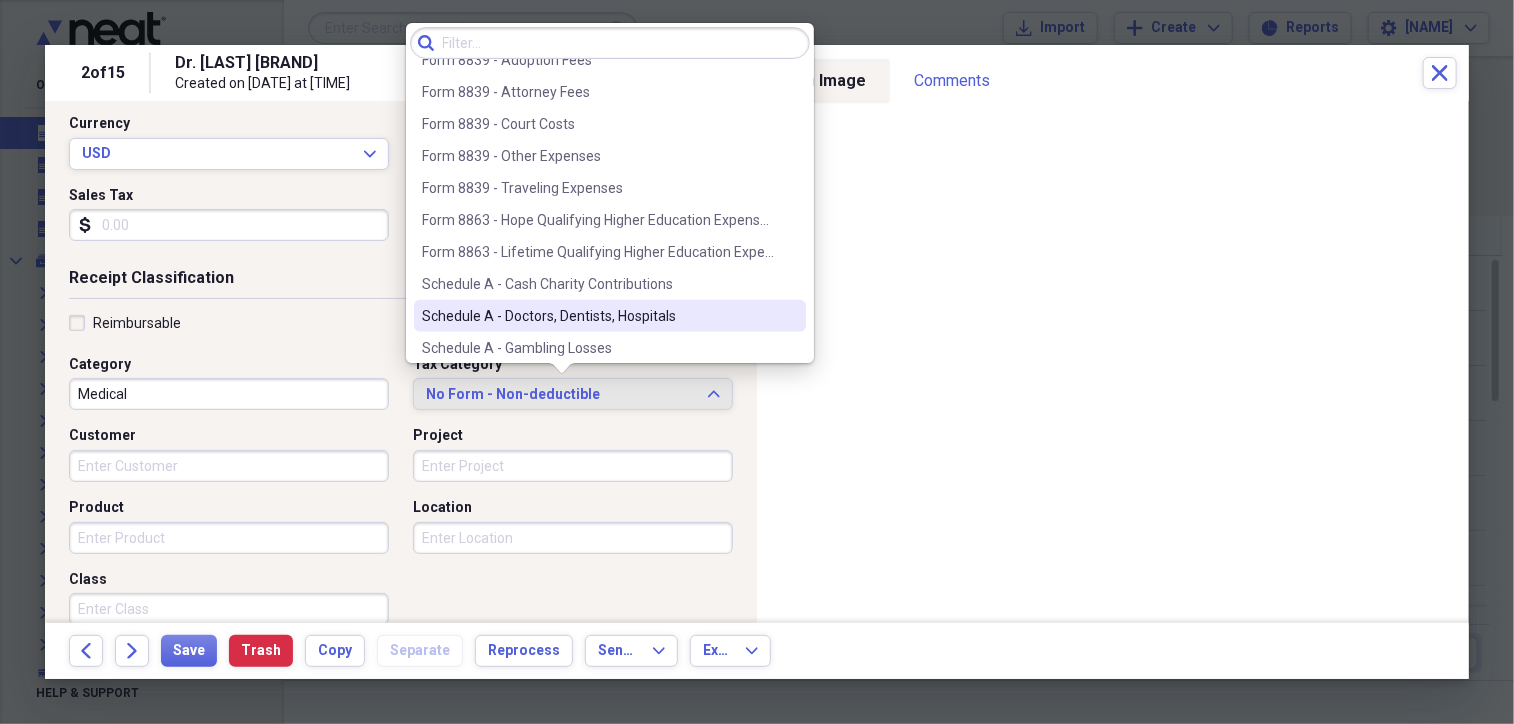 click on "Schedule A - Doctors, Dentists, Hospitals" at bounding box center [598, 316] 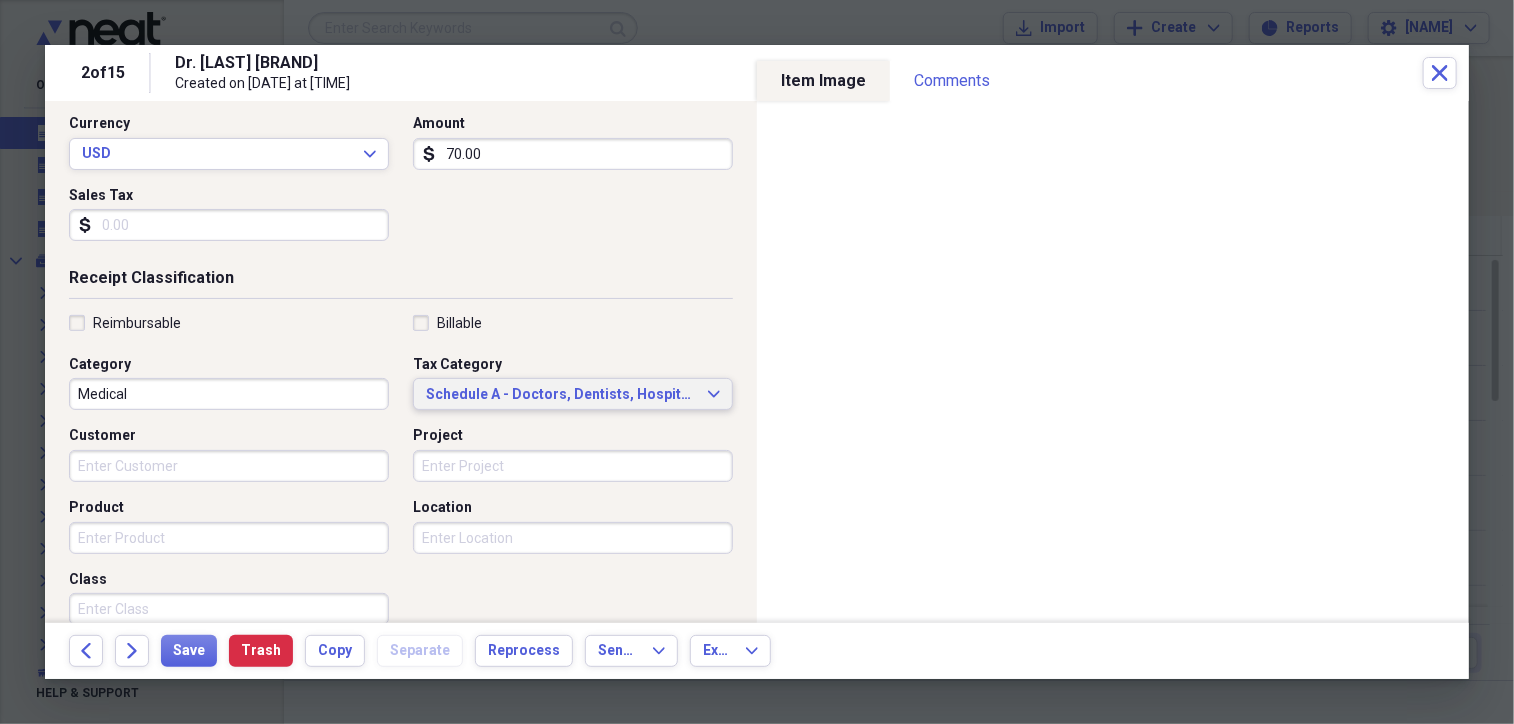 scroll, scrollTop: 0, scrollLeft: 0, axis: both 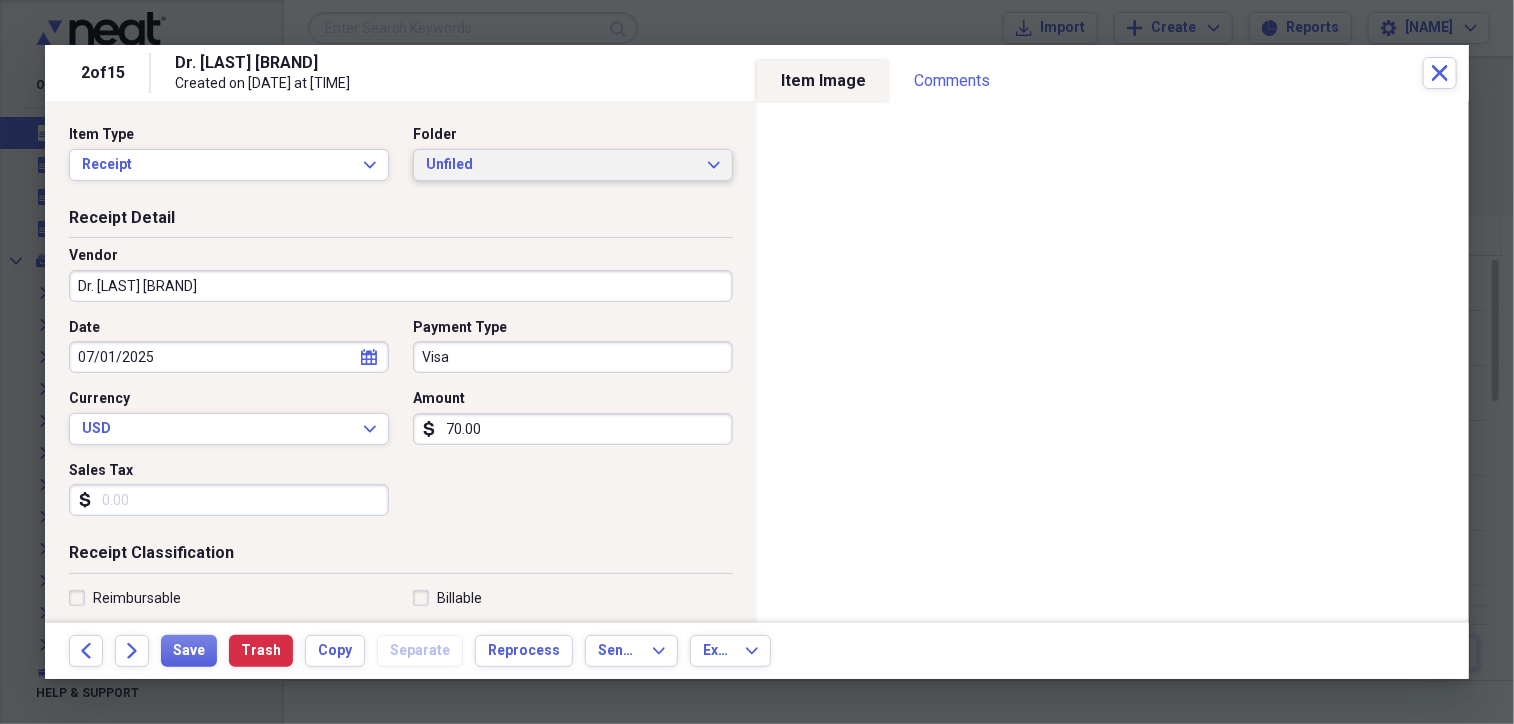 click on "Expand" 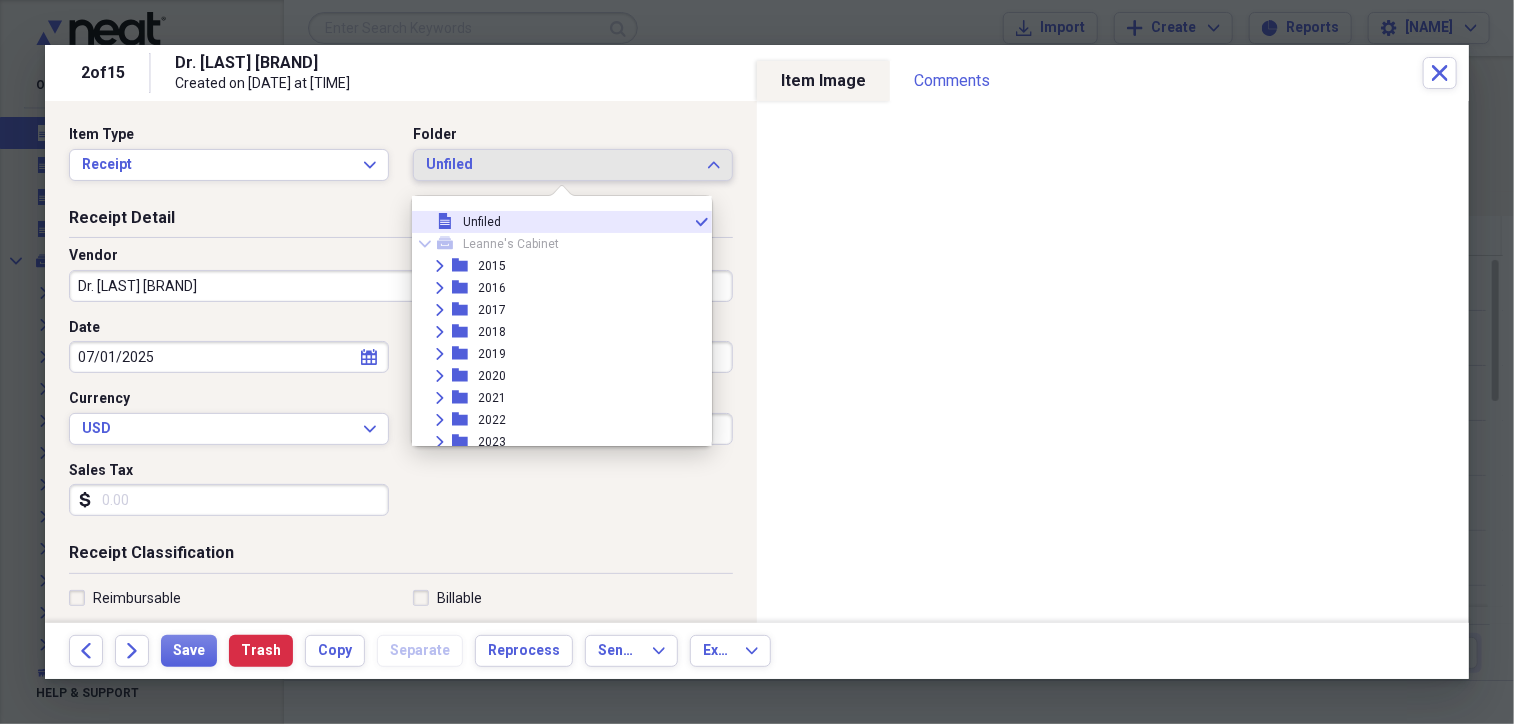 scroll, scrollTop: 160, scrollLeft: 0, axis: vertical 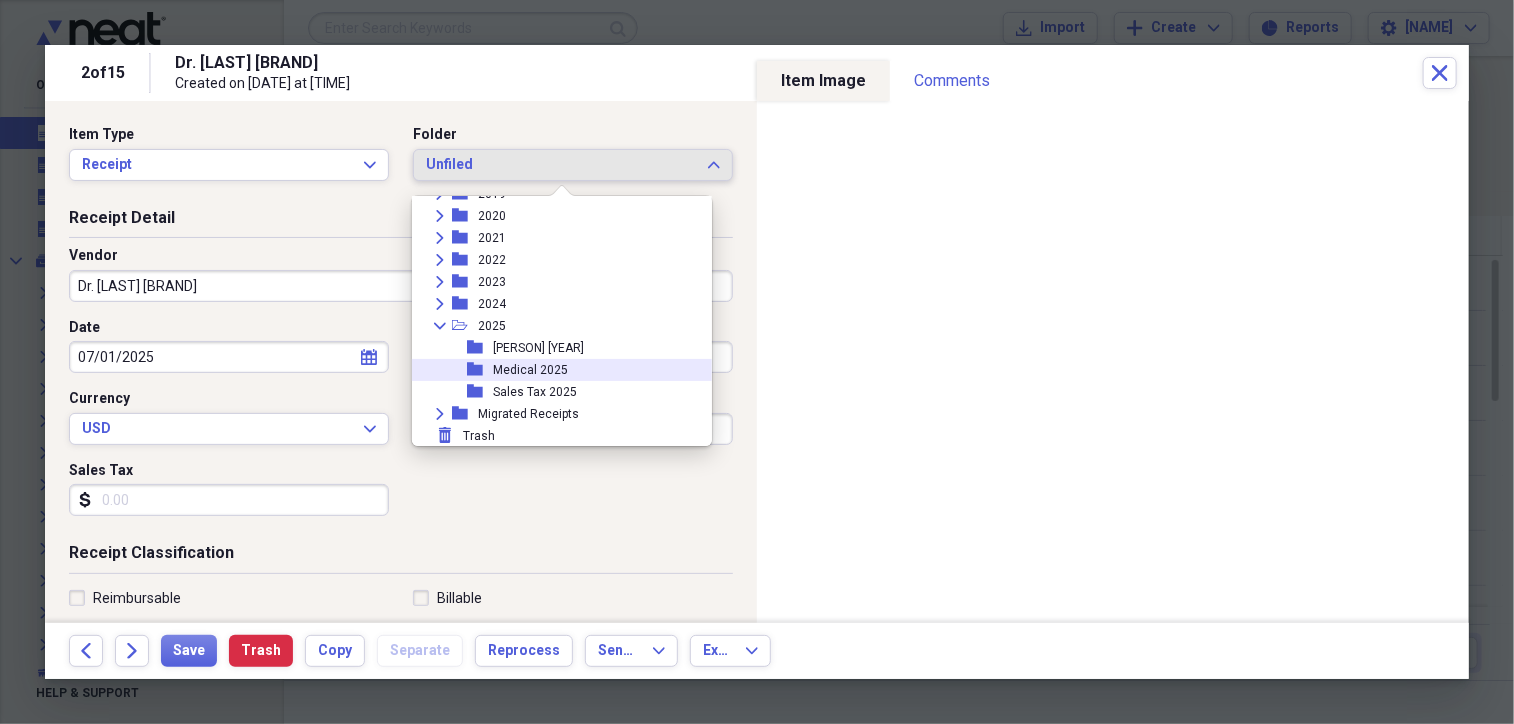 click on "folder Medical [YEAR]" at bounding box center [554, 370] 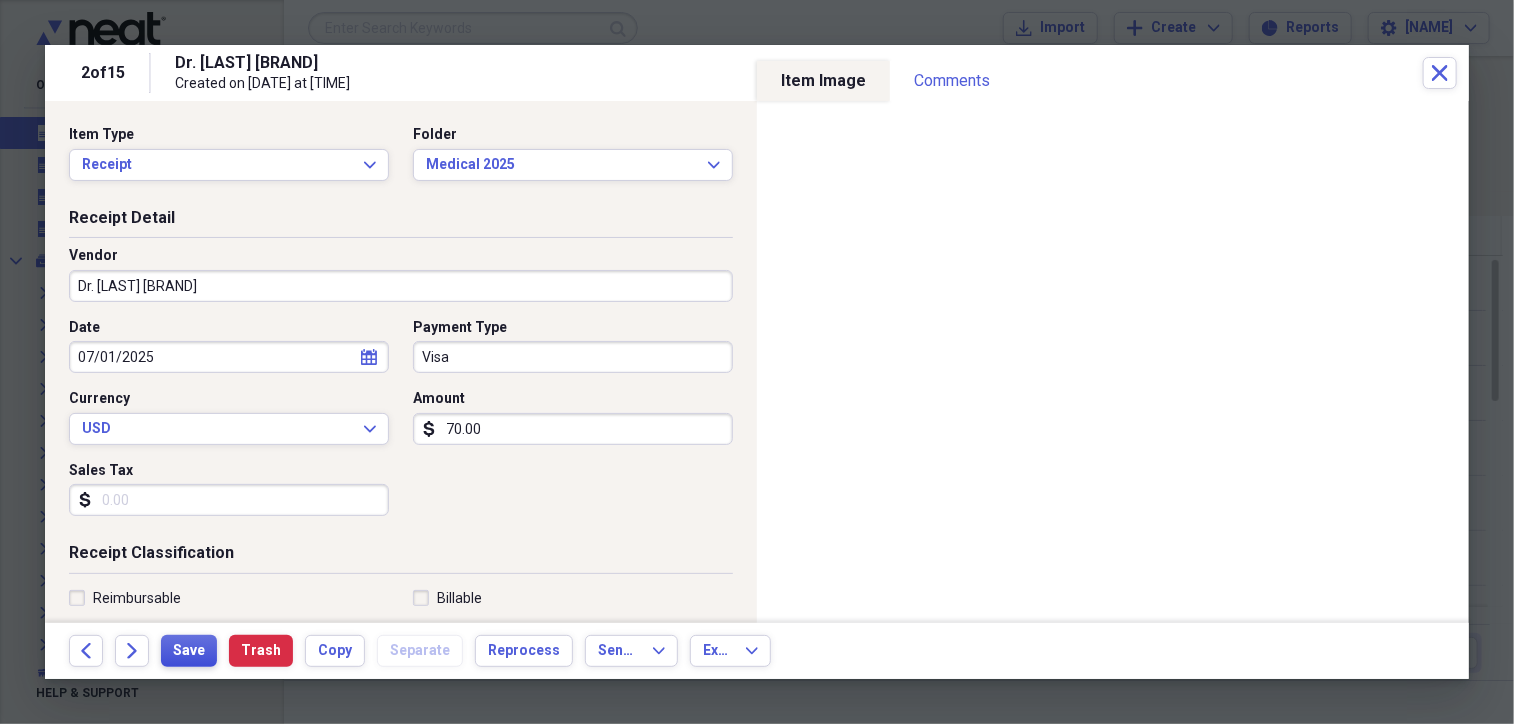 click on "Save" at bounding box center (189, 651) 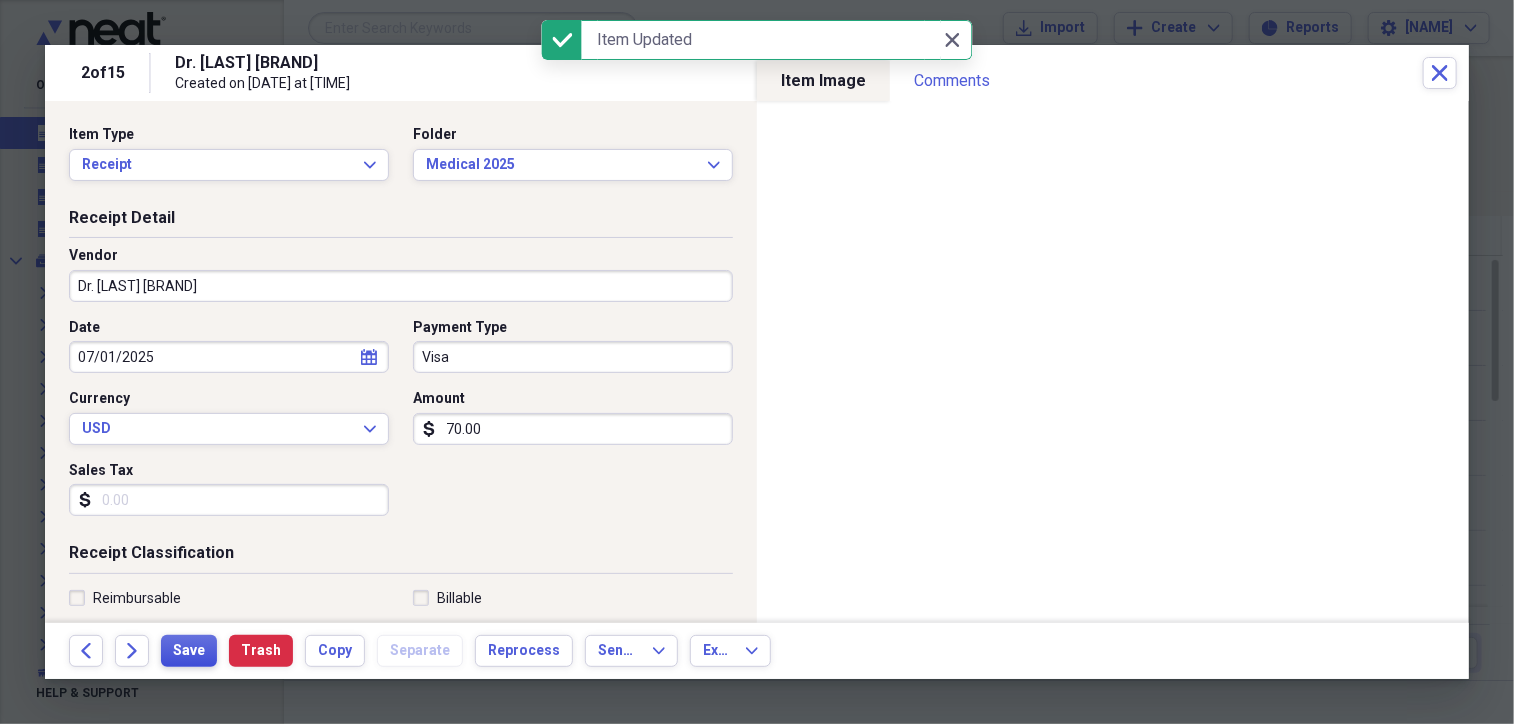 click on "Save" at bounding box center (189, 651) 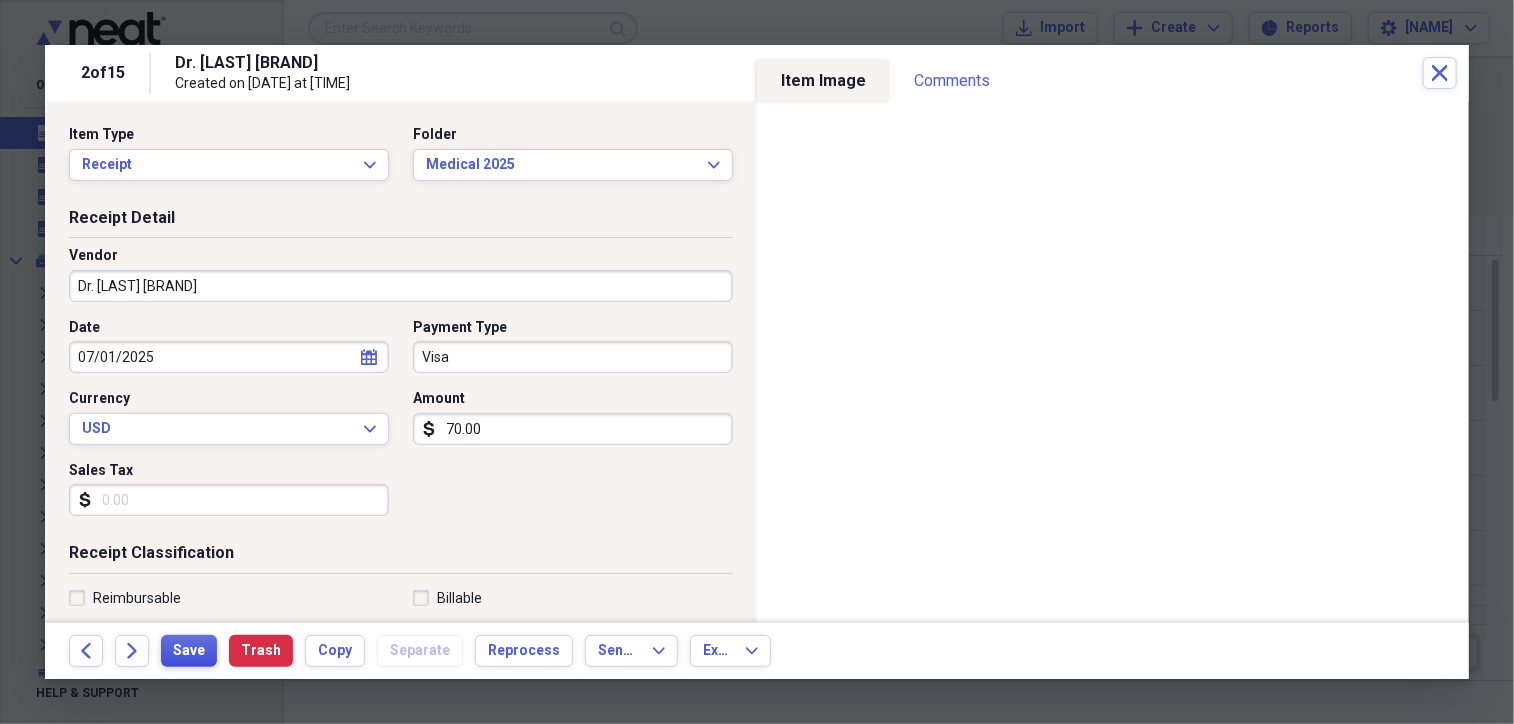 click on "Save" at bounding box center [189, 651] 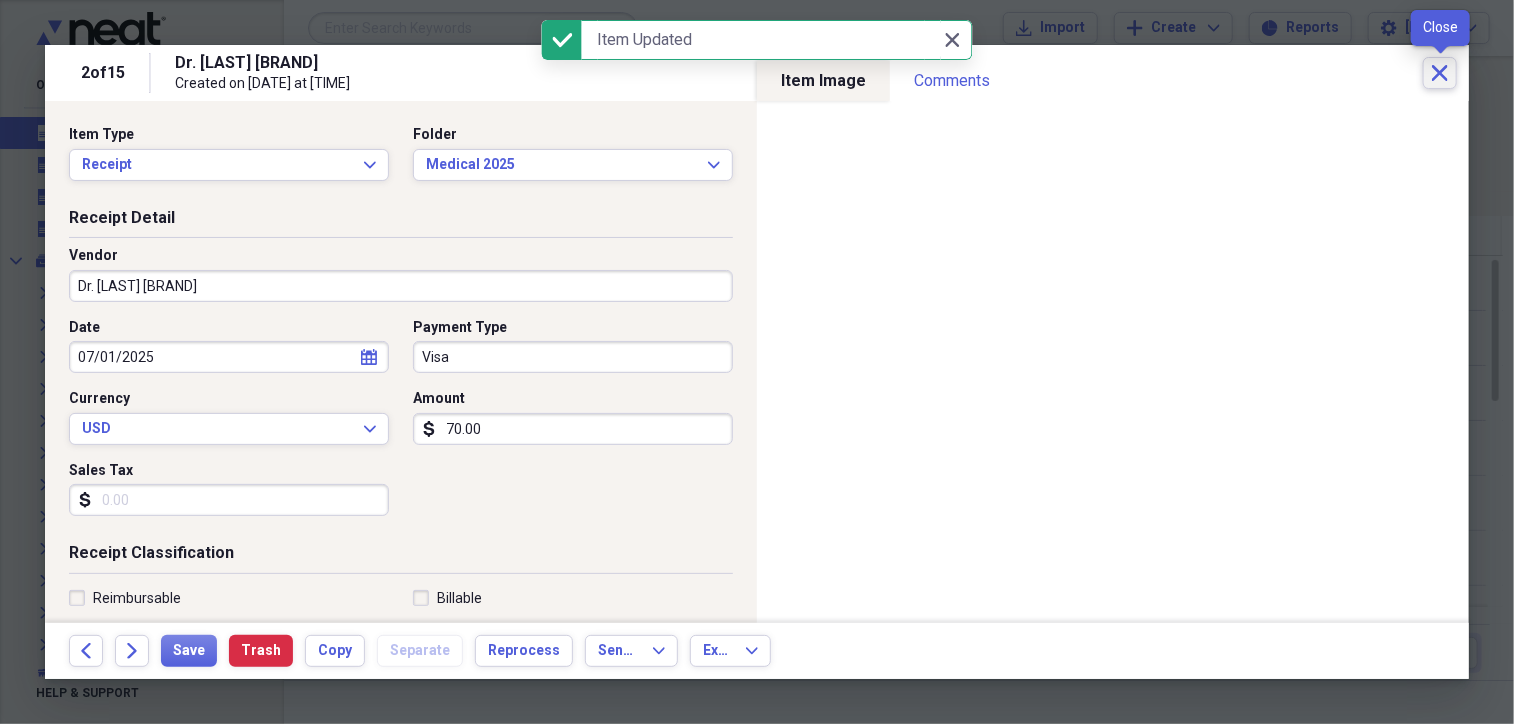 click 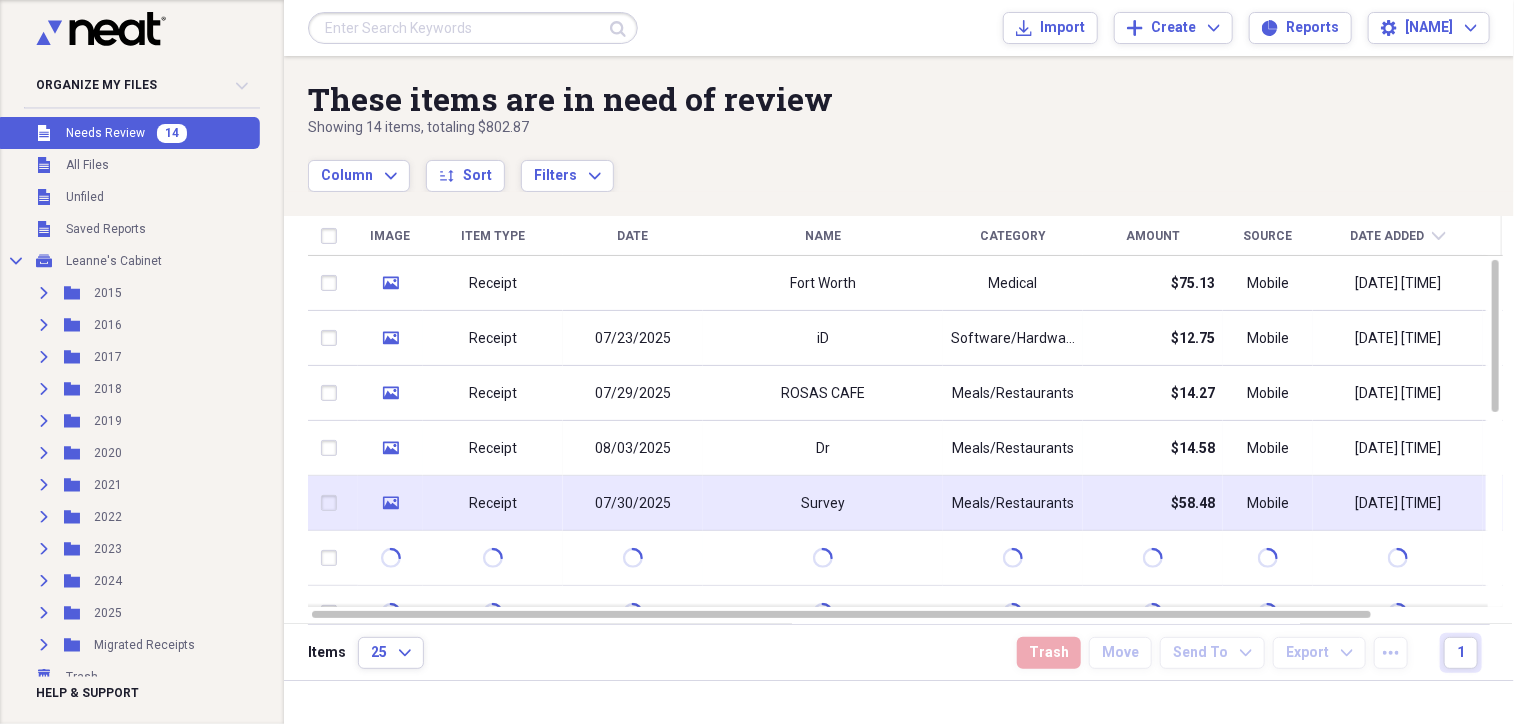 click on "Survey" at bounding box center [823, 503] 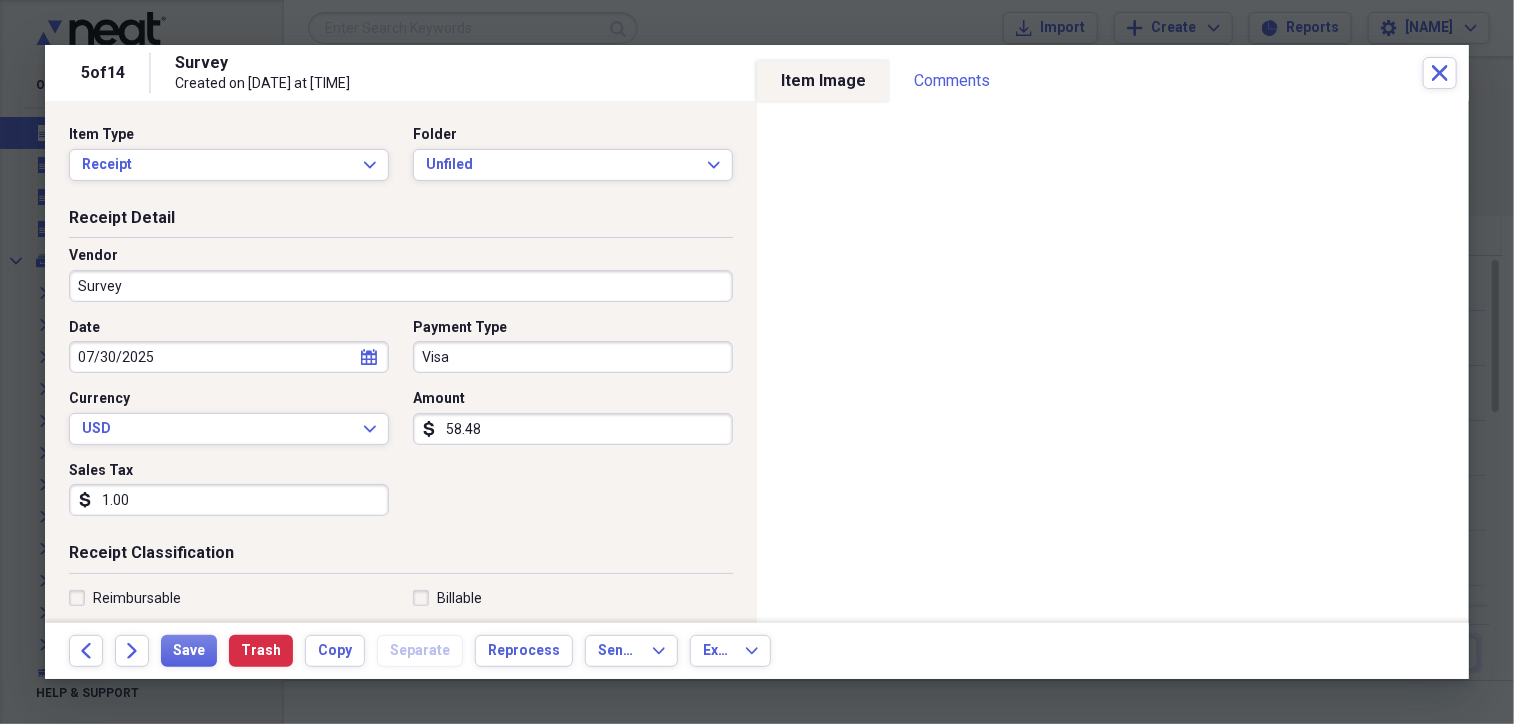 click on "Survey" at bounding box center [401, 286] 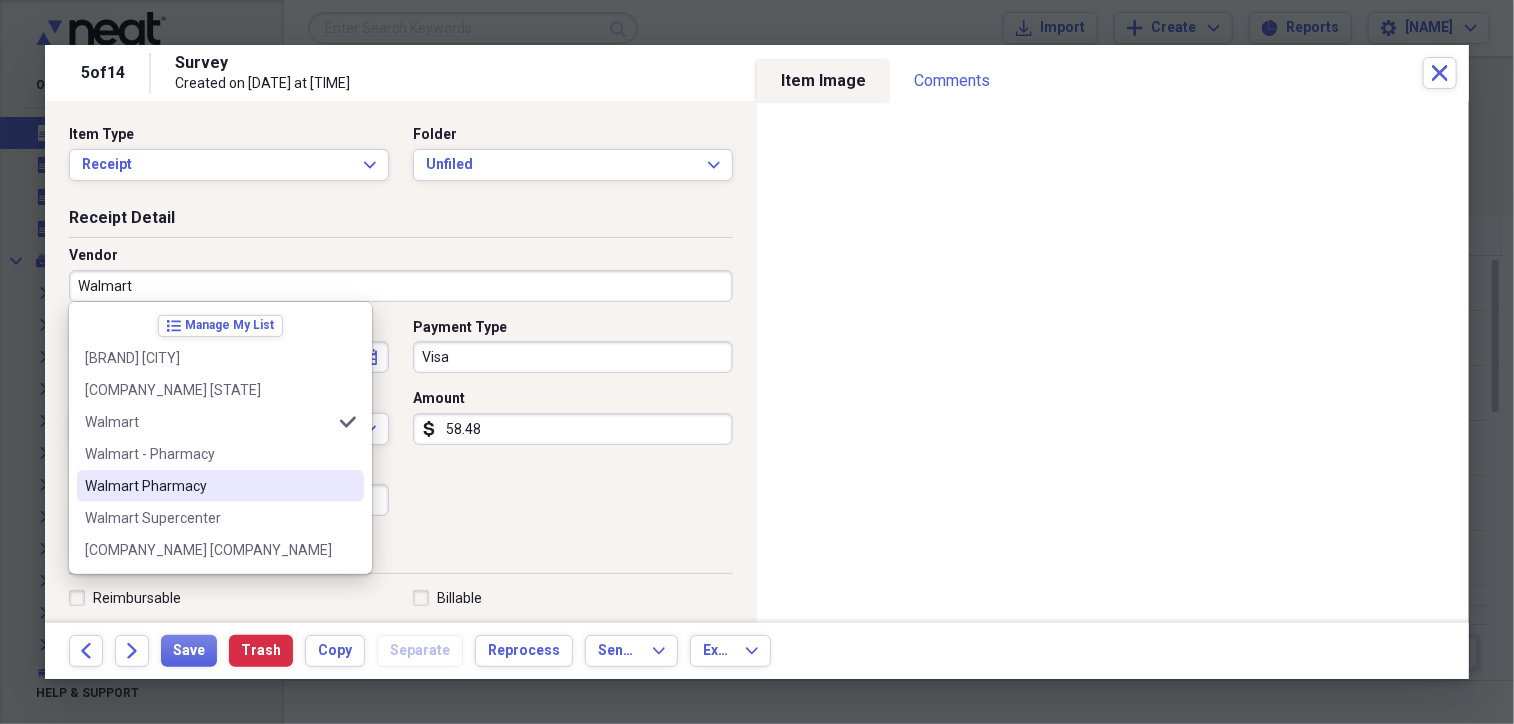 click on "Walmart Pharmacy" at bounding box center [208, 486] 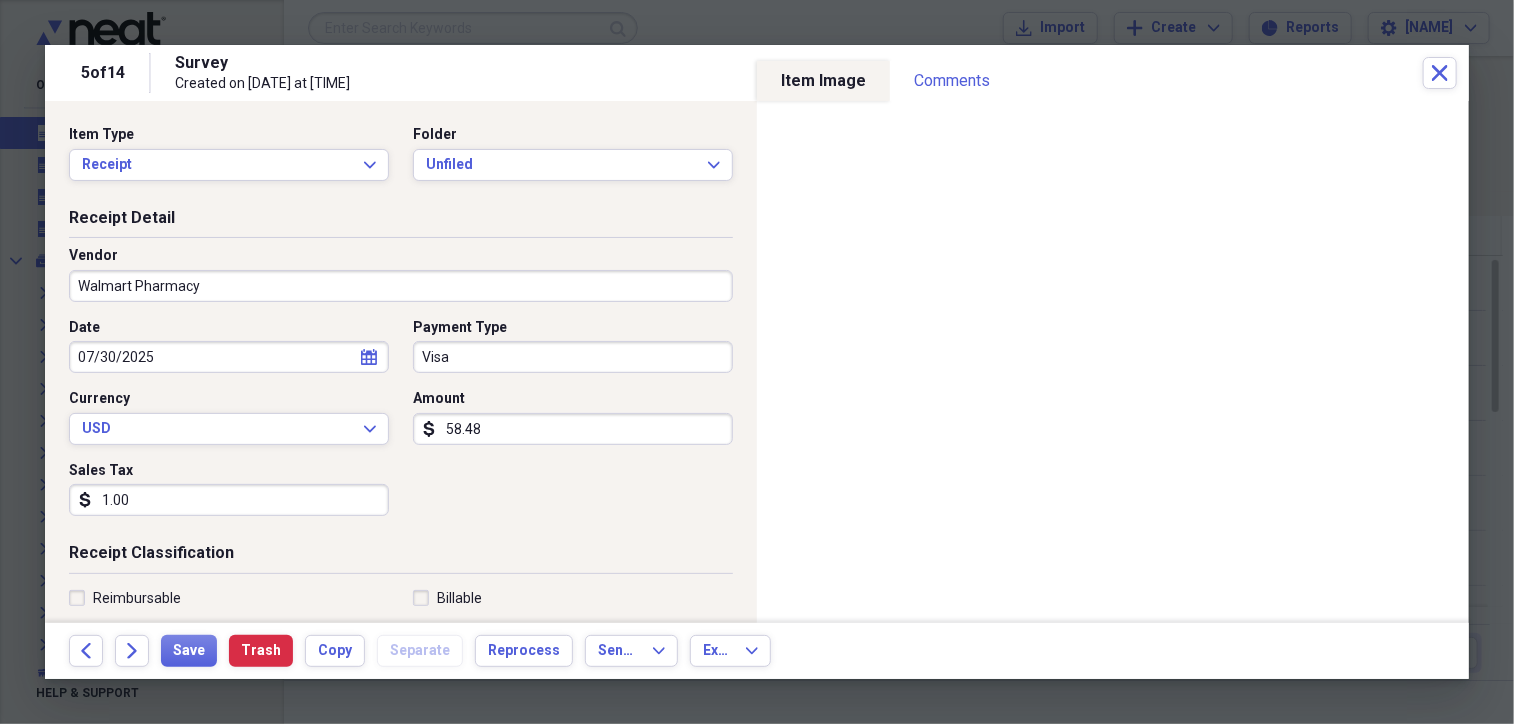 type on "Medical" 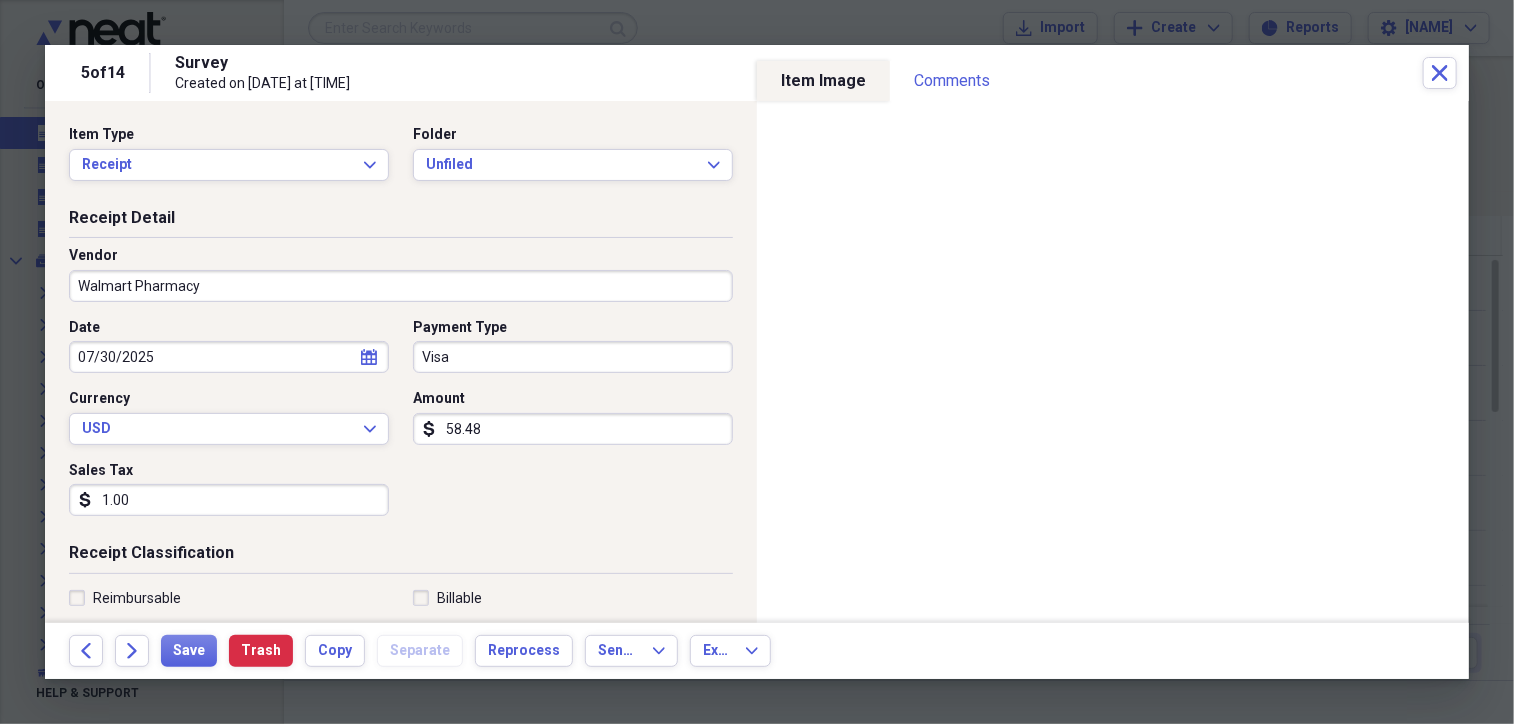 click on "58.48" at bounding box center (573, 429) 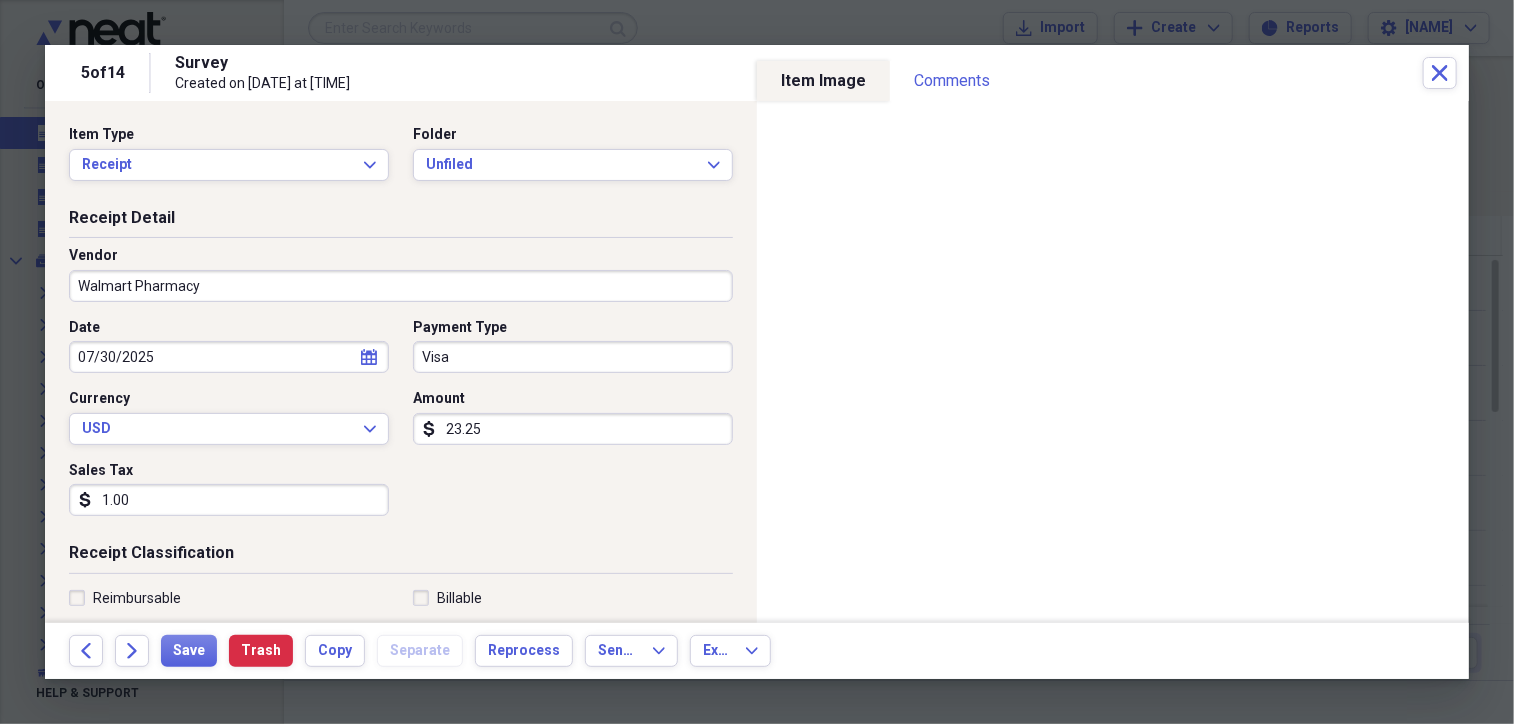type on "23.25" 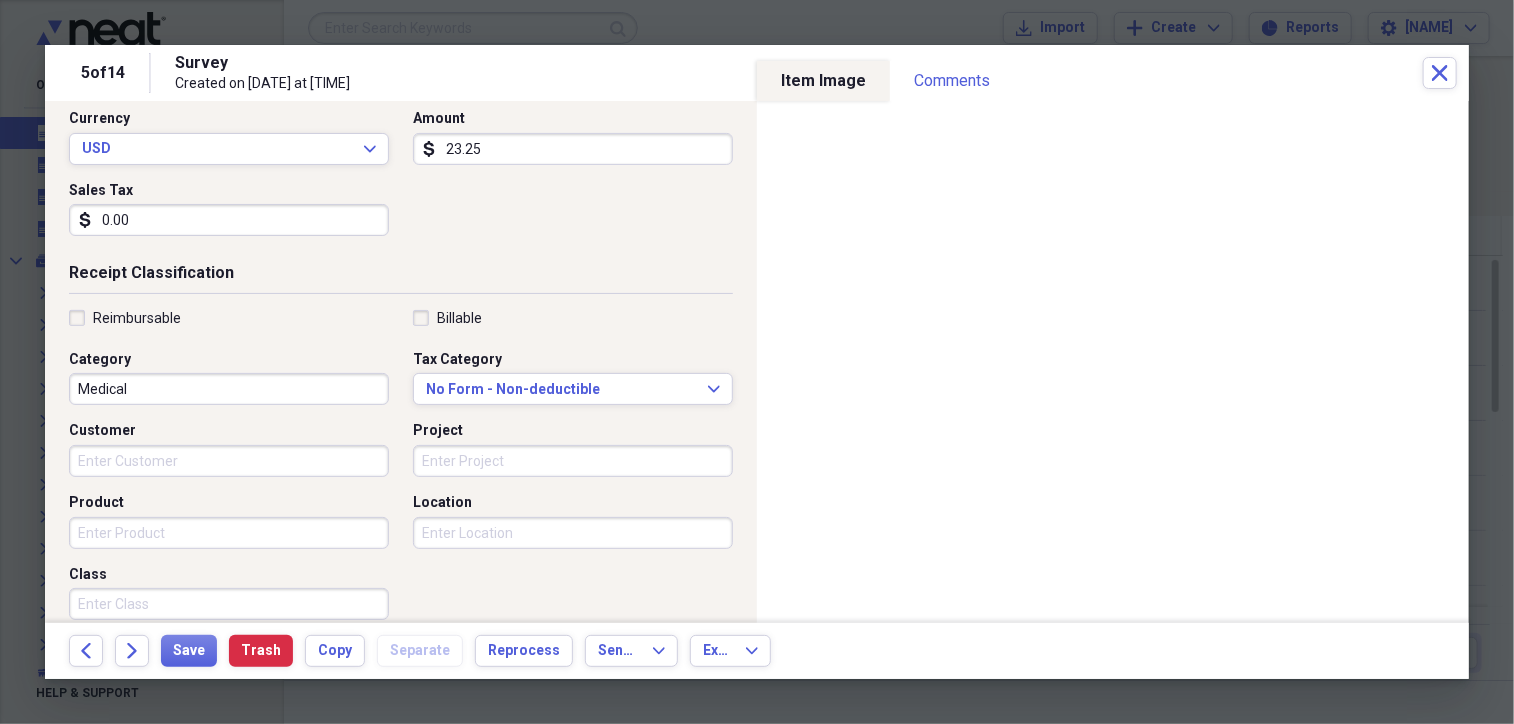 scroll, scrollTop: 297, scrollLeft: 0, axis: vertical 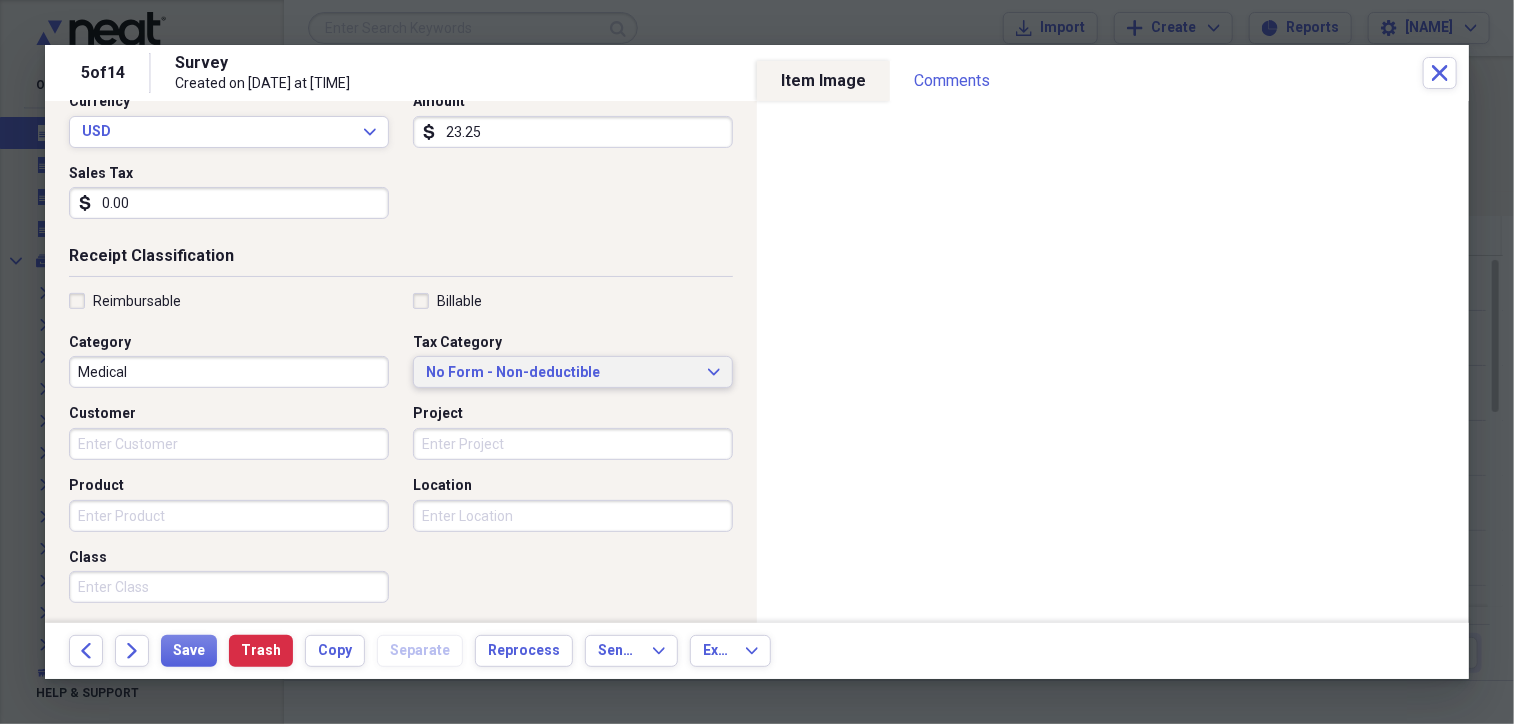 type on "0.00" 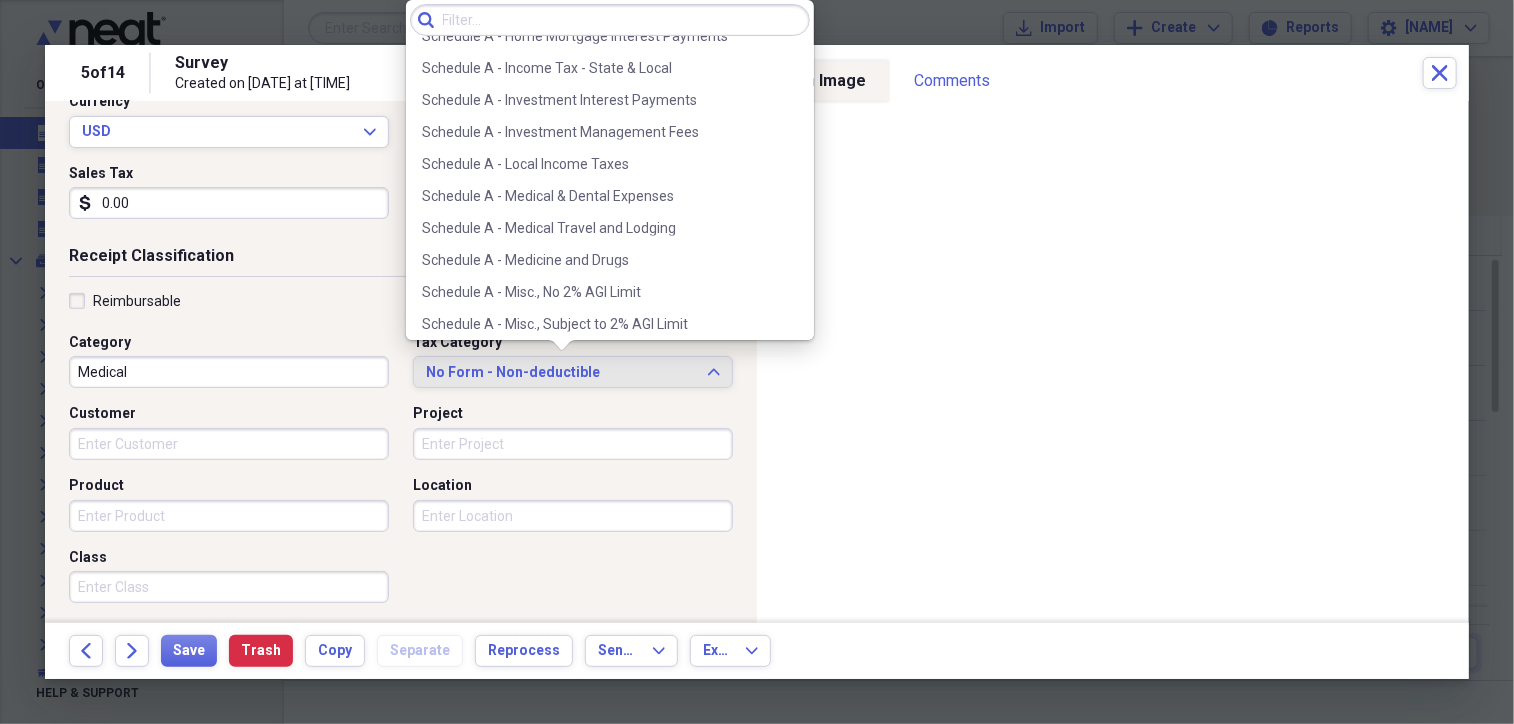 scroll, scrollTop: 1348, scrollLeft: 0, axis: vertical 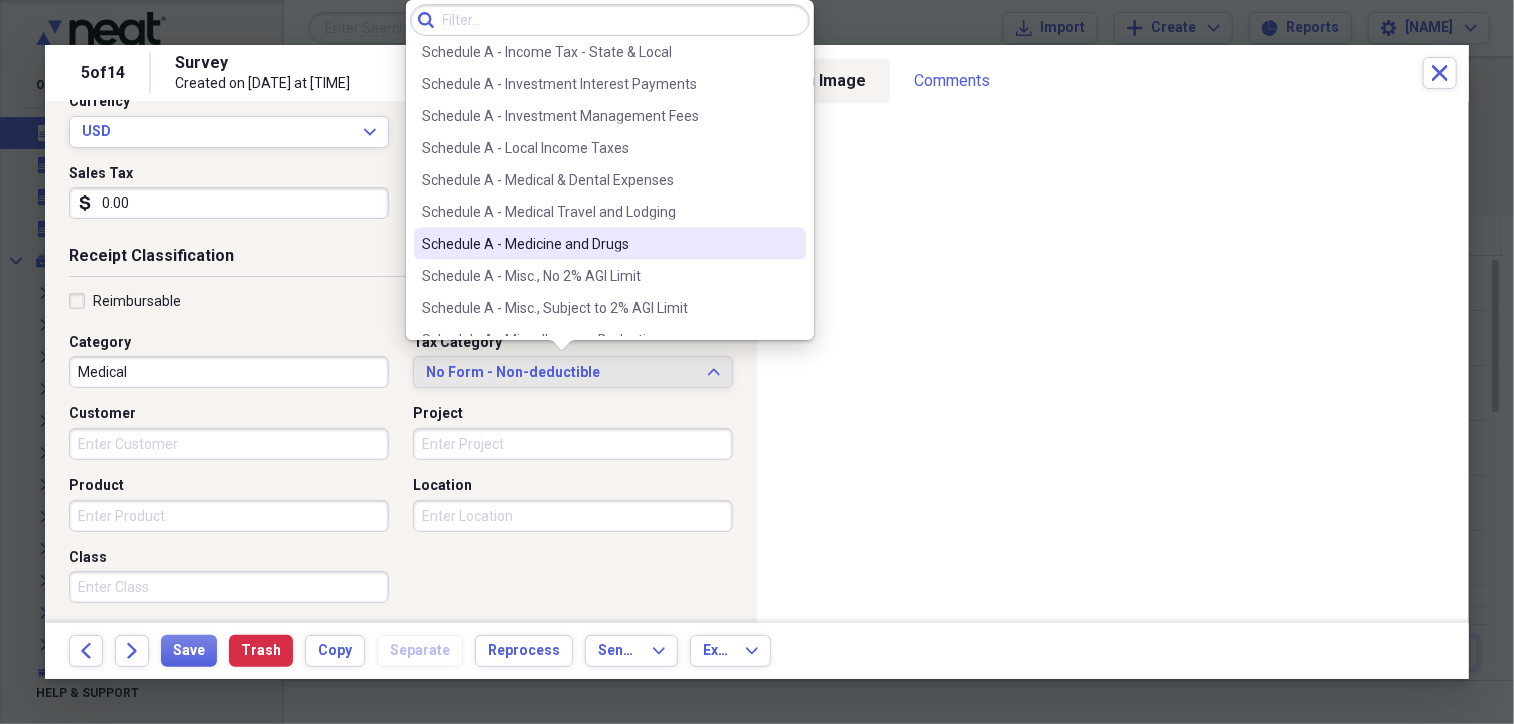 click on "Schedule A - Medicine and Drugs" at bounding box center [598, 244] 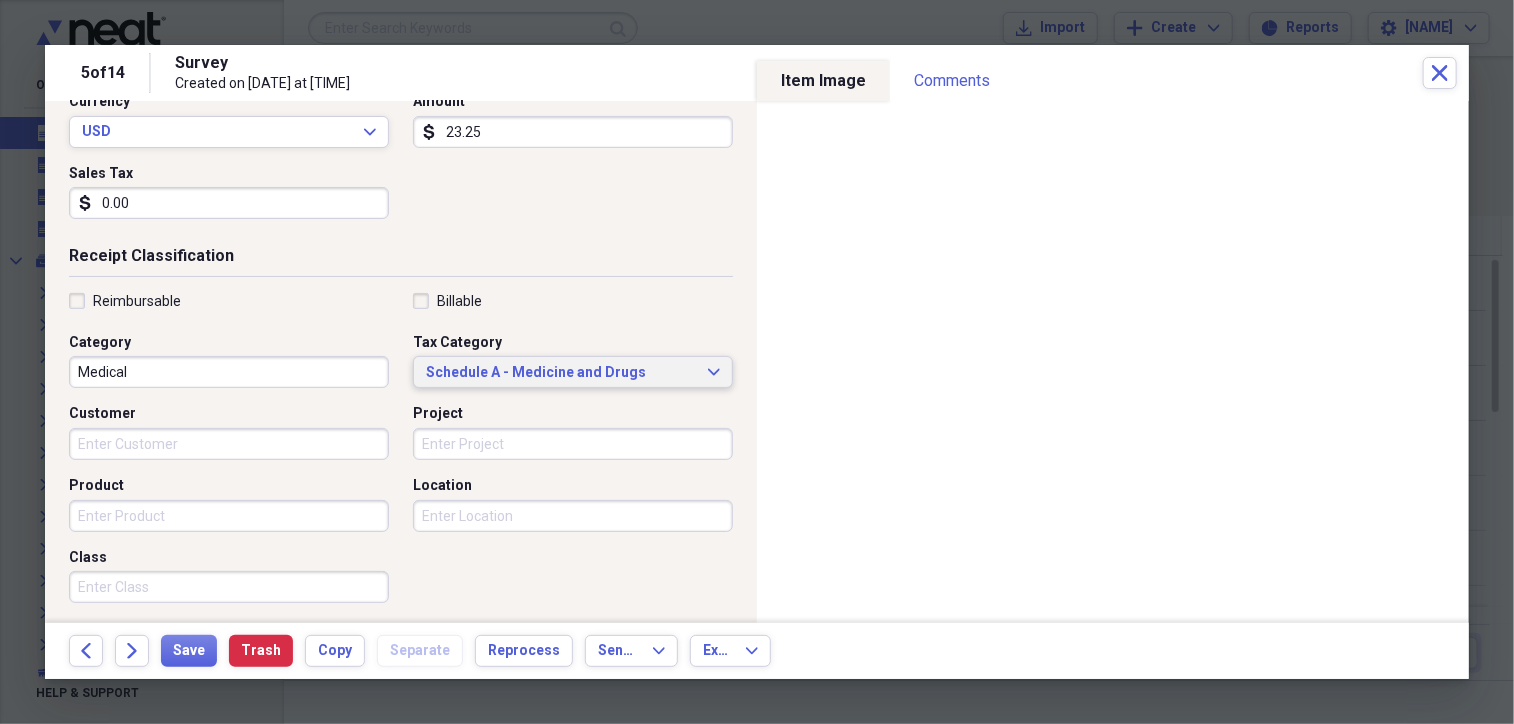 scroll, scrollTop: 0, scrollLeft: 0, axis: both 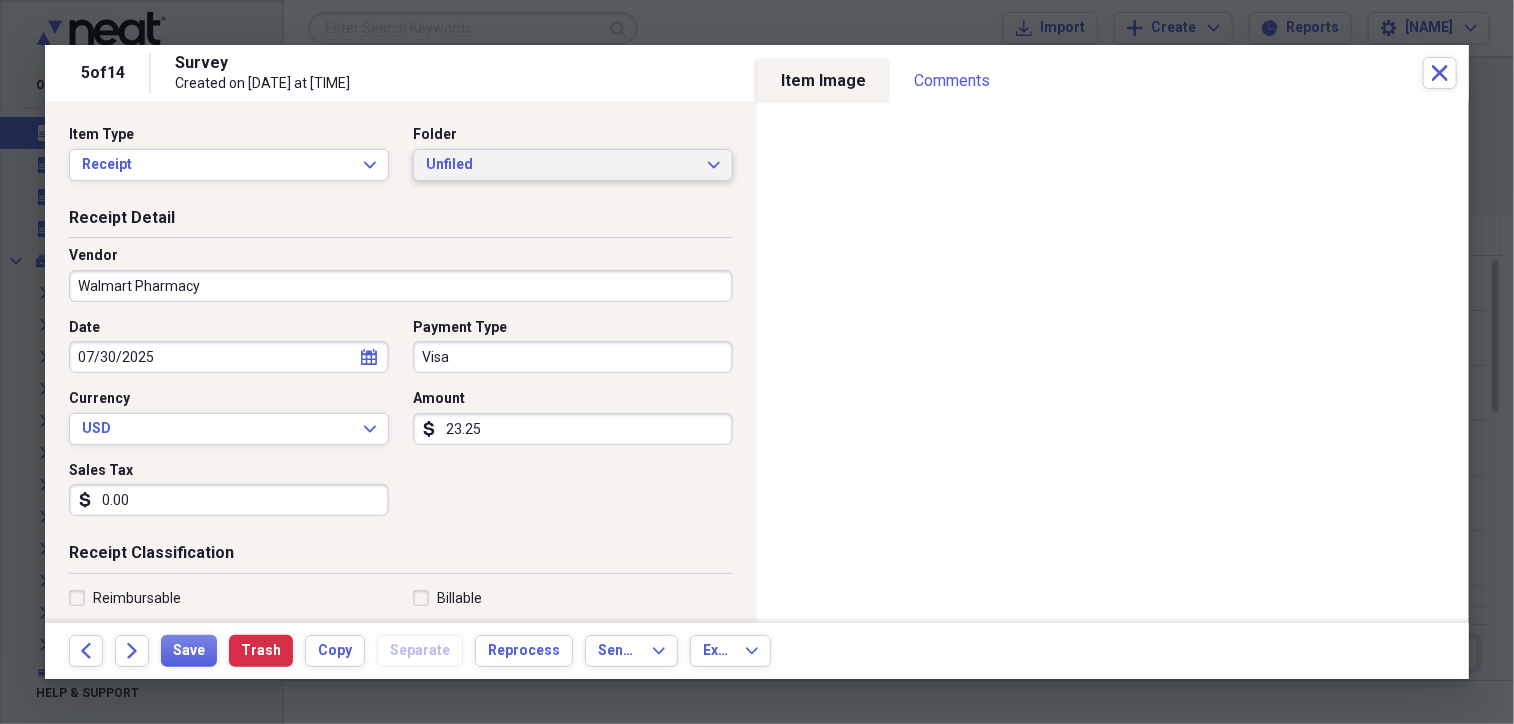 click on "Unfiled Expand" at bounding box center (573, 165) 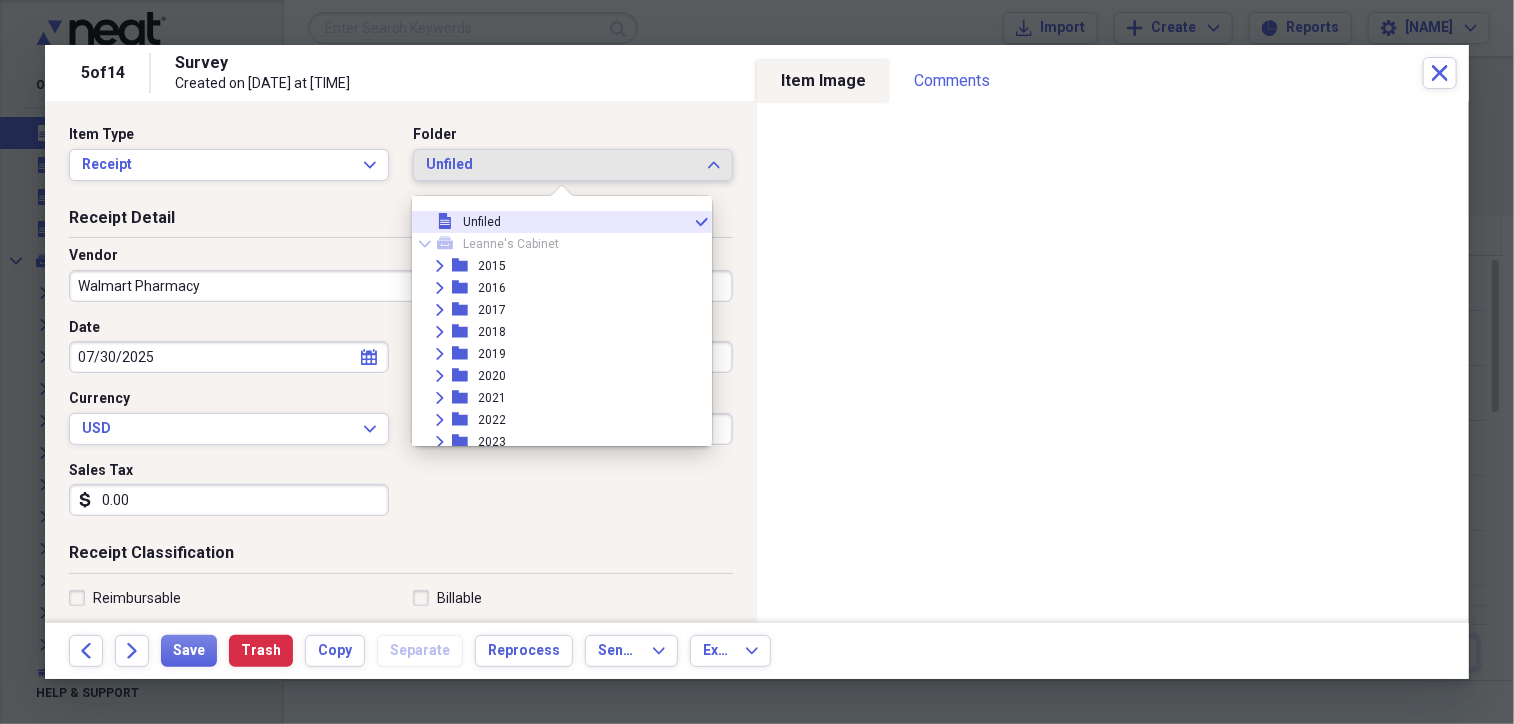scroll, scrollTop: 160, scrollLeft: 0, axis: vertical 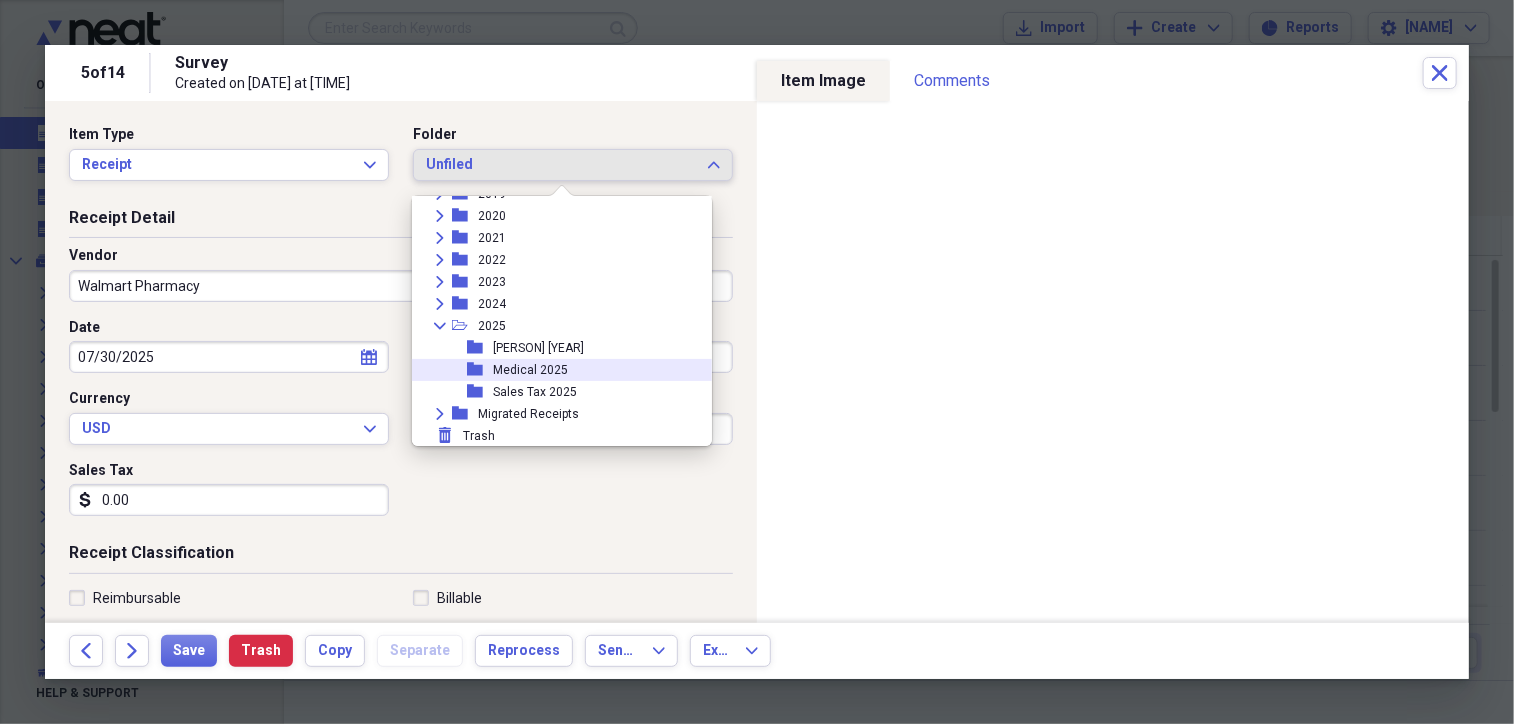 click on "Medical 2025" at bounding box center (530, 370) 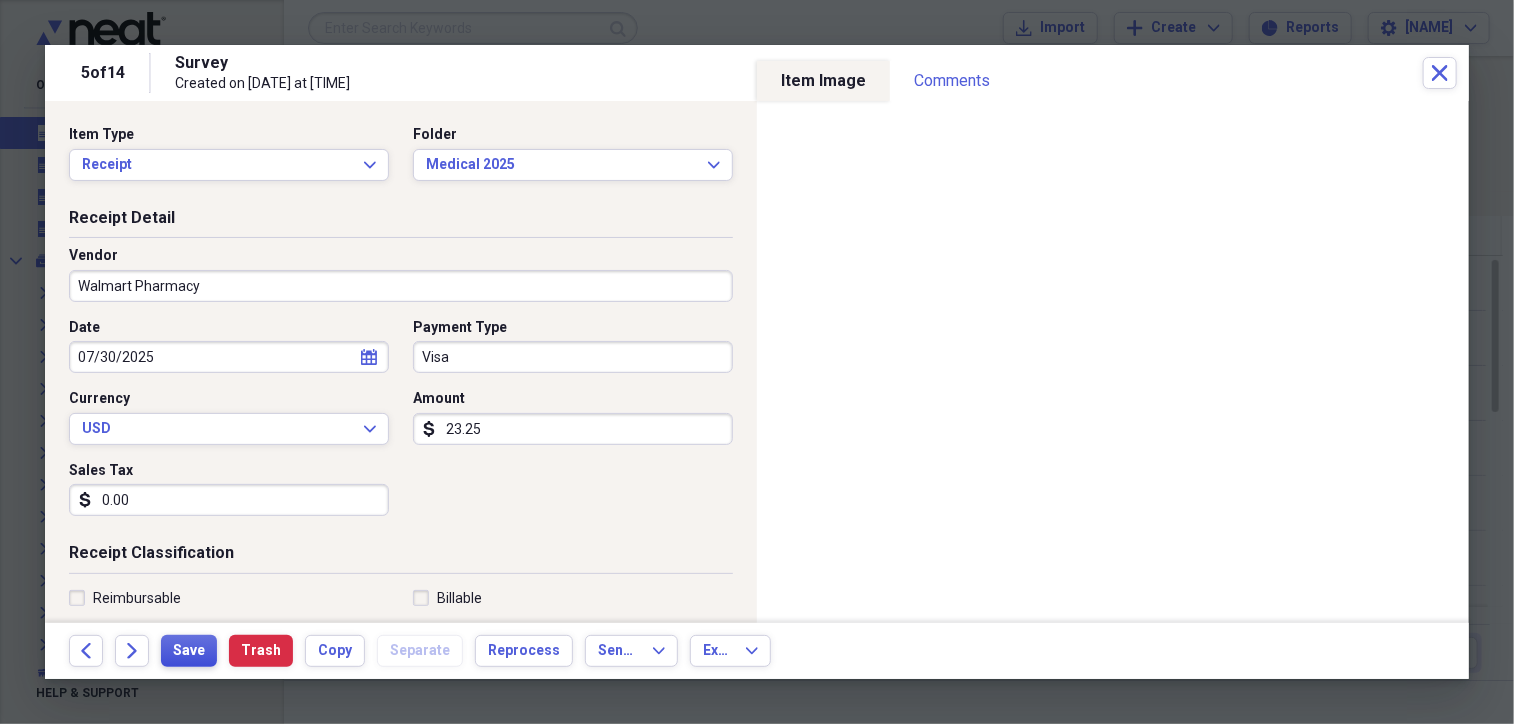 click on "Save" at bounding box center (189, 651) 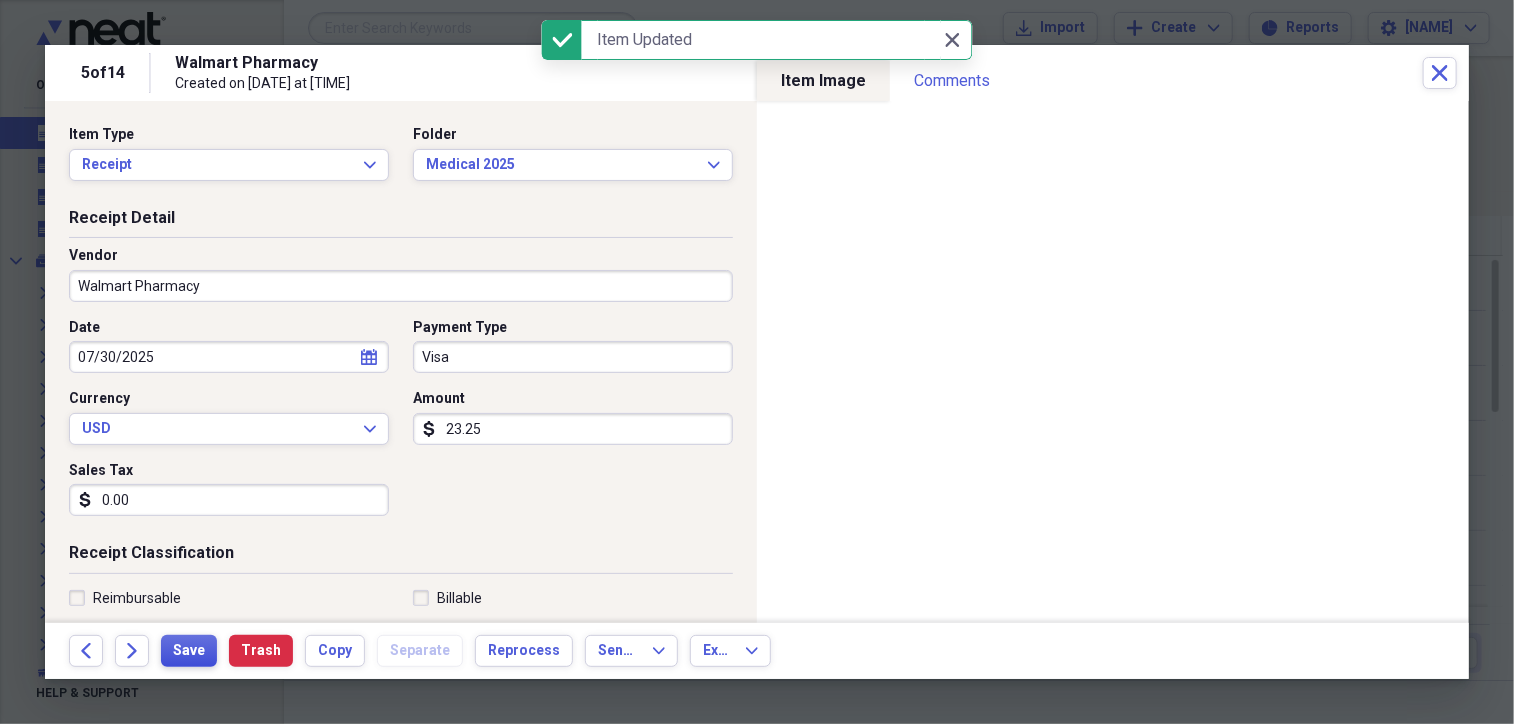 click on "Save" at bounding box center (189, 651) 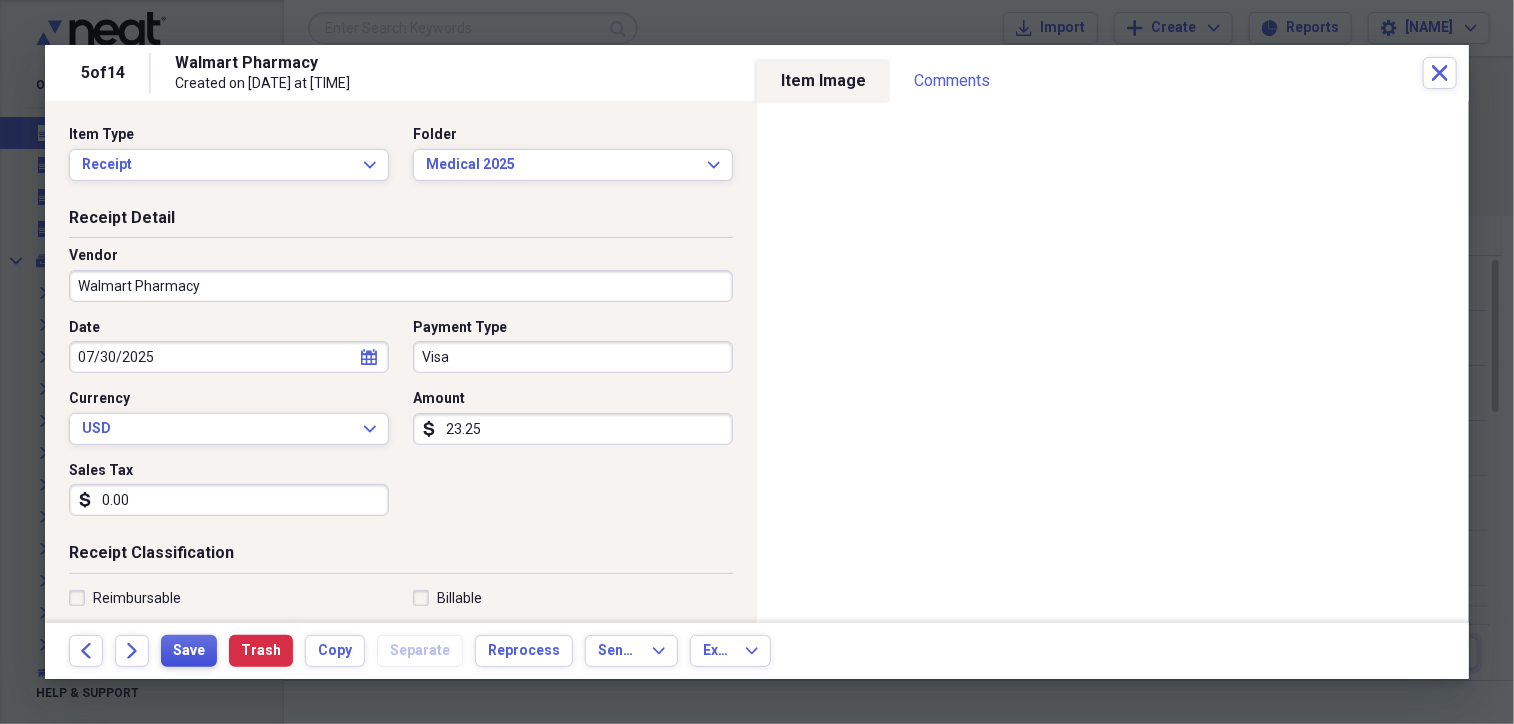click on "Save" at bounding box center [189, 651] 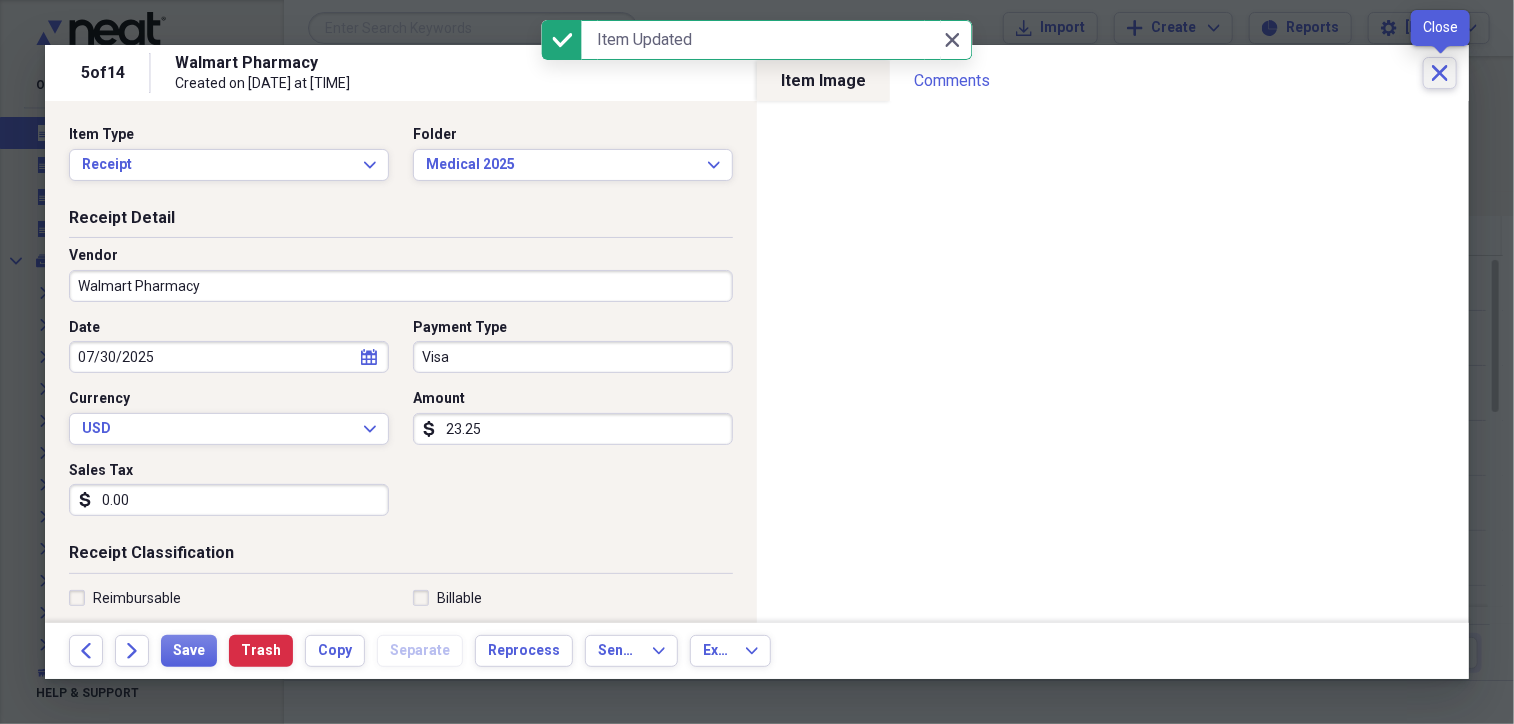 click 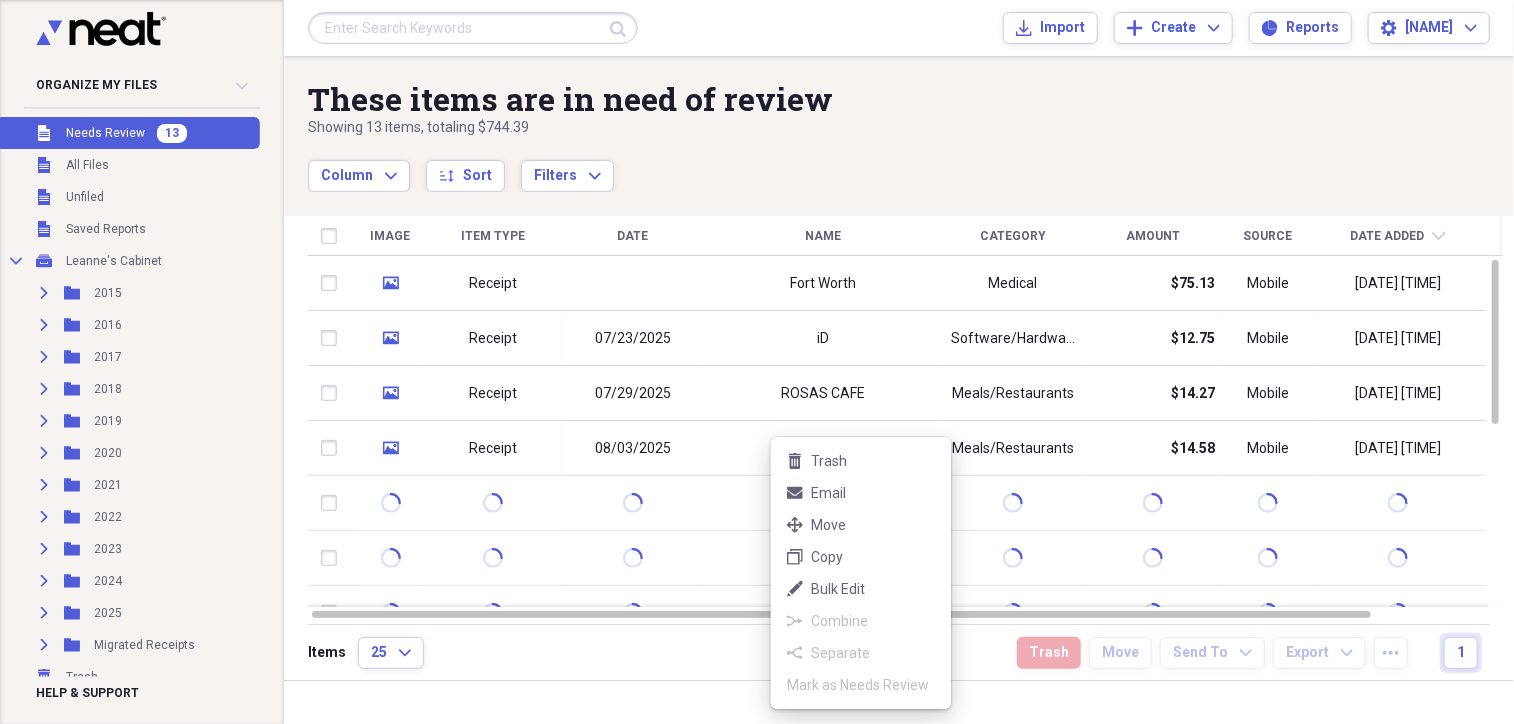 click on "folder Medical [YEAR] Showing 13 items , totaling $744.39 Column Expand sort Sort Filters Expand Create Item Expand Image Item Type Date Name Category Amount Source Date Added chevron-down Folder media Receipt [CITY] Medical $[AMOUNT] Mobile [DATE] [TIME] Unfiled media Receipt [DATE] iD Software/Hardware $[AMOUNT] Mobile [DATE] [TIME] Unfiled media Receipt [COMPANY_NAME]" at bounding box center [757, 362] 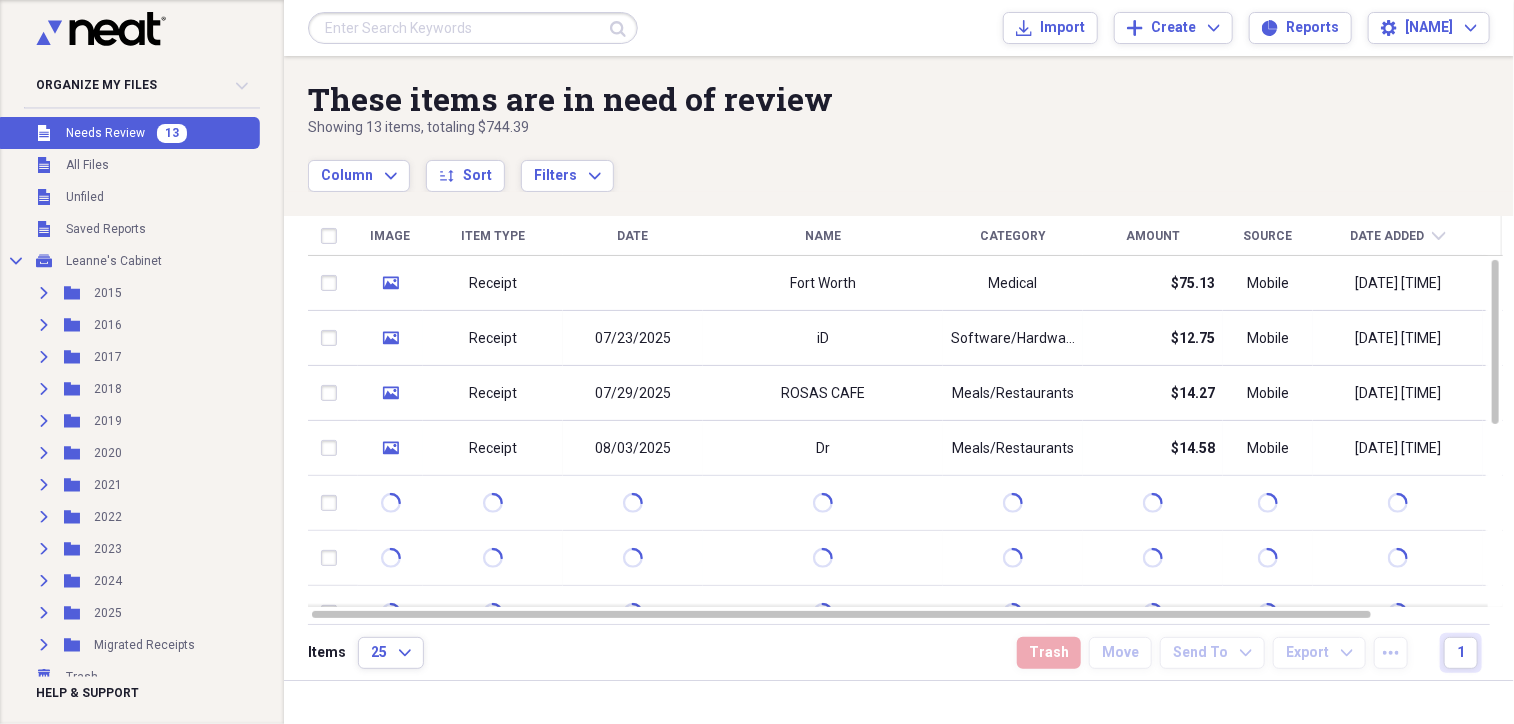 click on "Dr" at bounding box center (823, 448) 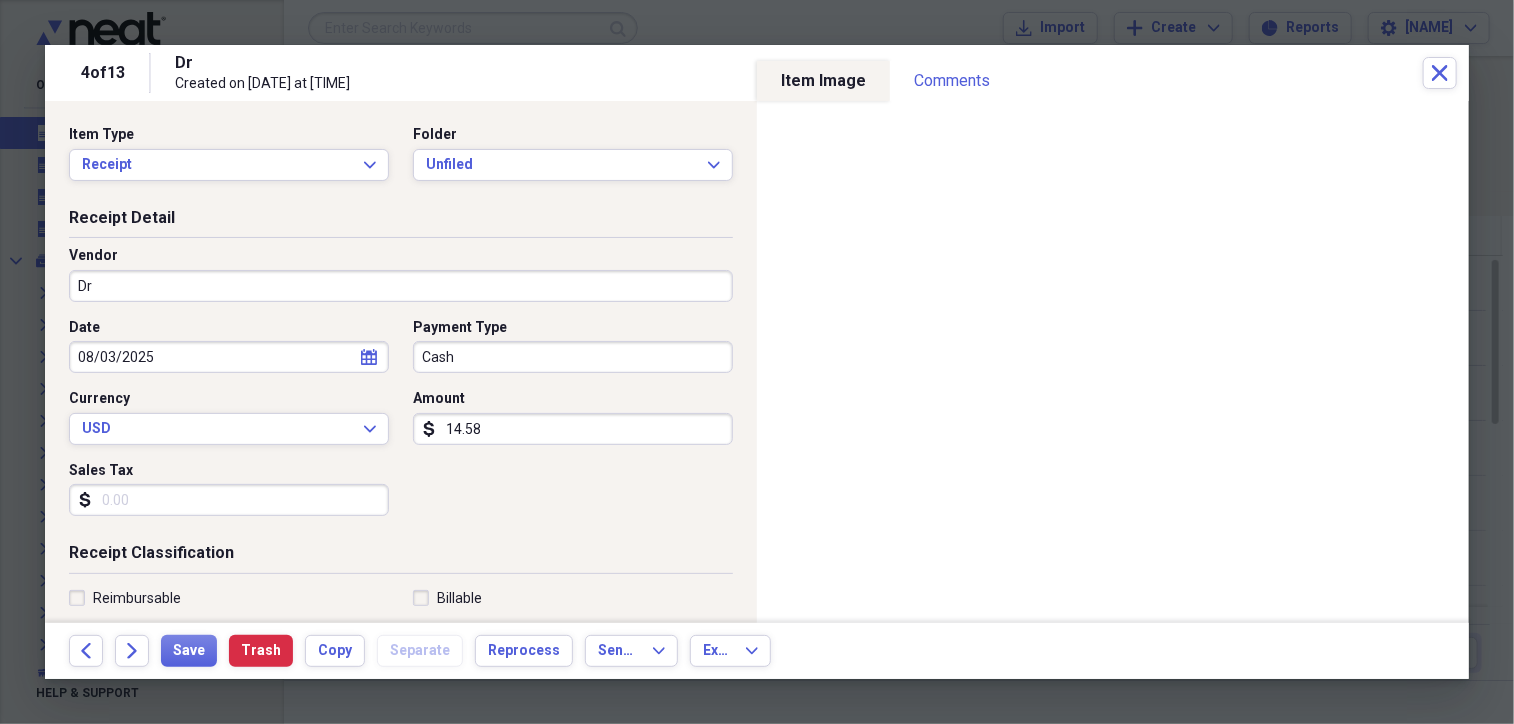 click on "14.58" at bounding box center [573, 429] 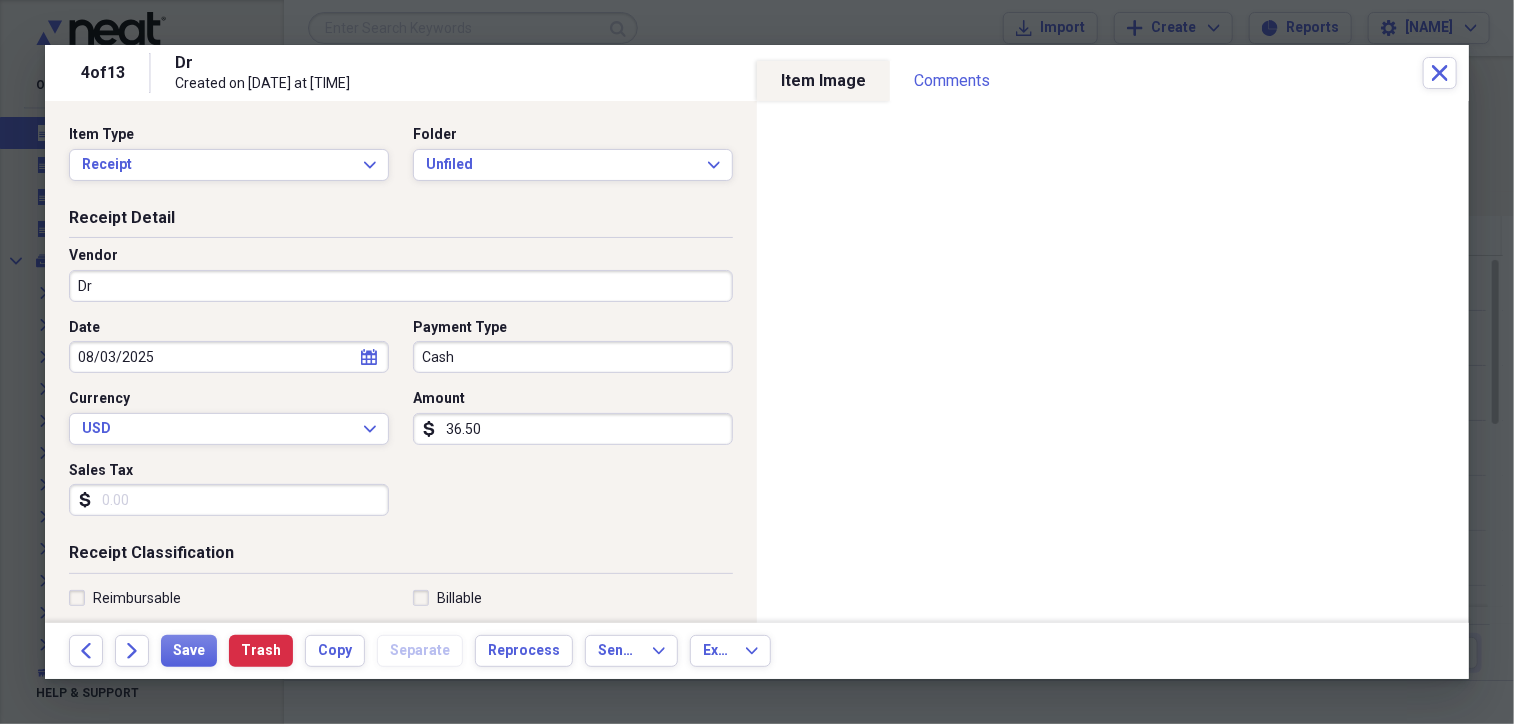 type on "36.50" 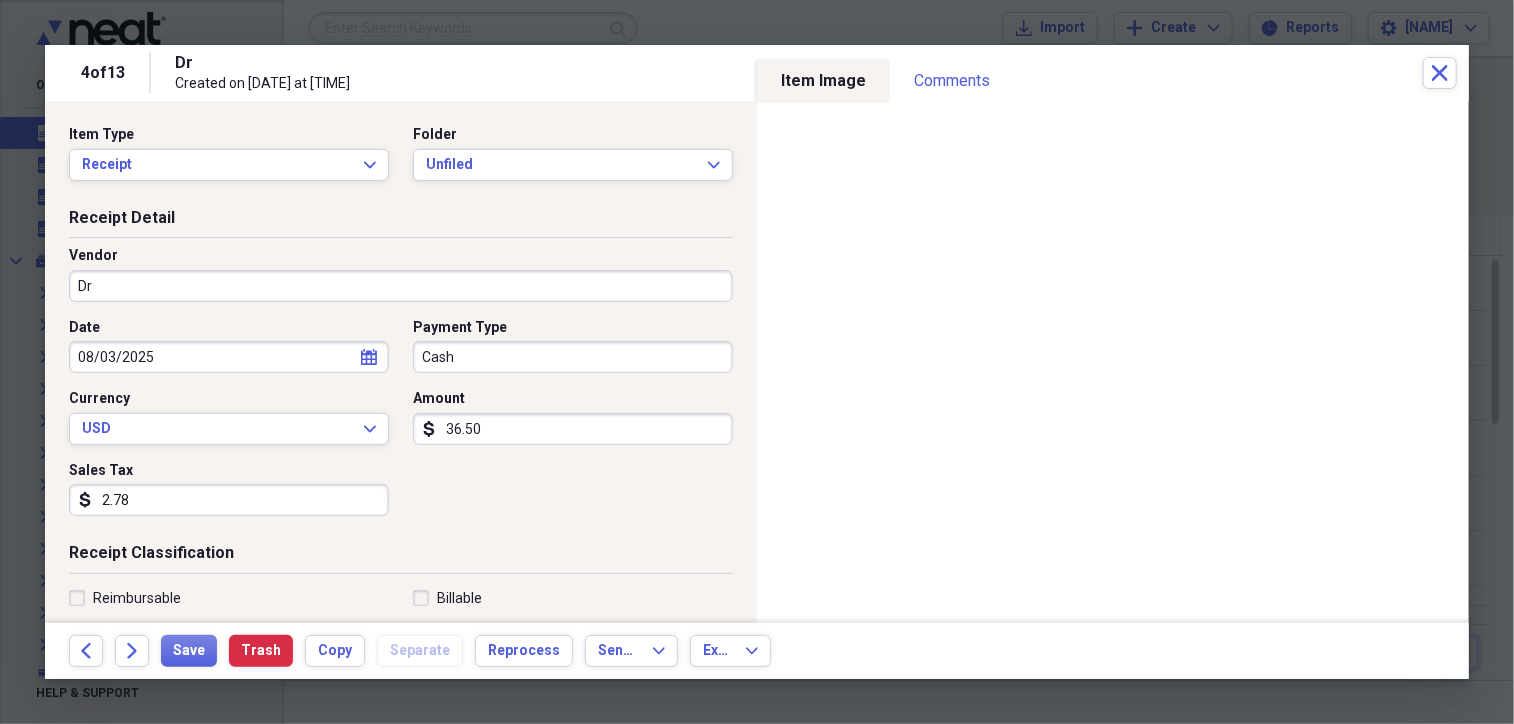type on "2.78" 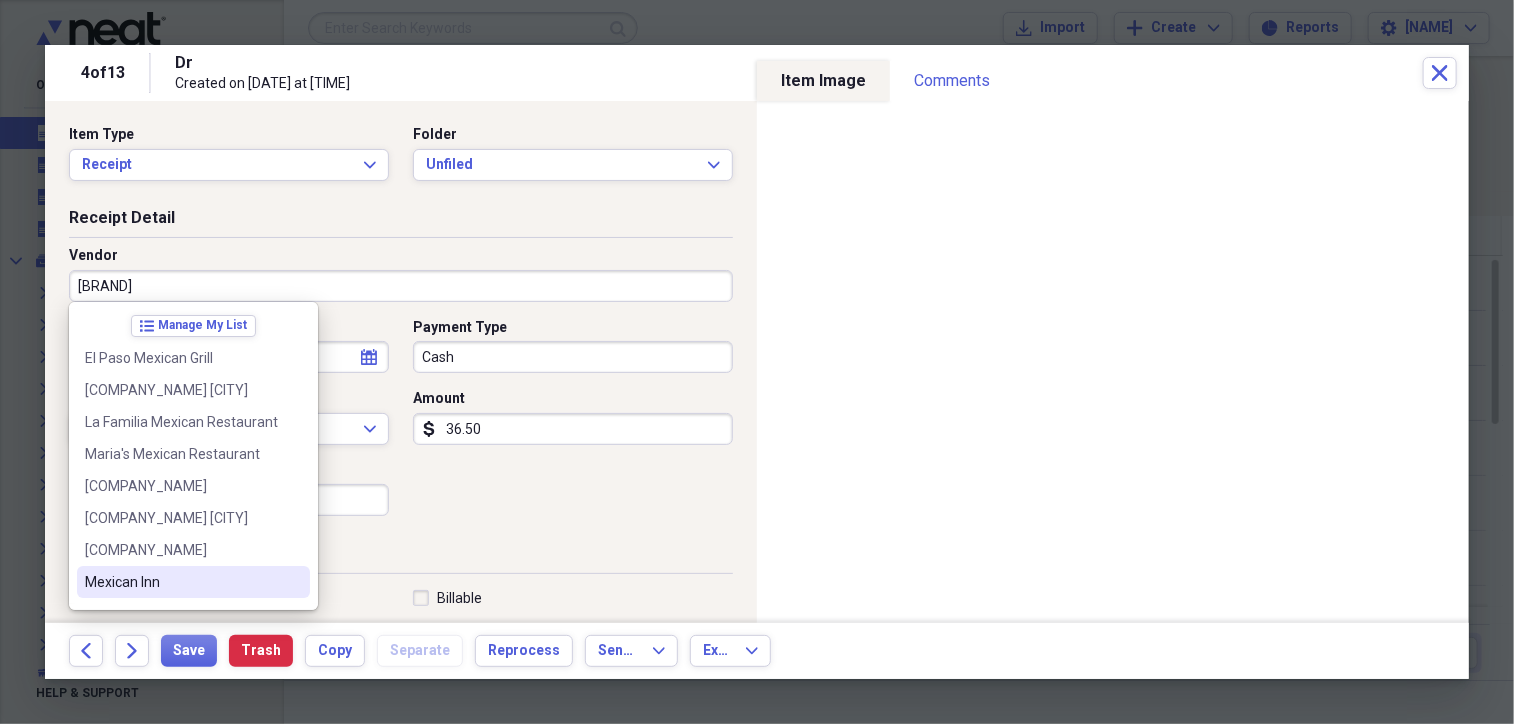 click on "Mexican Inn" at bounding box center [181, 582] 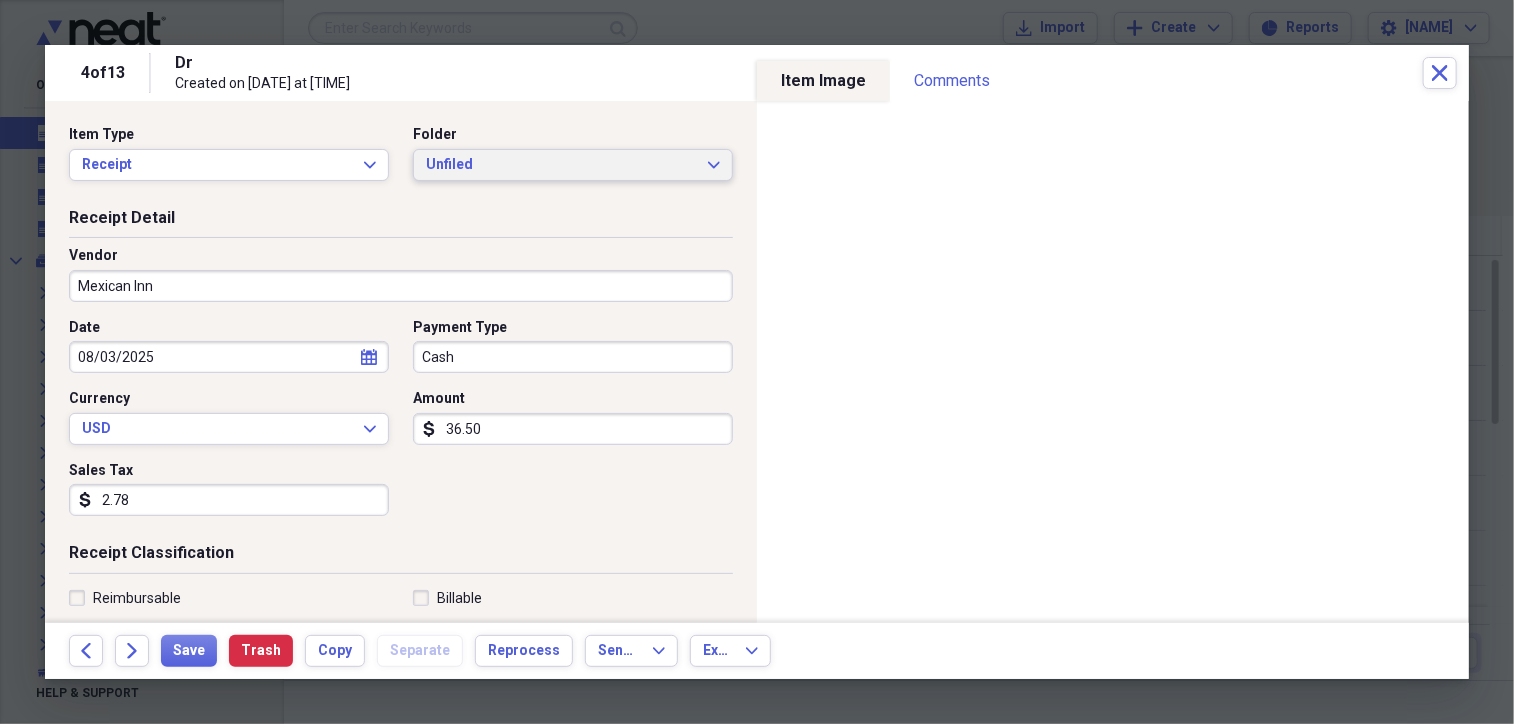 click on "Unfiled Expand" at bounding box center [573, 165] 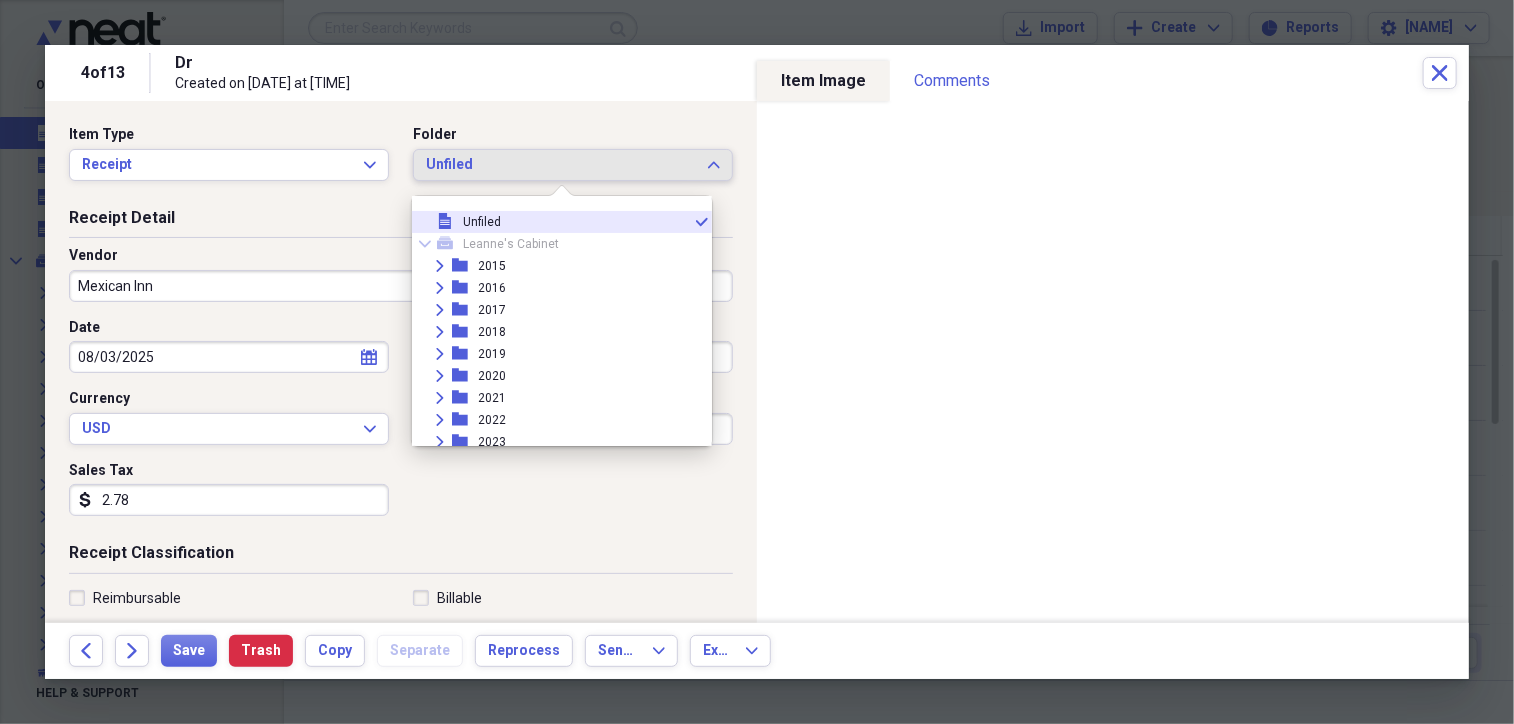 scroll, scrollTop: 160, scrollLeft: 0, axis: vertical 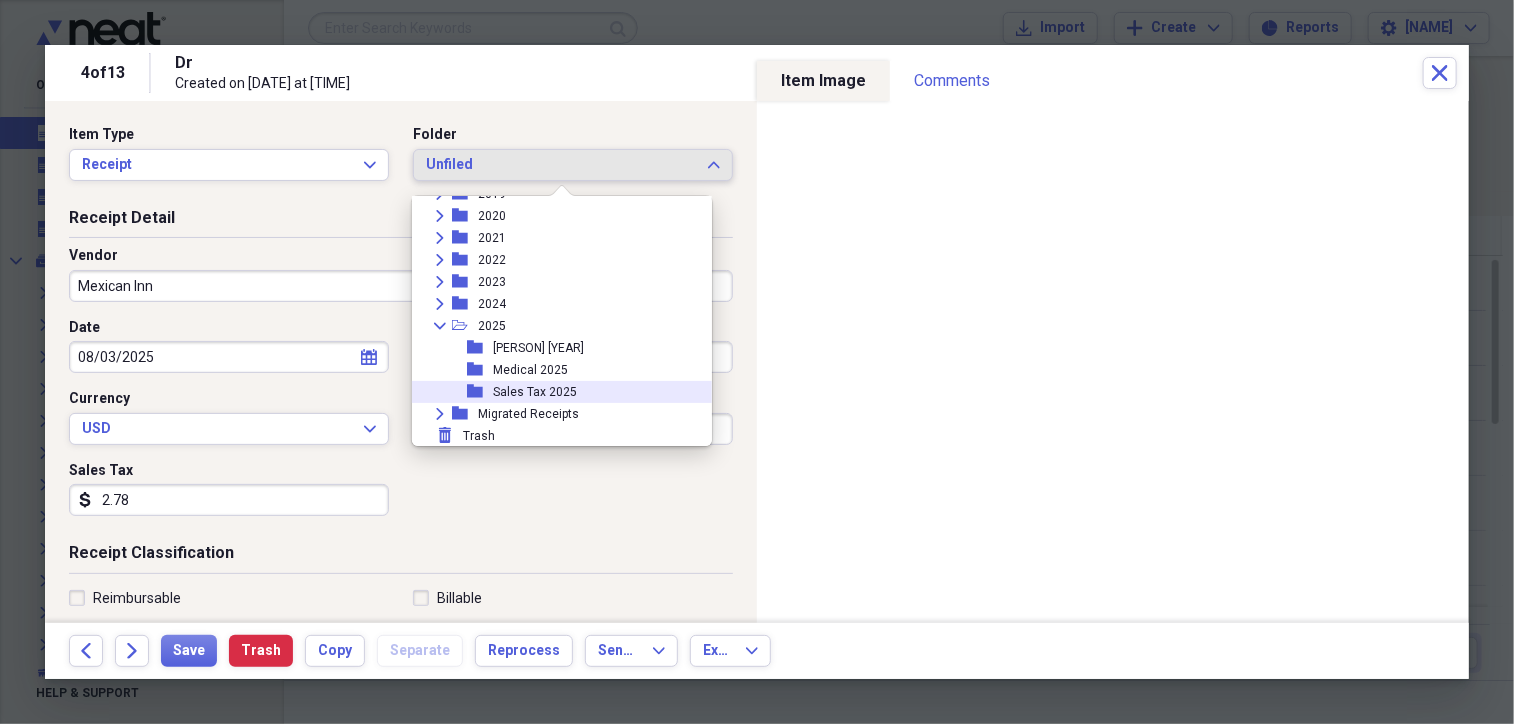 click on "Sales Tax 2025" at bounding box center [535, 392] 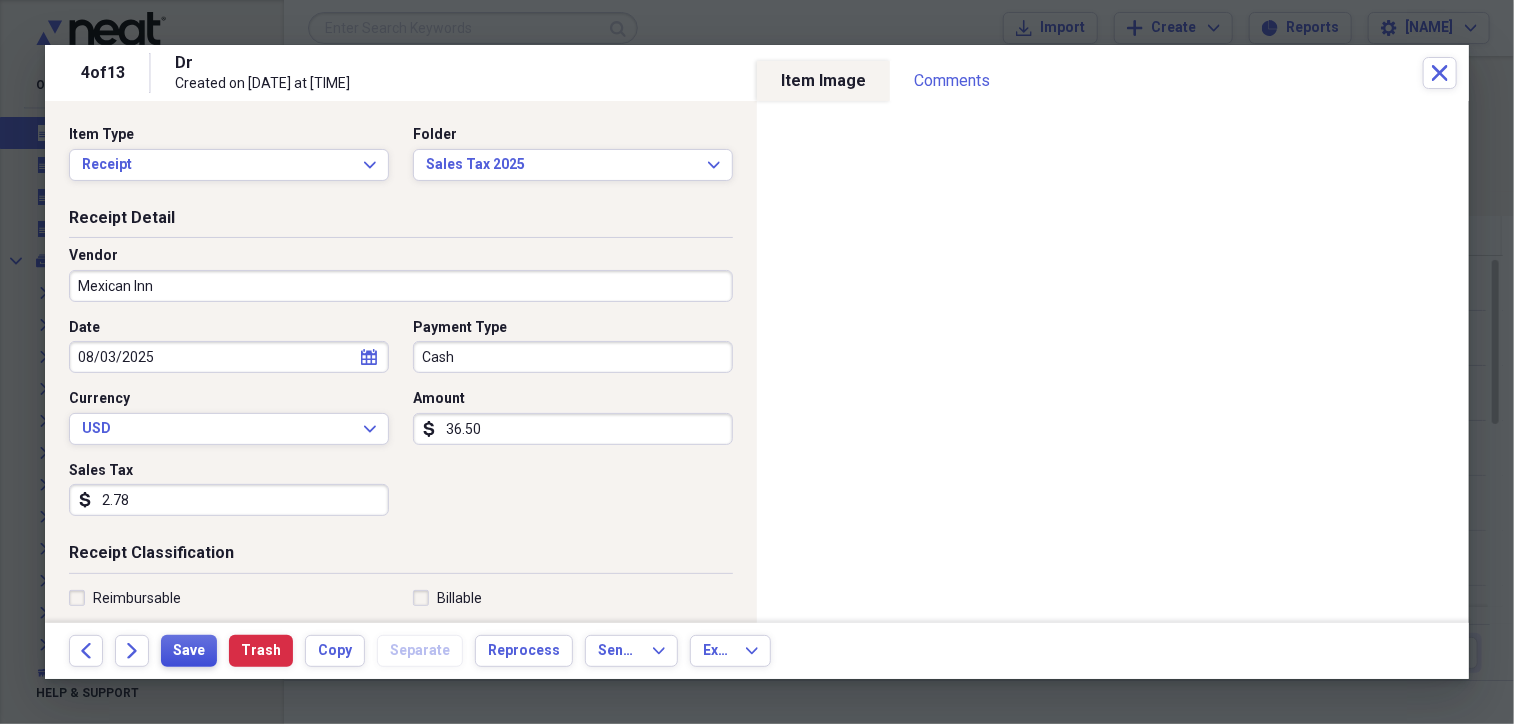 click on "Save" at bounding box center (189, 651) 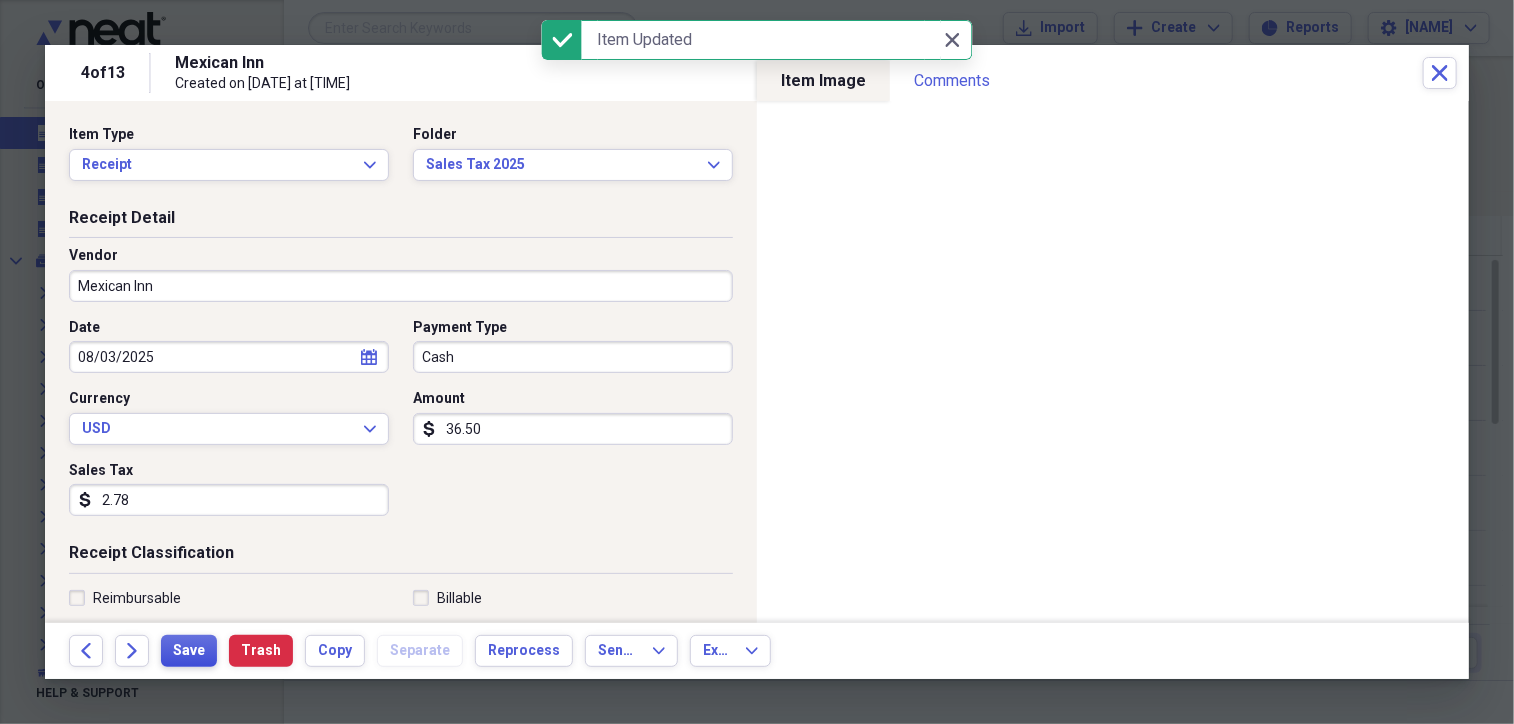 click on "Save" at bounding box center (189, 651) 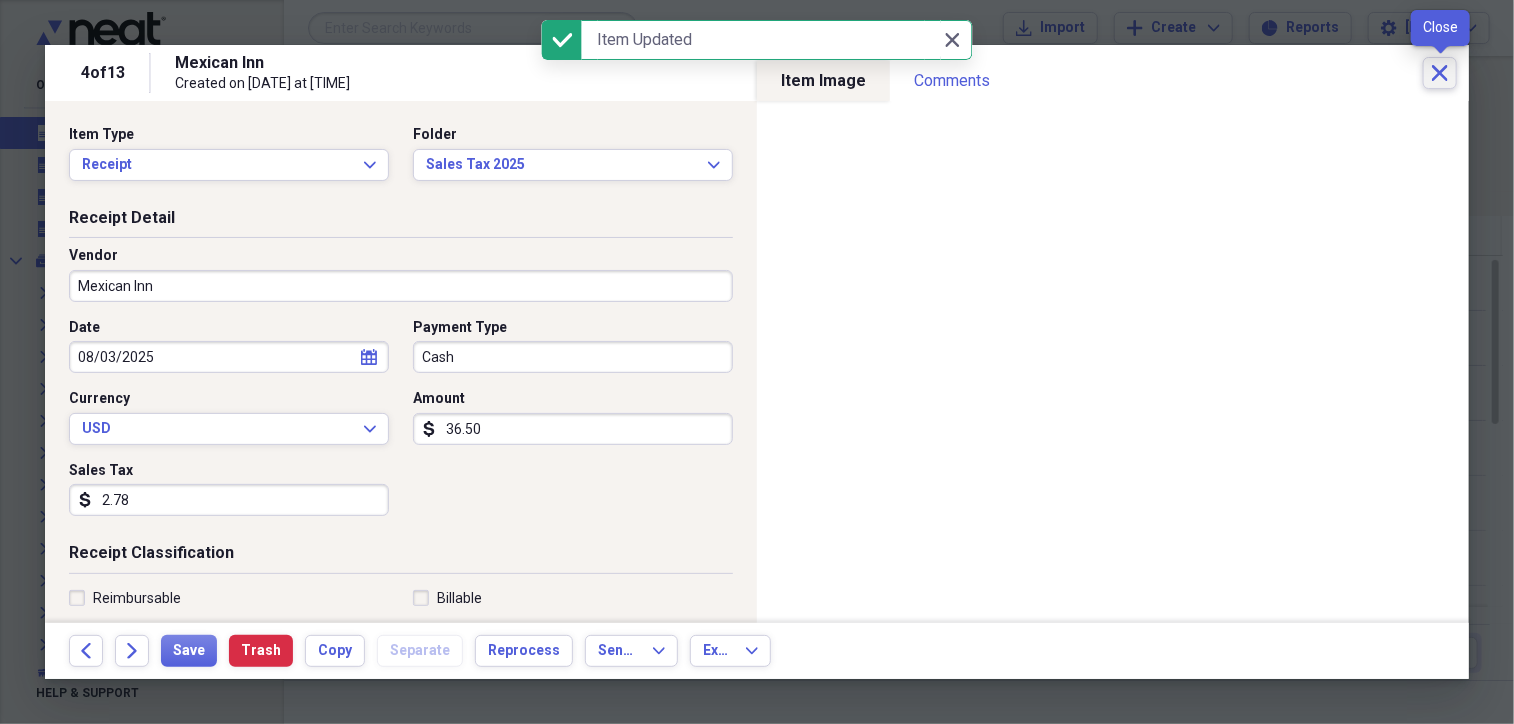 click 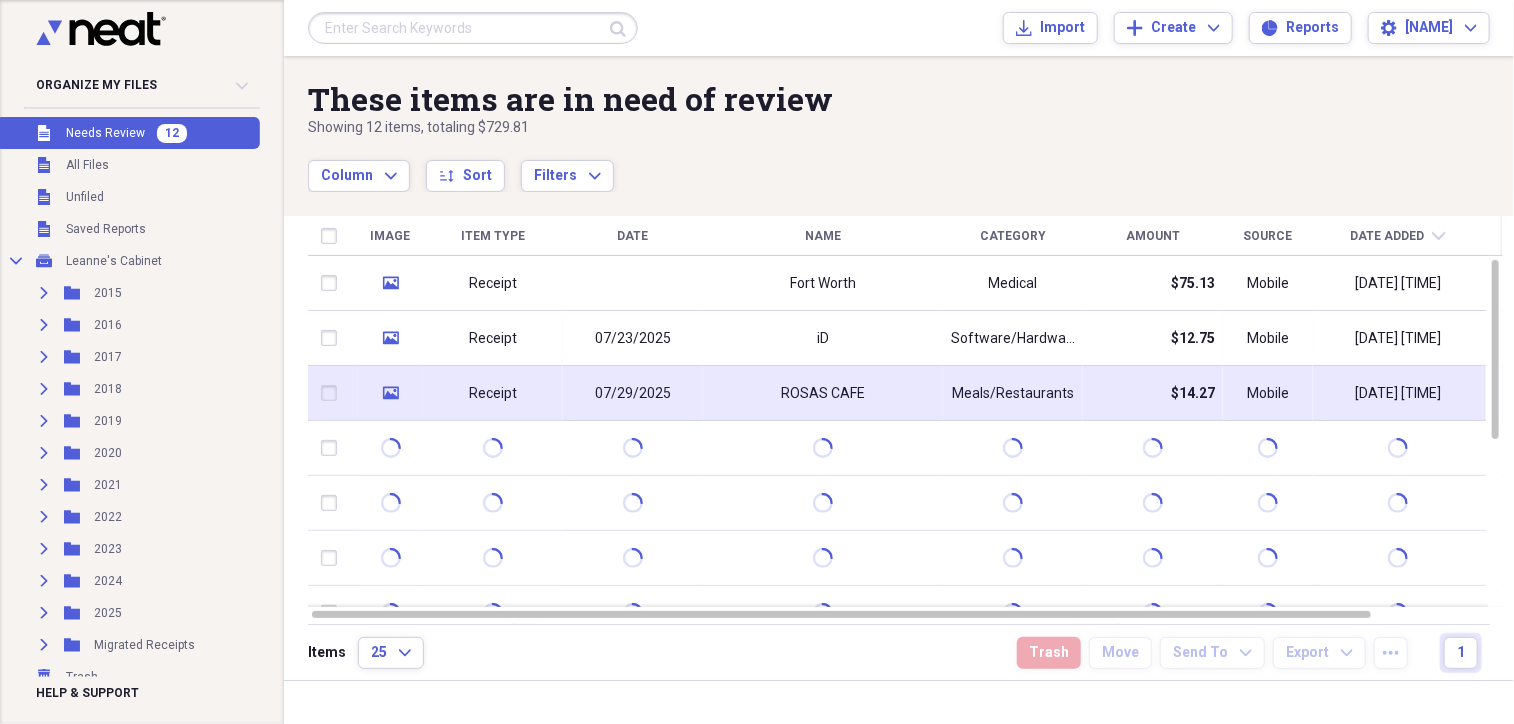 click on "ROSAS CAFE" at bounding box center [823, 393] 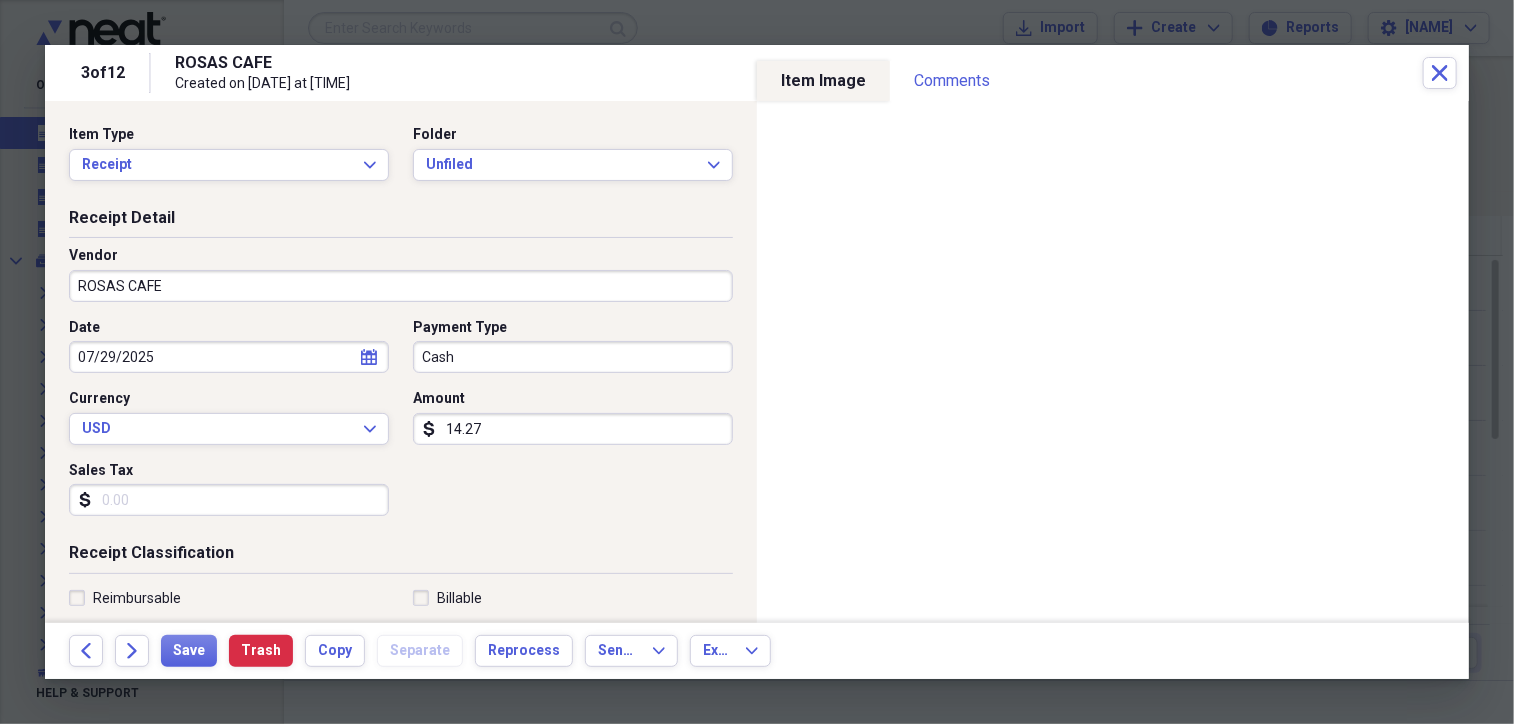 click on "Sales Tax" at bounding box center (229, 500) 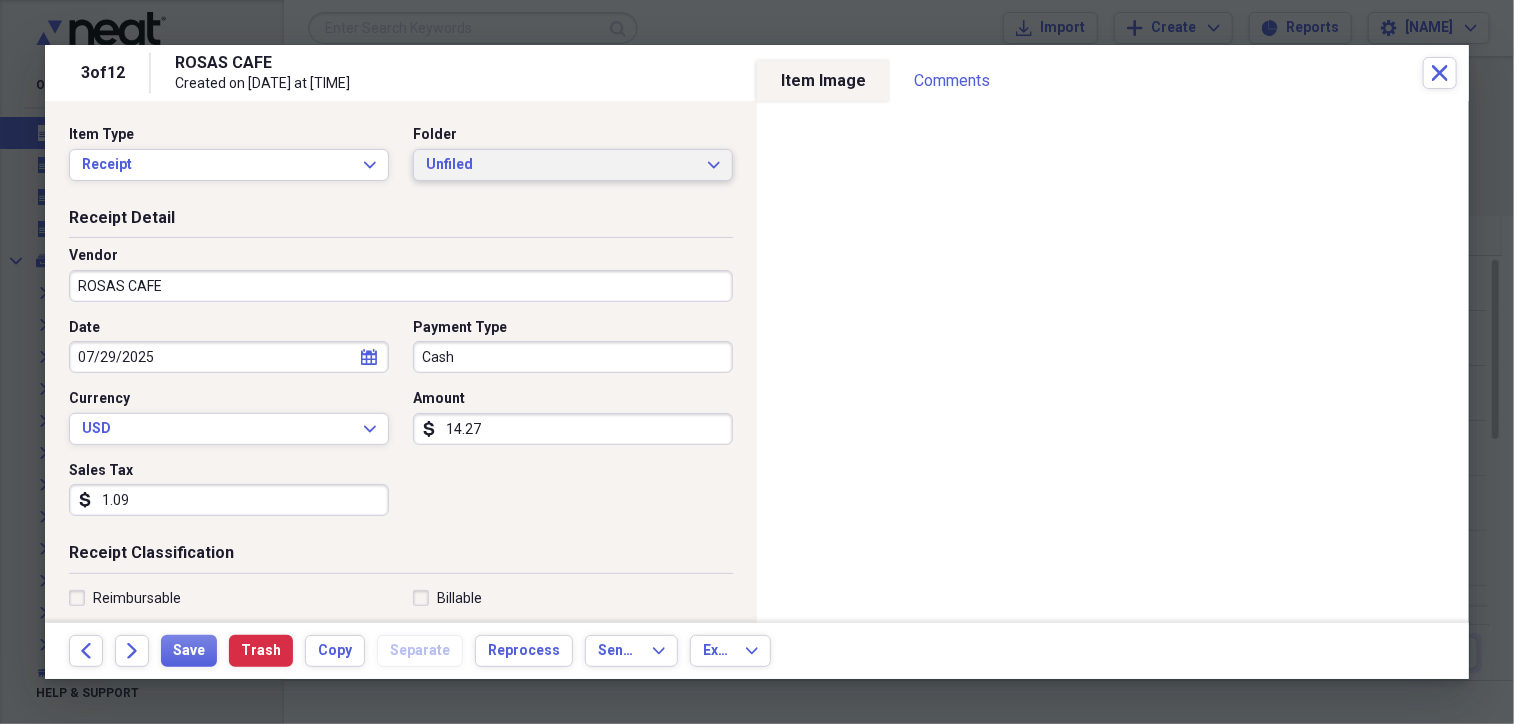 type on "1.09" 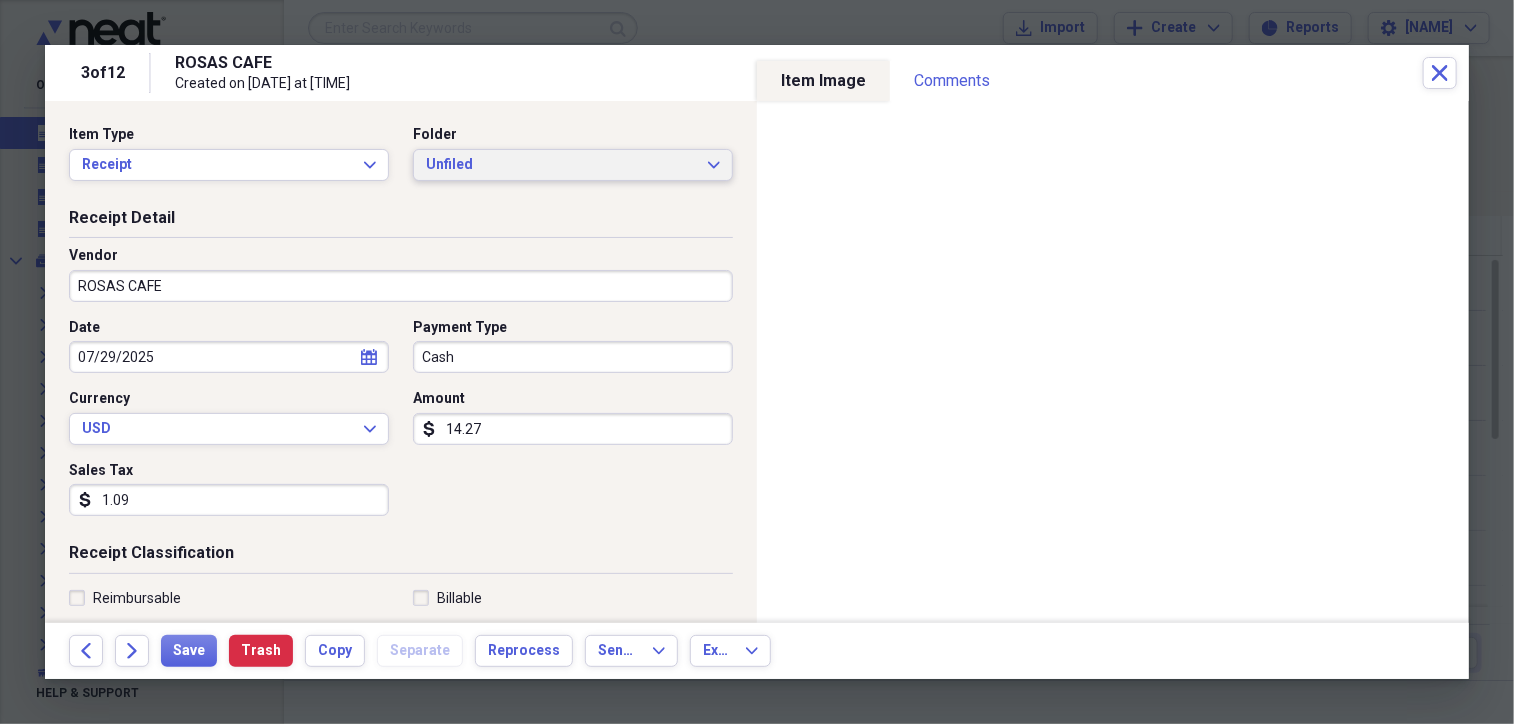 click on "Expand" 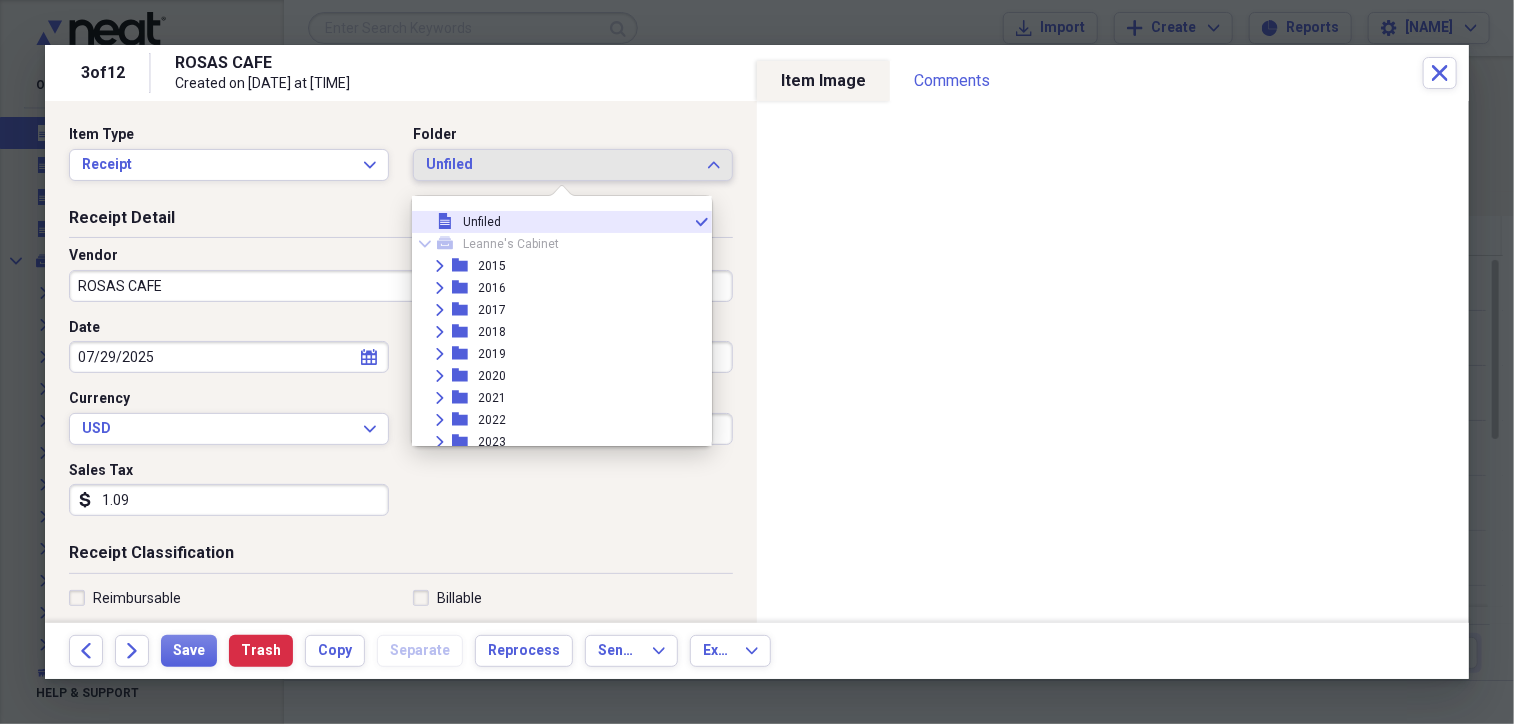 scroll, scrollTop: 160, scrollLeft: 0, axis: vertical 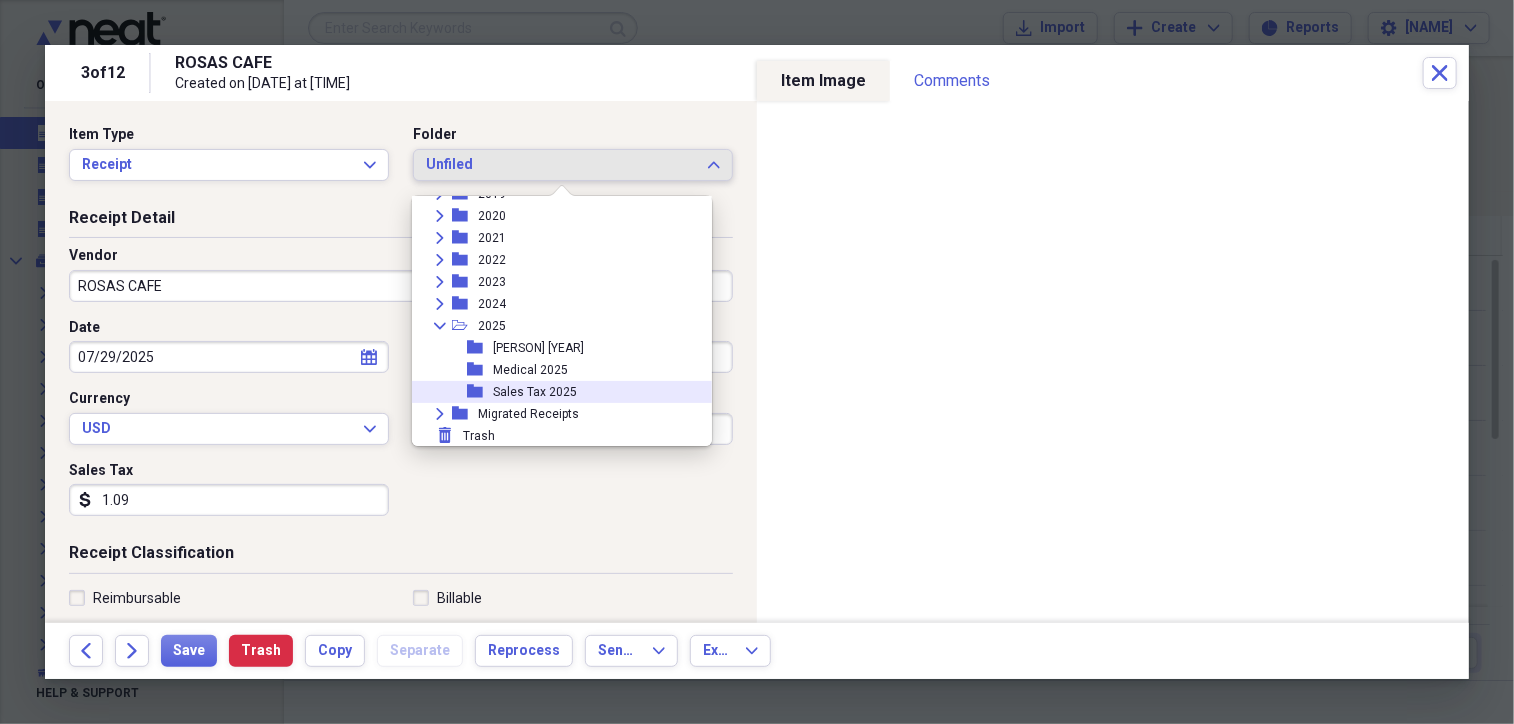 click on "Sales Tax 2025" at bounding box center (535, 392) 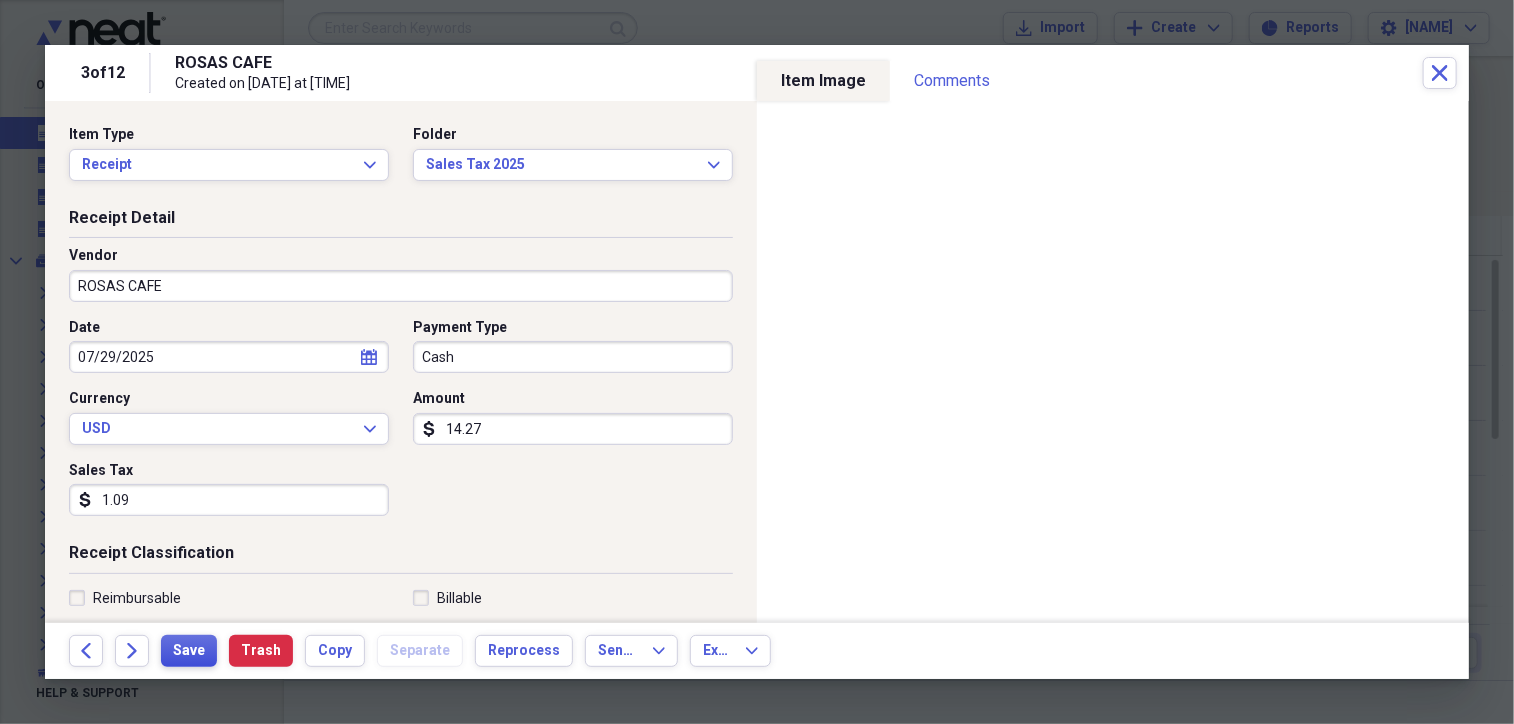 click on "Save" at bounding box center (189, 651) 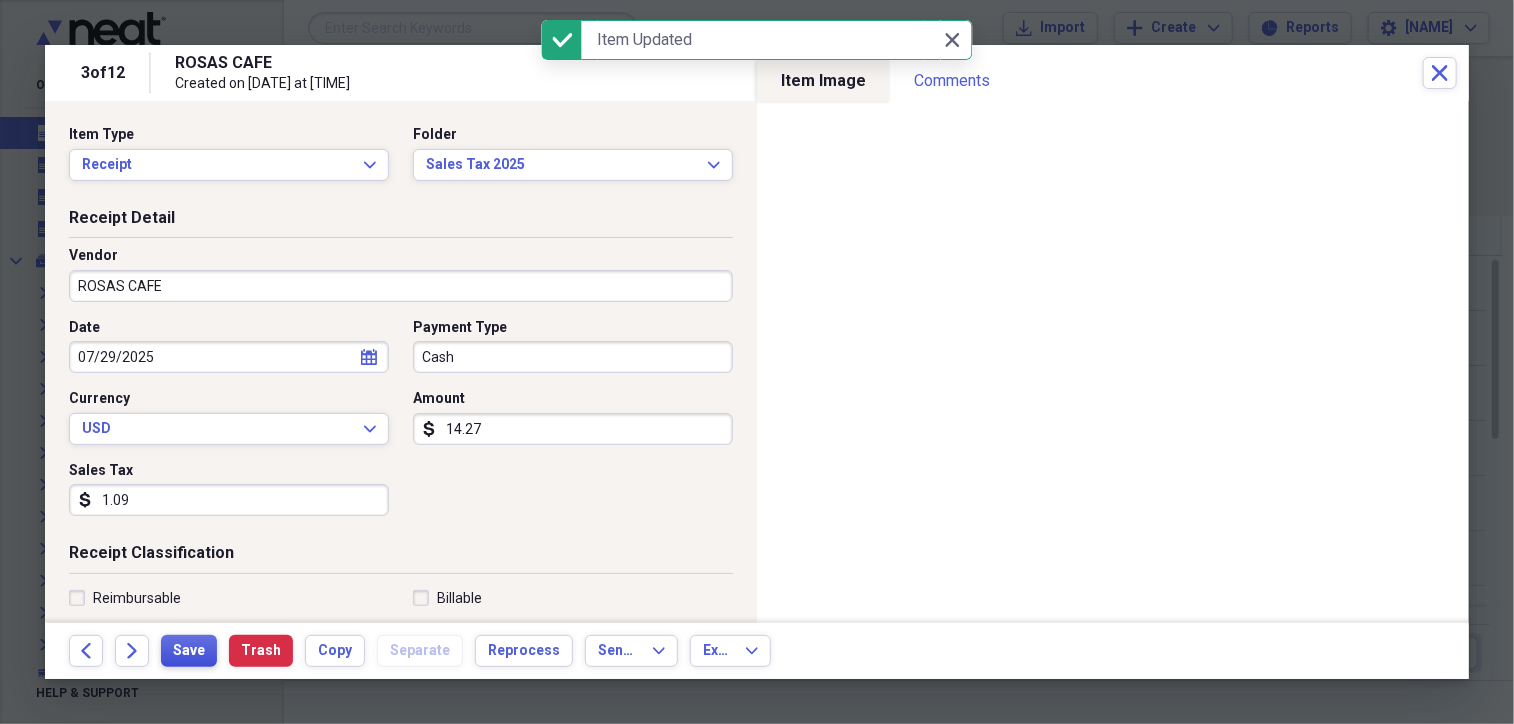 click on "Save" at bounding box center [189, 651] 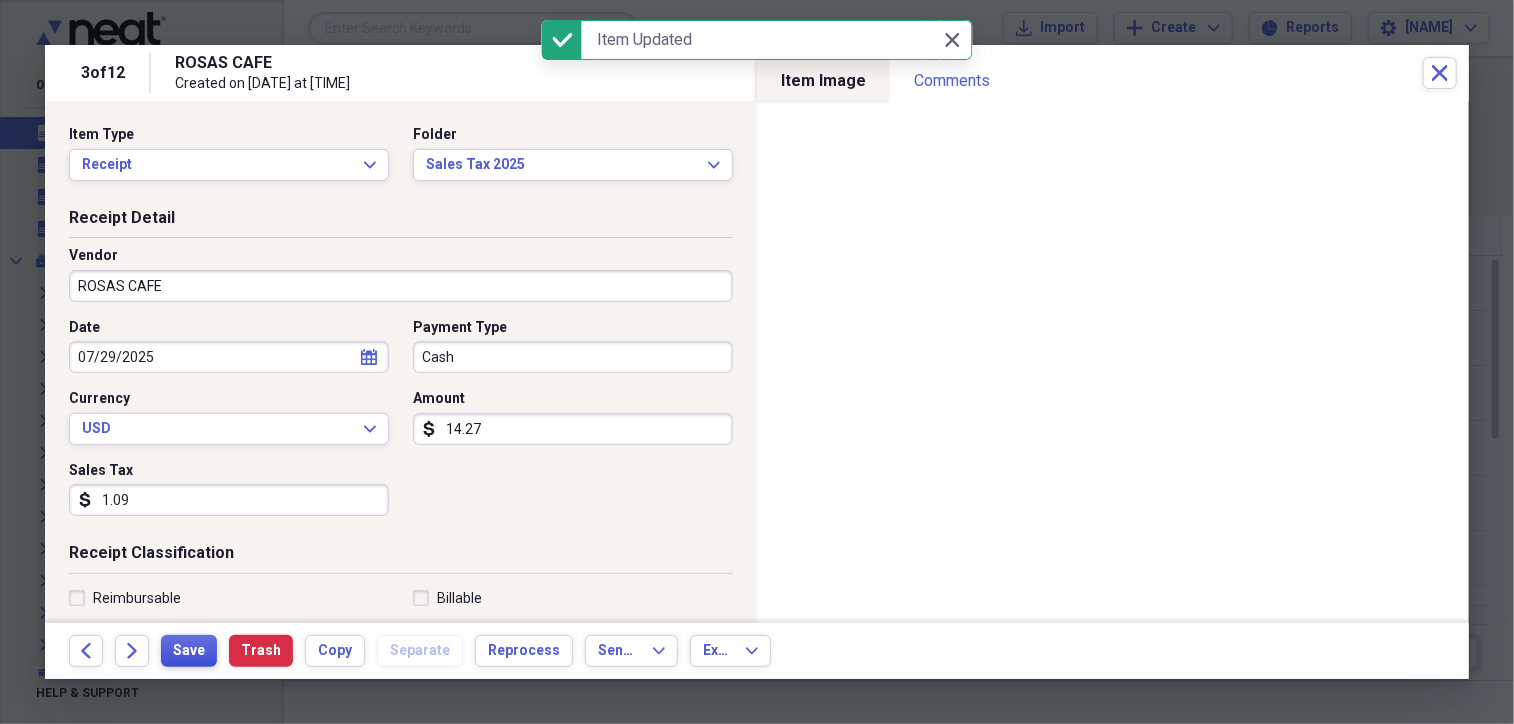 click on "Save" at bounding box center (189, 651) 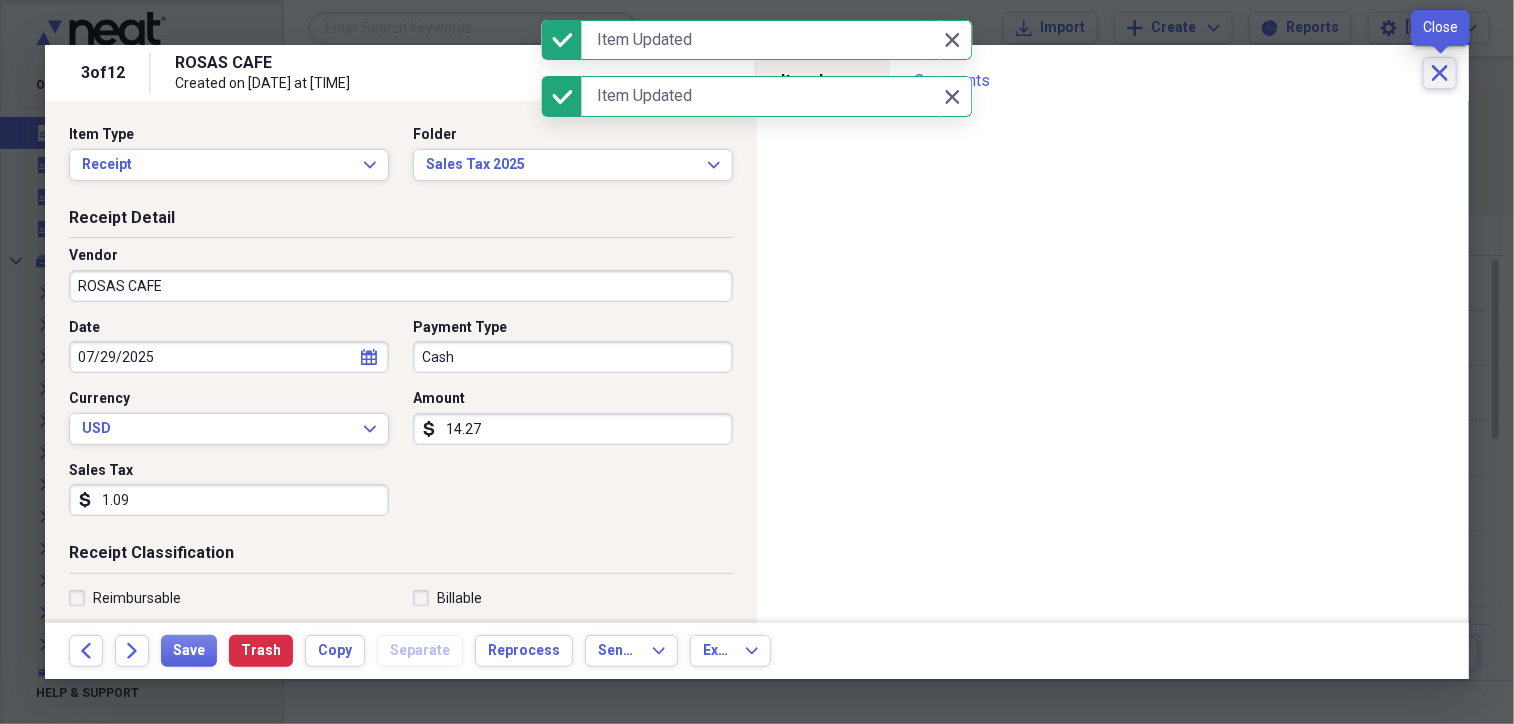 click on "Close" 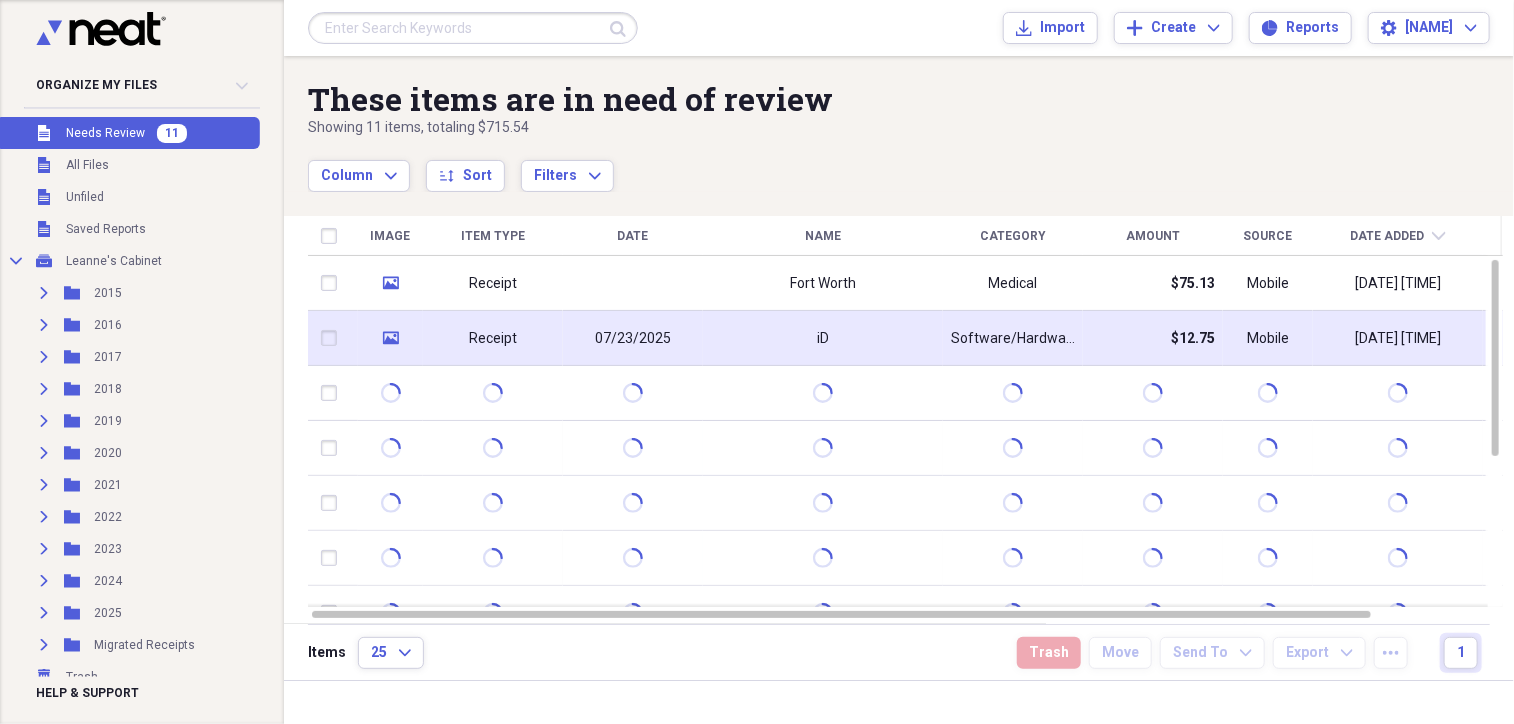 click on "iD" at bounding box center [823, 338] 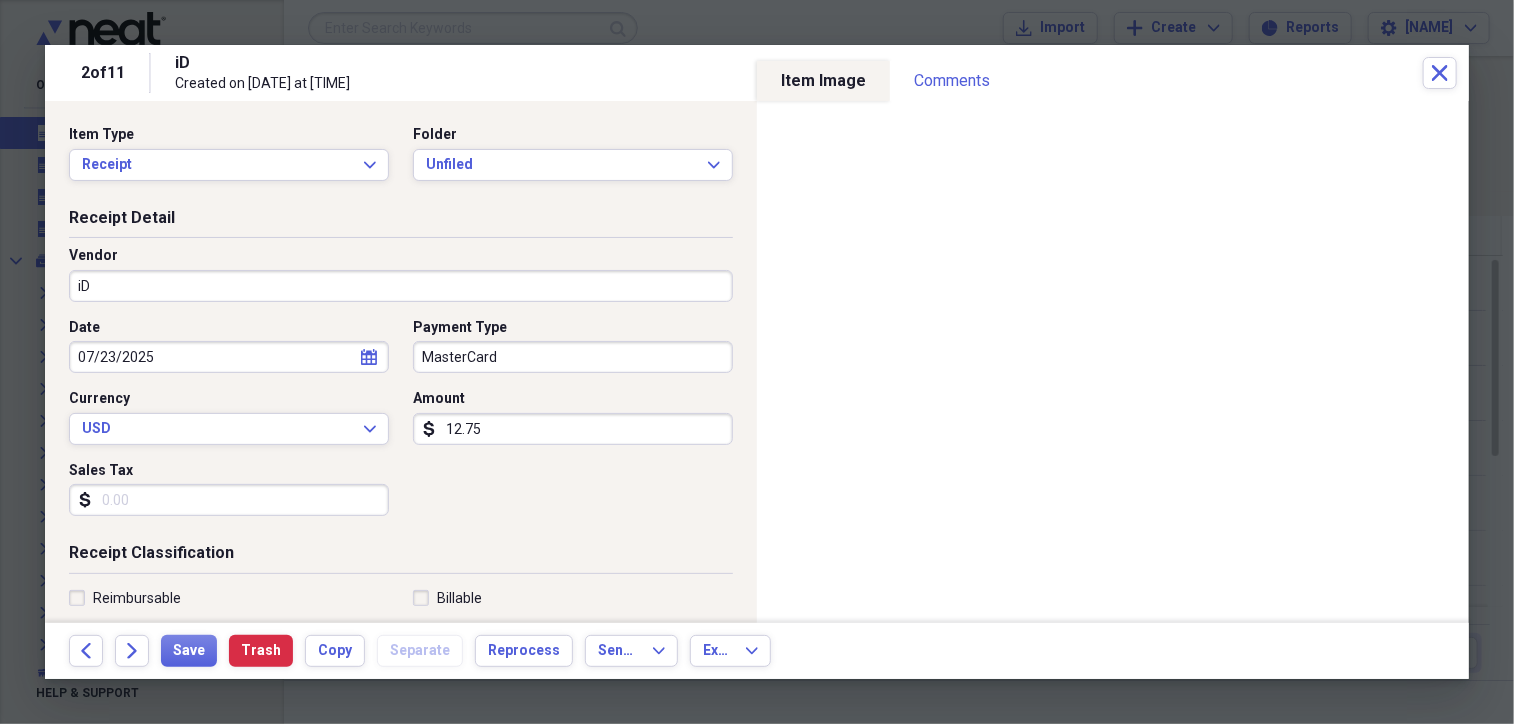 click on "iD" at bounding box center [401, 286] 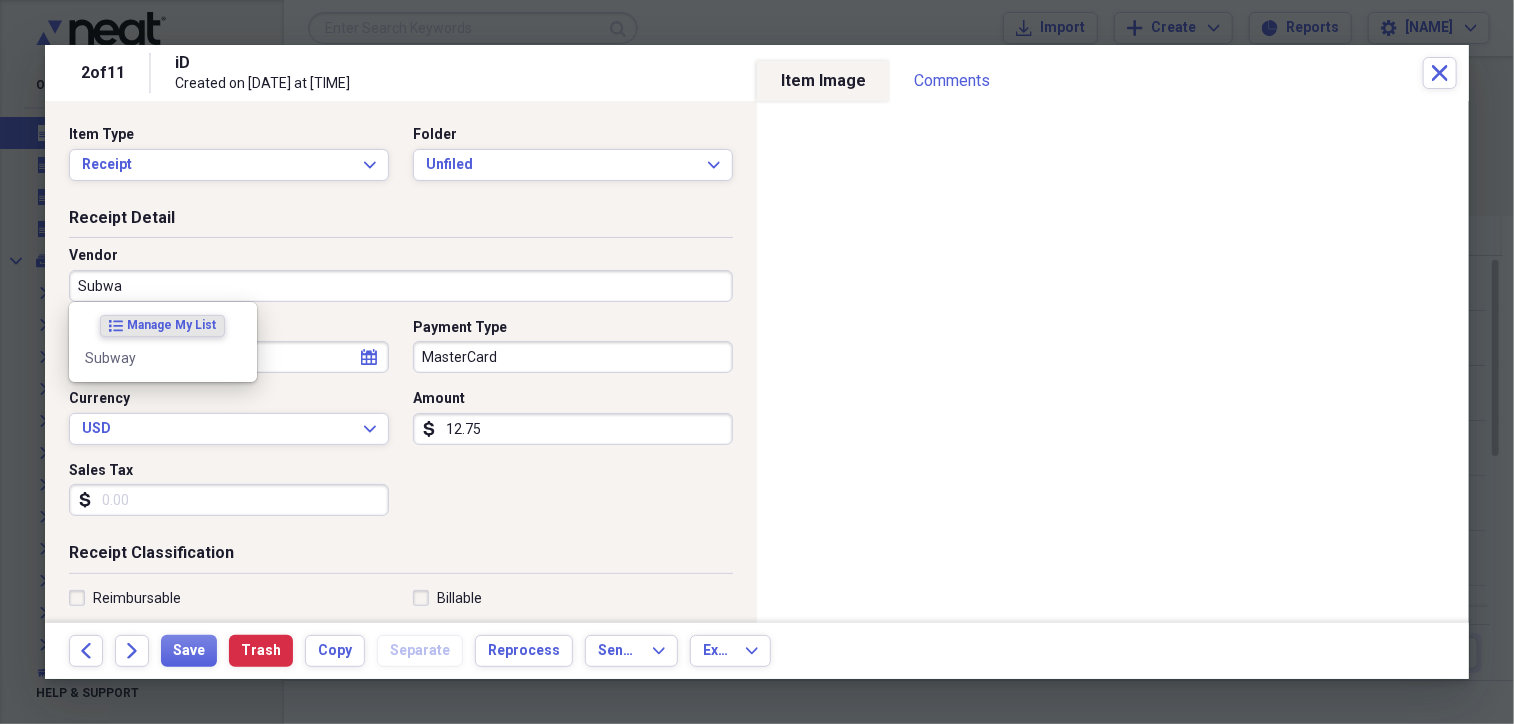 type on "Subway" 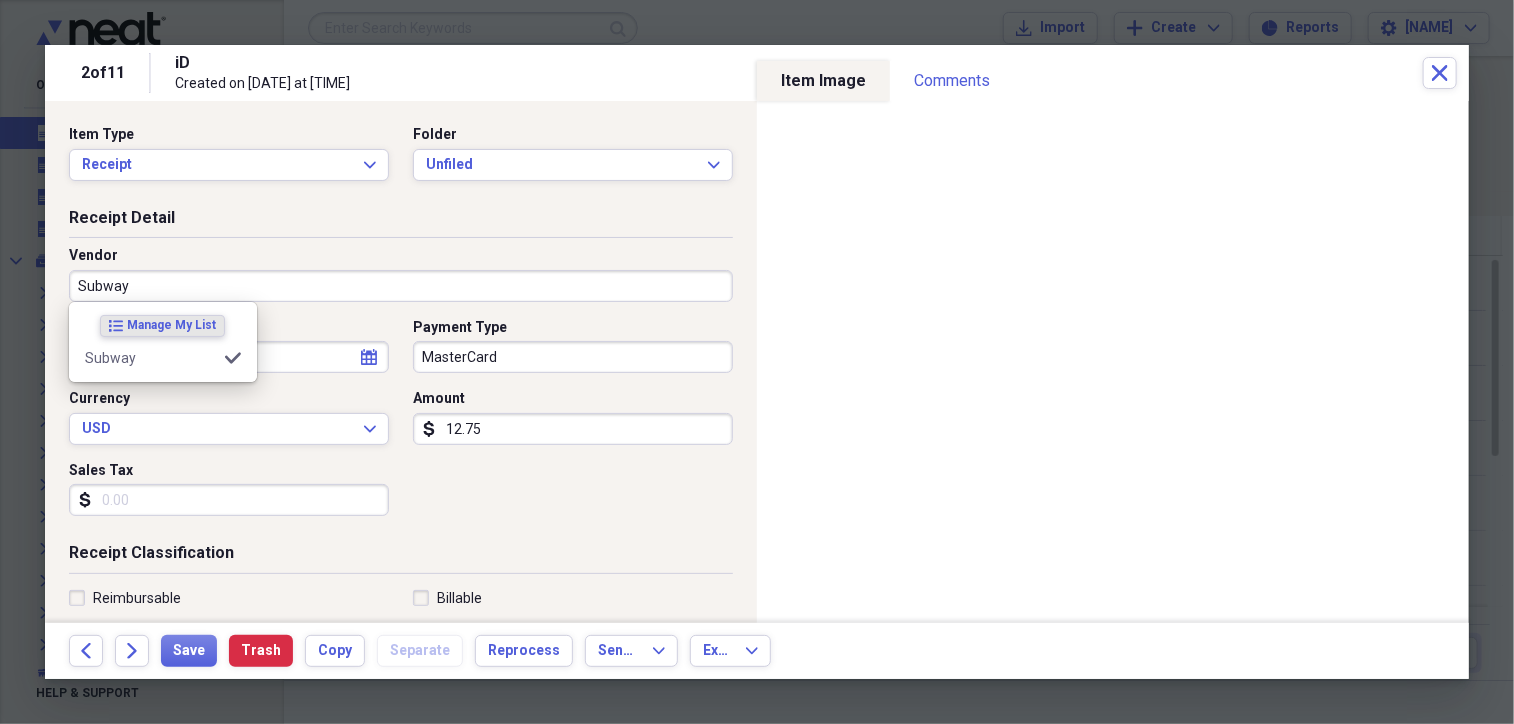 type on "Meals/Restaurants" 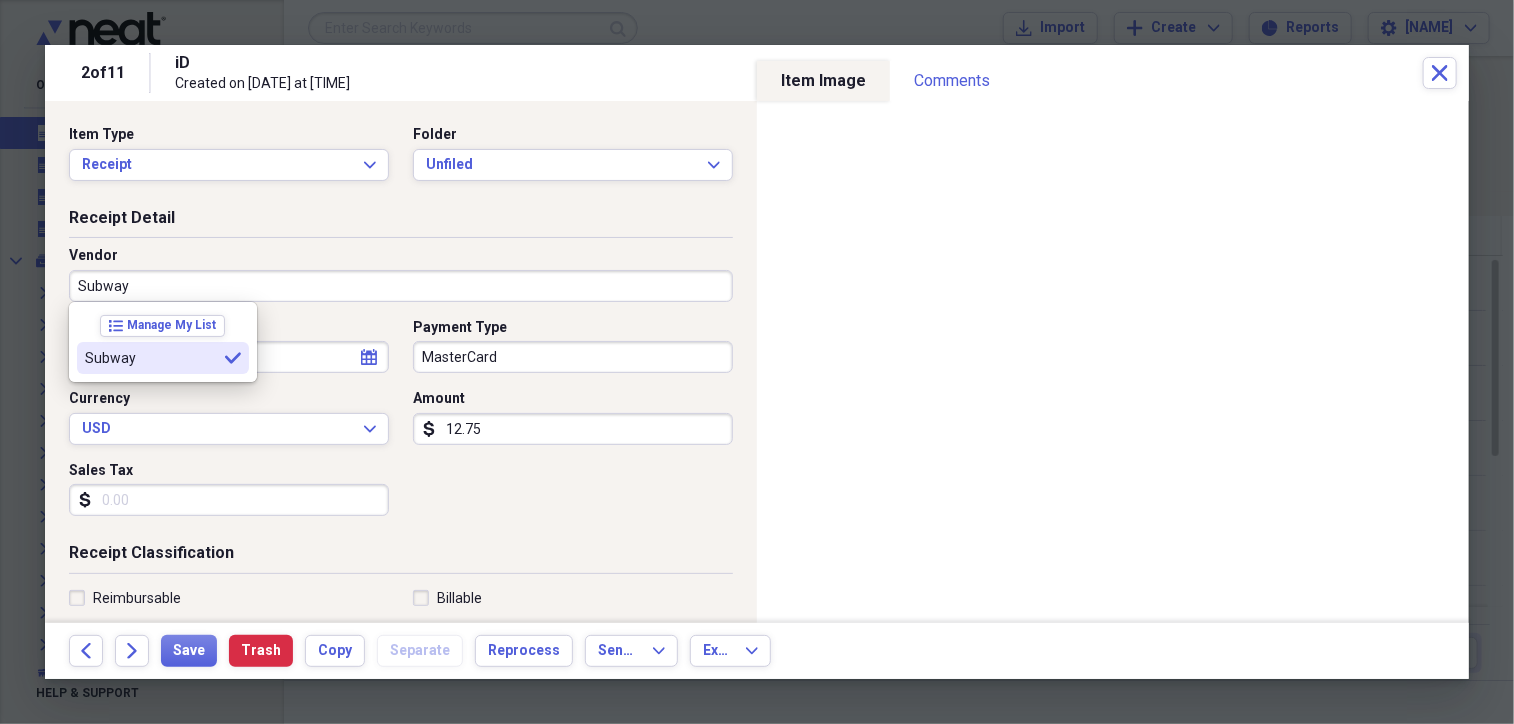 type on "Subway" 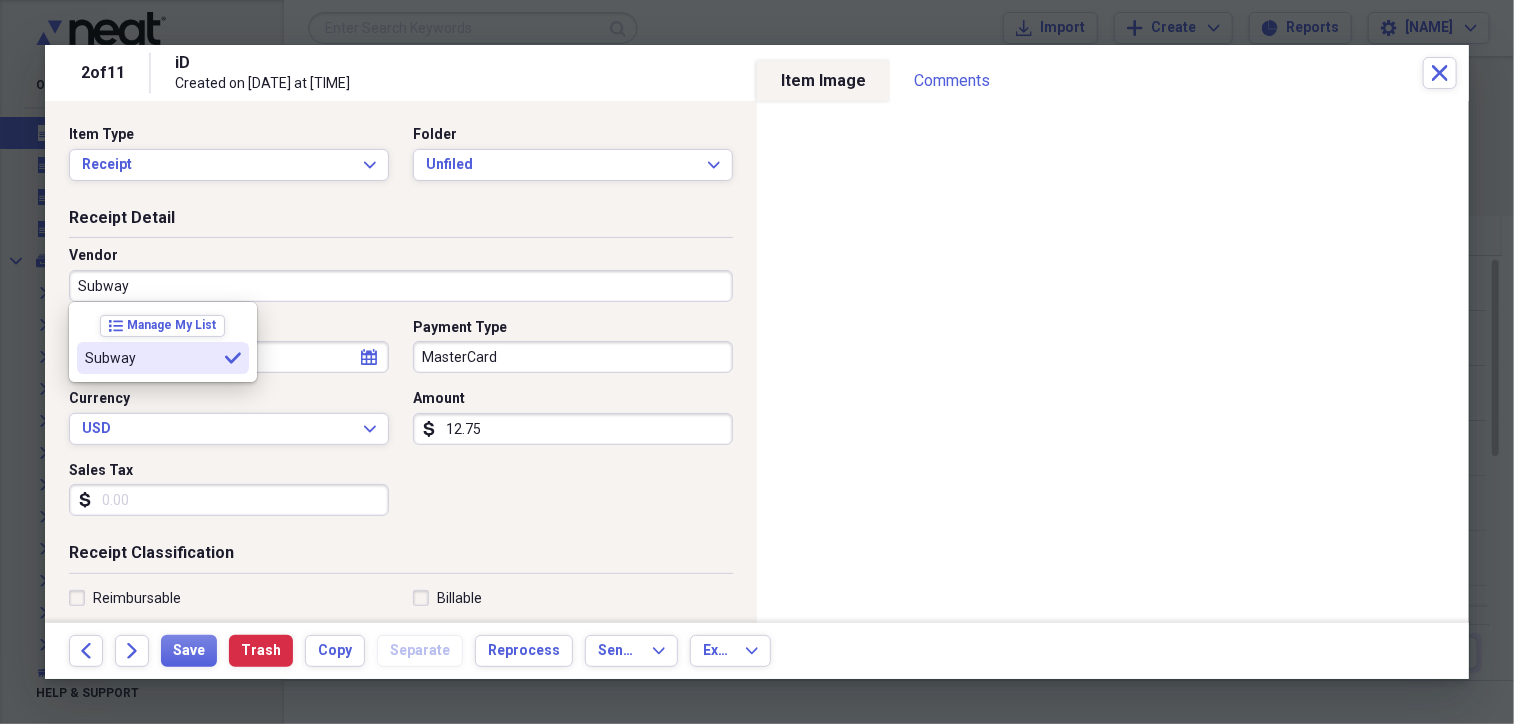 click on "Subway" at bounding box center (151, 358) 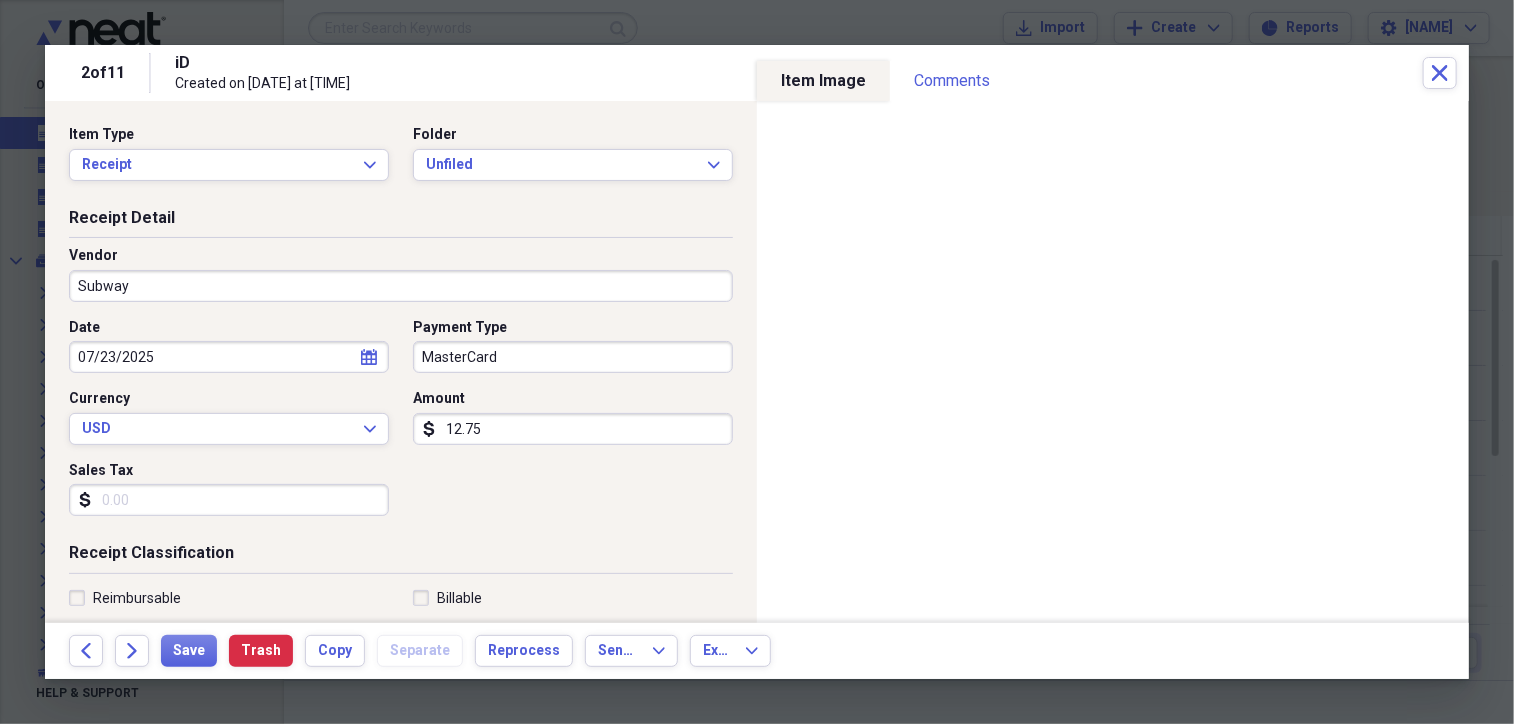 click on "Sales Tax" at bounding box center (229, 500) 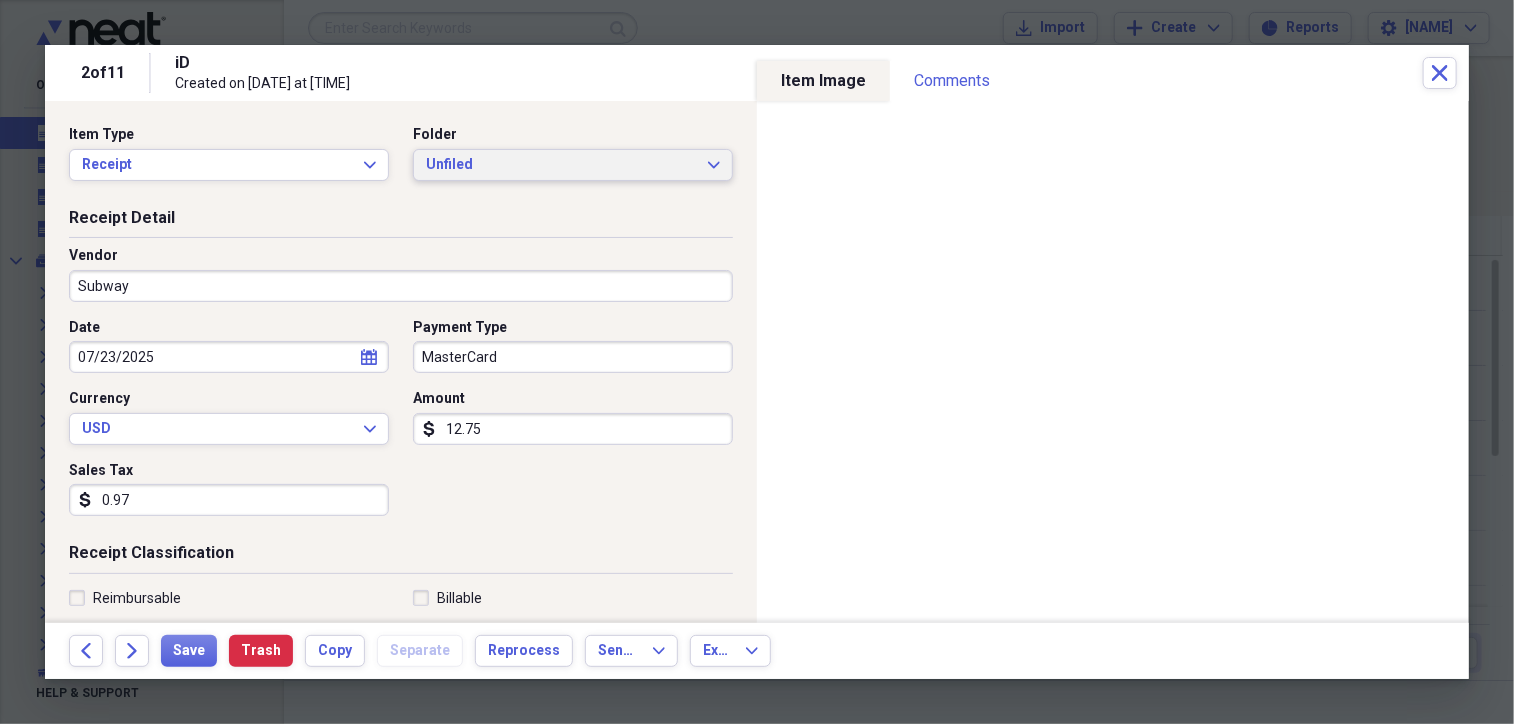 type on "0.97" 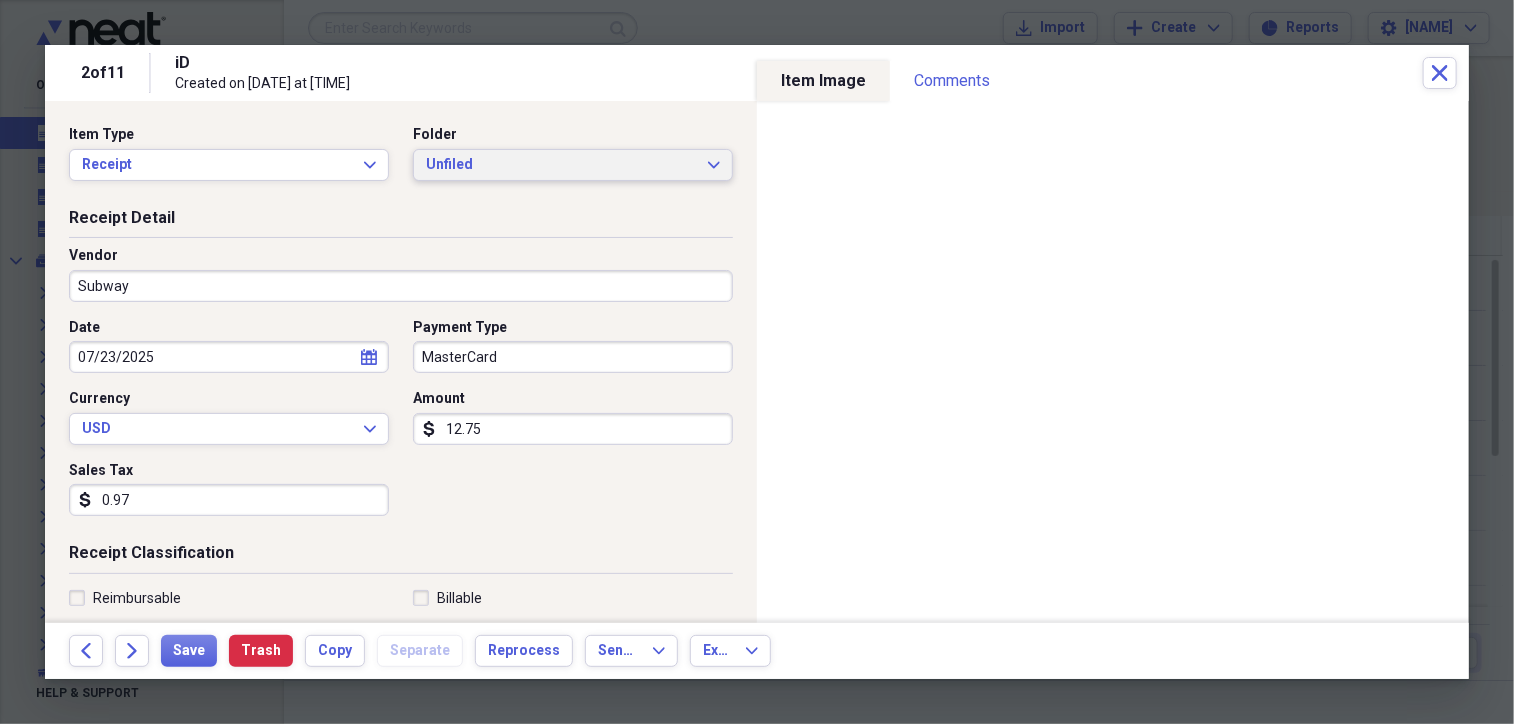 click on "Expand" 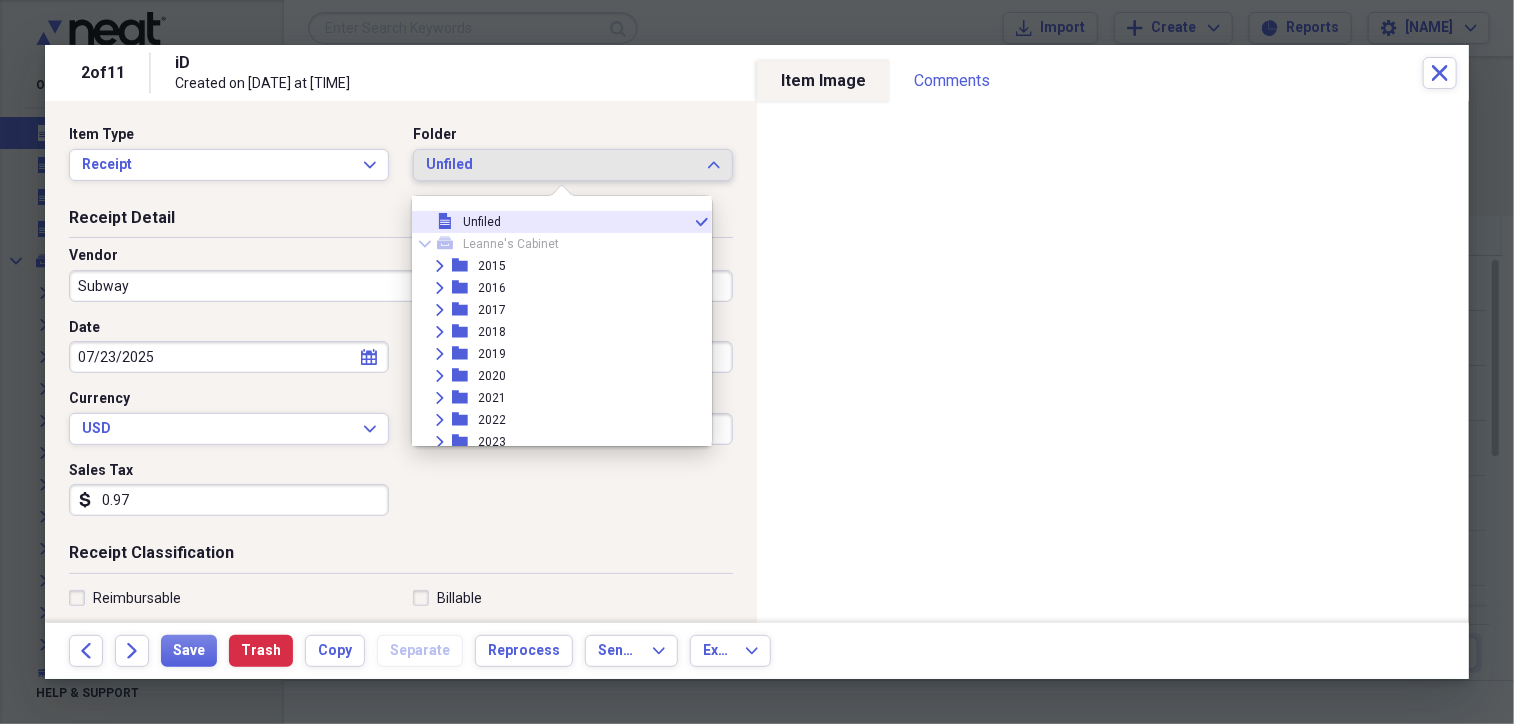 scroll, scrollTop: 160, scrollLeft: 0, axis: vertical 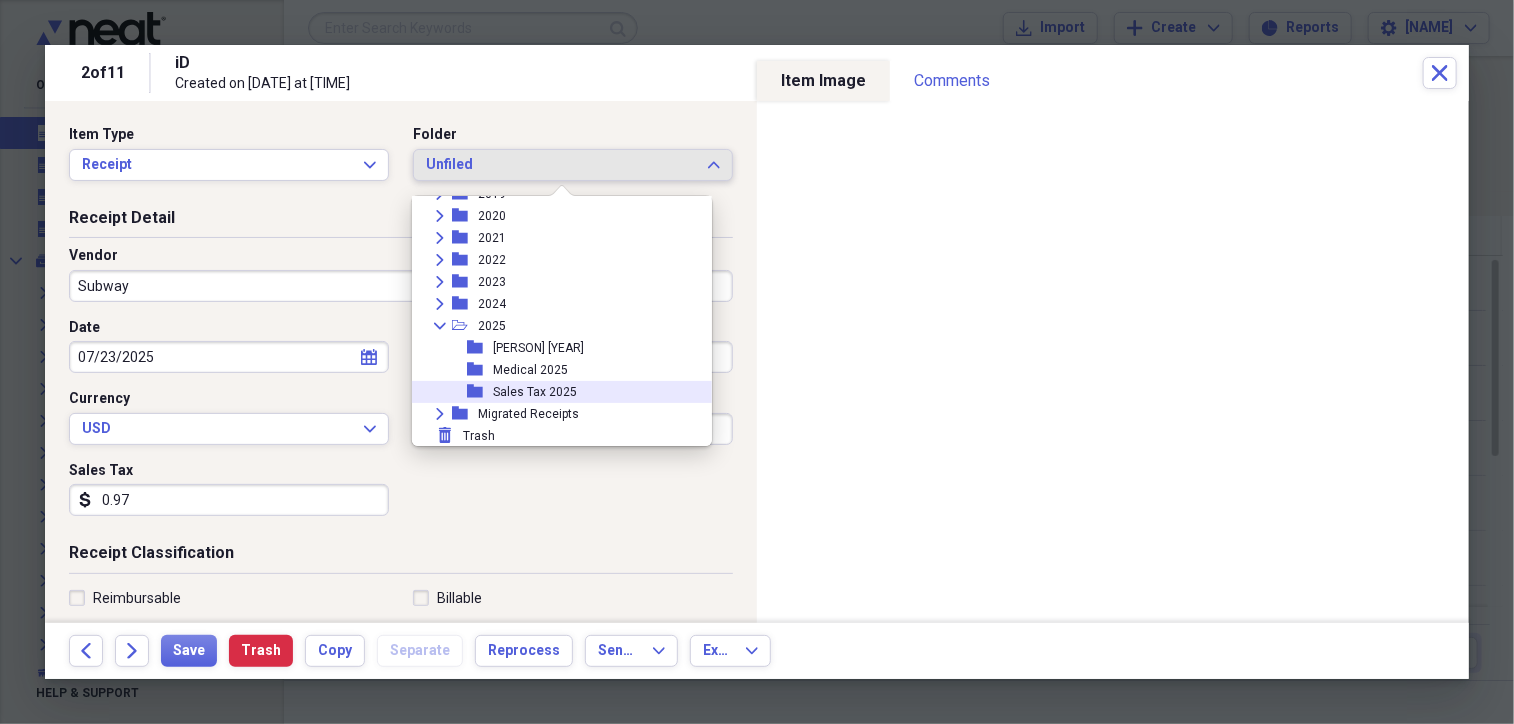 click on "Sales Tax 2025" at bounding box center [535, 392] 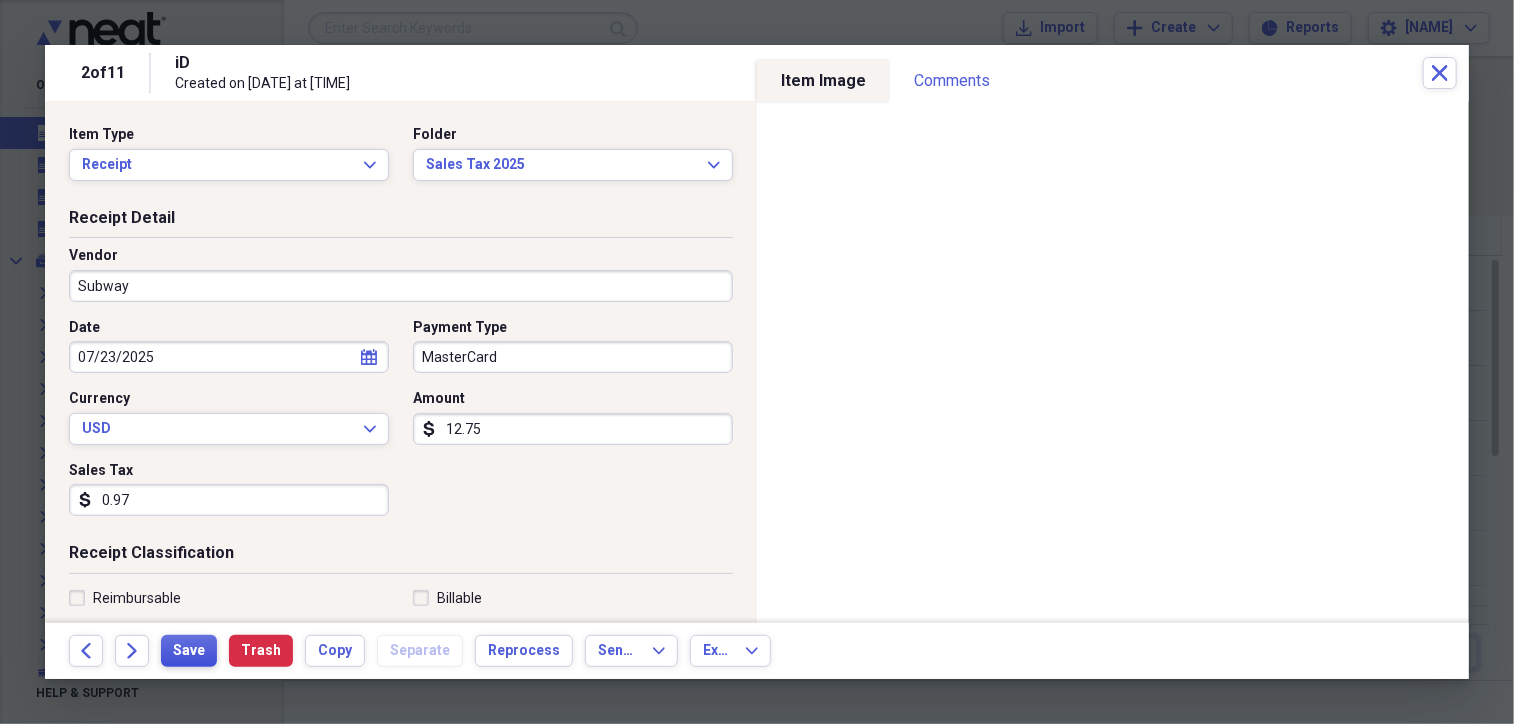 click on "Save" at bounding box center (189, 651) 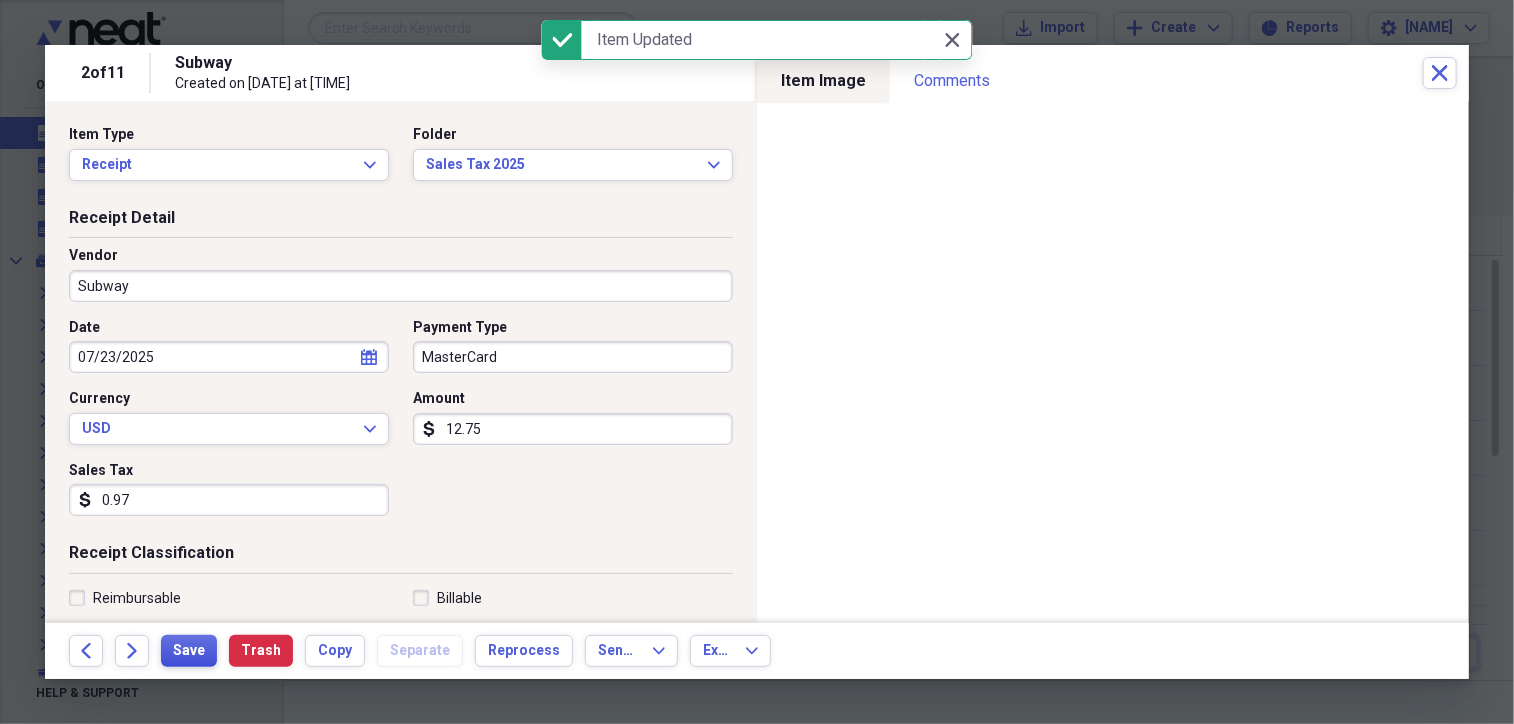 click on "Save" at bounding box center (189, 651) 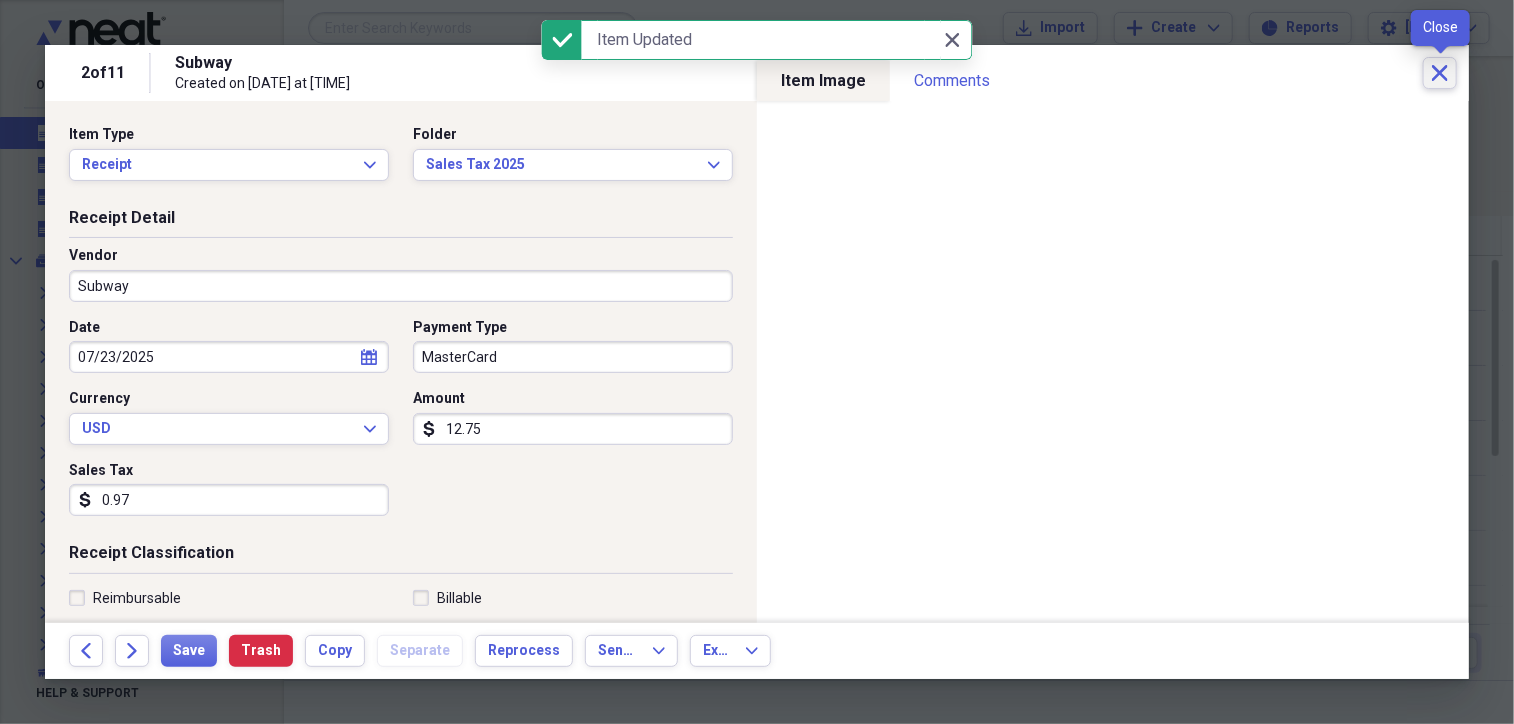 click 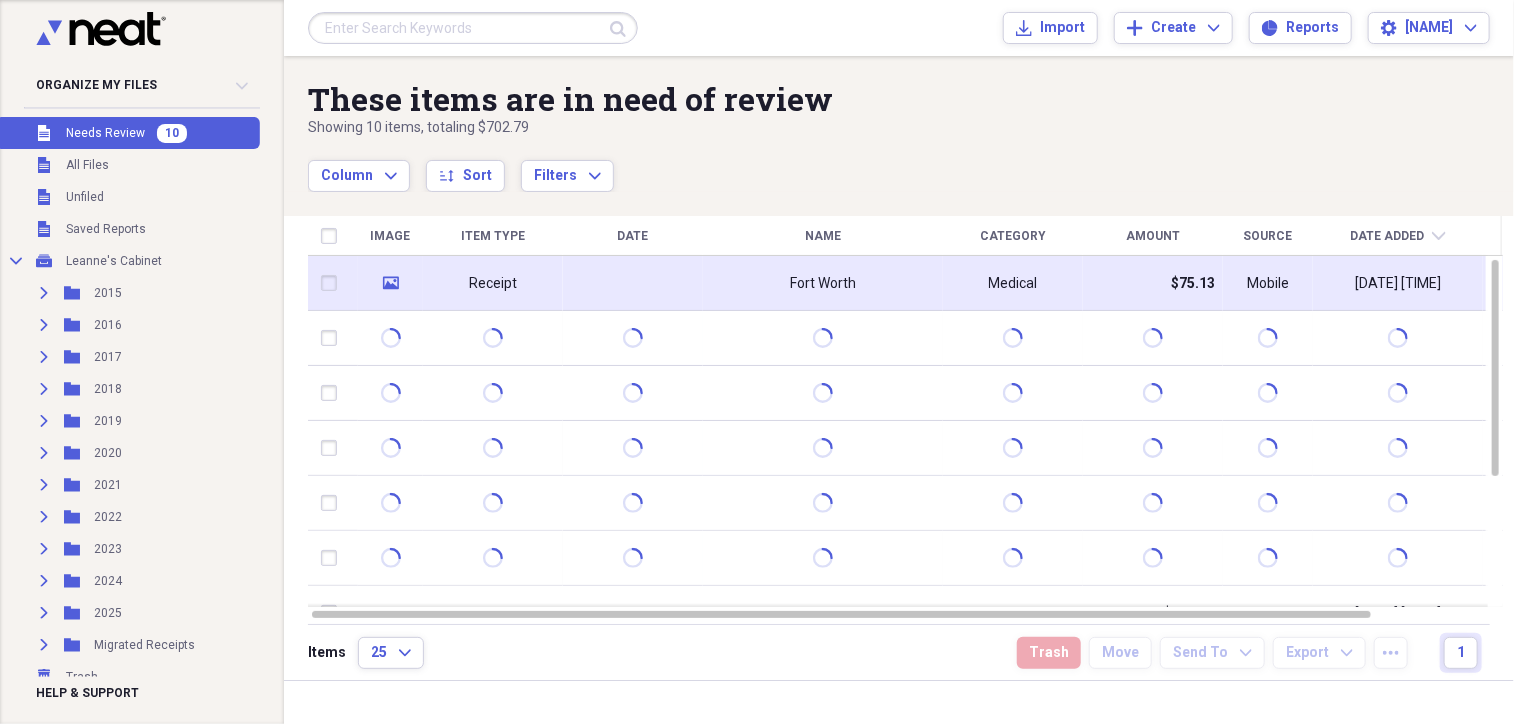 click on "Fort Worth" at bounding box center (823, 283) 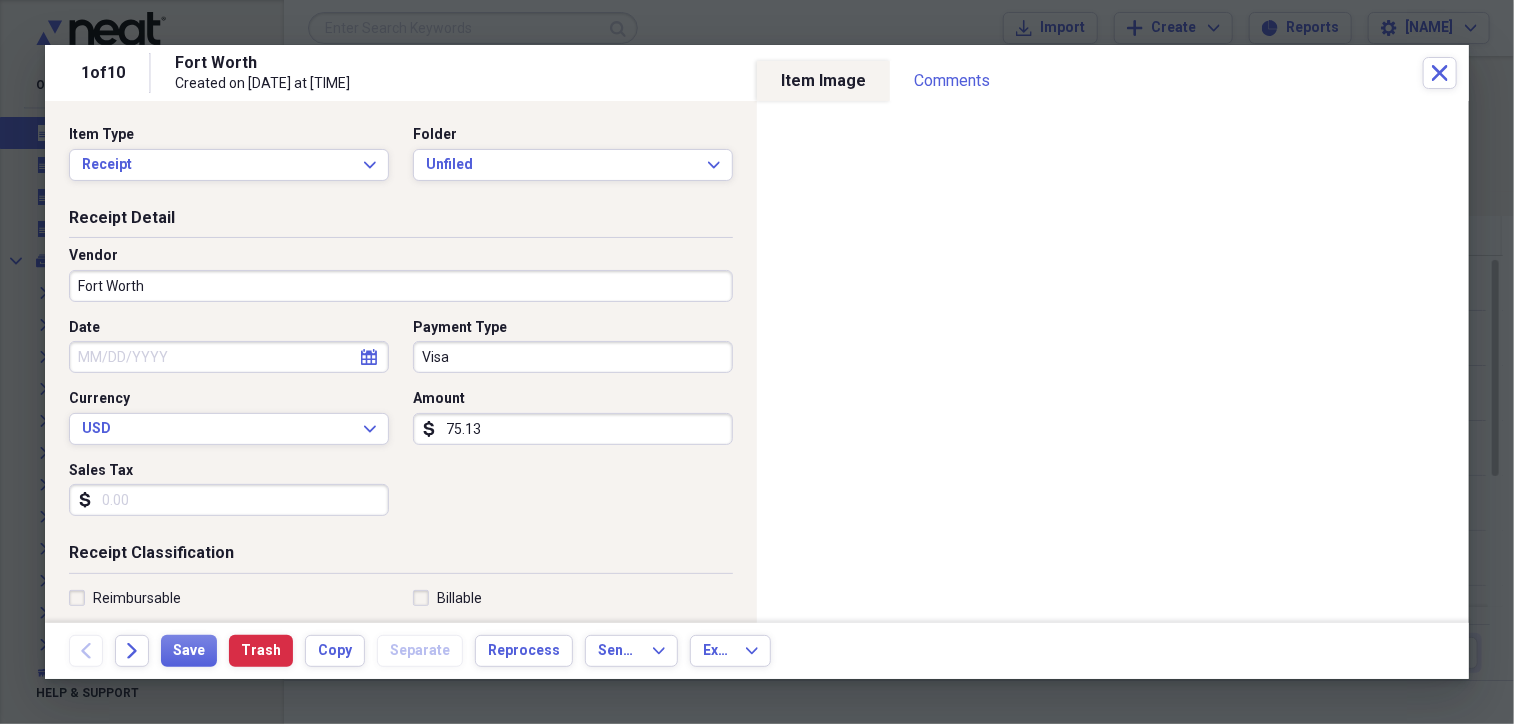 click on "Fort Worth" at bounding box center (401, 286) 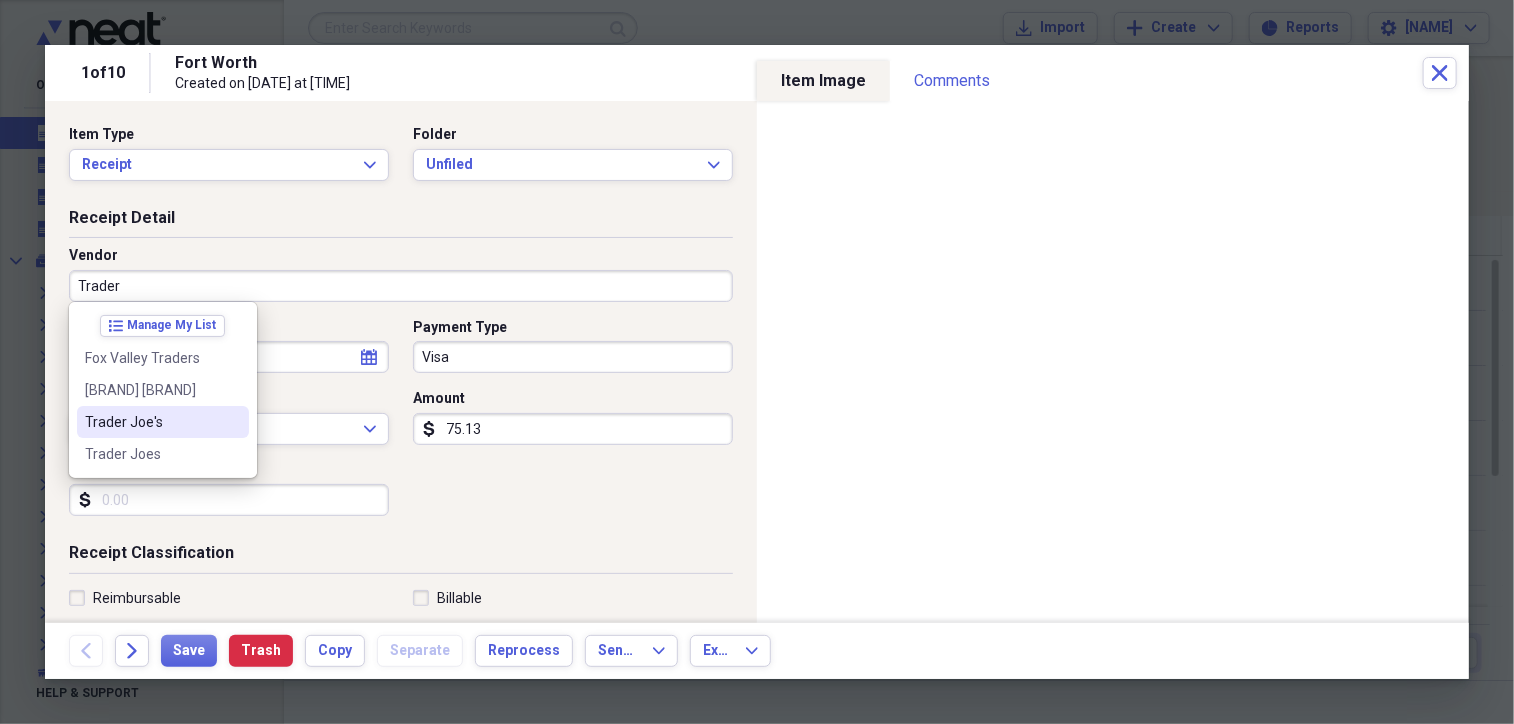 click on "Trader Joe's" at bounding box center (151, 422) 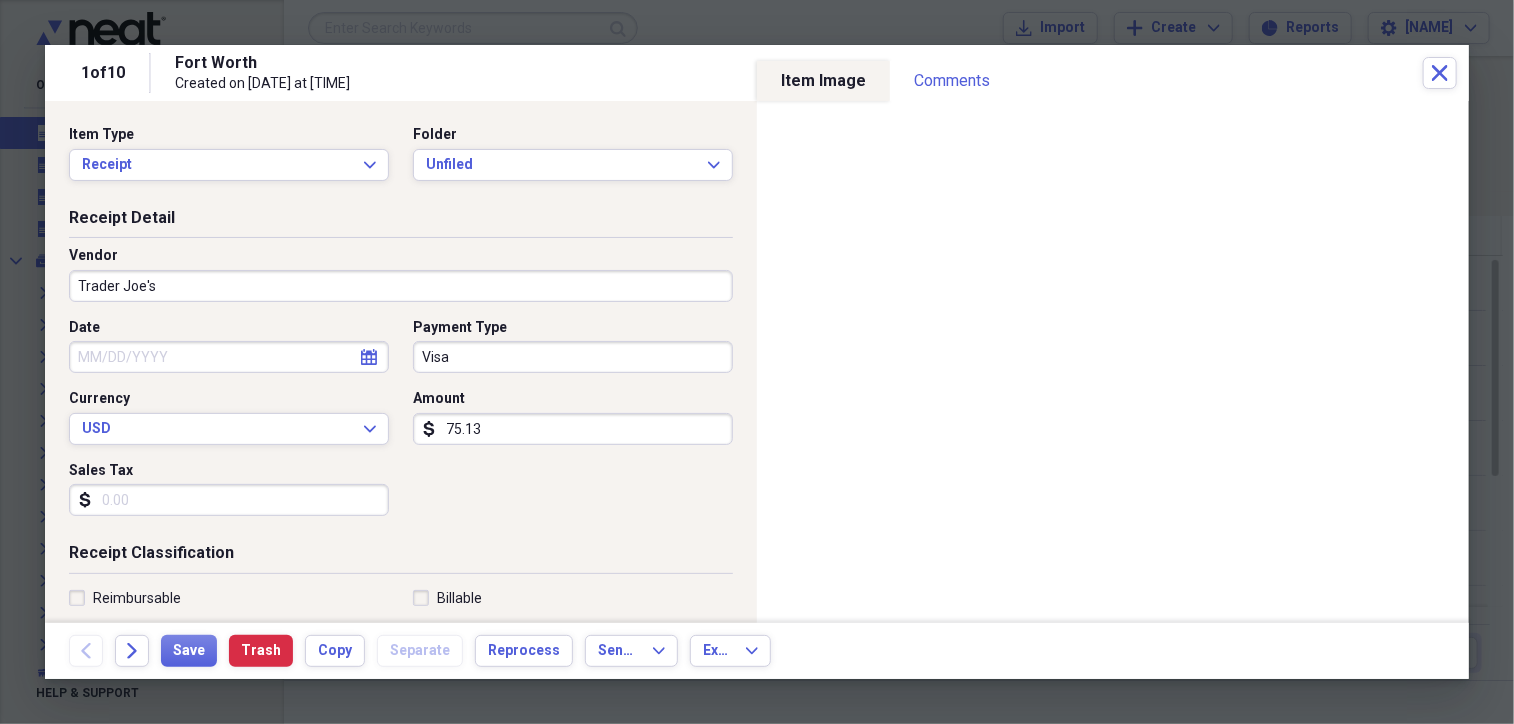 type on "Grocery Store" 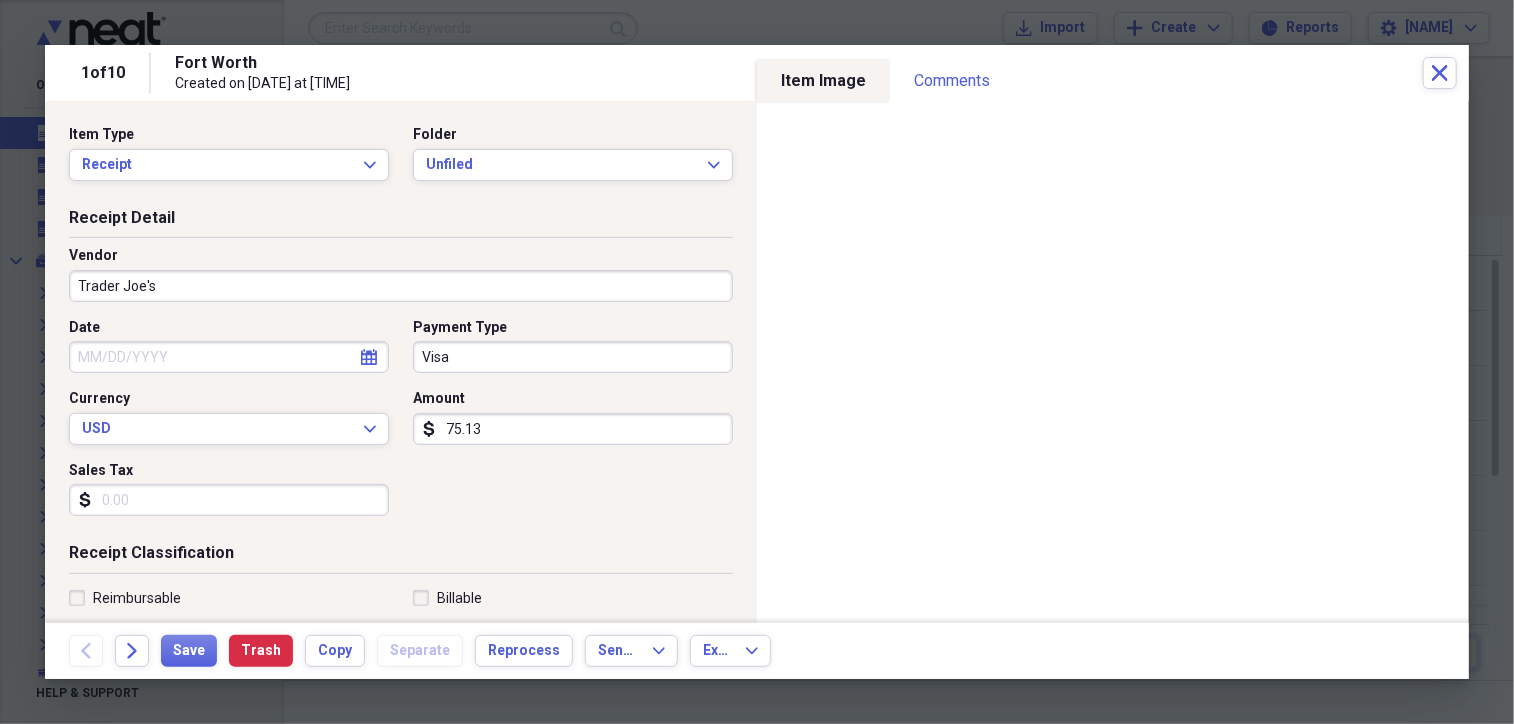 click on "Sales Tax" at bounding box center (229, 500) 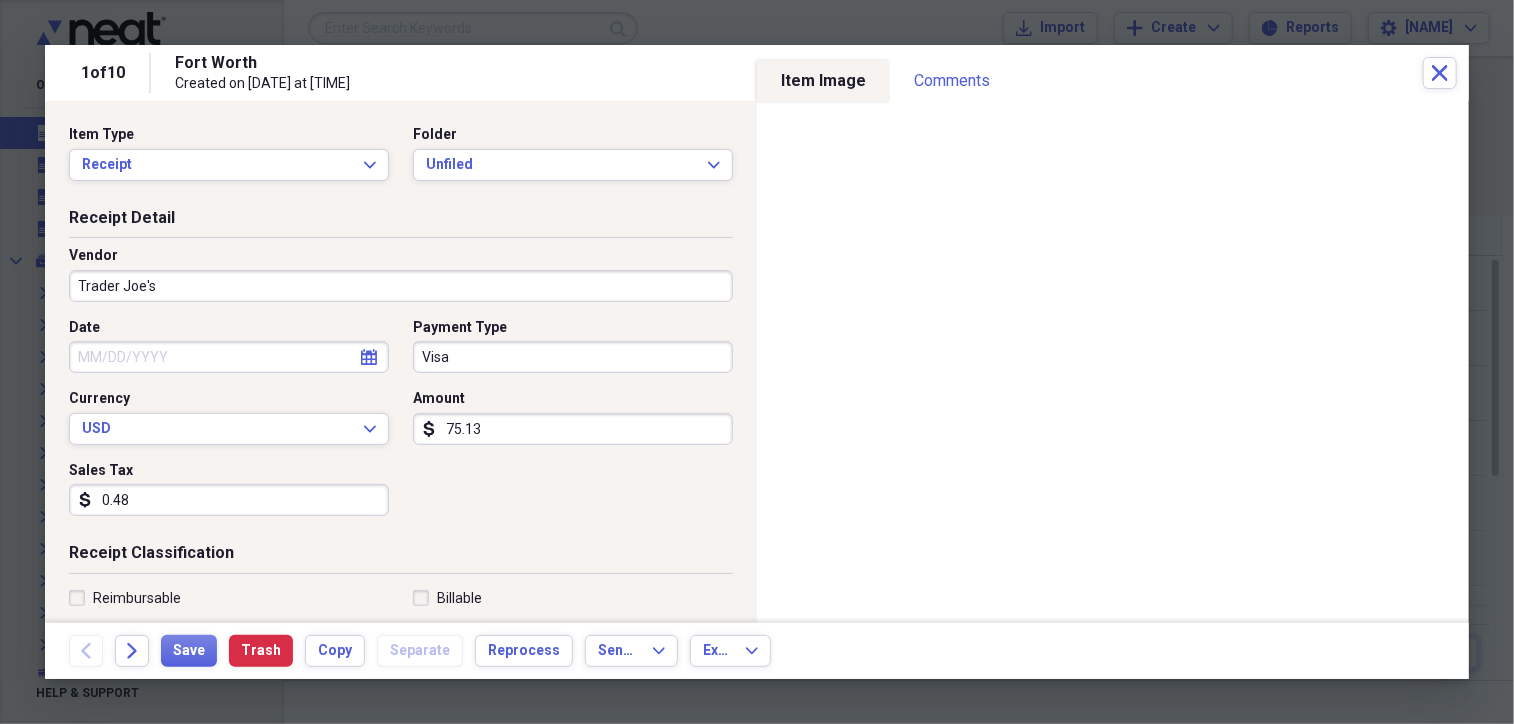 type on "0.48" 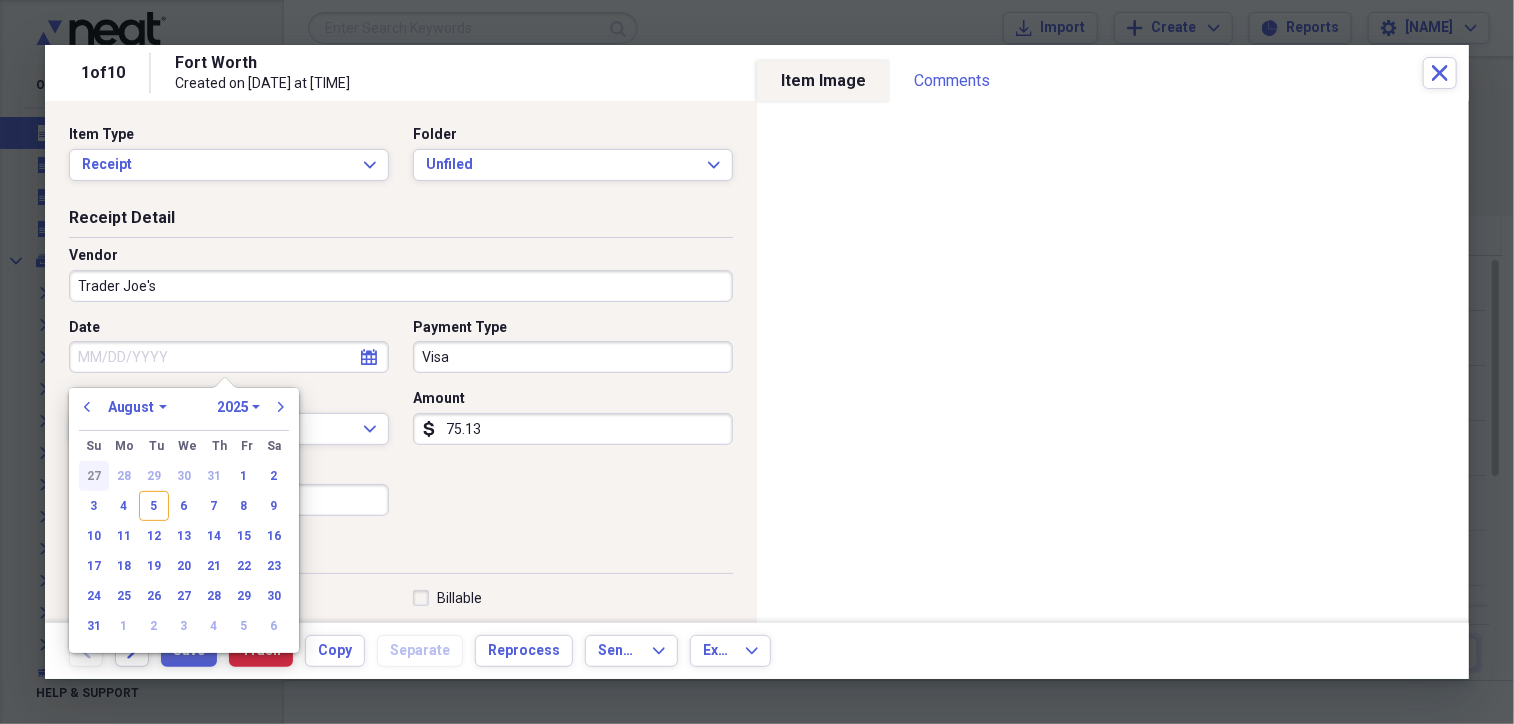 click on "27" at bounding box center [94, 476] 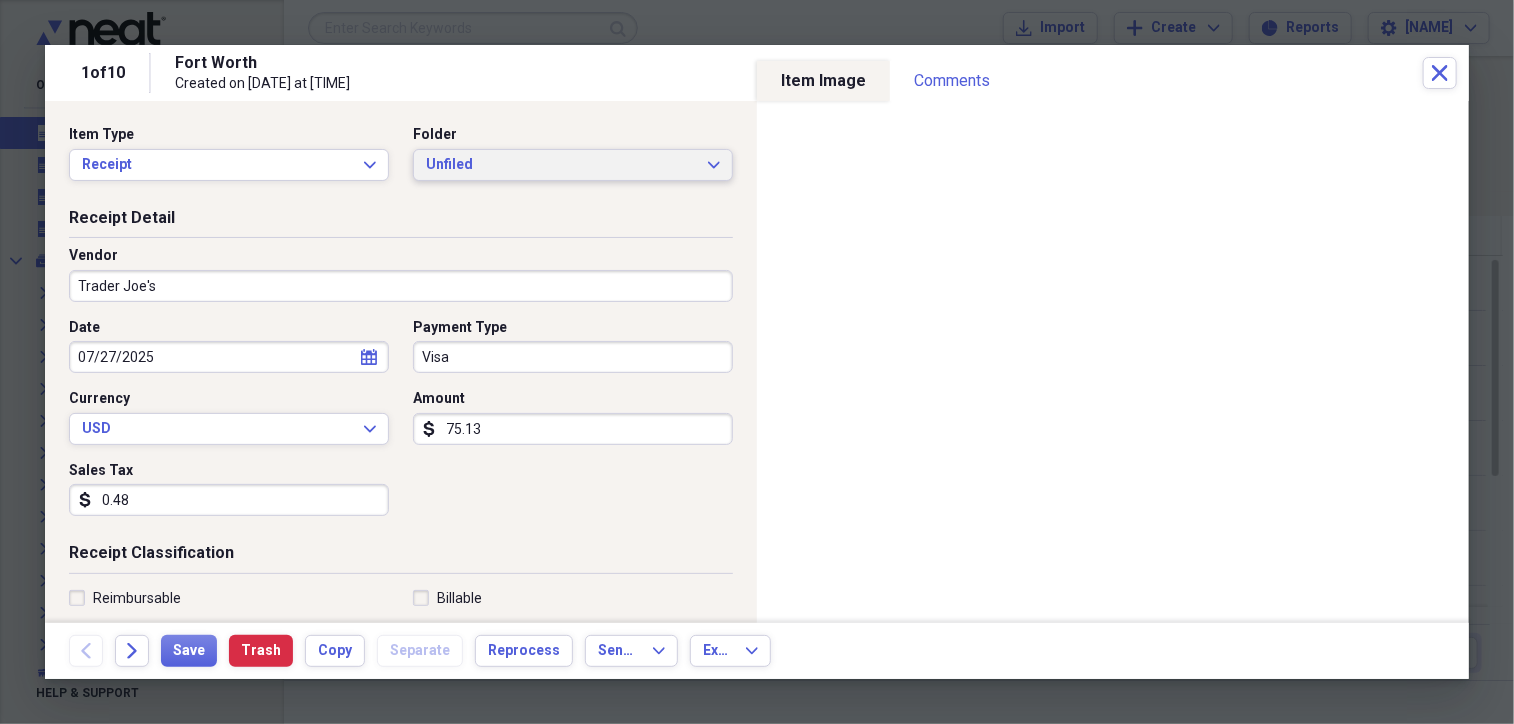 click on "Expand" 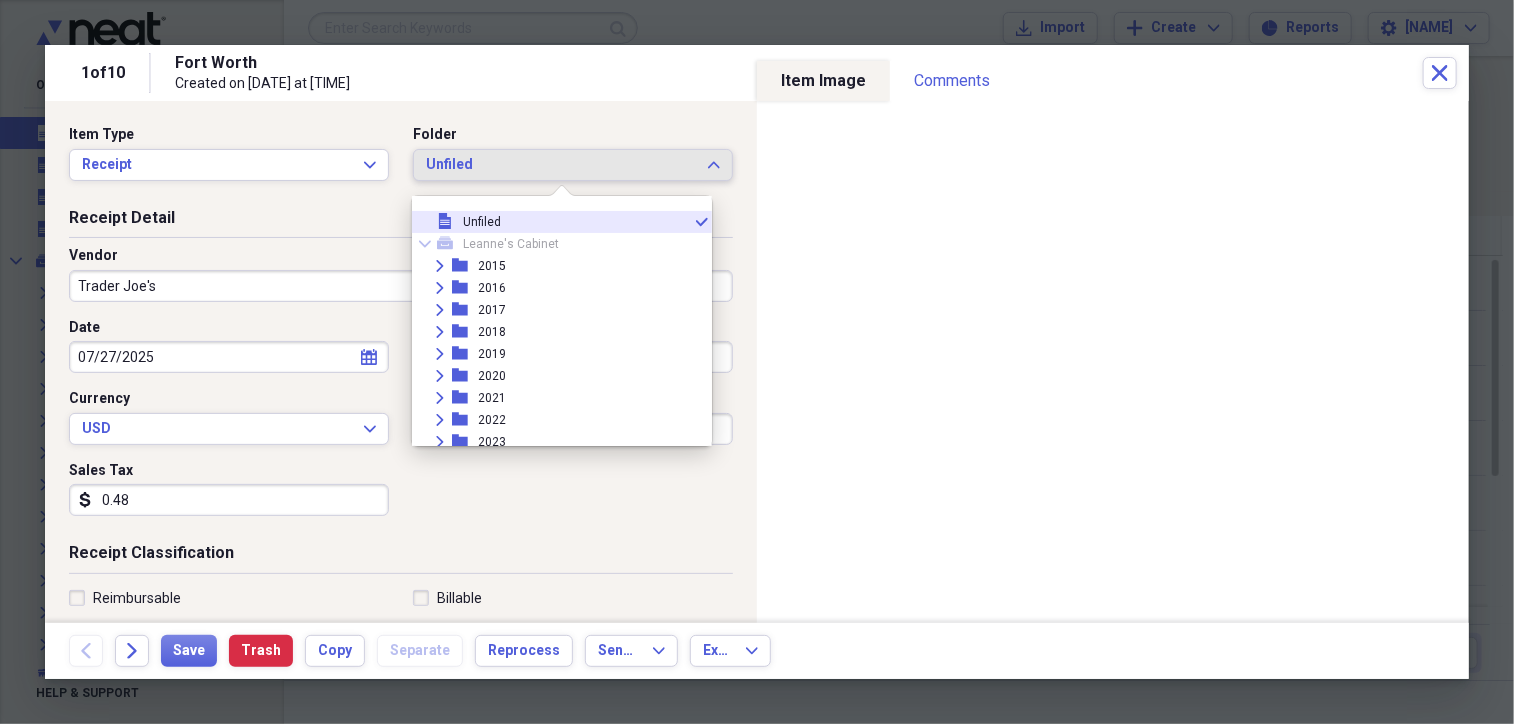 scroll, scrollTop: 160, scrollLeft: 0, axis: vertical 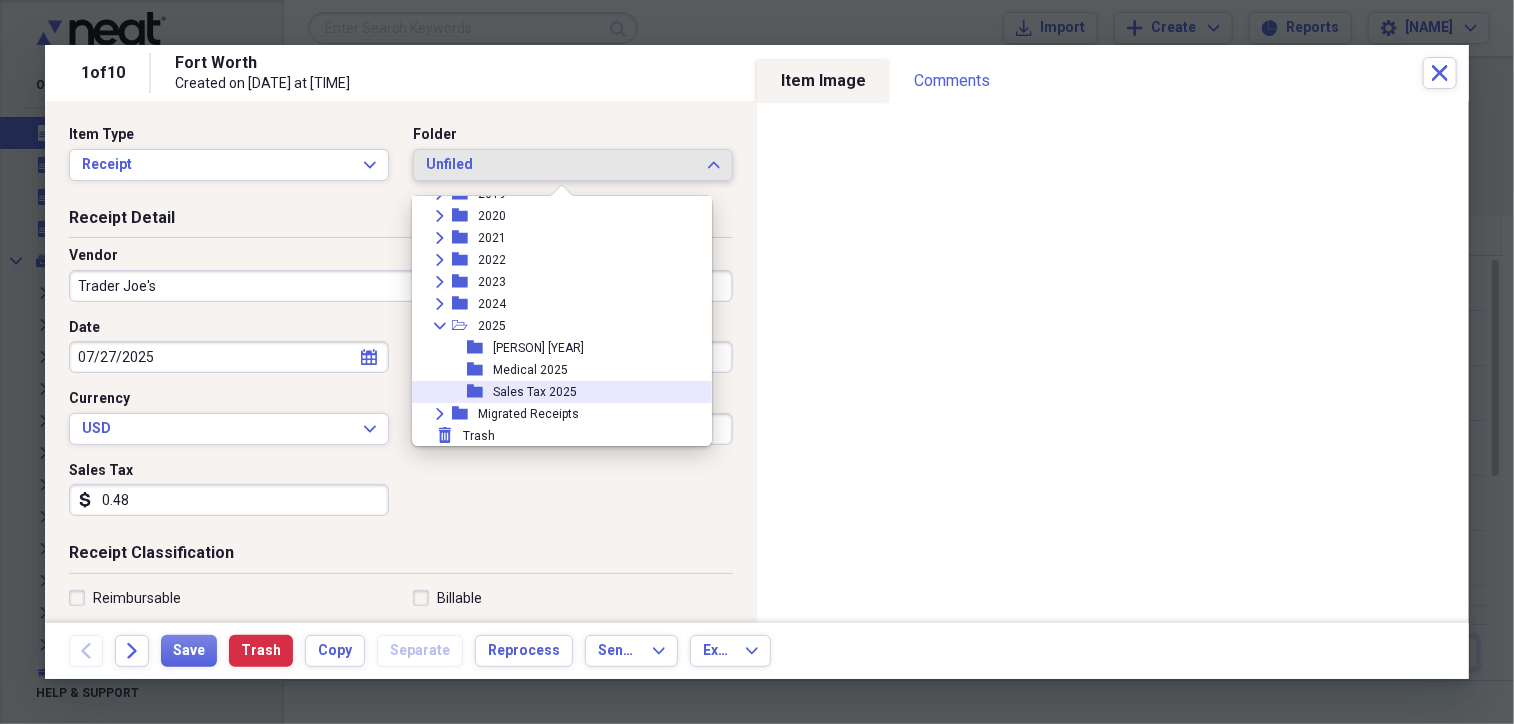 click on "Sales Tax 2025" at bounding box center [535, 392] 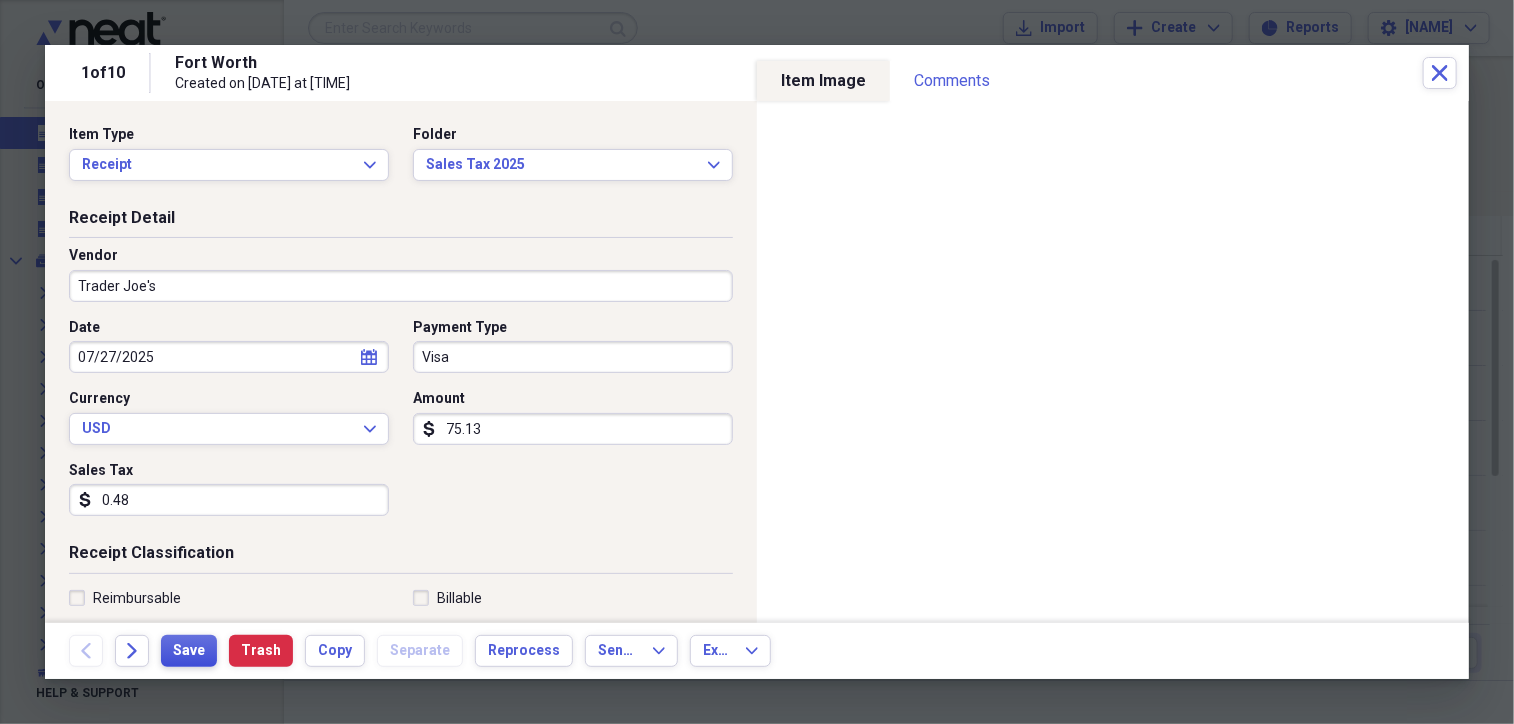 click on "Save" at bounding box center (189, 651) 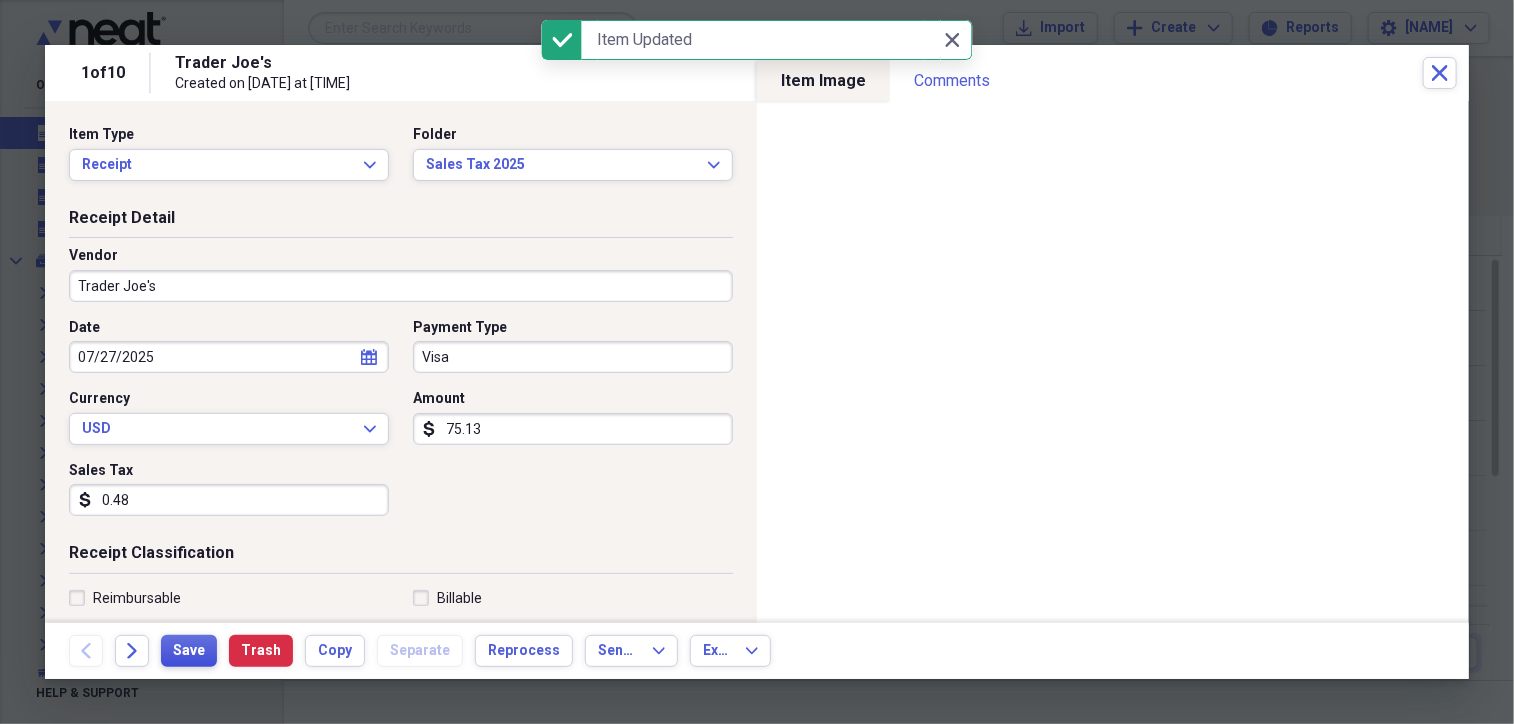 click on "Save" at bounding box center [189, 651] 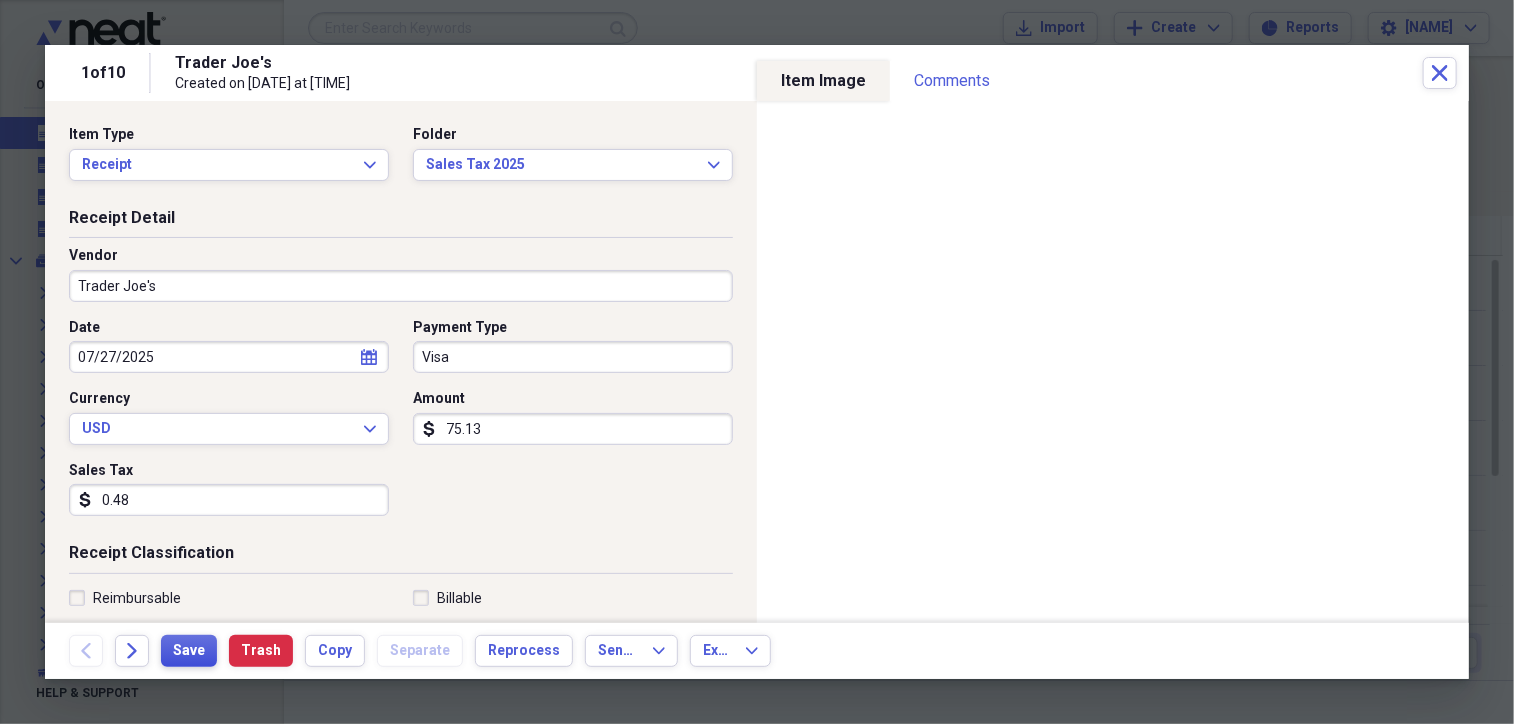 click on "Save" at bounding box center (189, 651) 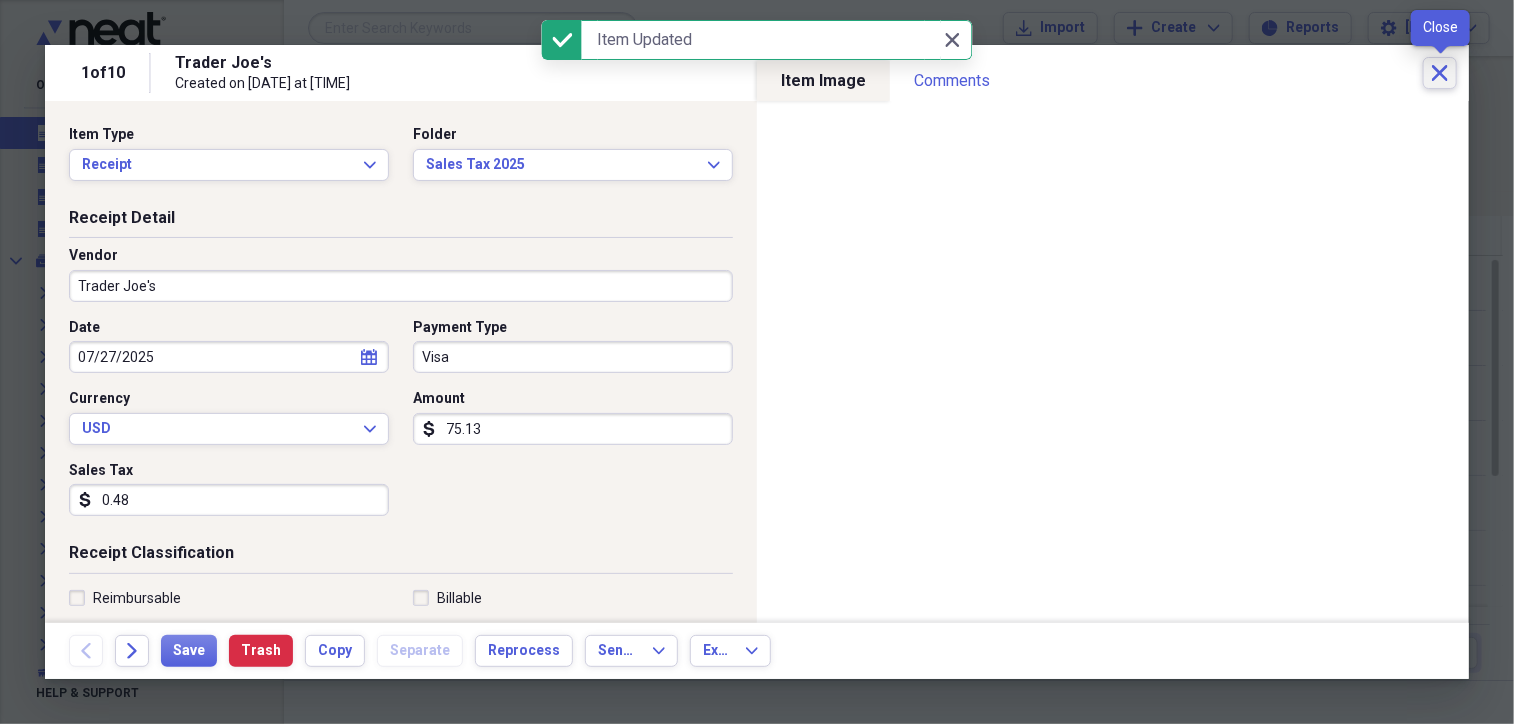 click 